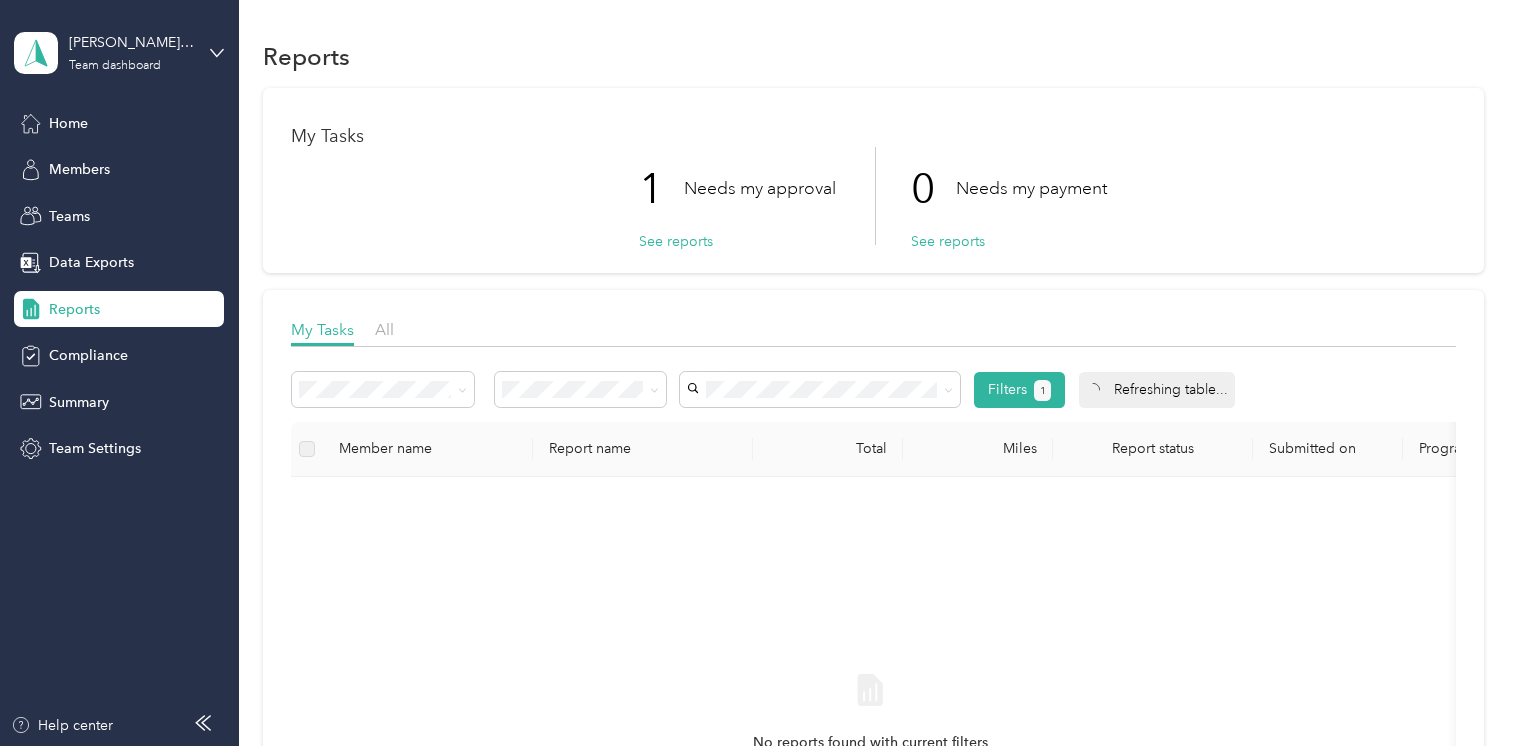 scroll, scrollTop: 0, scrollLeft: 0, axis: both 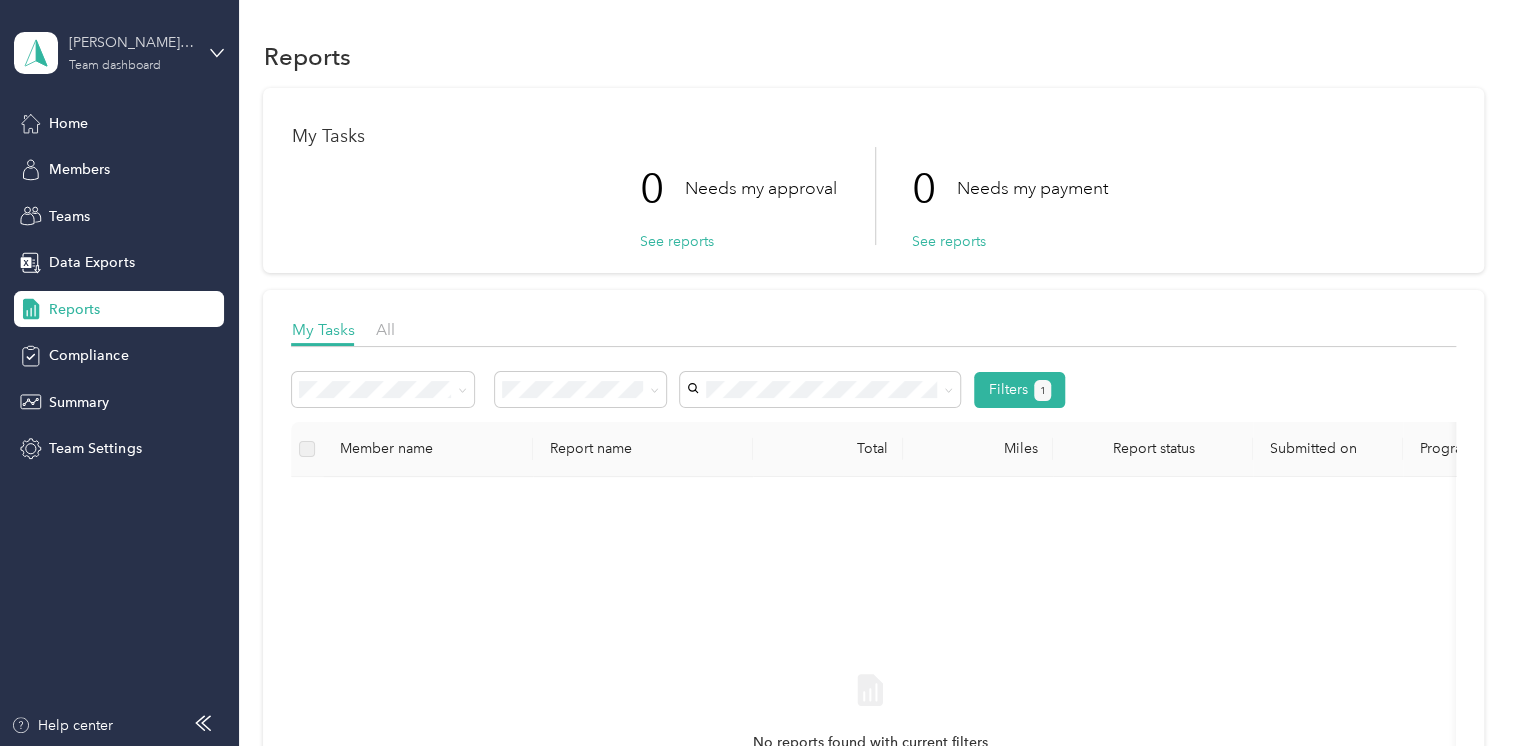 click on "[PERSON_NAME][EMAIL_ADDRESS][PERSON_NAME][DOMAIN_NAME] Team dashboard" at bounding box center [131, 52] 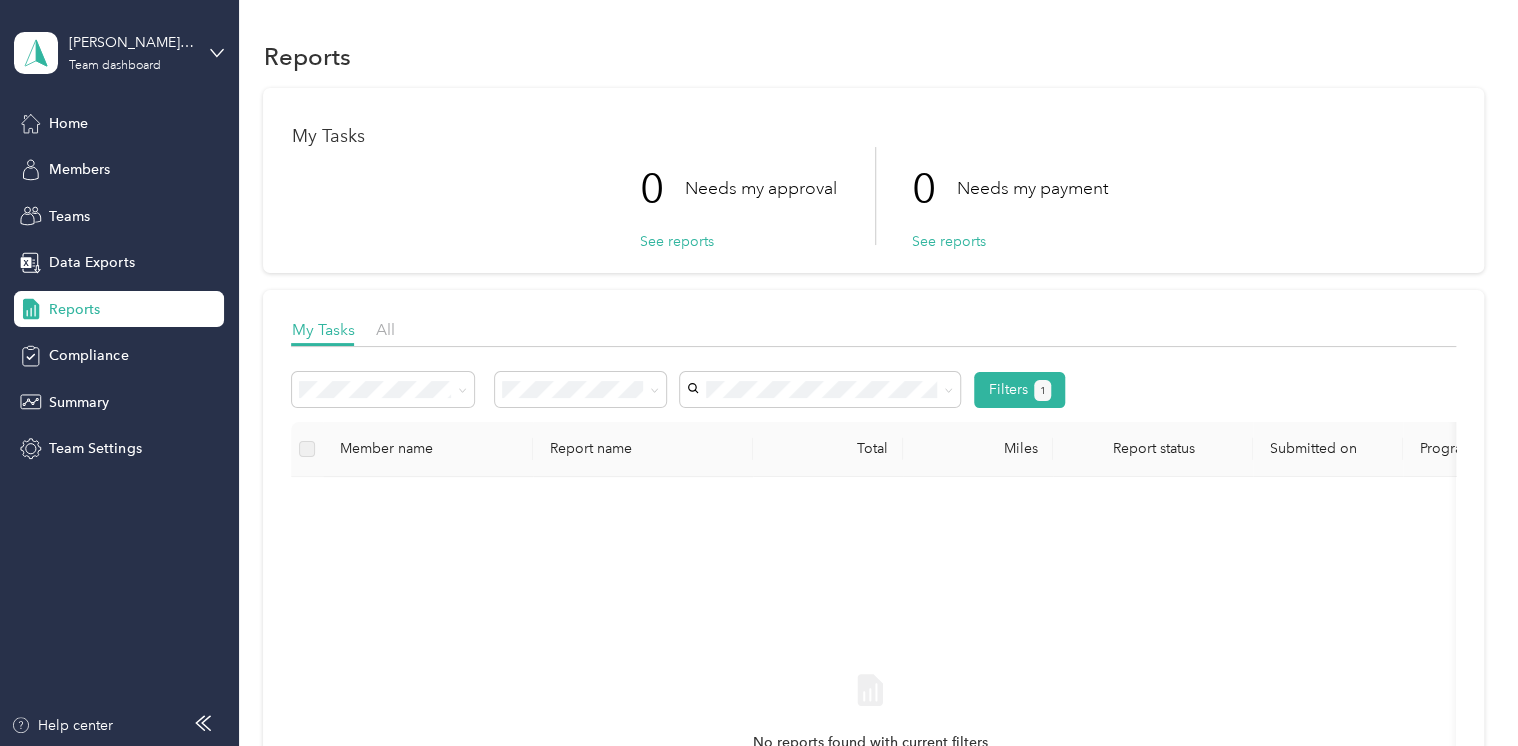 click on "Personal dashboard" at bounding box center (338, 209) 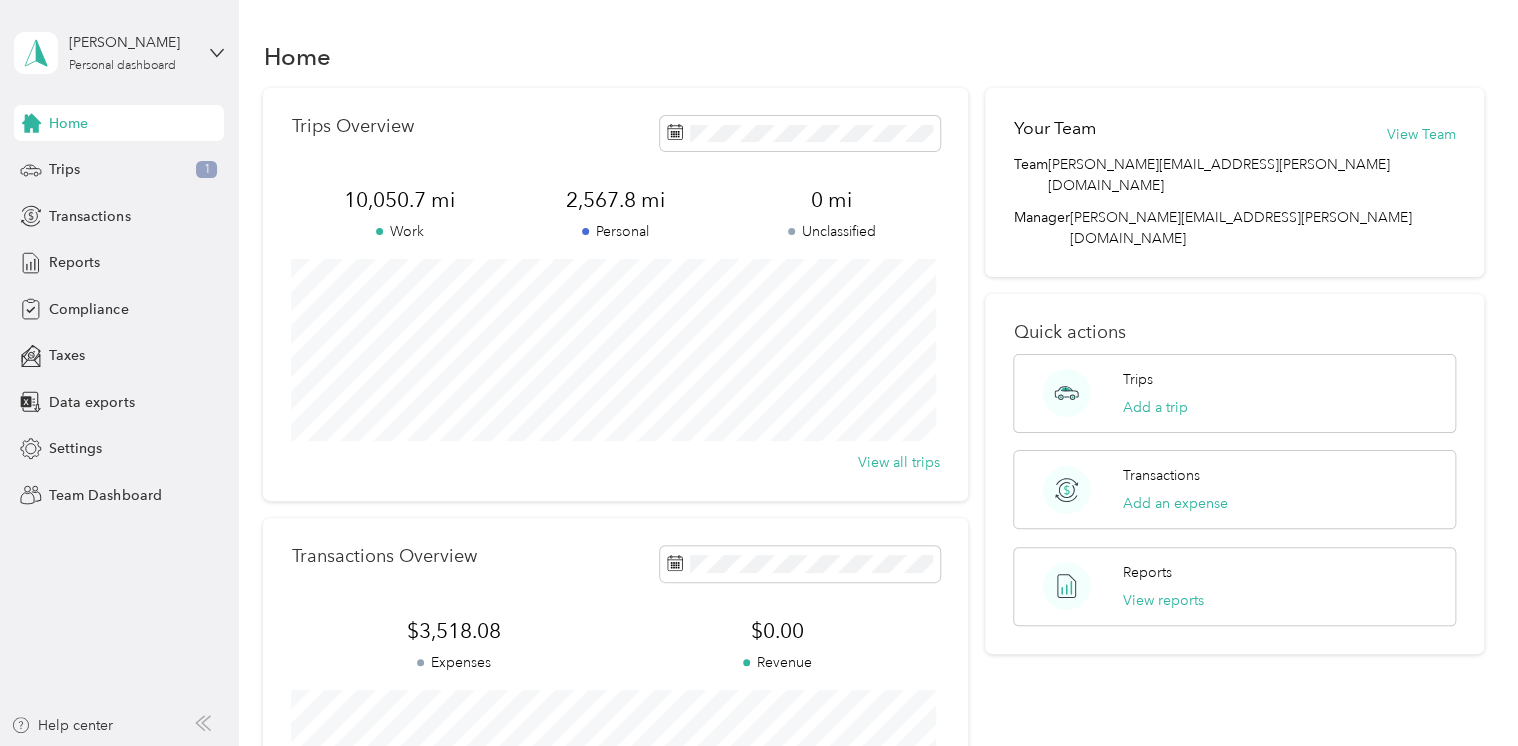 click on "Home Trips 1 Transactions Reports Compliance Taxes Data exports Settings Team Dashboard" at bounding box center (119, 309) 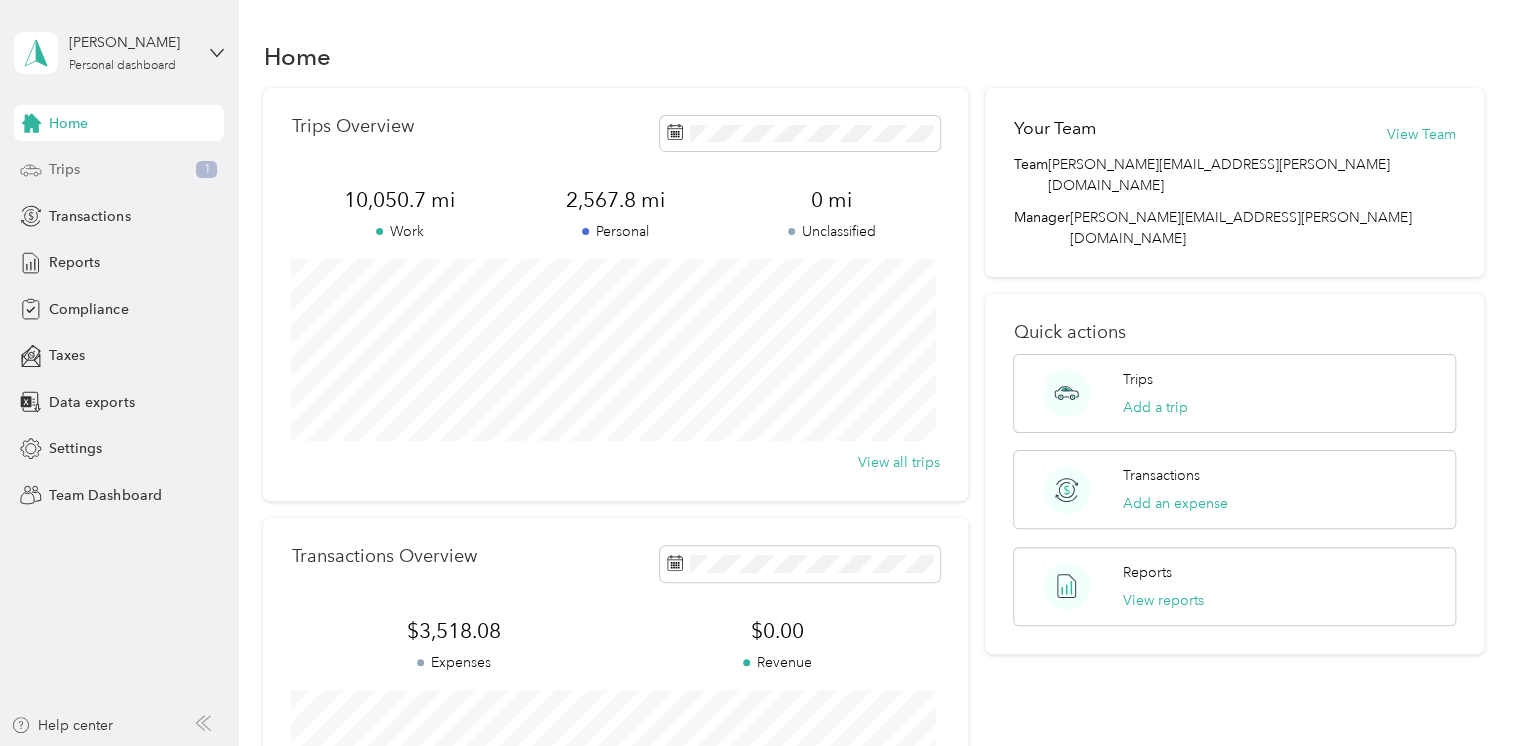 click on "Trips 1" at bounding box center (119, 170) 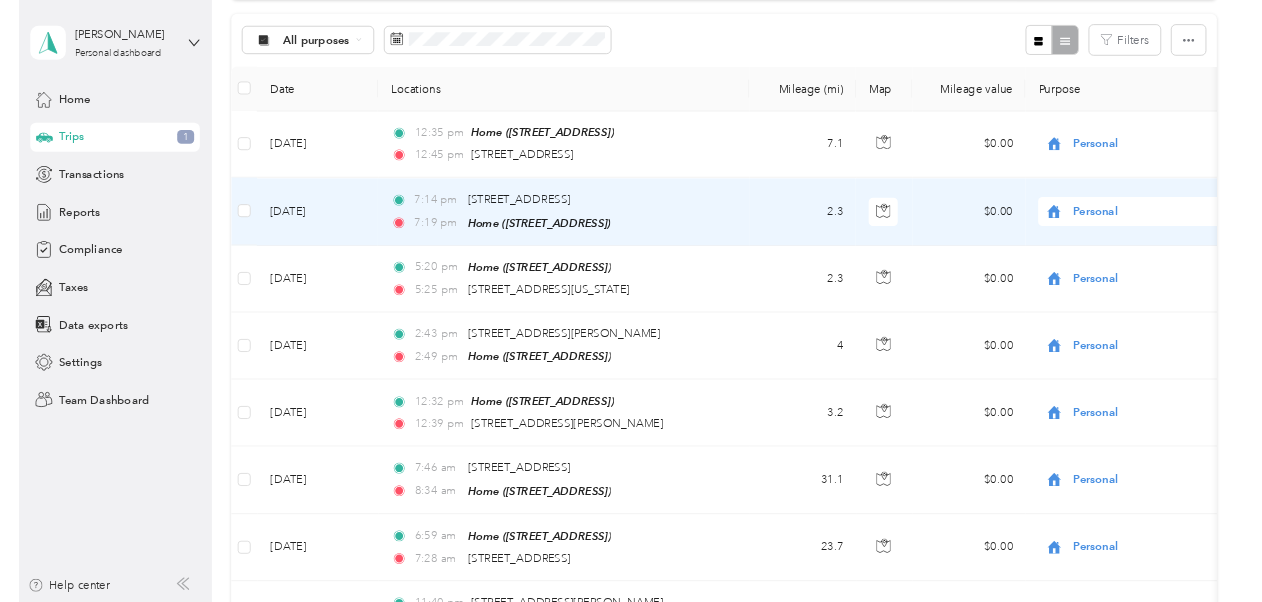 scroll, scrollTop: 0, scrollLeft: 0, axis: both 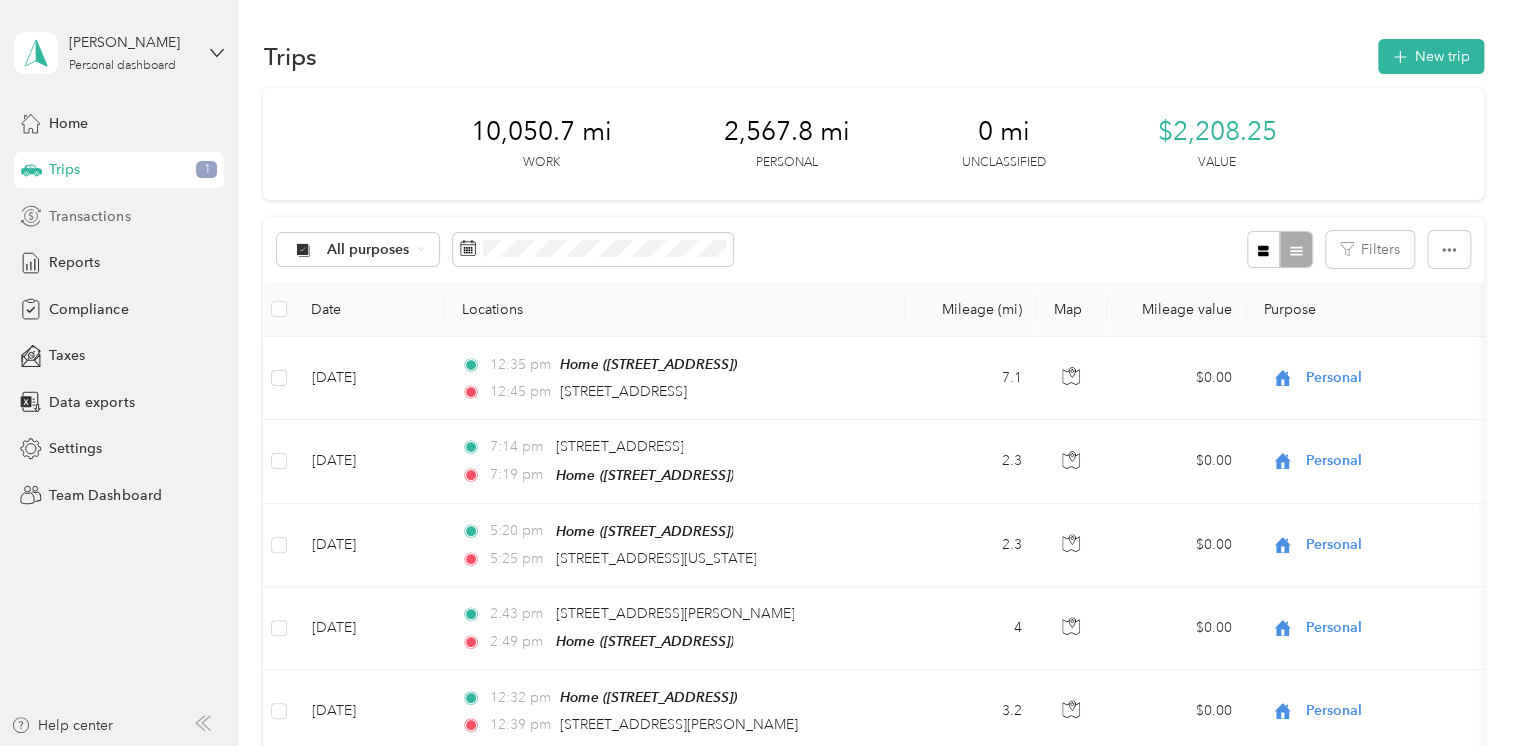click on "Transactions" at bounding box center (89, 216) 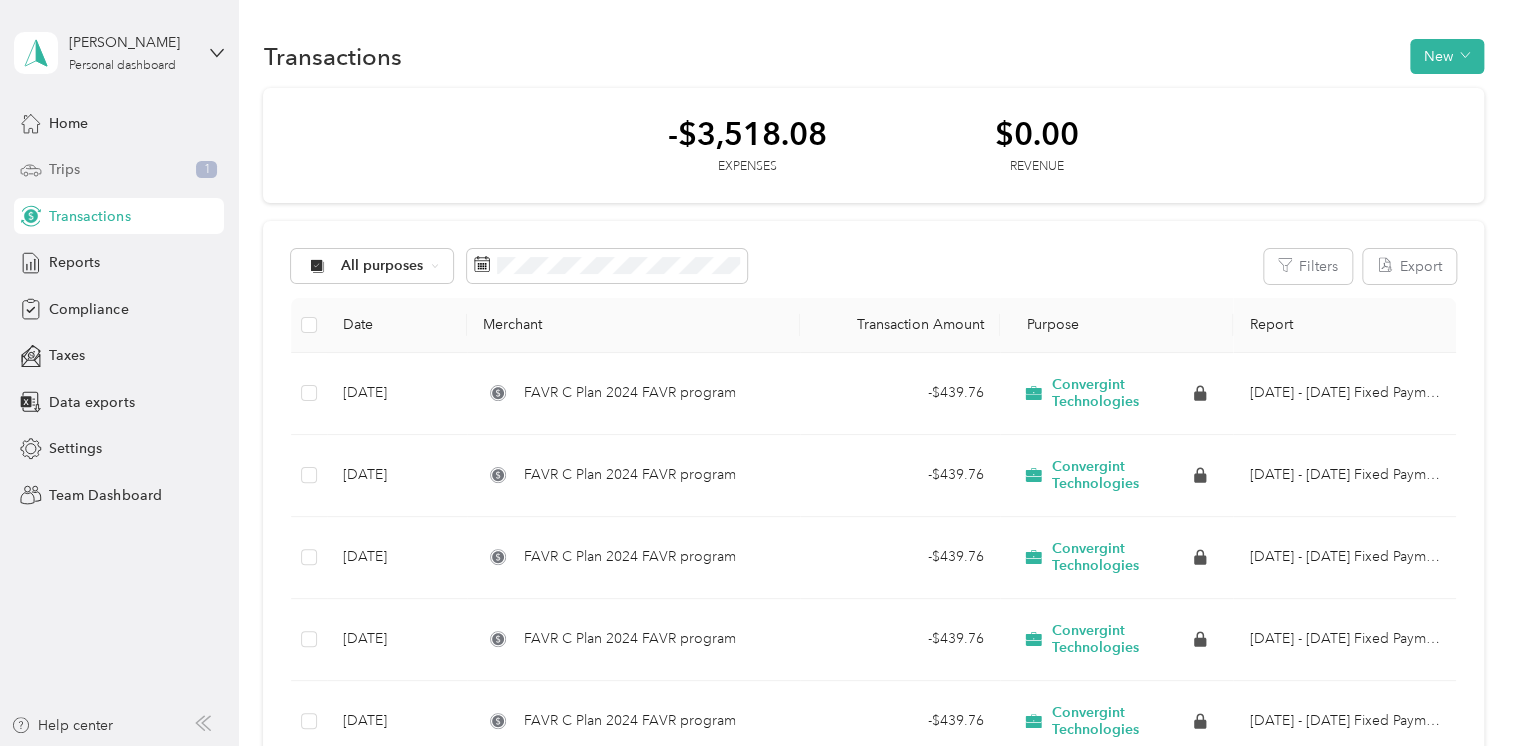 click on "Trips 1" at bounding box center (119, 170) 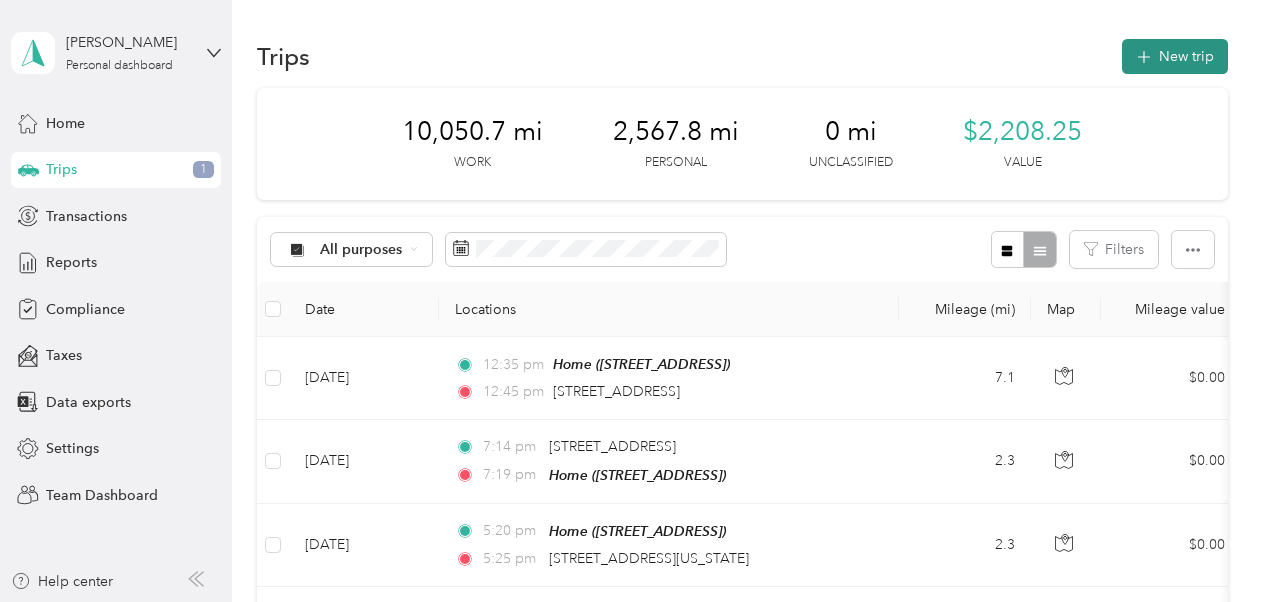 click on "New trip" at bounding box center [1175, 56] 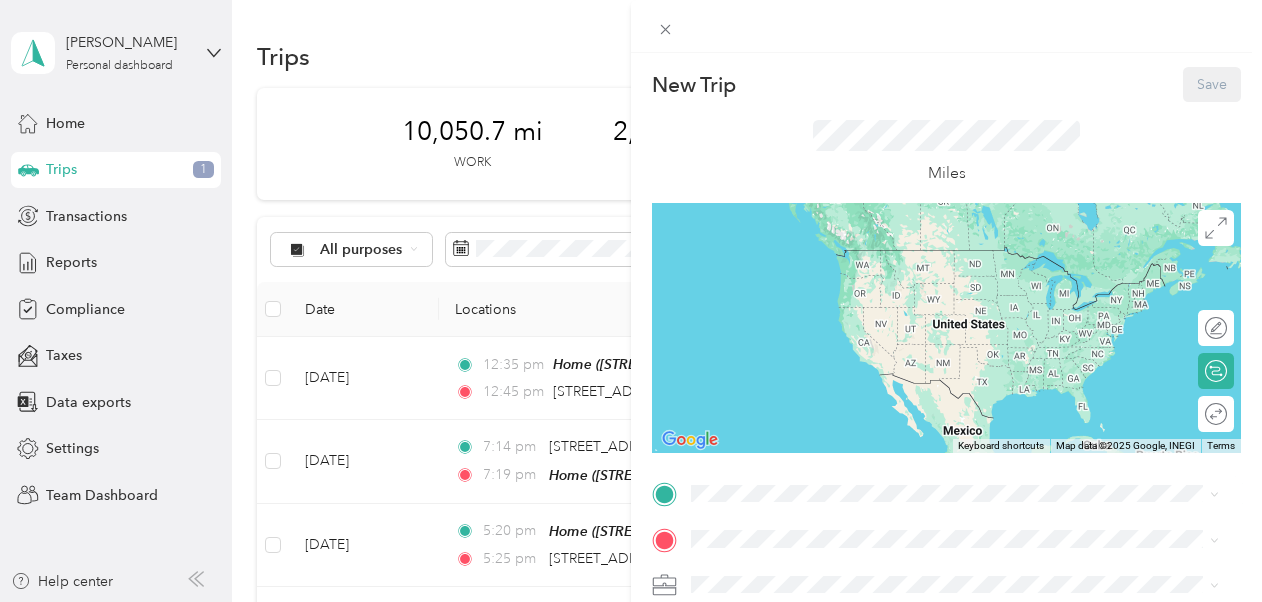 click on "[STREET_ADDRESS]" at bounding box center (792, 401) 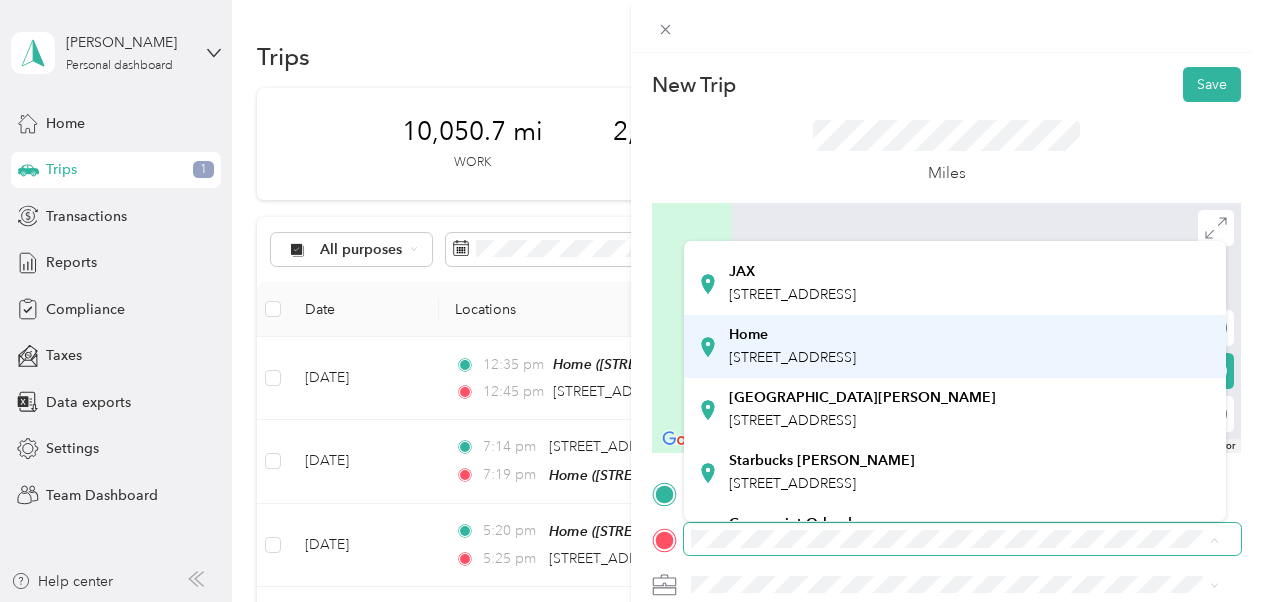scroll, scrollTop: 200, scrollLeft: 0, axis: vertical 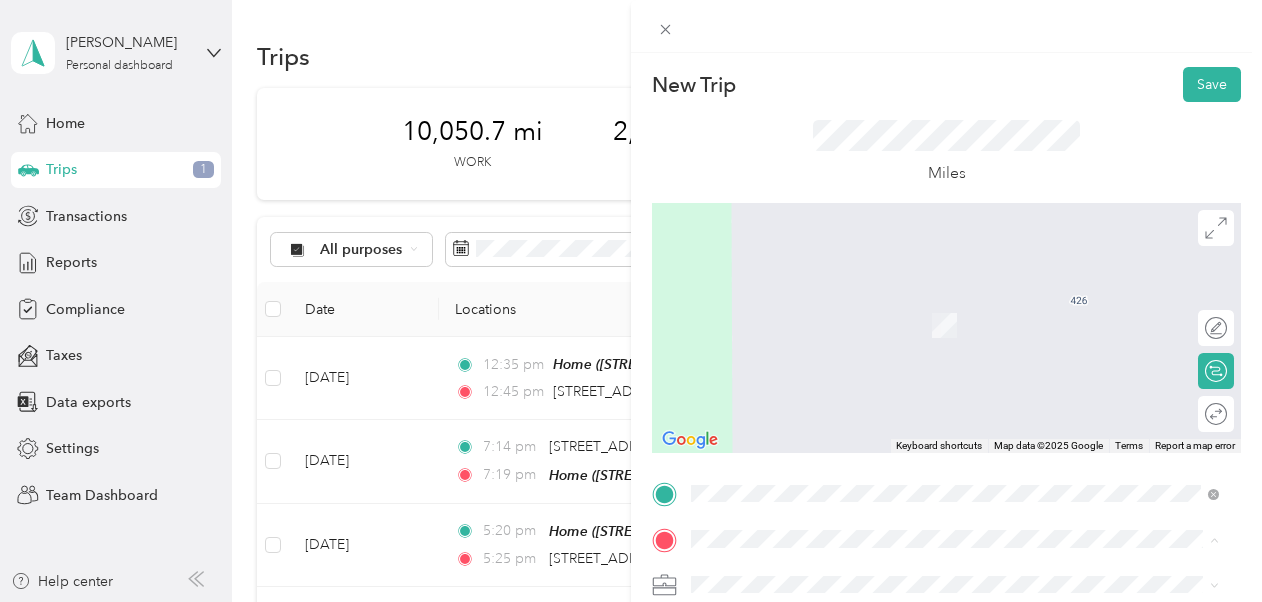 click on "Convergint Orlando  [STREET_ADDRESS]" at bounding box center (795, 430) 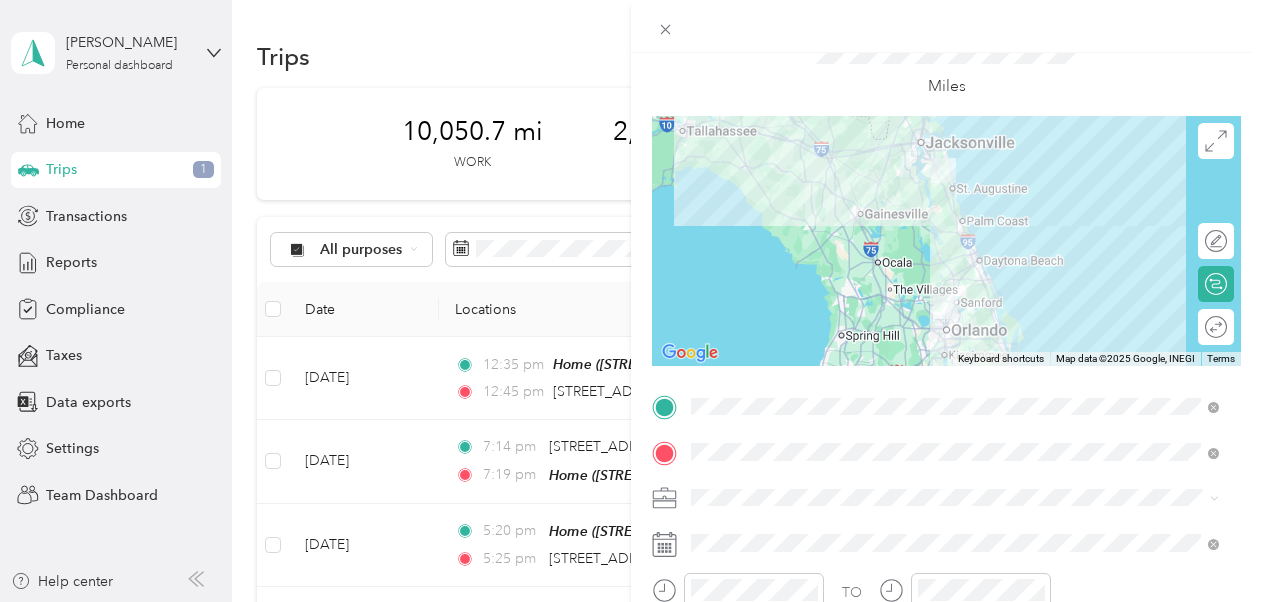 scroll, scrollTop: 300, scrollLeft: 0, axis: vertical 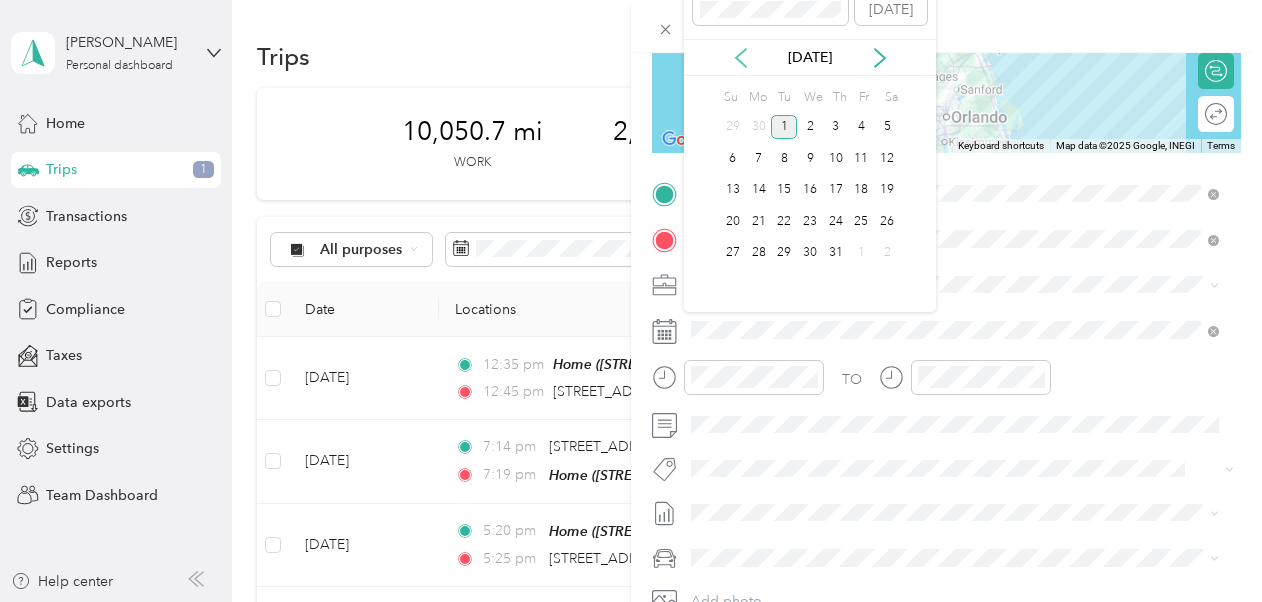 click 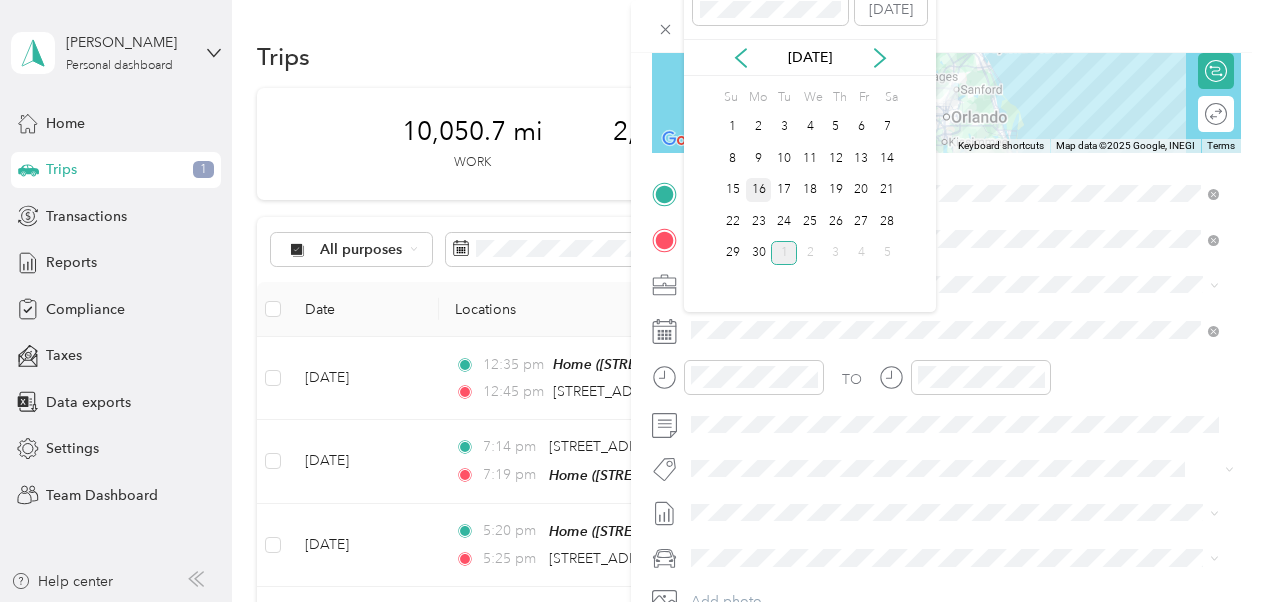 click on "16" at bounding box center [759, 190] 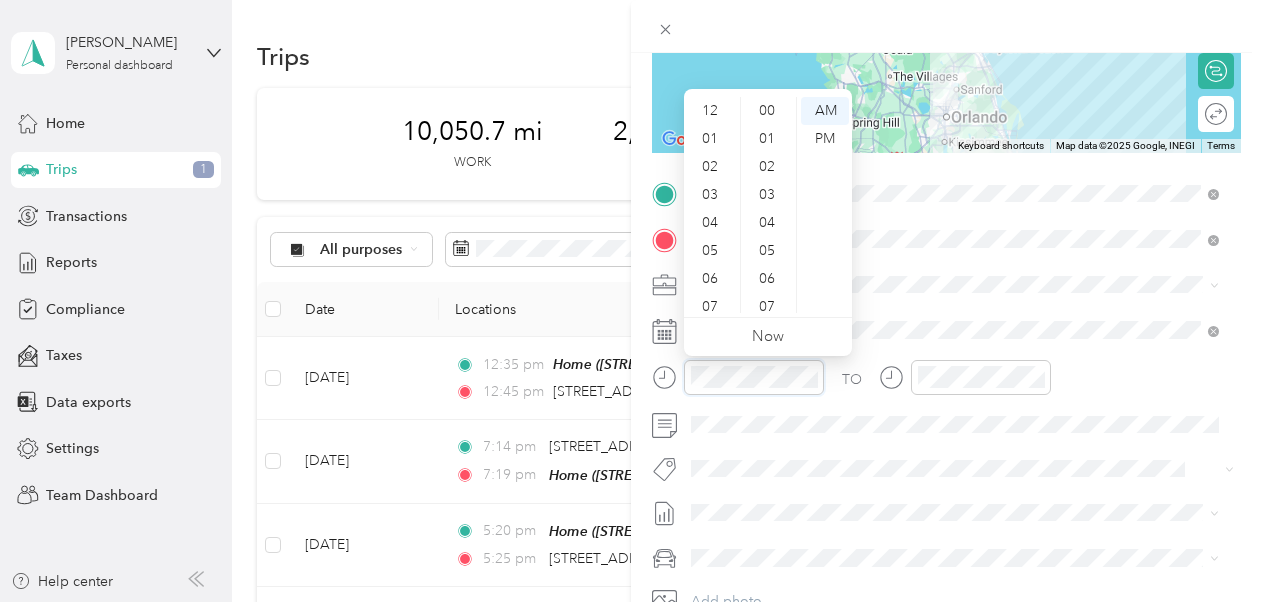 scroll, scrollTop: 700, scrollLeft: 0, axis: vertical 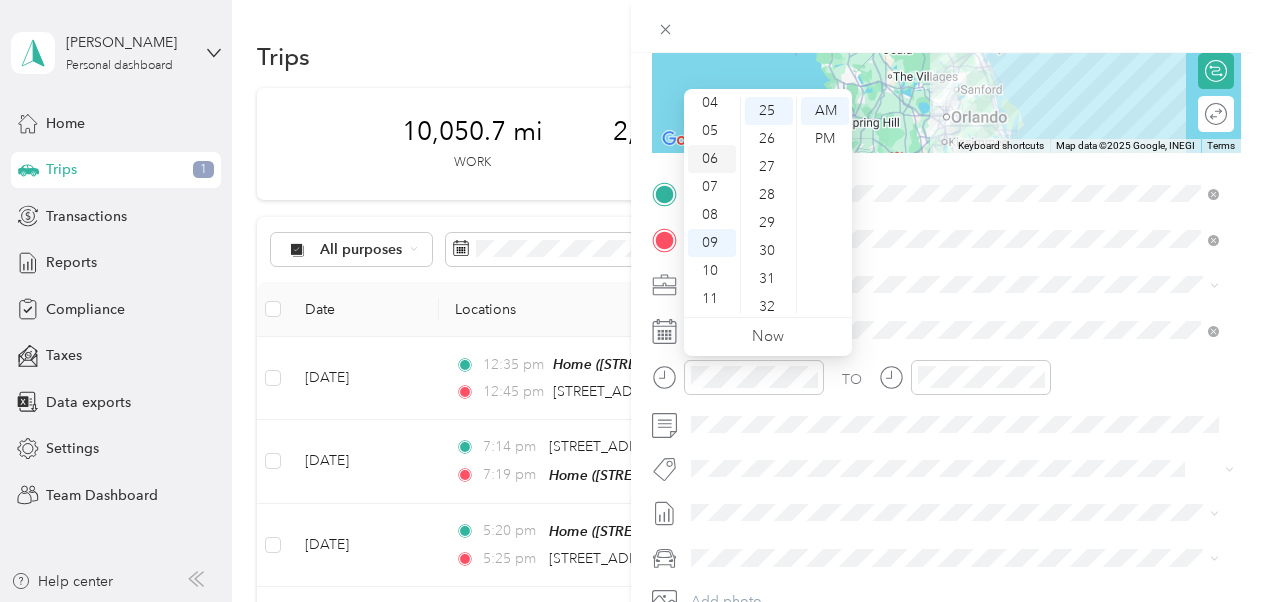 click on "06" at bounding box center (712, 159) 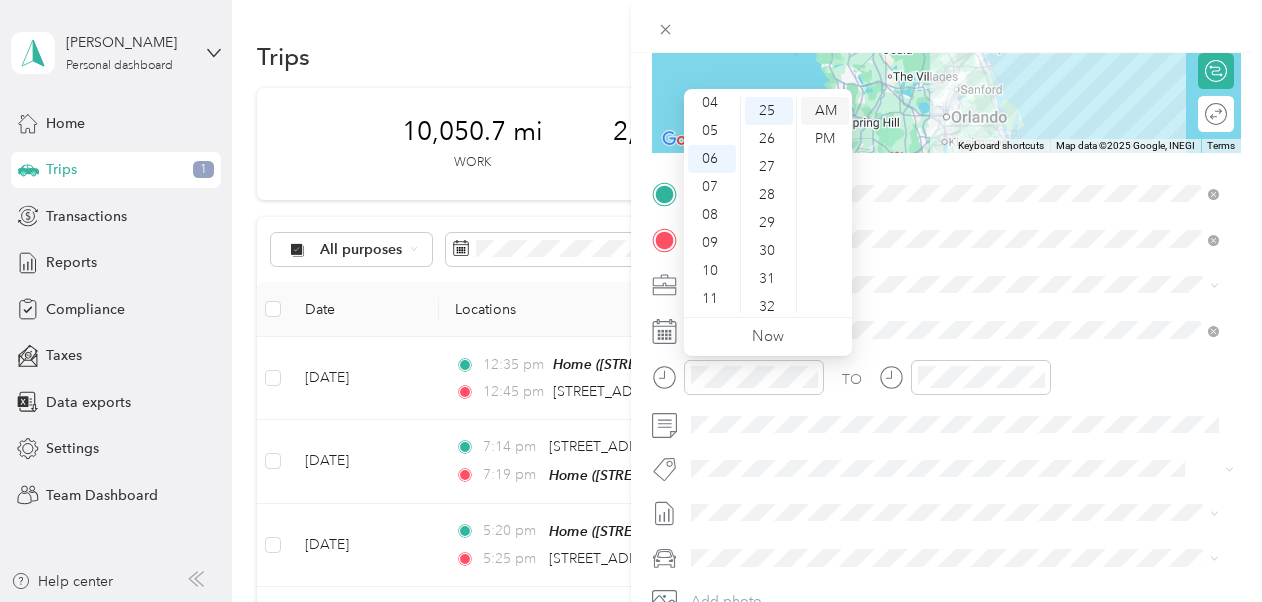 click on "AM" at bounding box center (825, 111) 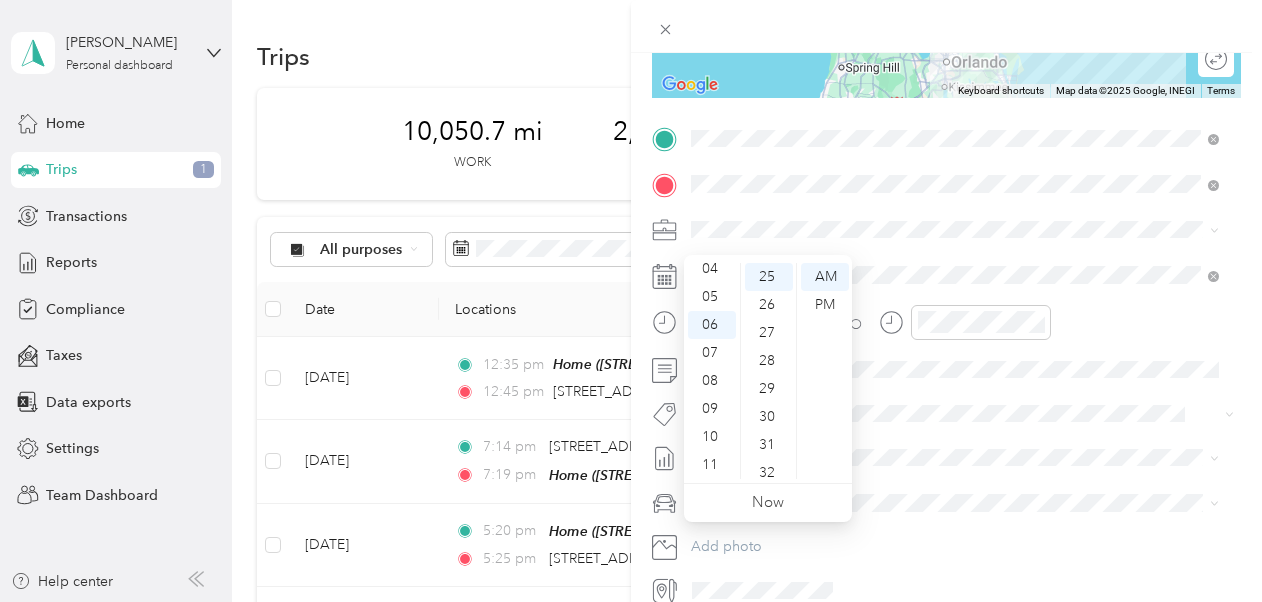 scroll, scrollTop: 447, scrollLeft: 0, axis: vertical 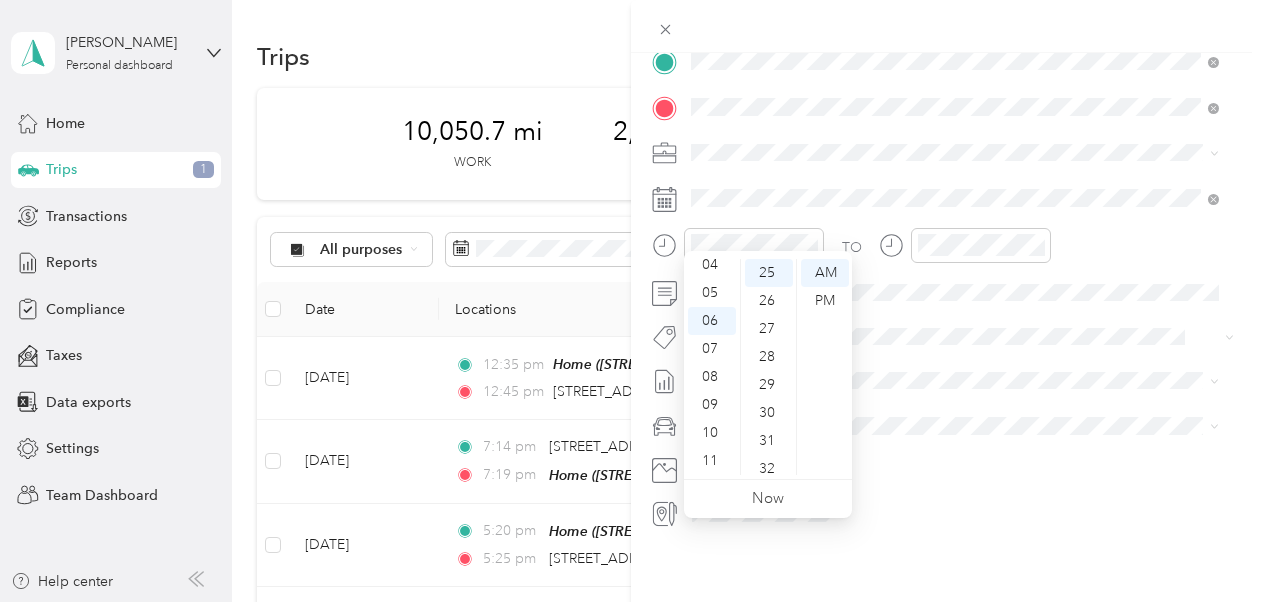 click on "TO" at bounding box center [946, 252] 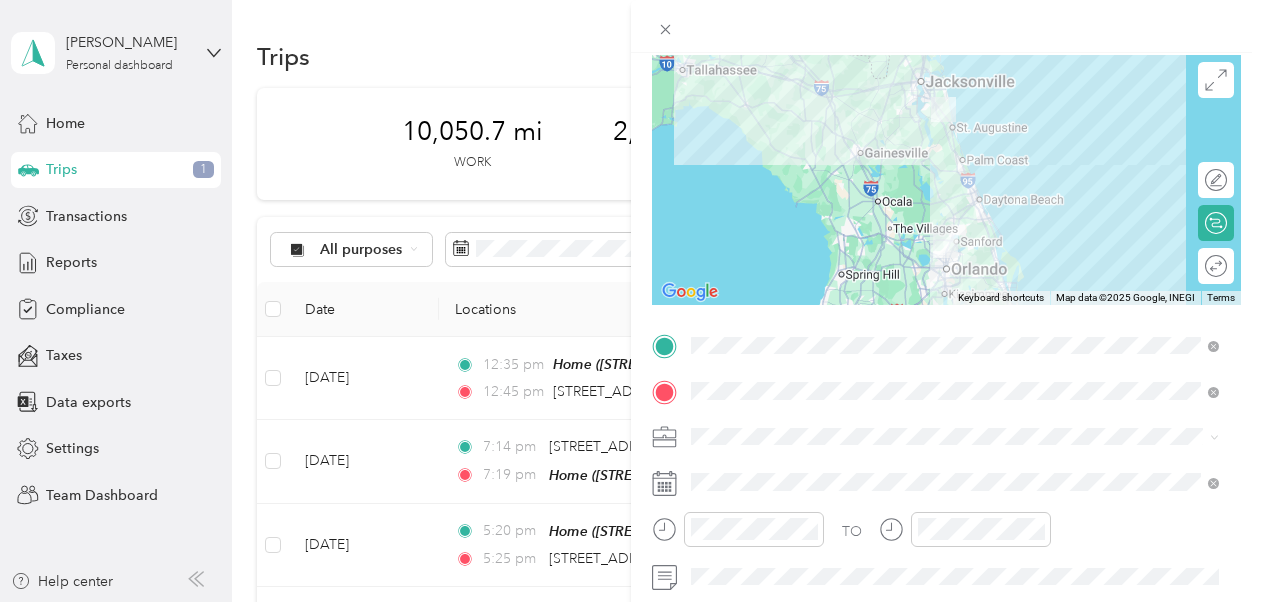 scroll, scrollTop: 0, scrollLeft: 0, axis: both 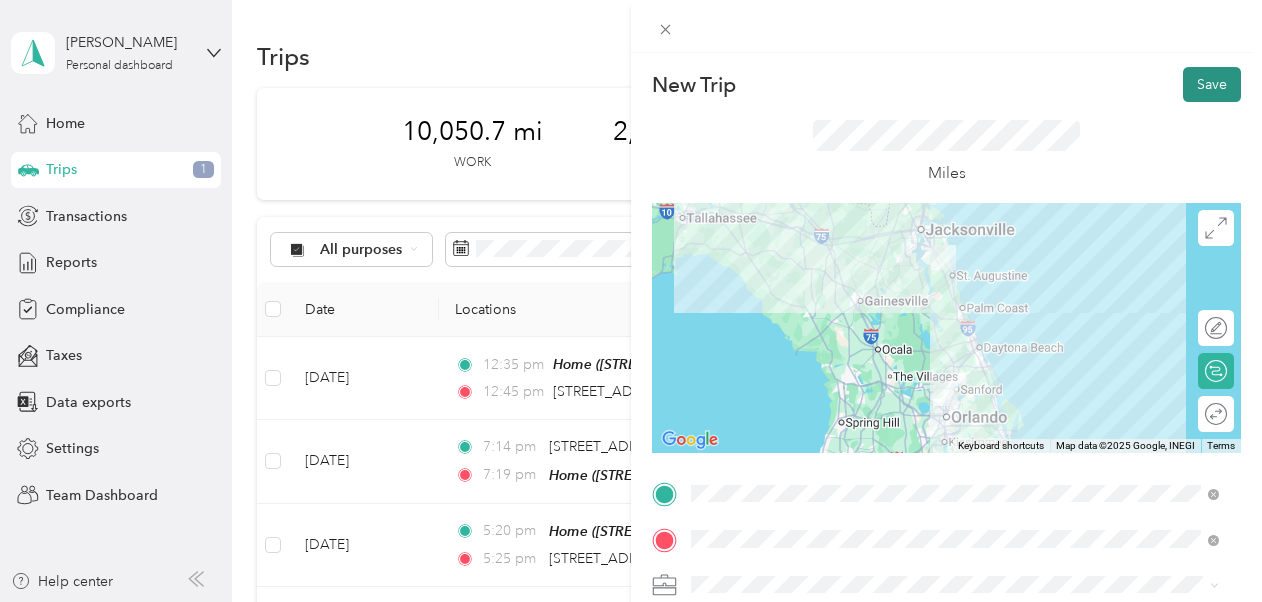 click on "Save" at bounding box center (1212, 84) 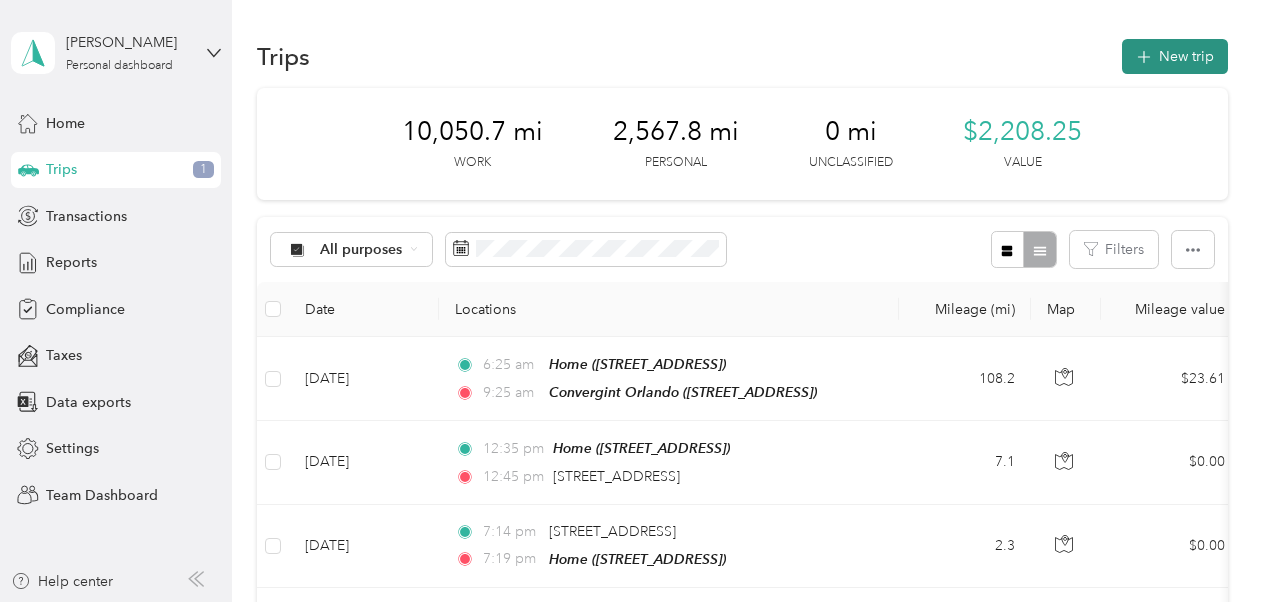 click on "New trip" at bounding box center (1175, 56) 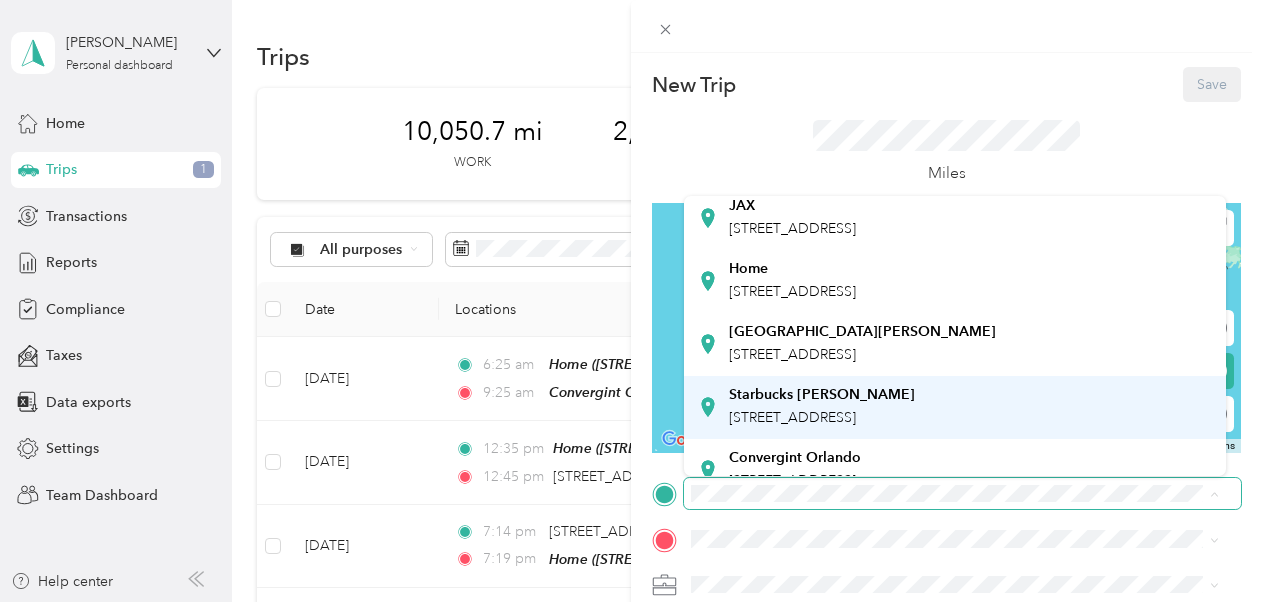 scroll, scrollTop: 200, scrollLeft: 0, axis: vertical 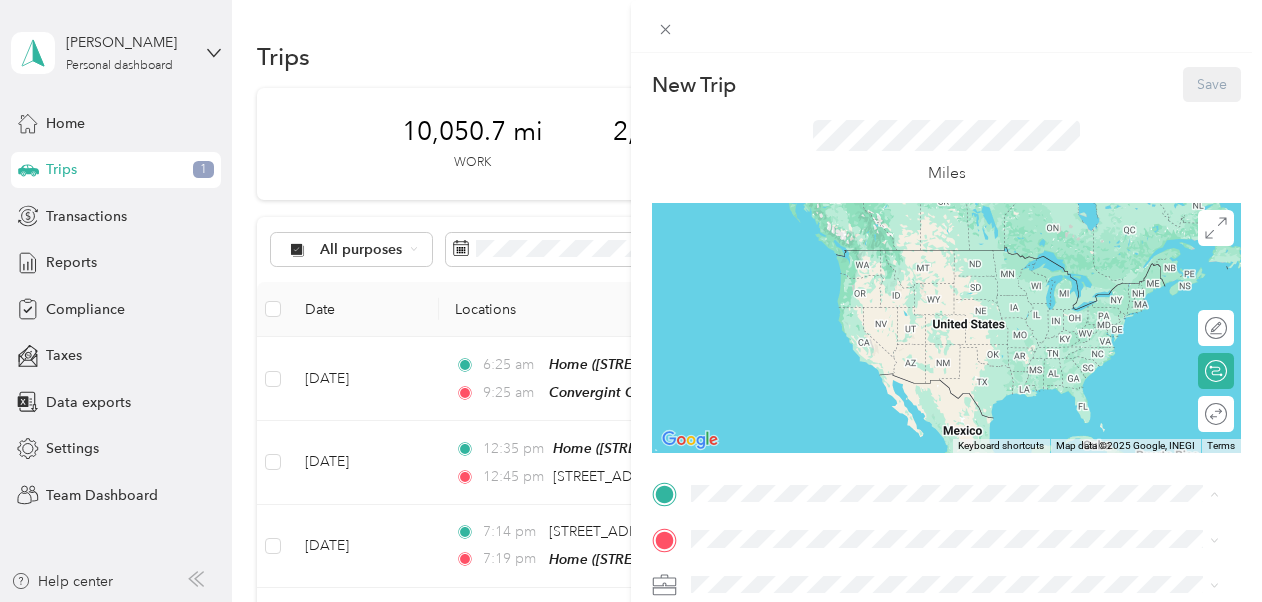 click on "Convergint Orlando" at bounding box center (795, 372) 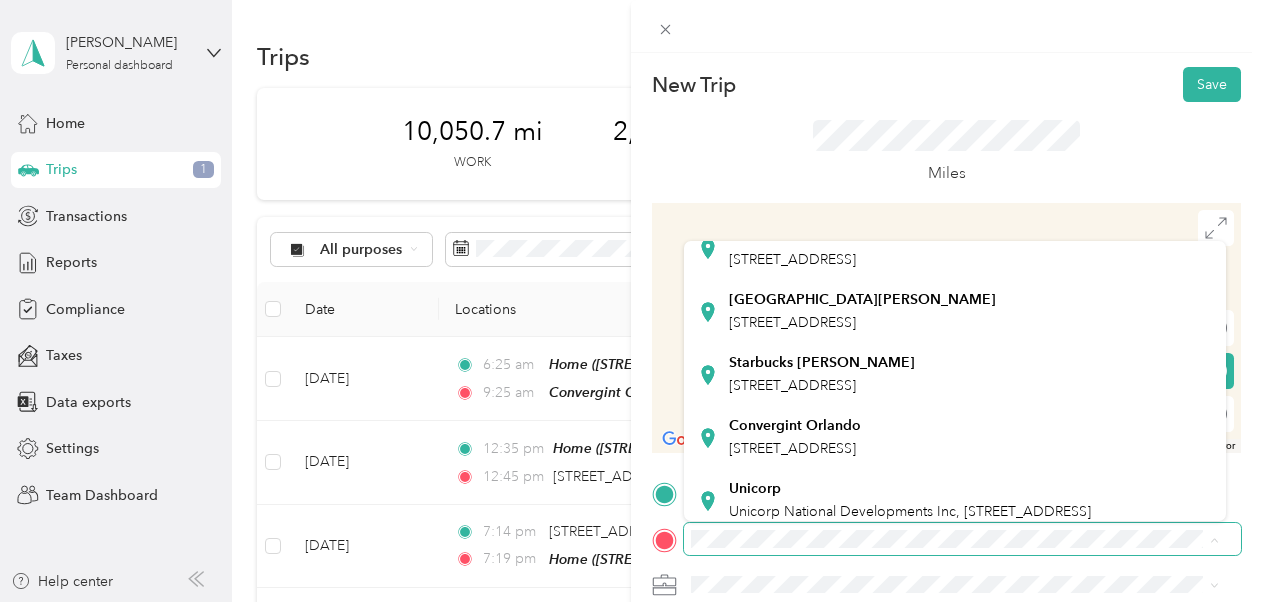 scroll, scrollTop: 200, scrollLeft: 0, axis: vertical 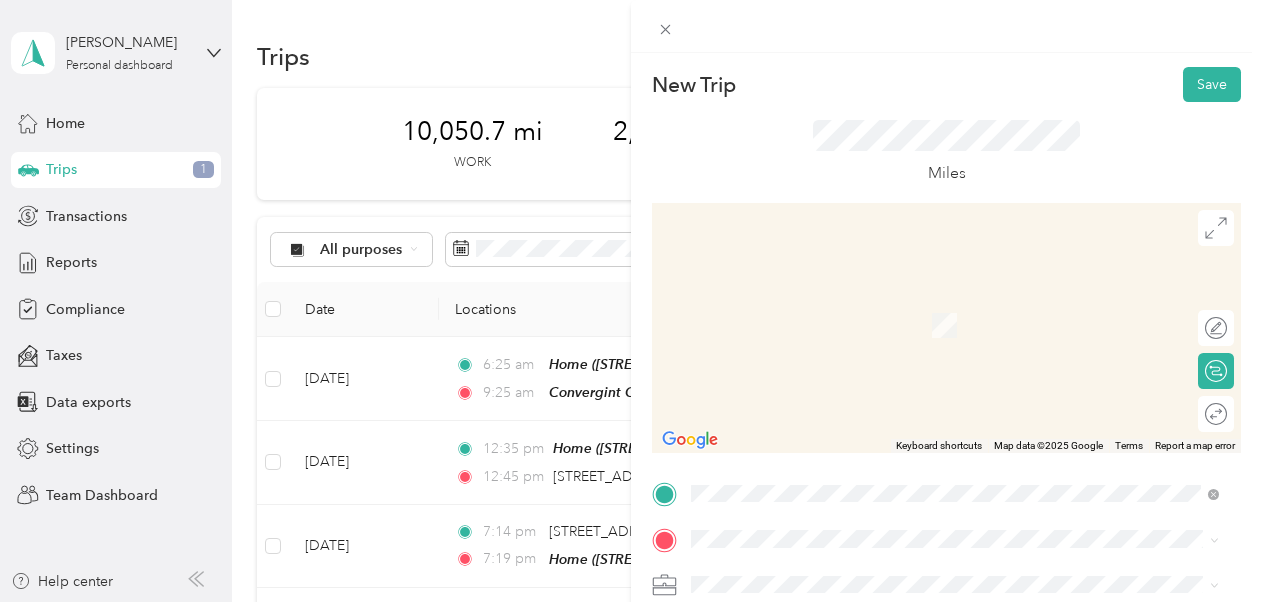 click on "[STREET_ADDRESS]" at bounding box center (792, 314) 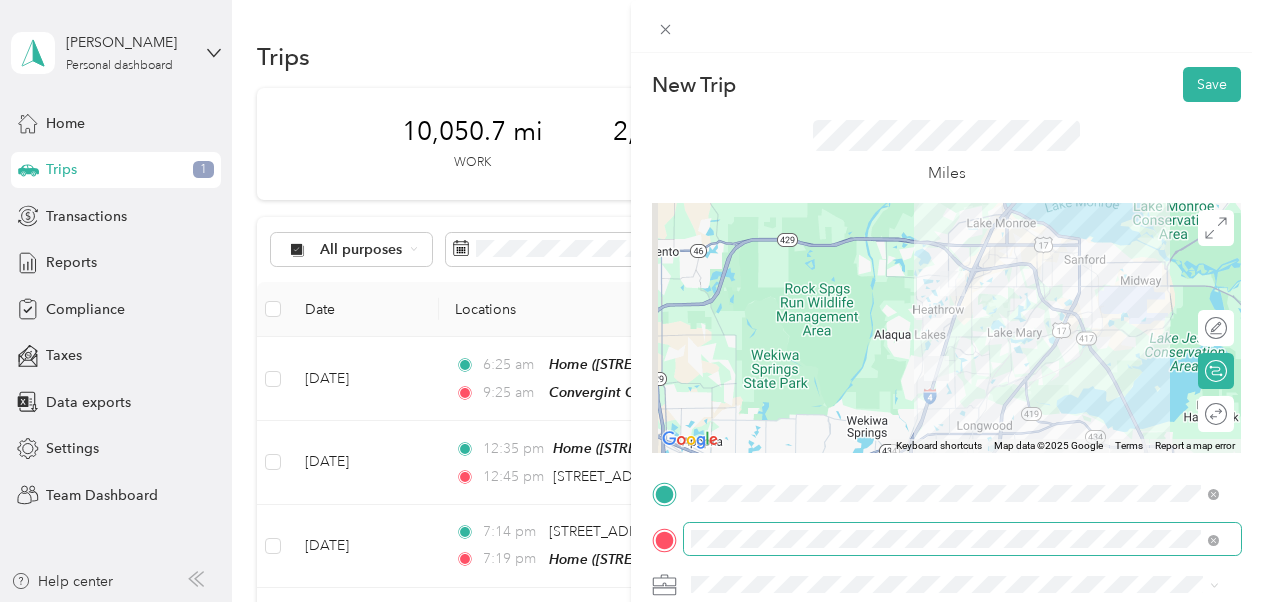 scroll, scrollTop: 200, scrollLeft: 0, axis: vertical 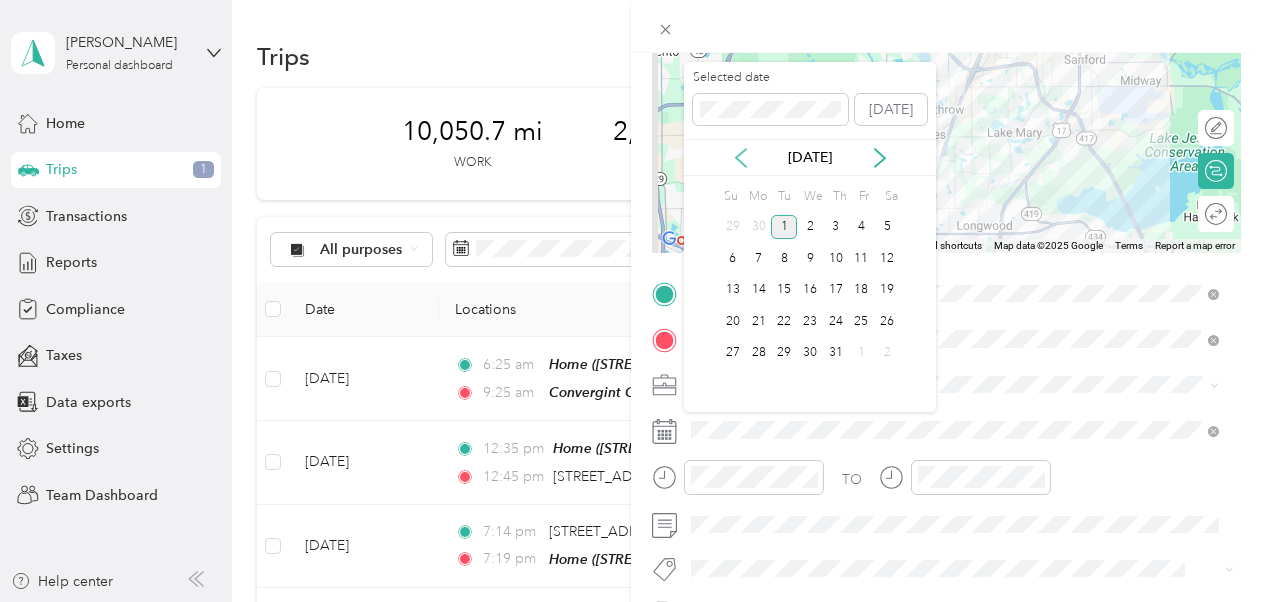 click 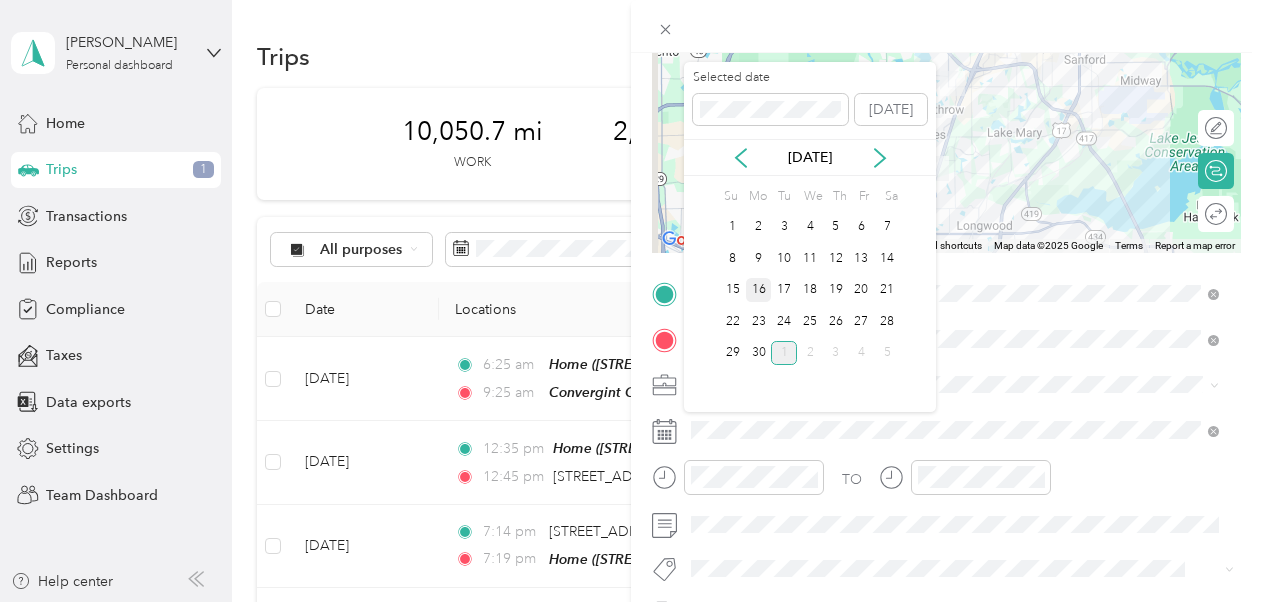 click on "16" at bounding box center [759, 290] 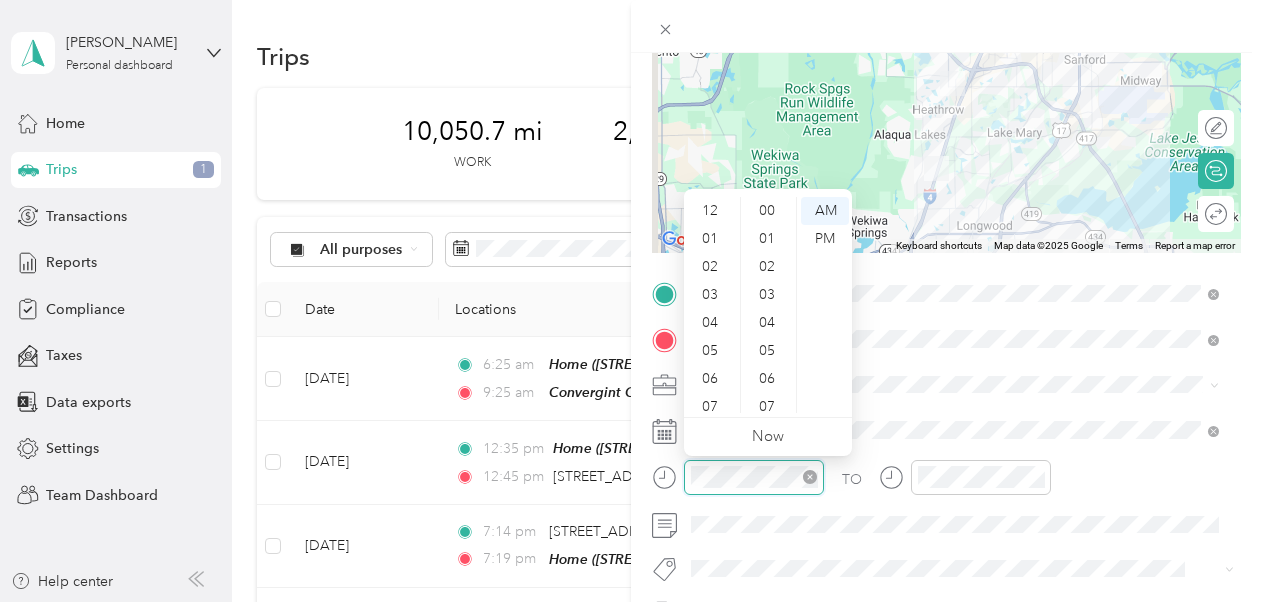 scroll, scrollTop: 728, scrollLeft: 0, axis: vertical 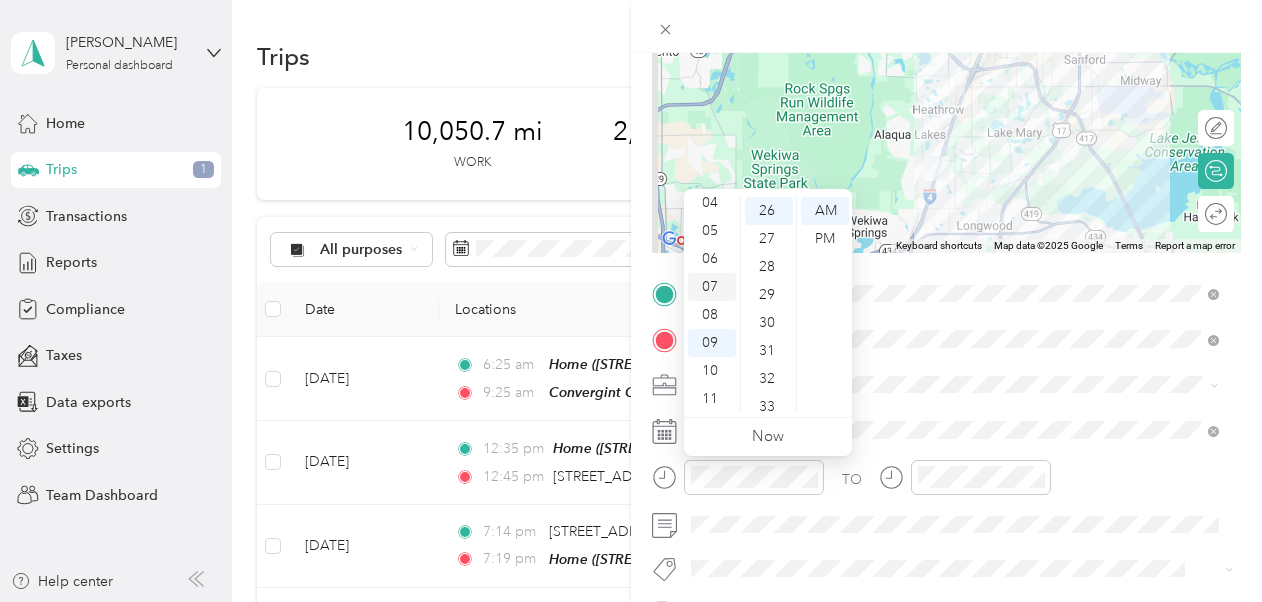 click on "07" at bounding box center (712, 287) 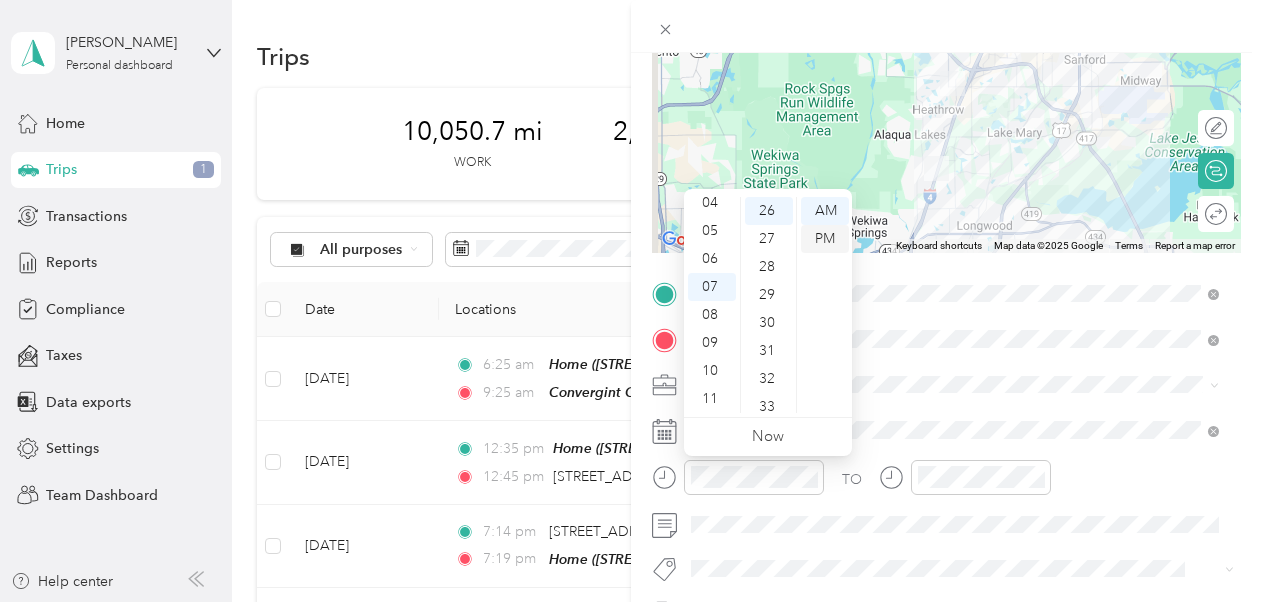 click on "PM" at bounding box center (825, 239) 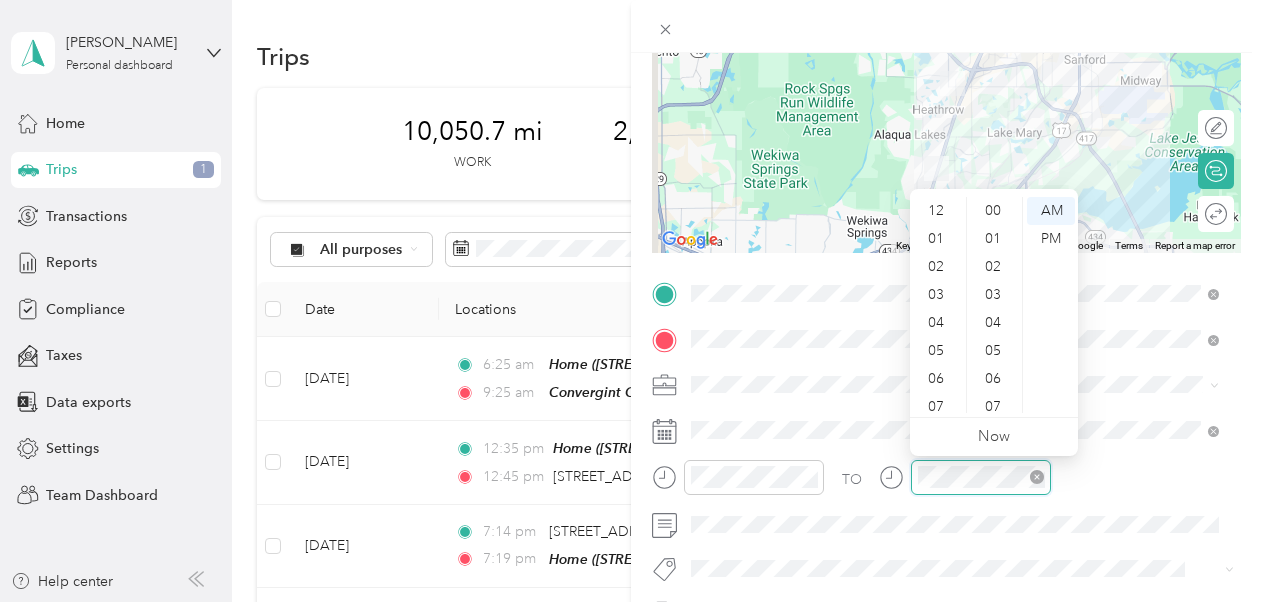 scroll, scrollTop: 728, scrollLeft: 0, axis: vertical 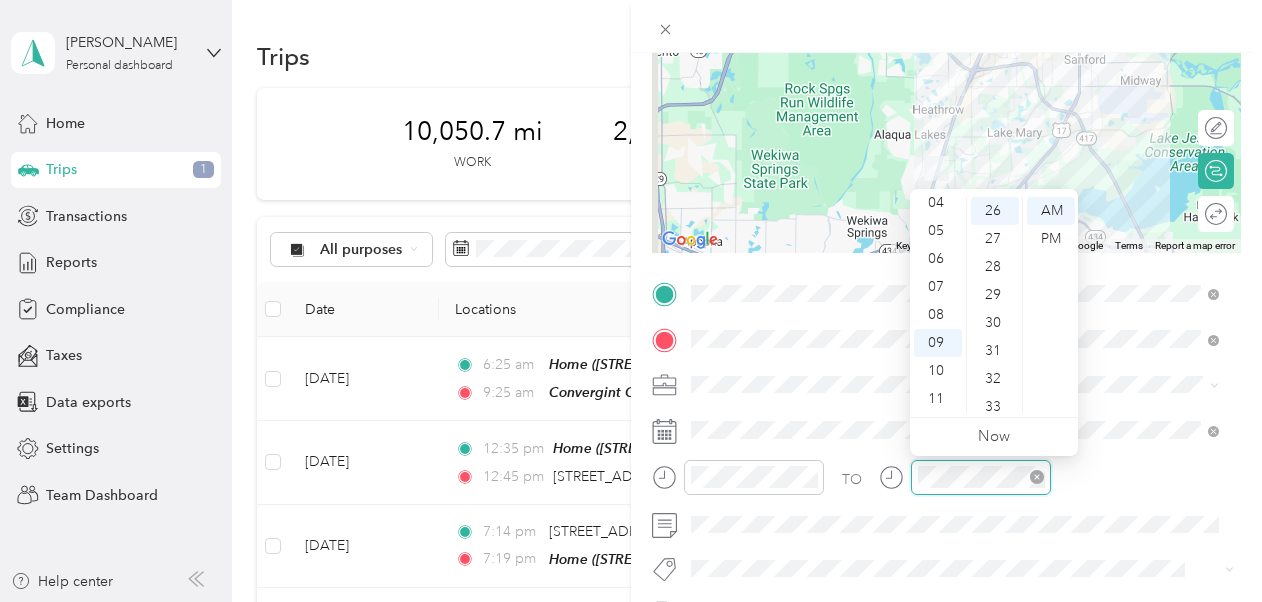 click 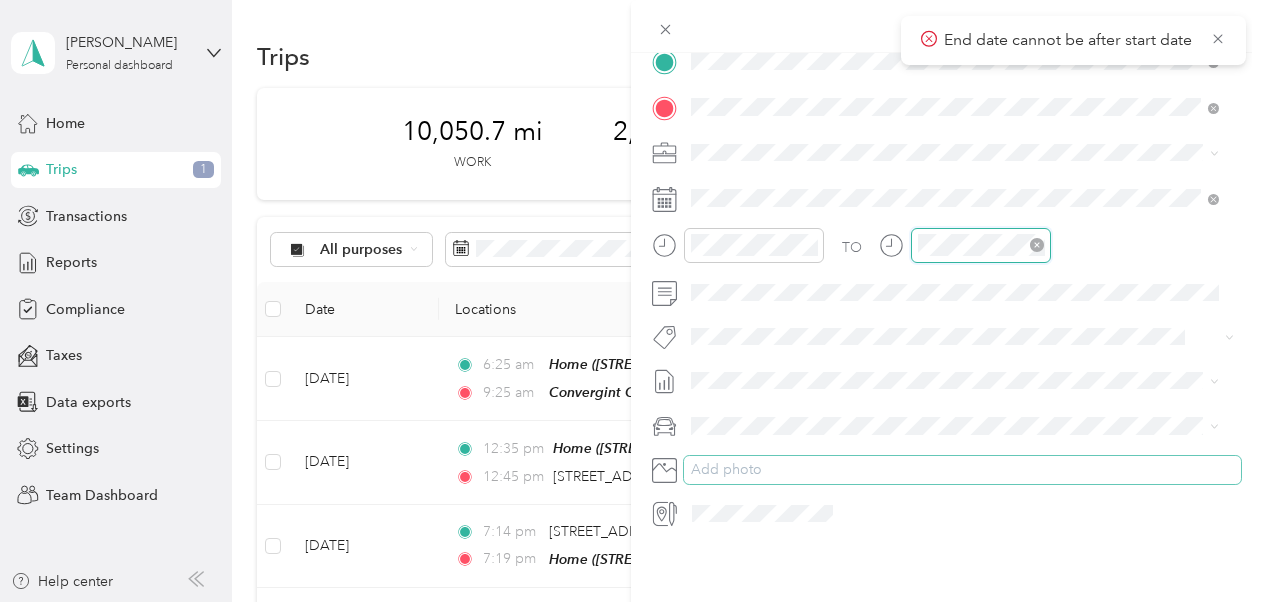 scroll, scrollTop: 0, scrollLeft: 0, axis: both 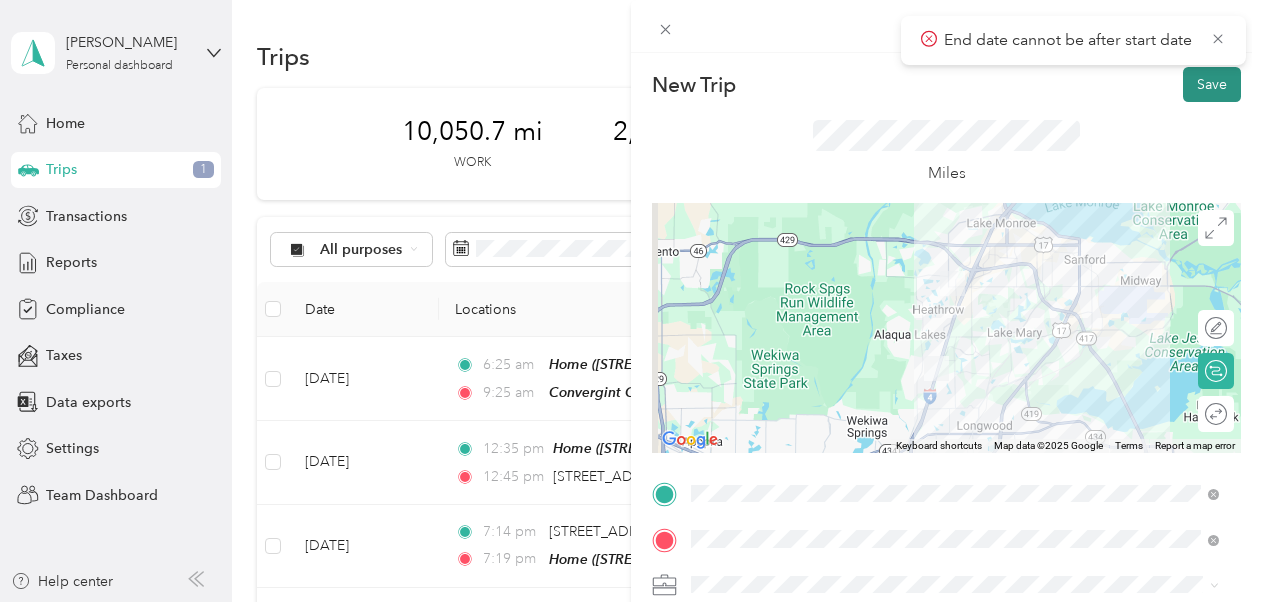 click on "Save" at bounding box center [1212, 84] 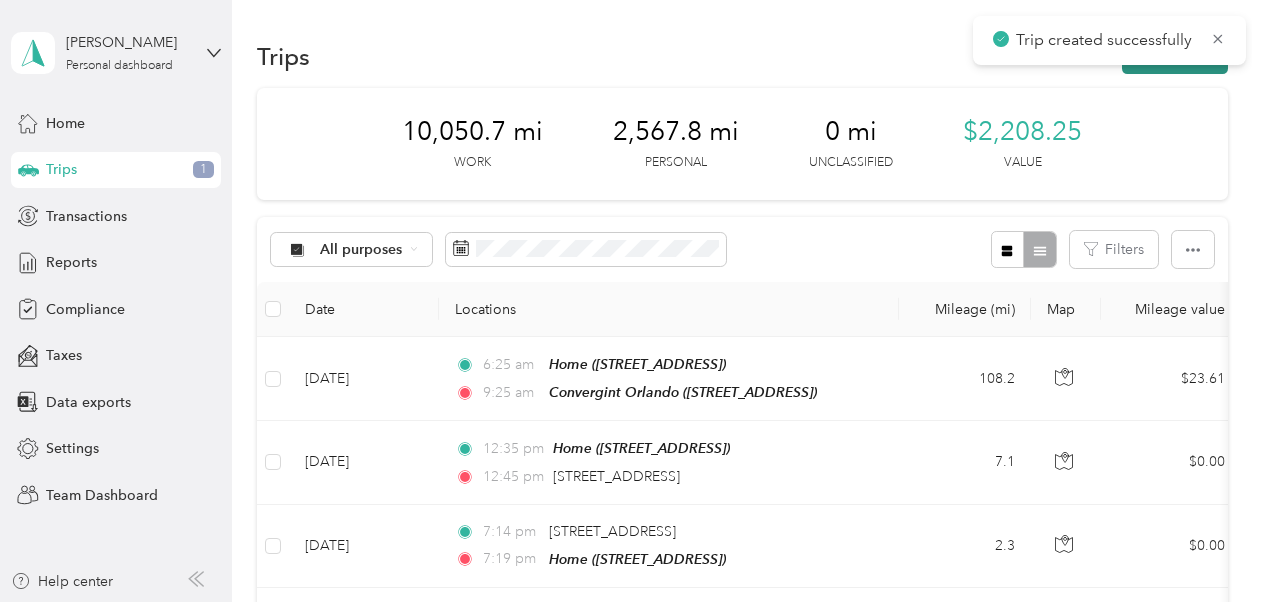 click on "New trip" at bounding box center (1175, 56) 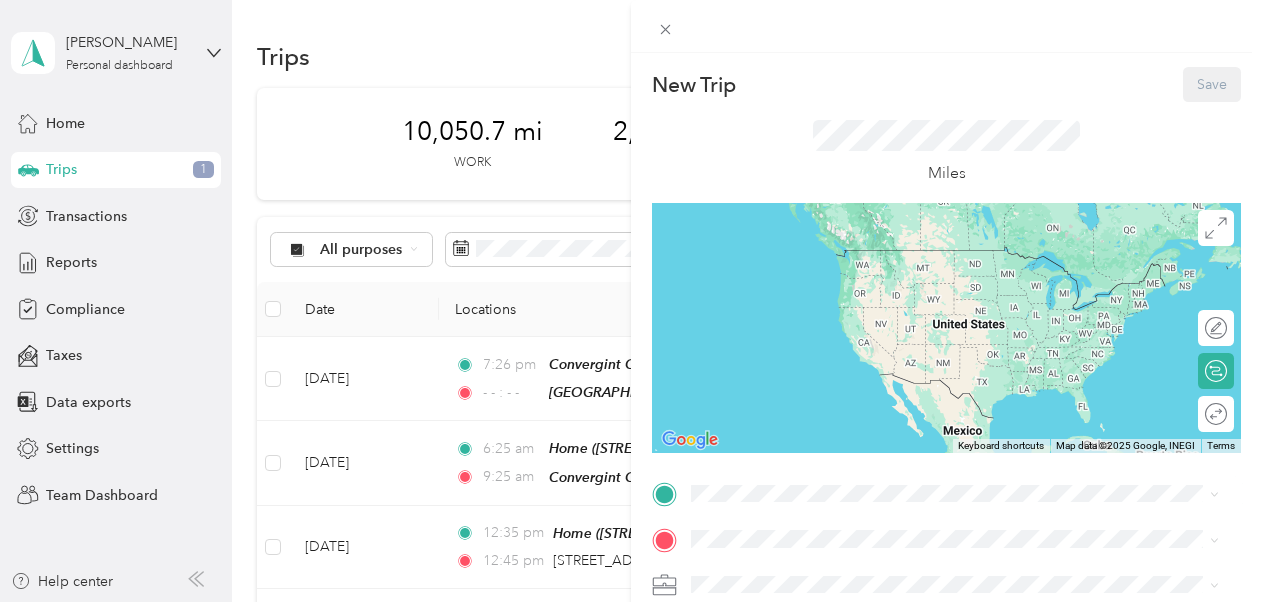 click on "Westin [PERSON_NAME] [STREET_ADDRESS]" at bounding box center [955, 458] 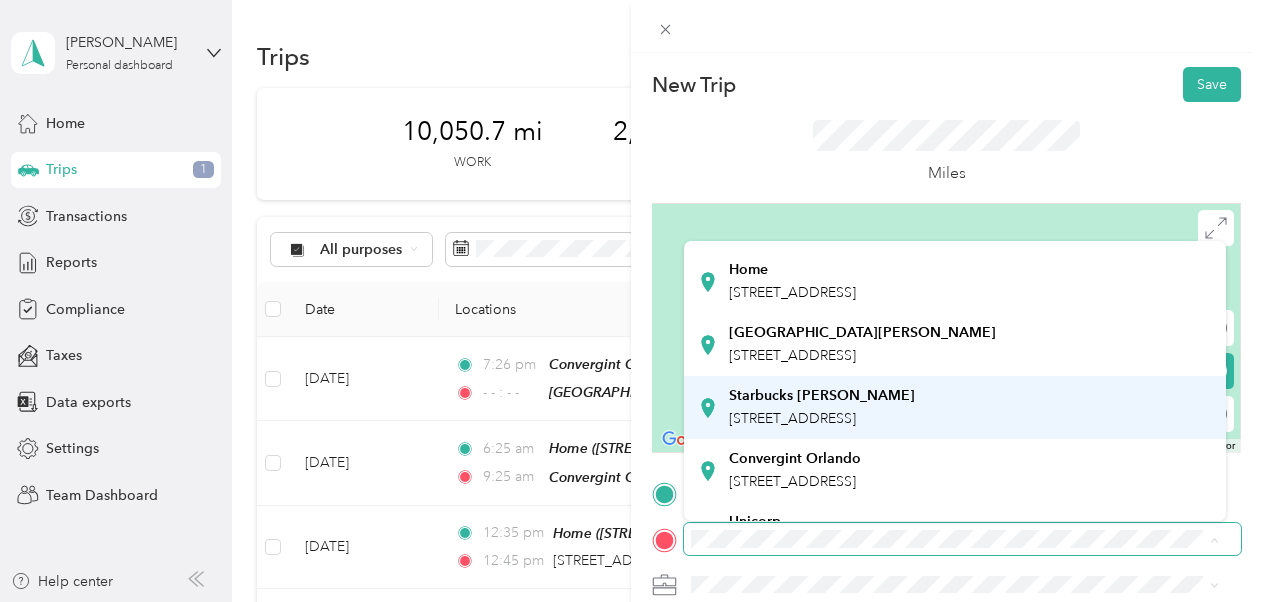 scroll, scrollTop: 200, scrollLeft: 0, axis: vertical 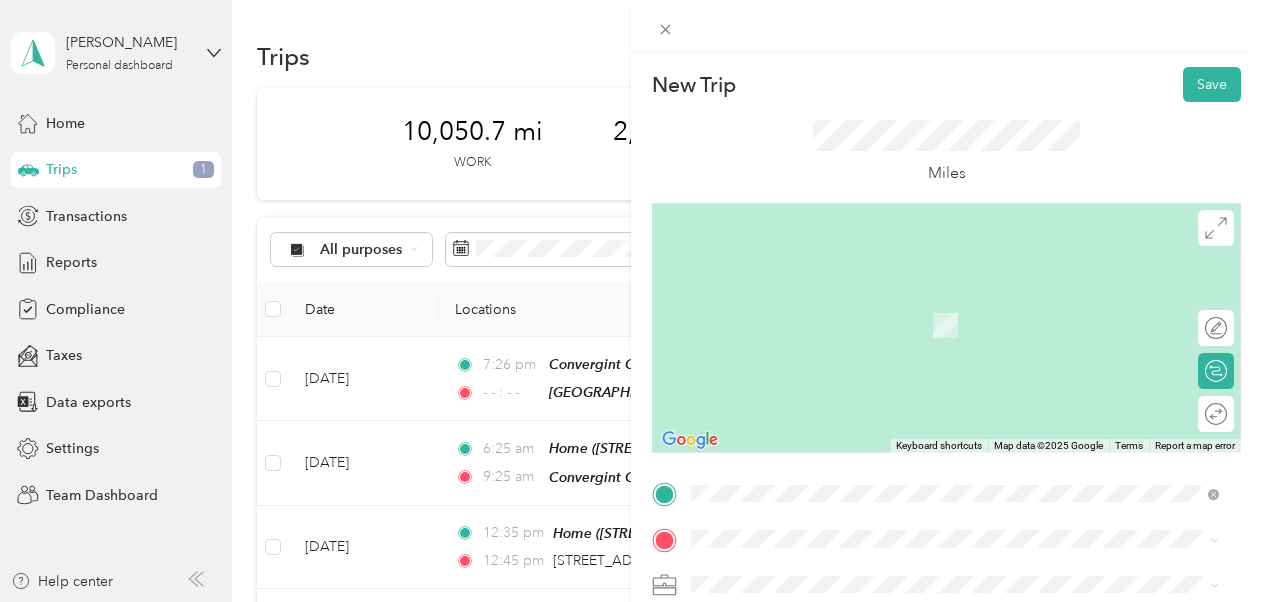 click on "Convergint Orlando  [STREET_ADDRESS]" at bounding box center [795, 428] 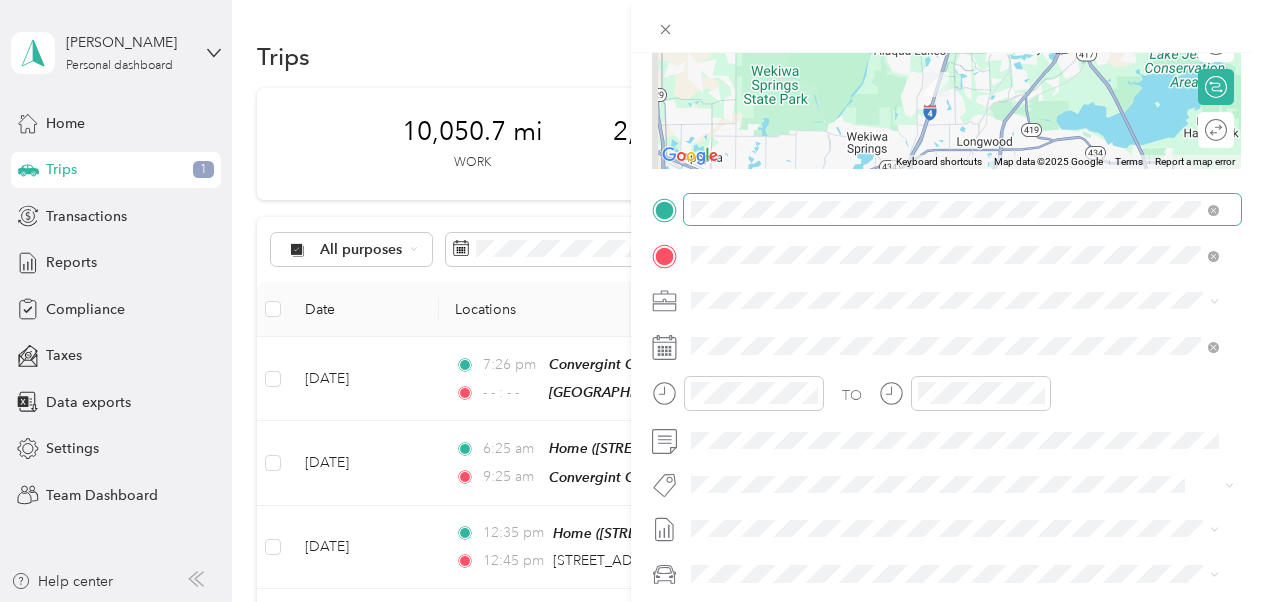 scroll, scrollTop: 300, scrollLeft: 0, axis: vertical 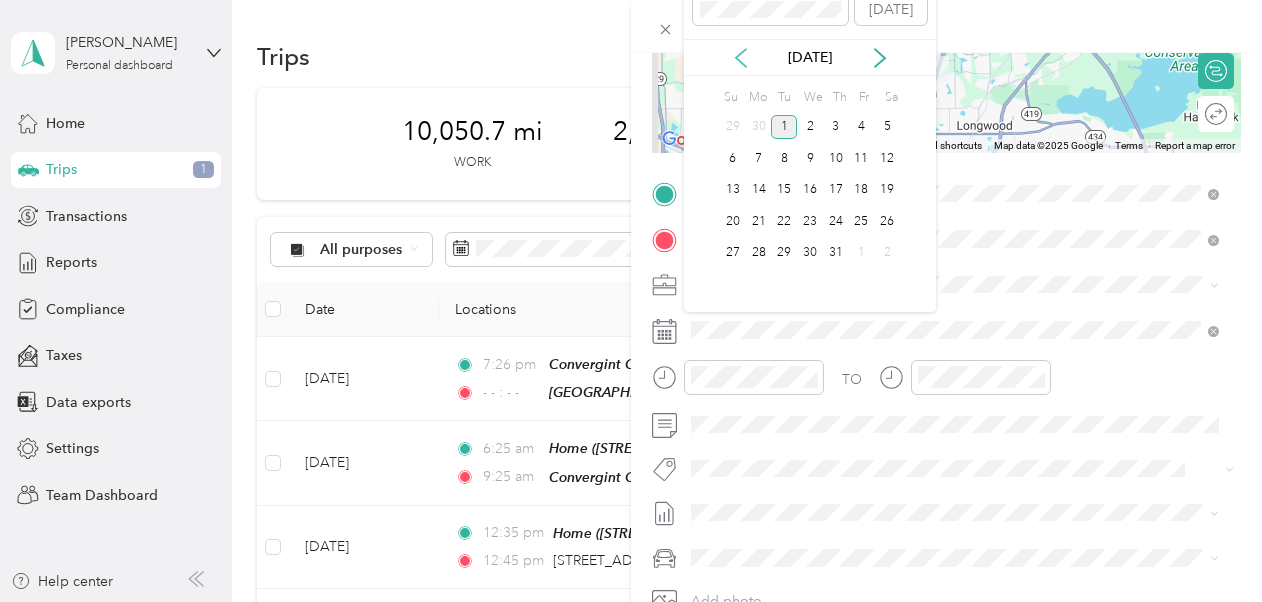 click 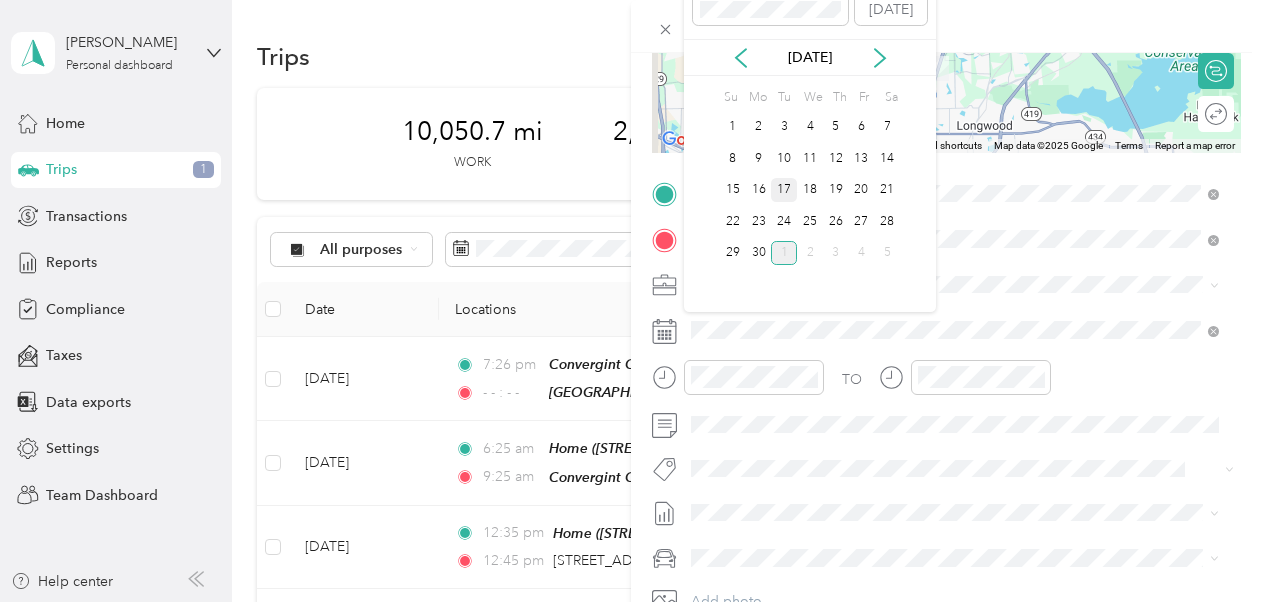 click on "17" at bounding box center [784, 190] 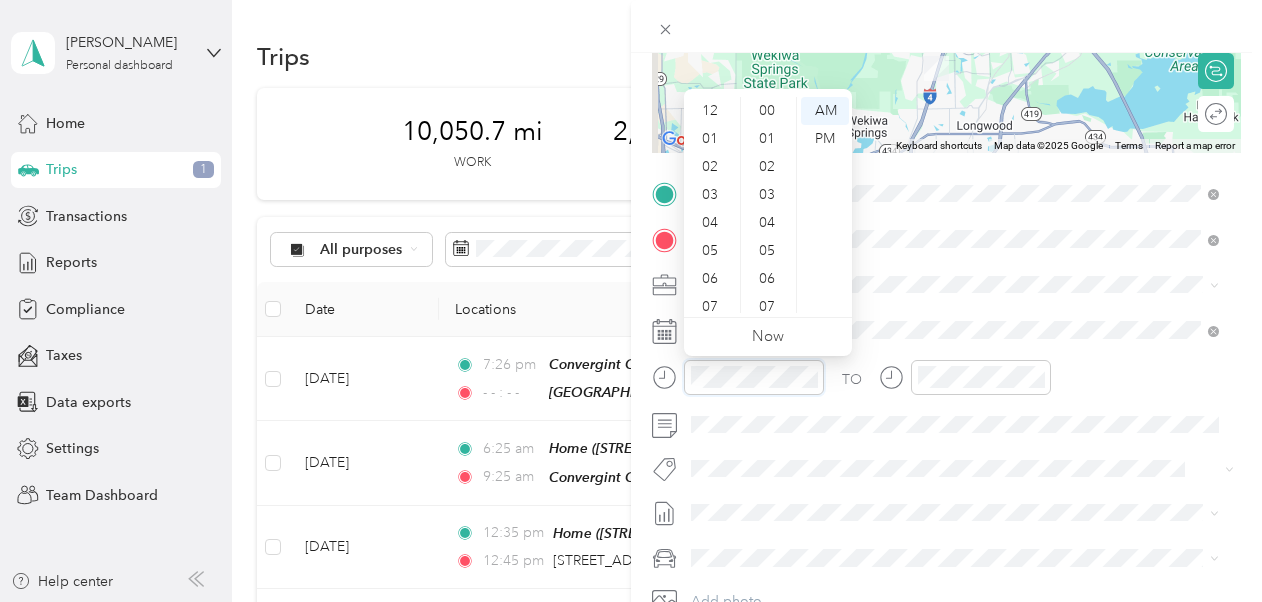 scroll, scrollTop: 756, scrollLeft: 0, axis: vertical 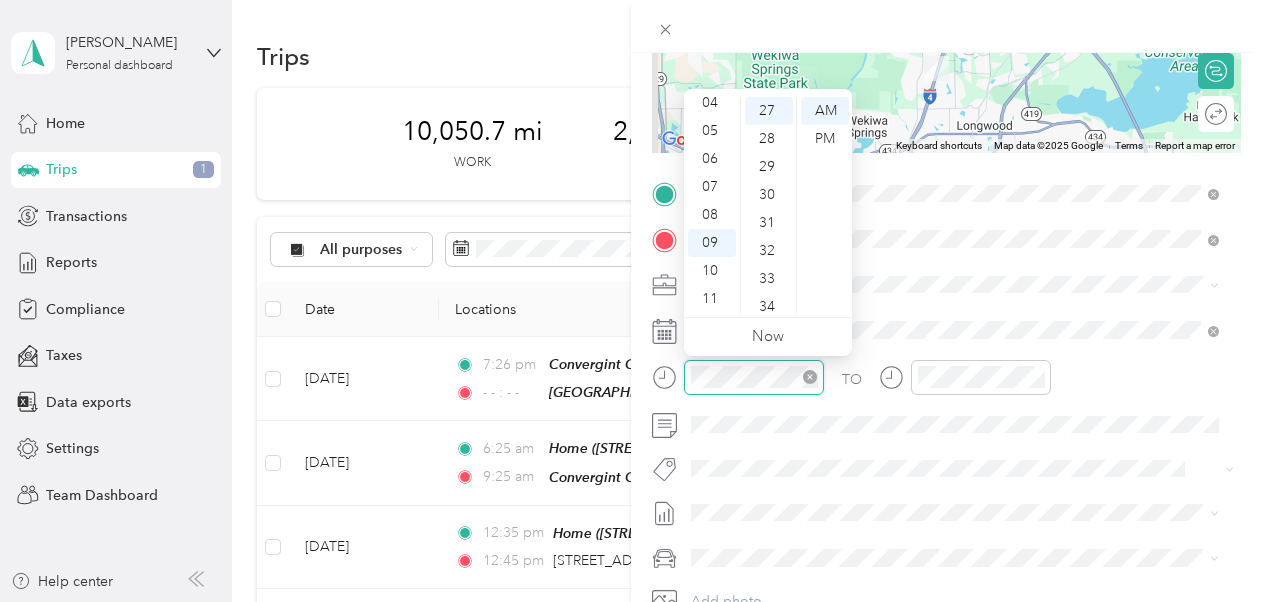 click 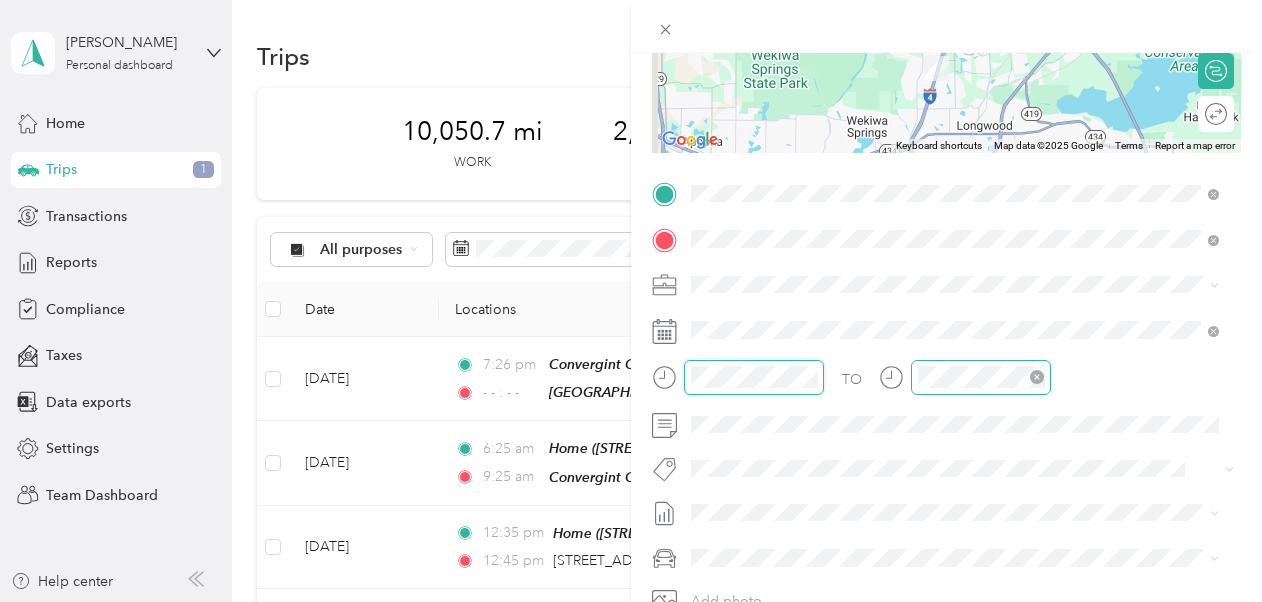 click 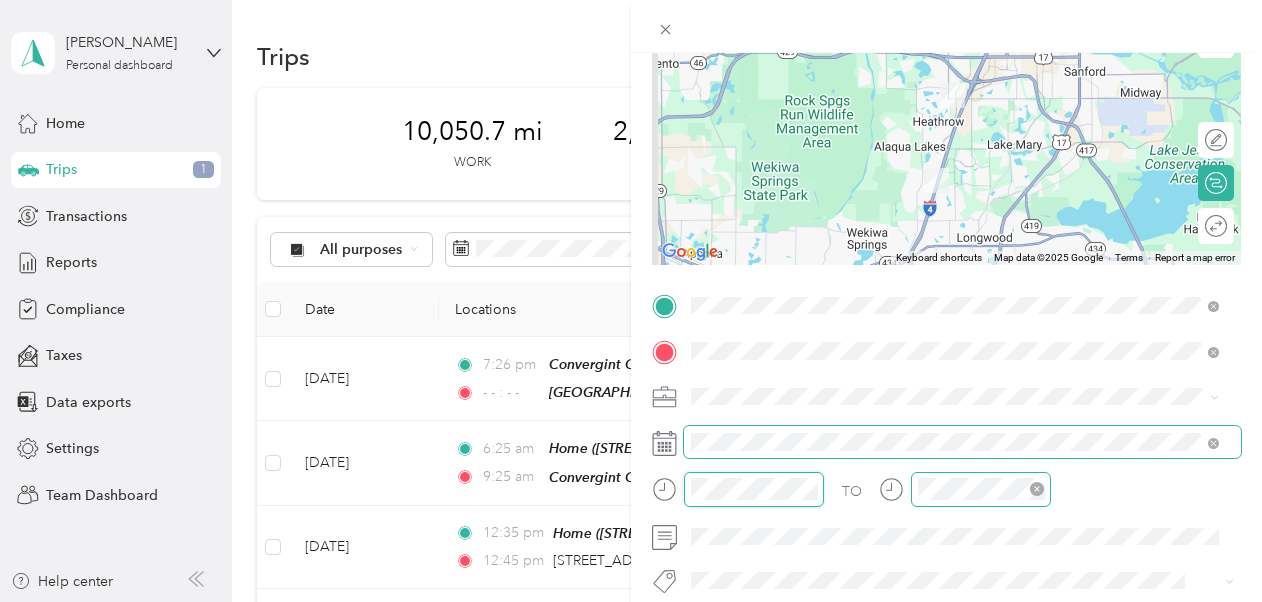 scroll, scrollTop: 0, scrollLeft: 0, axis: both 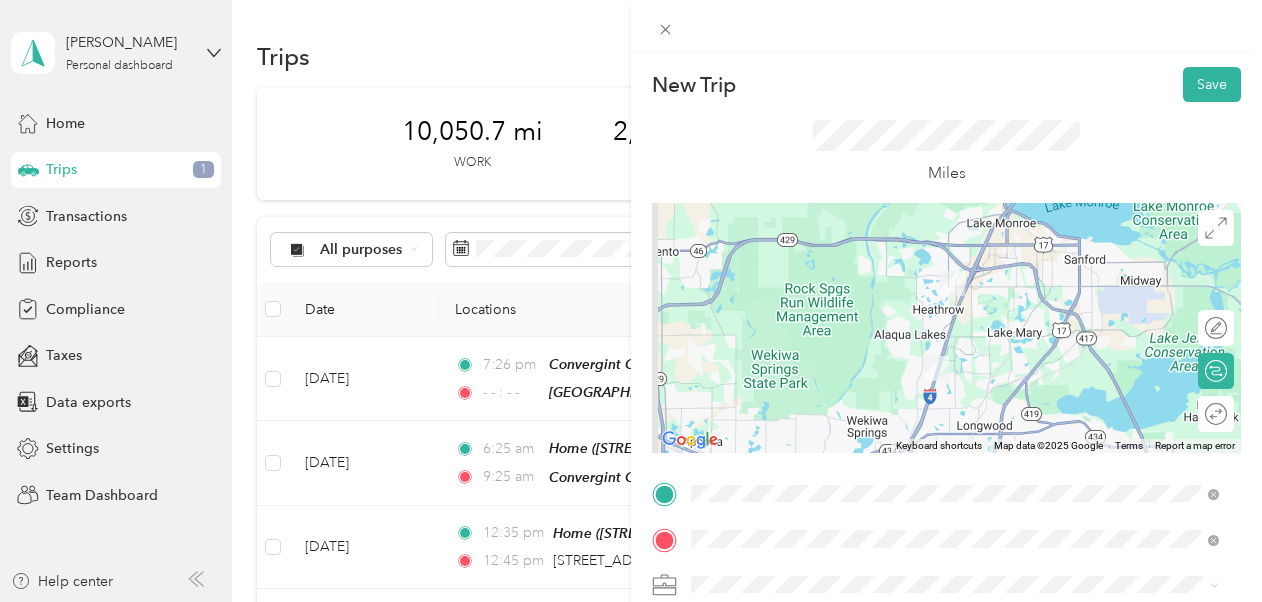click at bounding box center (962, 585) 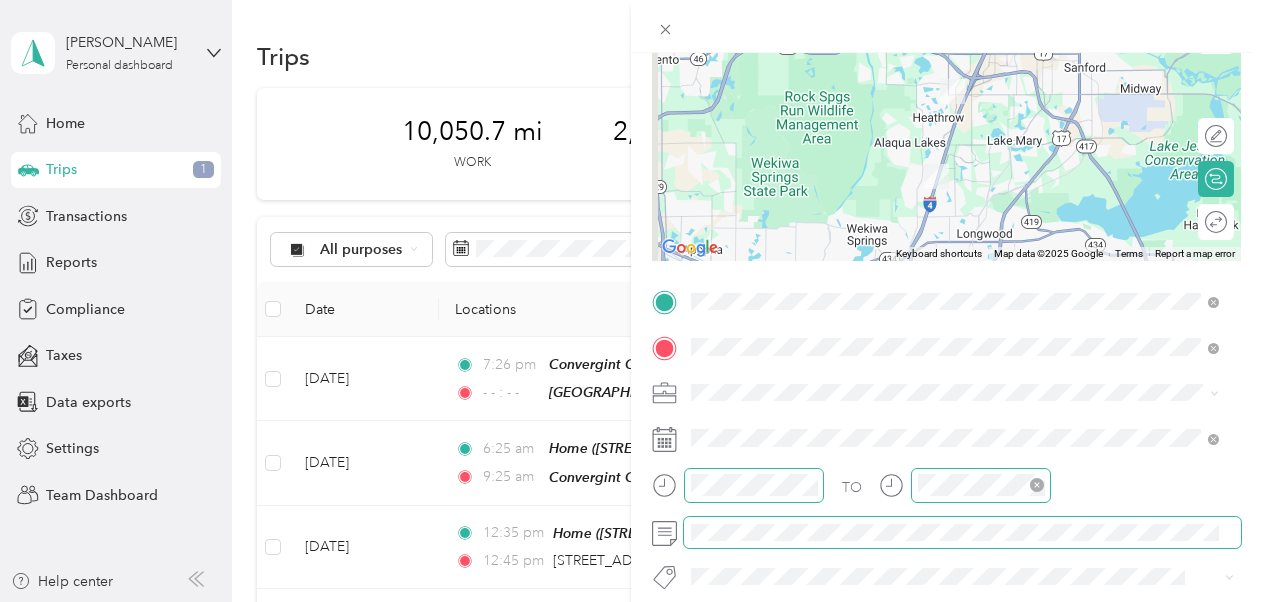 scroll, scrollTop: 200, scrollLeft: 0, axis: vertical 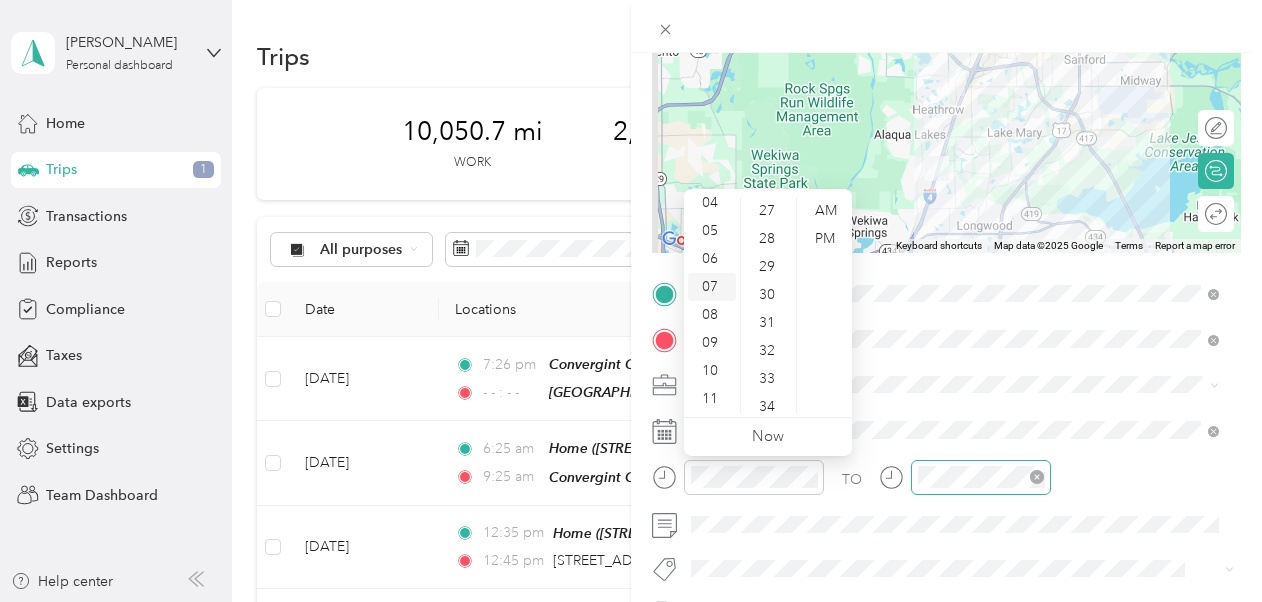 click on "07" at bounding box center [712, 287] 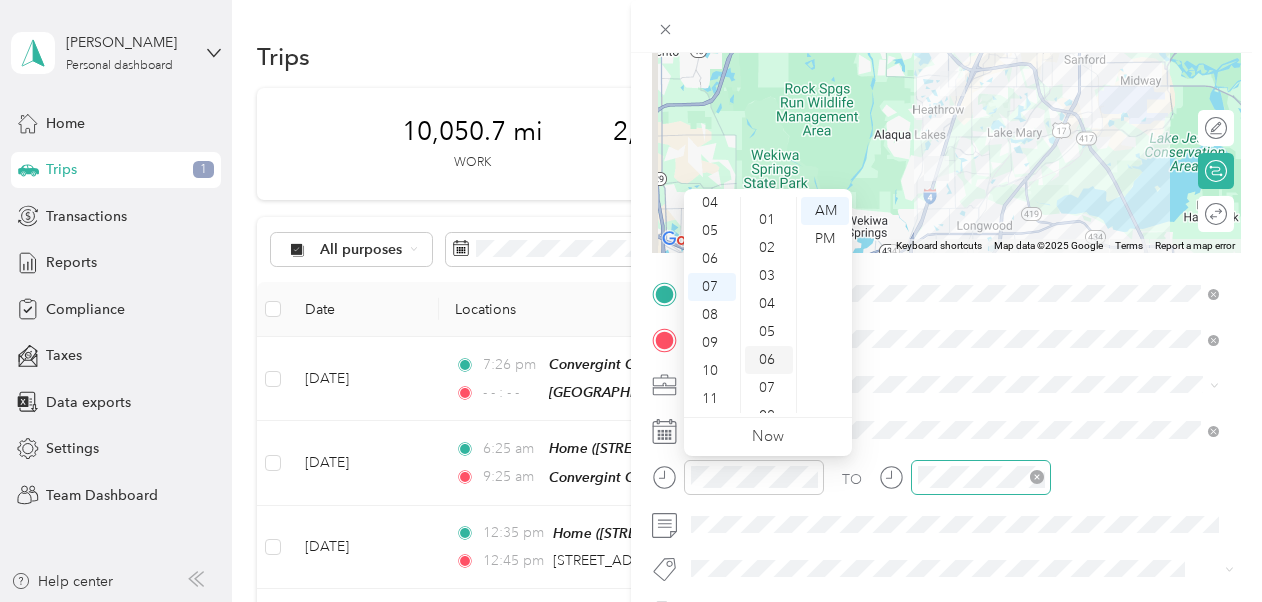 scroll, scrollTop: 0, scrollLeft: 0, axis: both 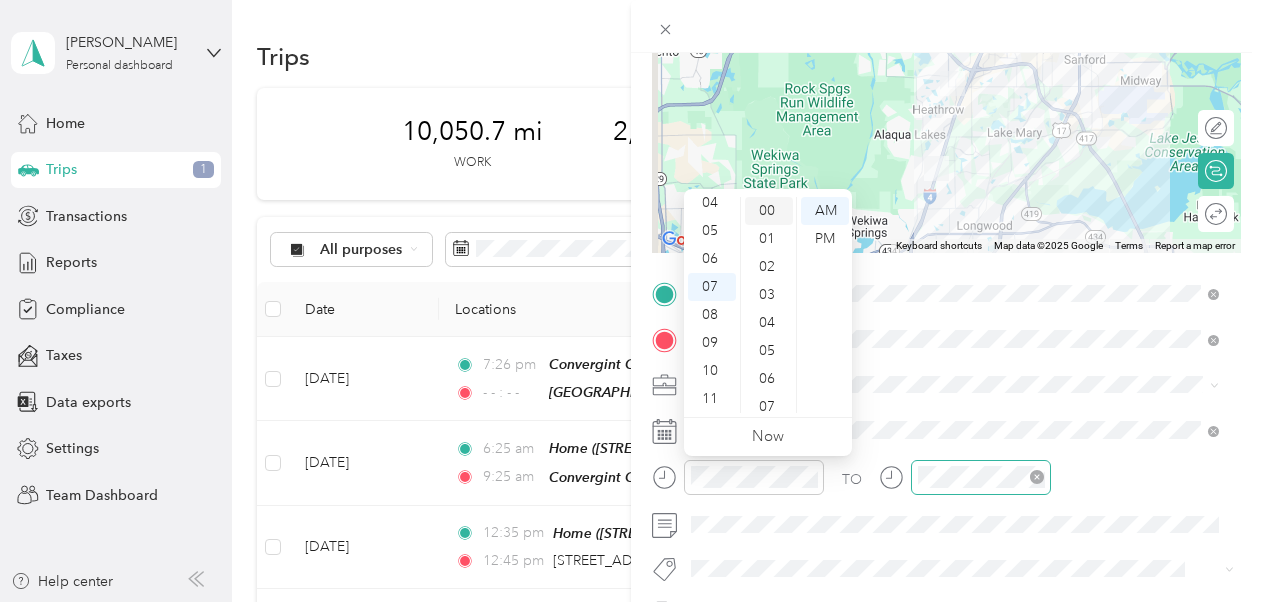 click on "00" at bounding box center (769, 211) 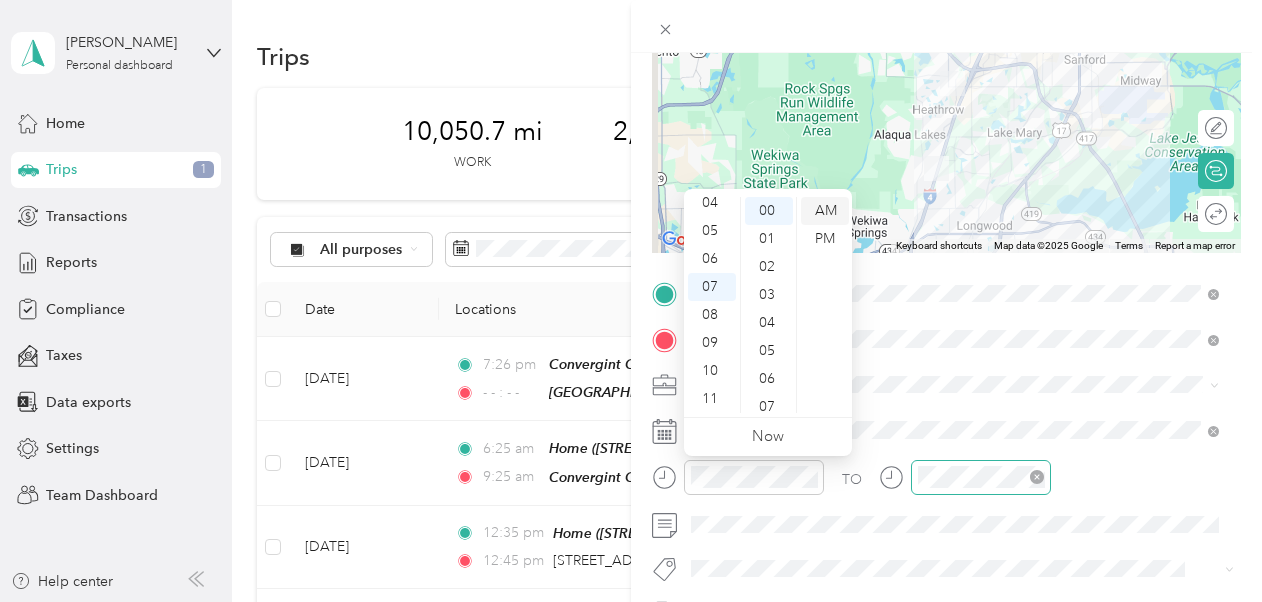 click on "AM" at bounding box center [825, 211] 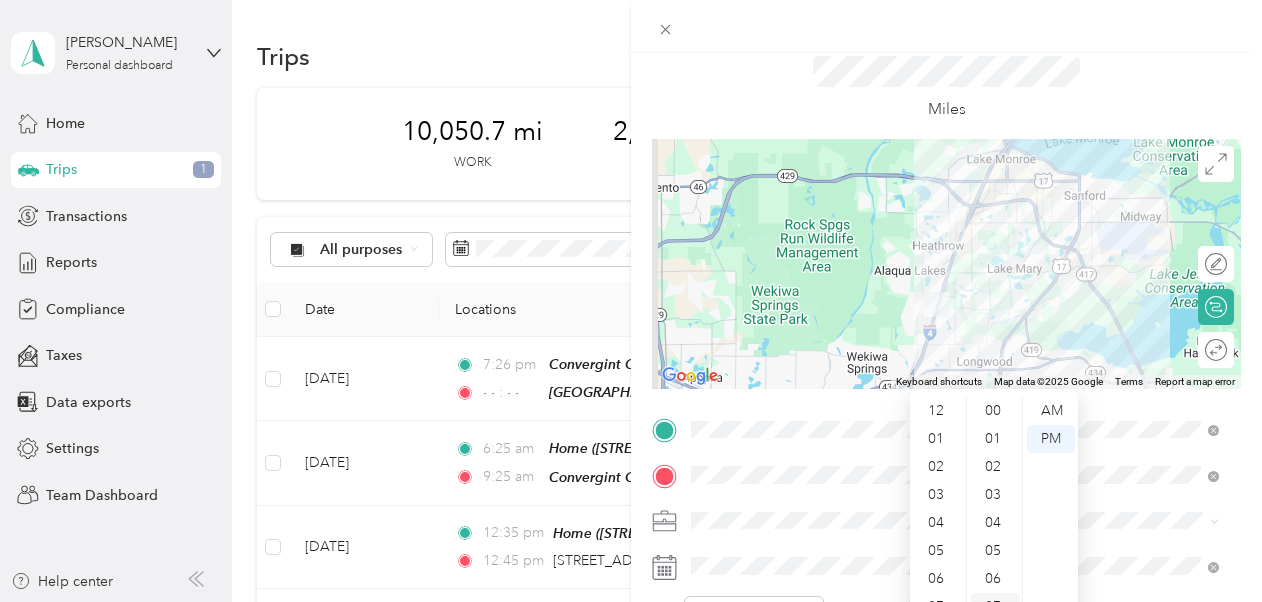 scroll, scrollTop: 0, scrollLeft: 0, axis: both 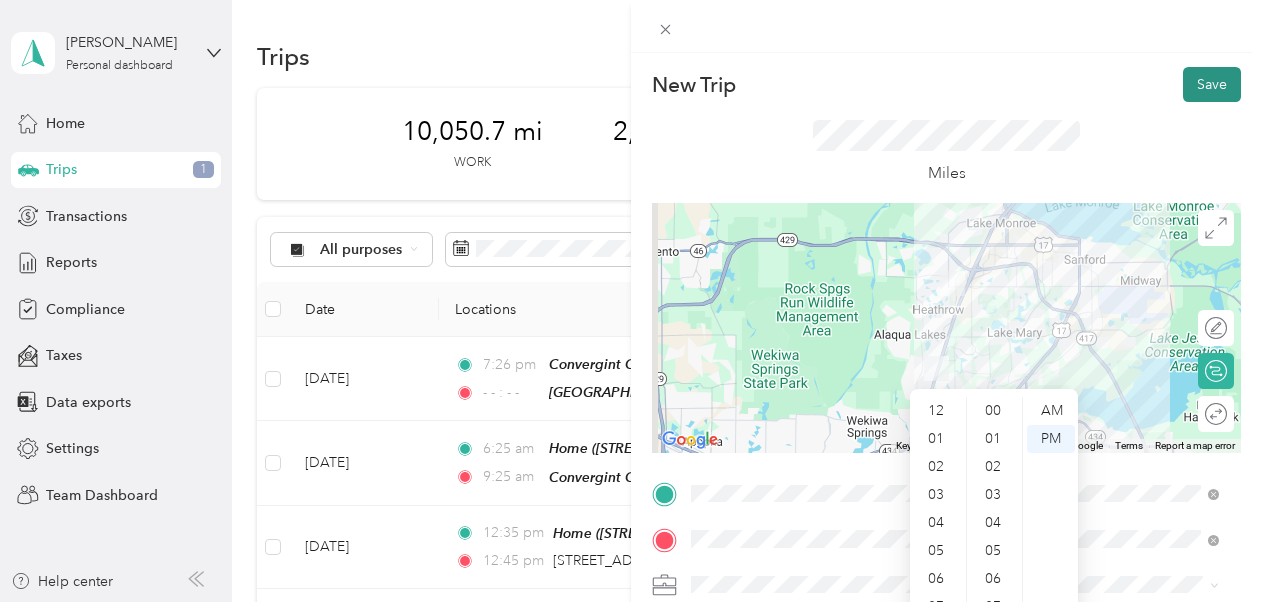 click on "Save" at bounding box center [1212, 84] 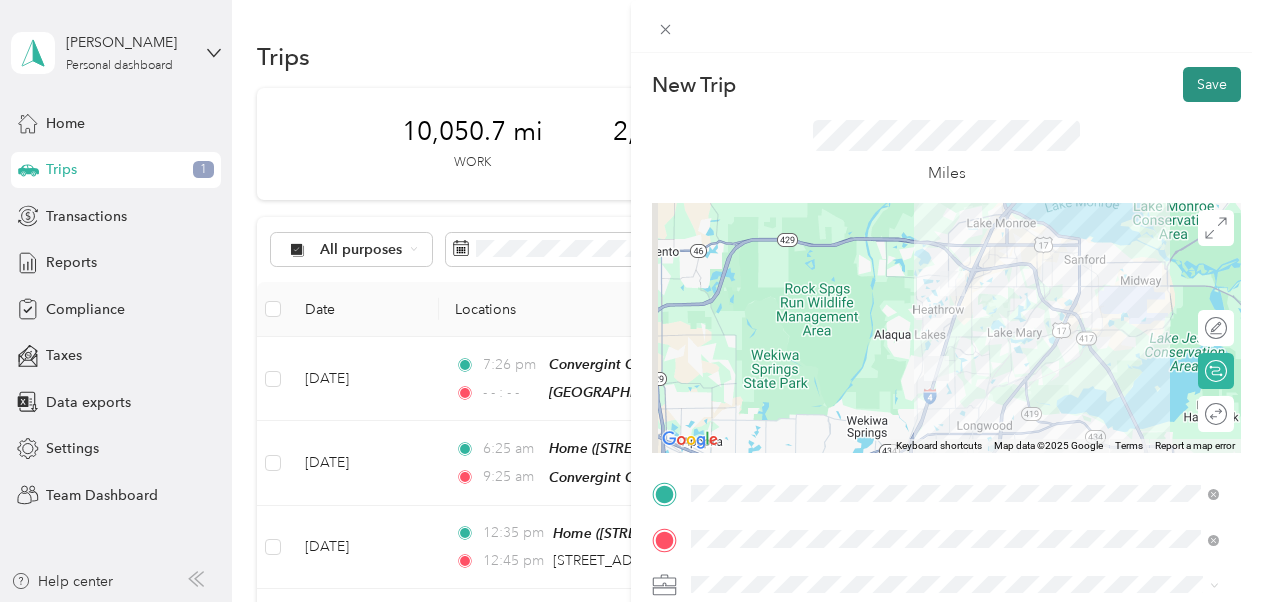 click on "Save" at bounding box center (1212, 84) 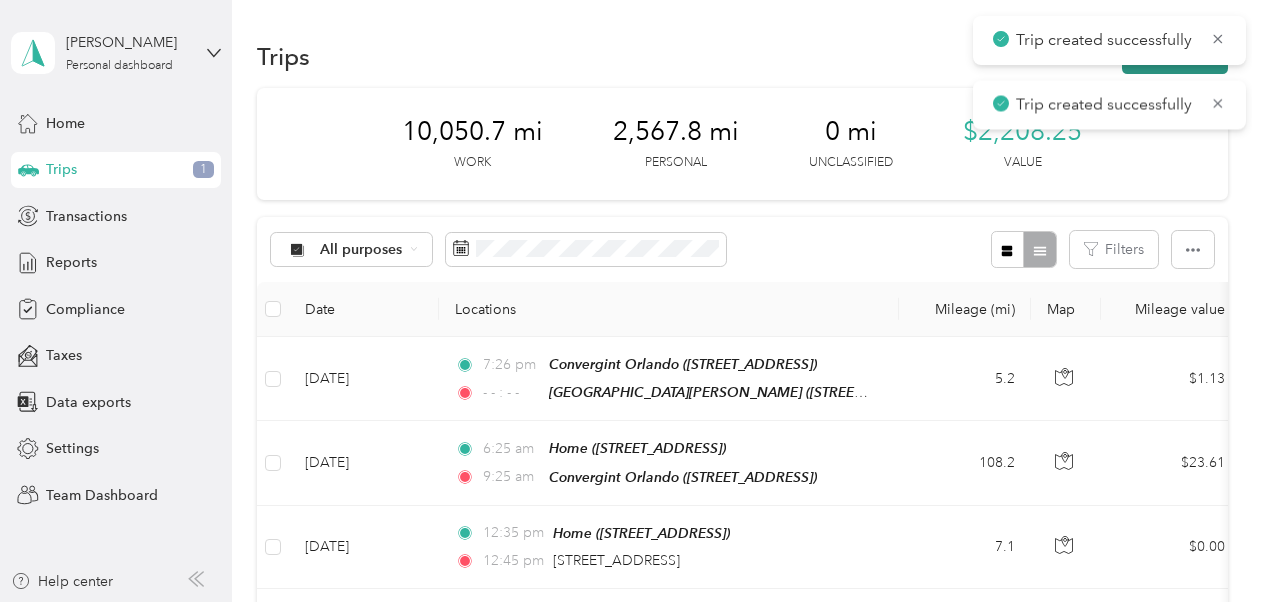 click on "New trip" at bounding box center [1175, 56] 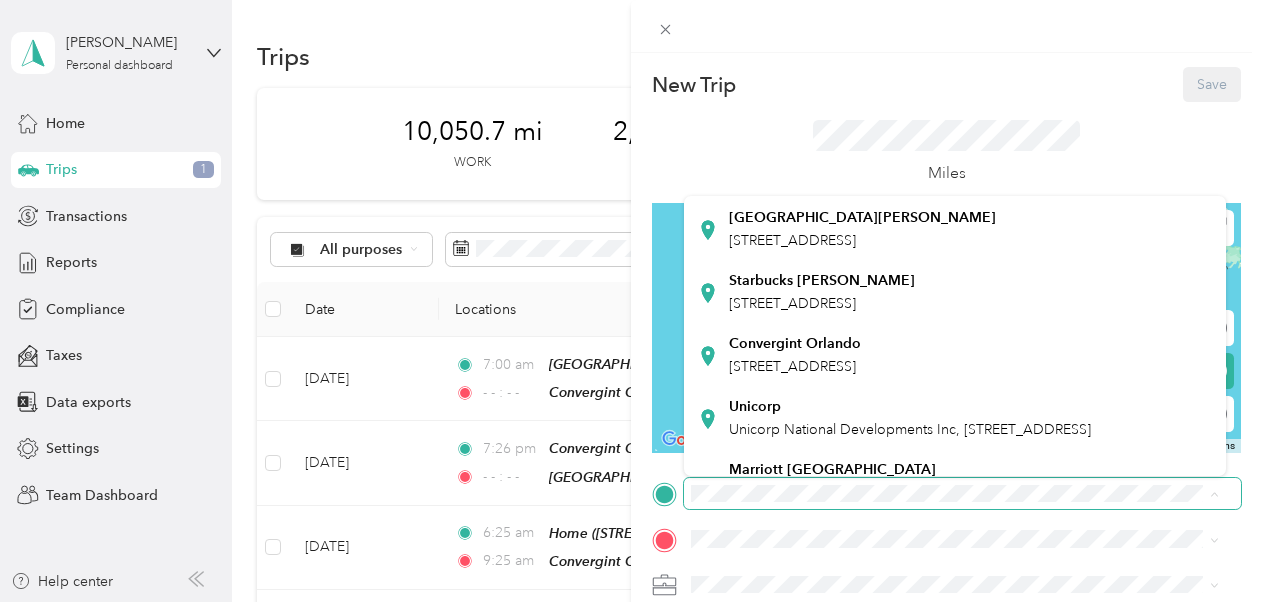 scroll, scrollTop: 300, scrollLeft: 0, axis: vertical 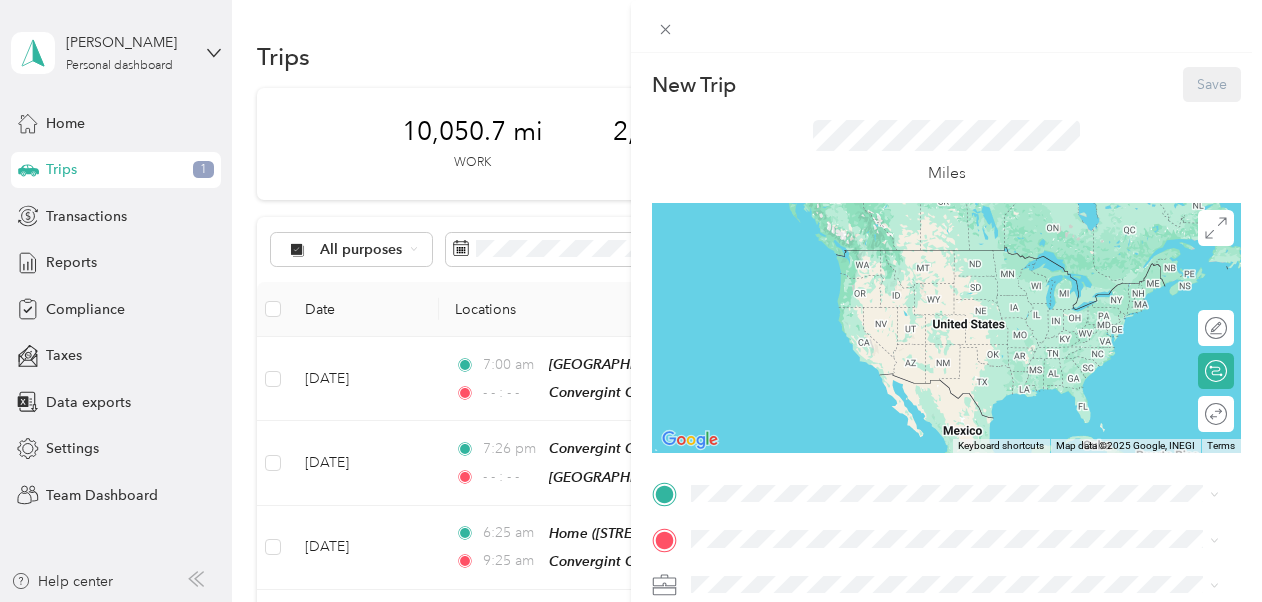 click on "Convergint Orlando  [STREET_ADDRESS]" at bounding box center (795, 280) 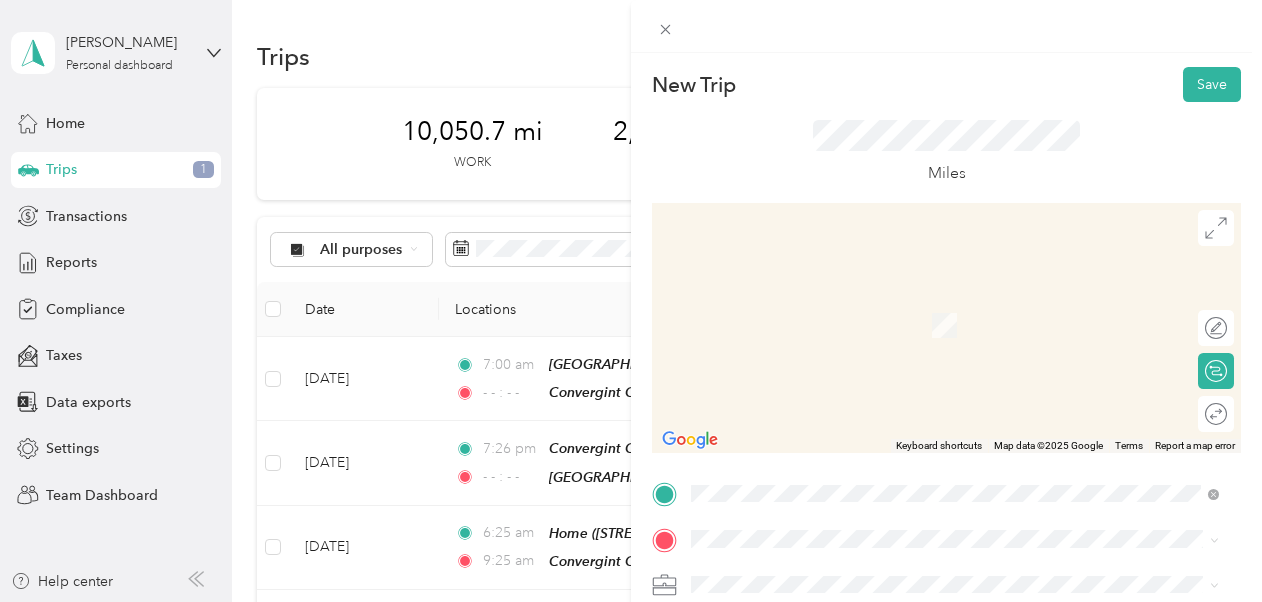 click on "[GEOGRAPHIC_DATA][PERSON_NAME]" at bounding box center [862, 490] 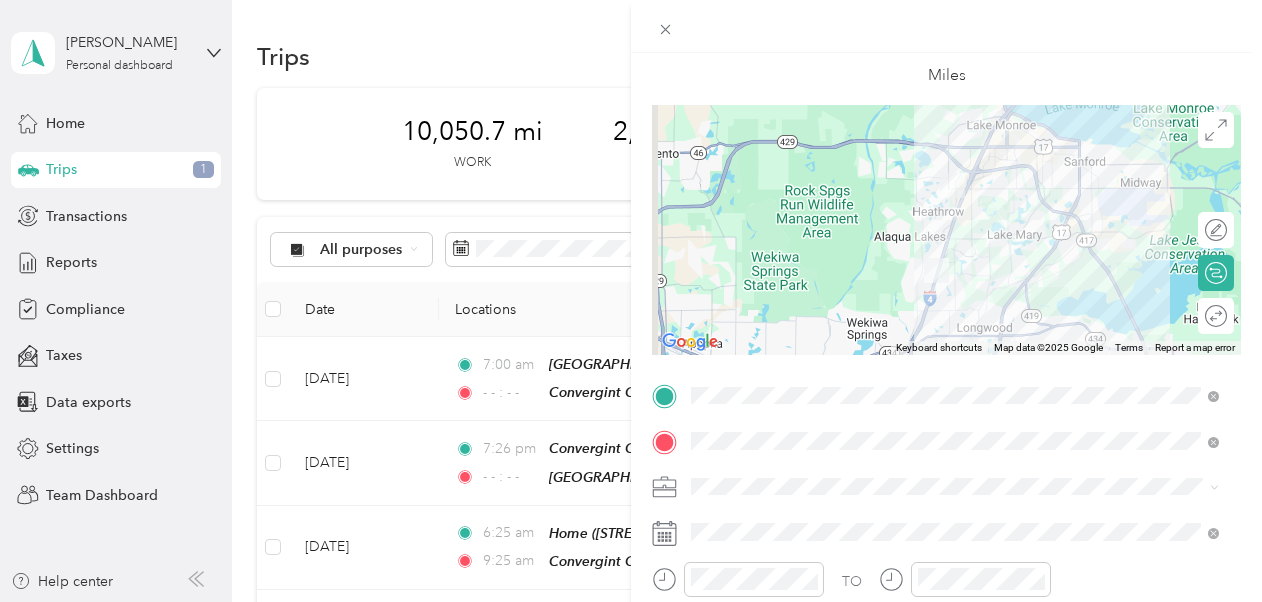 scroll, scrollTop: 300, scrollLeft: 0, axis: vertical 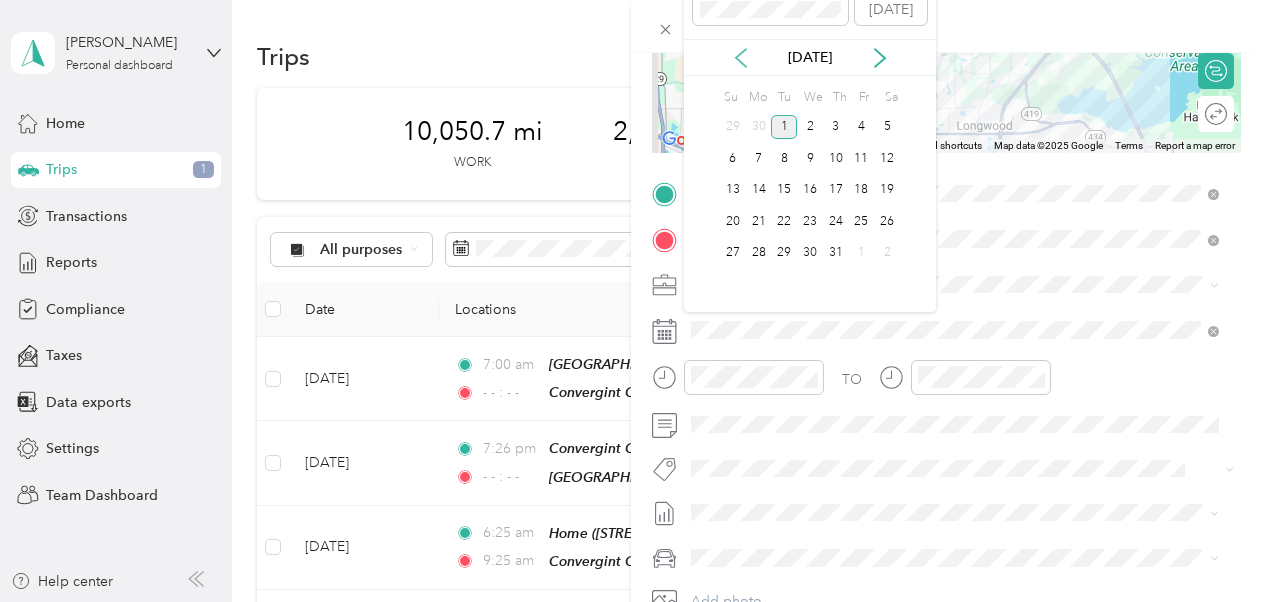 click 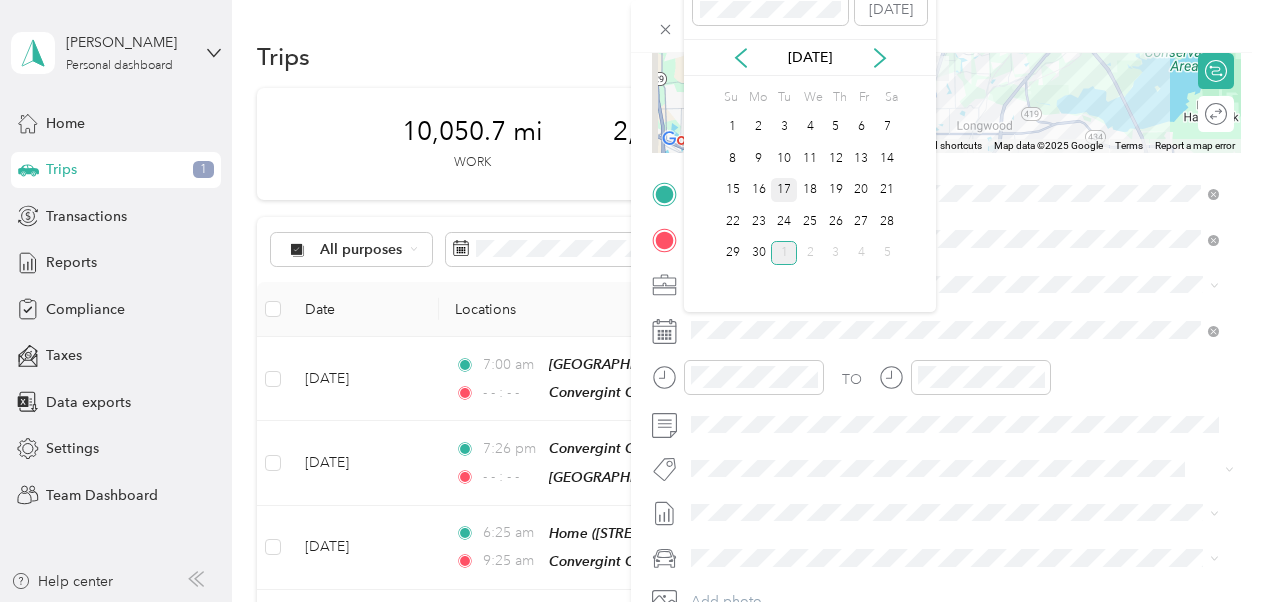 click on "17" at bounding box center [784, 190] 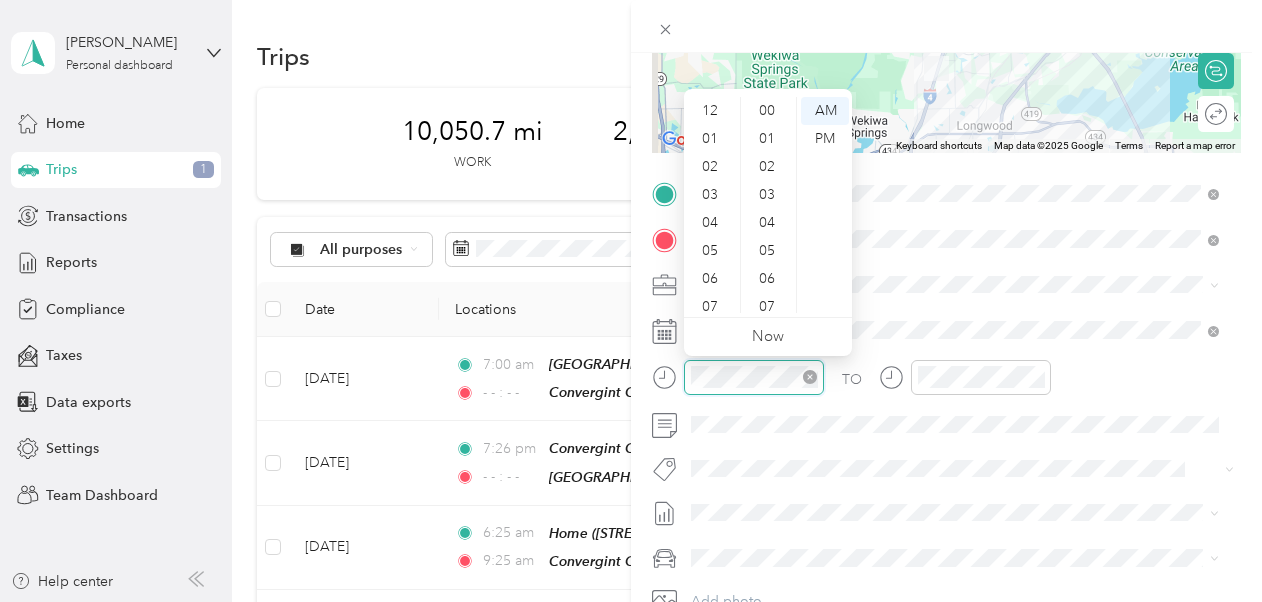 scroll, scrollTop: 782, scrollLeft: 0, axis: vertical 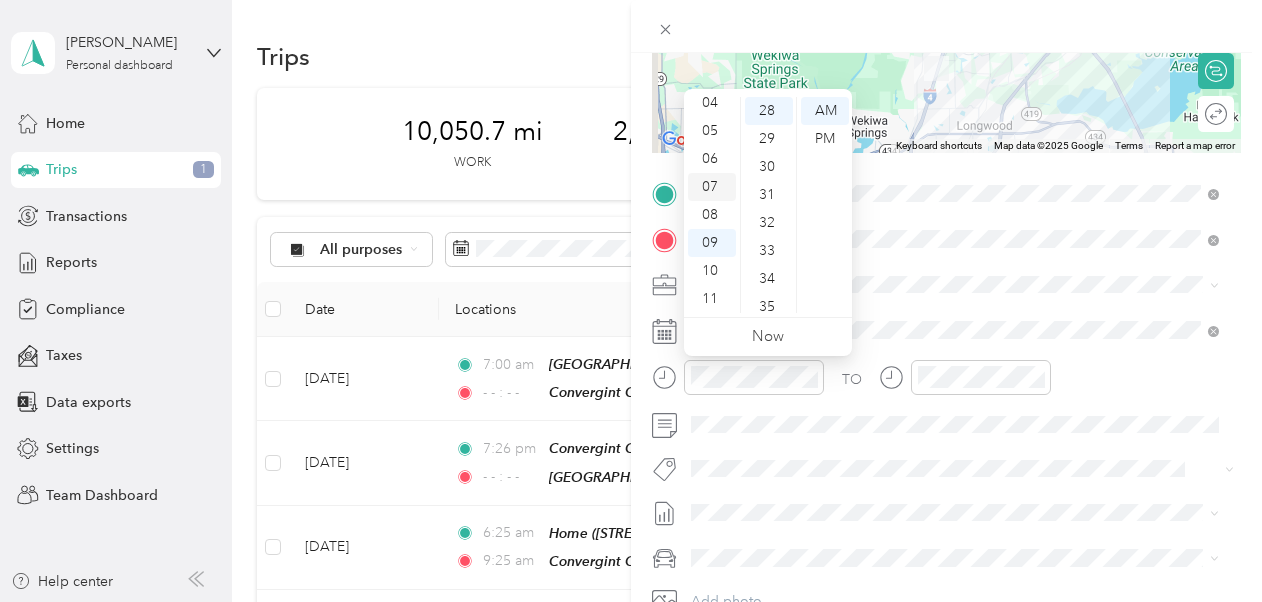 drag, startPoint x: 709, startPoint y: 181, endPoint x: 714, endPoint y: 191, distance: 11.18034 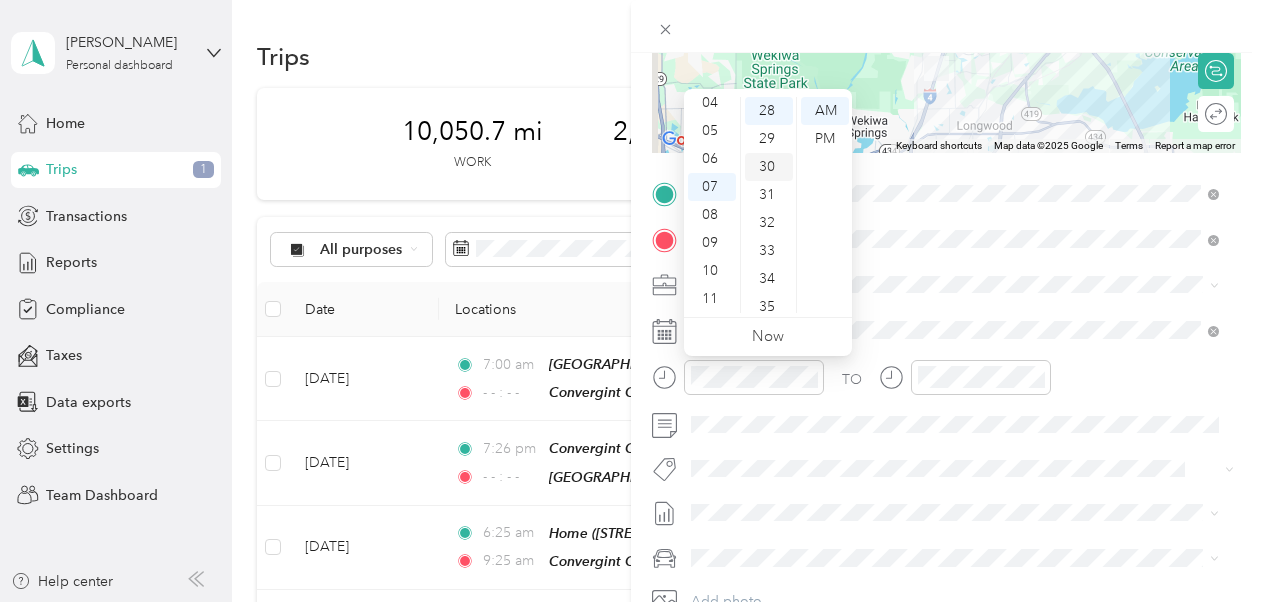 click on "30" at bounding box center [769, 167] 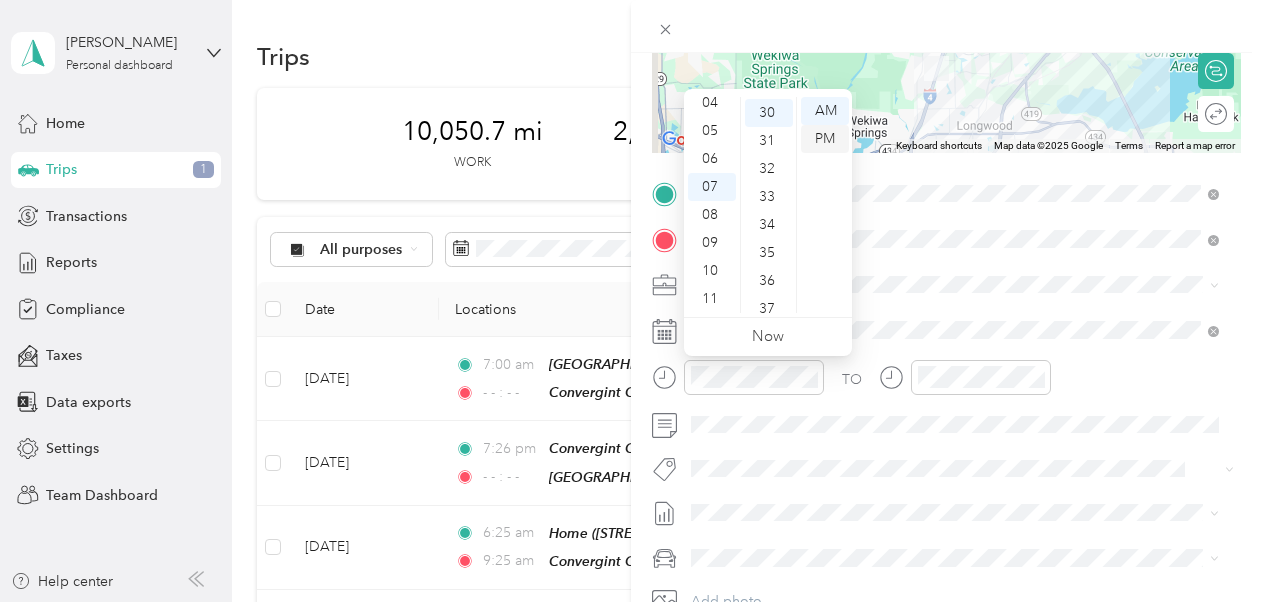 scroll, scrollTop: 840, scrollLeft: 0, axis: vertical 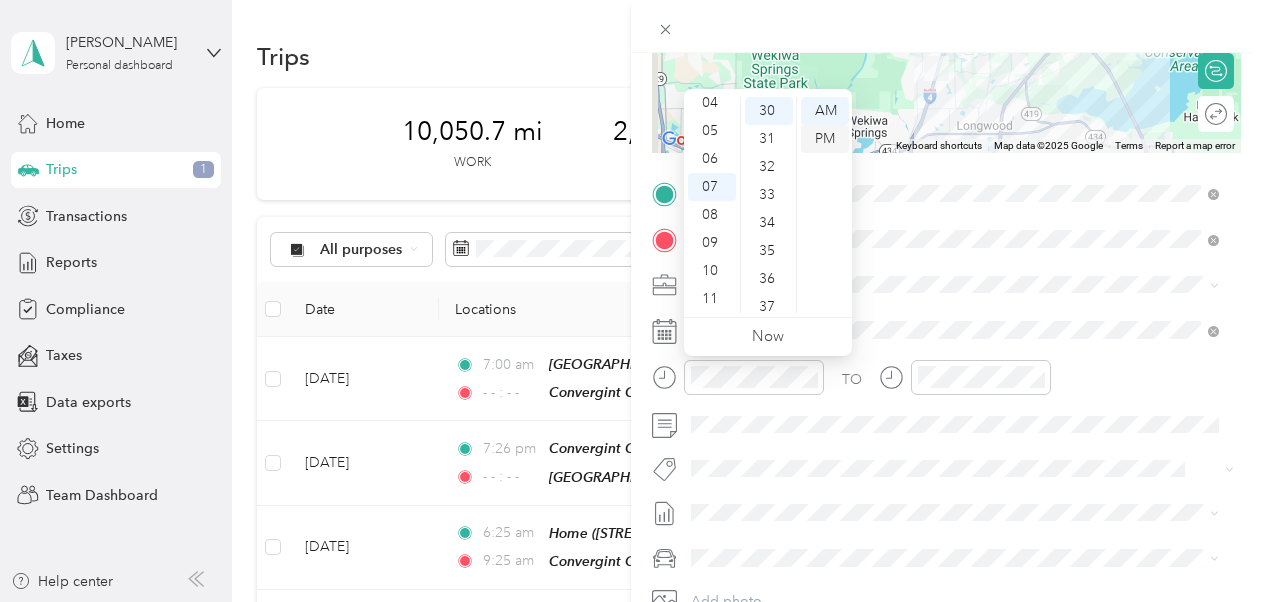 drag, startPoint x: 832, startPoint y: 134, endPoint x: 840, endPoint y: 141, distance: 10.630146 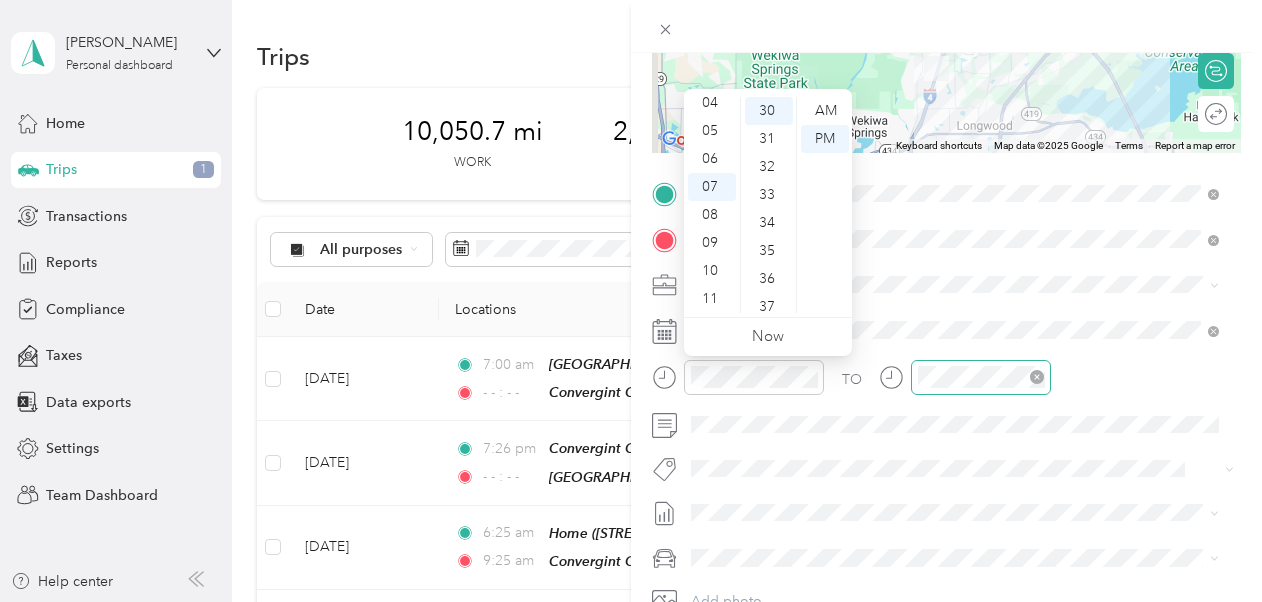 click 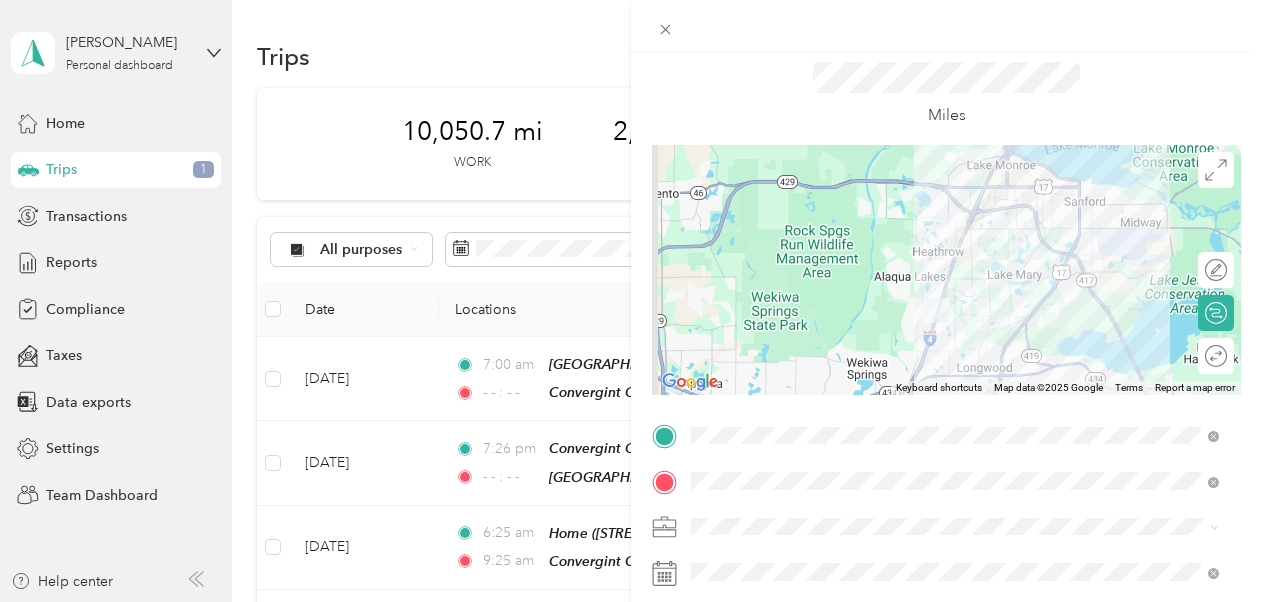 scroll, scrollTop: 0, scrollLeft: 0, axis: both 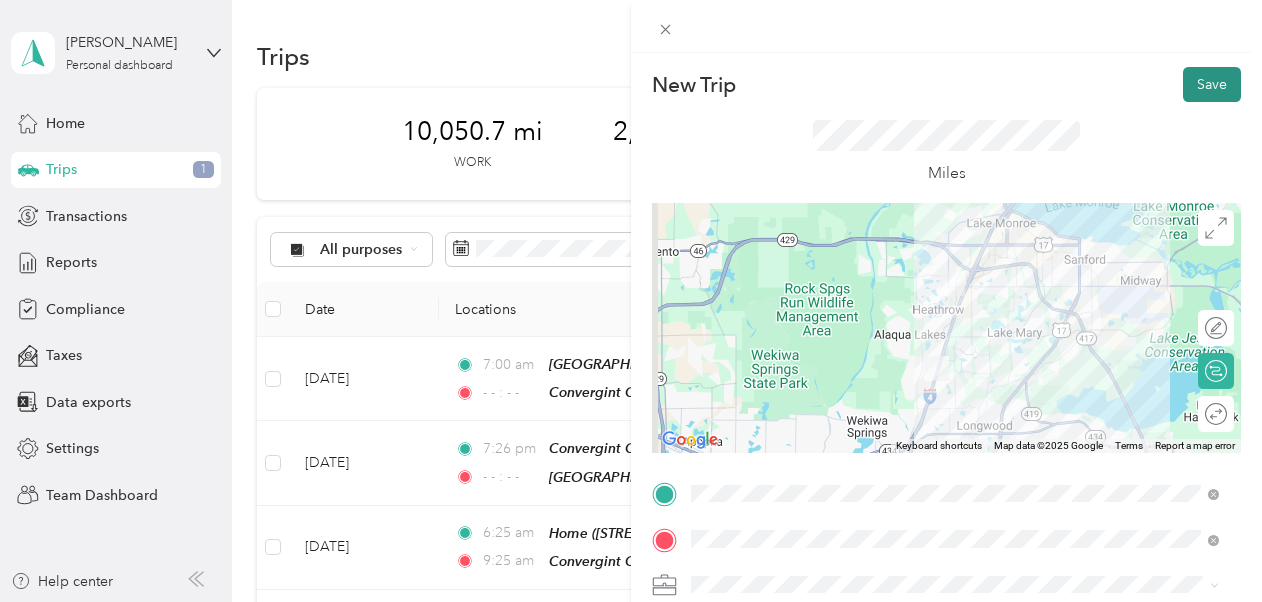 click on "Save" at bounding box center [1212, 84] 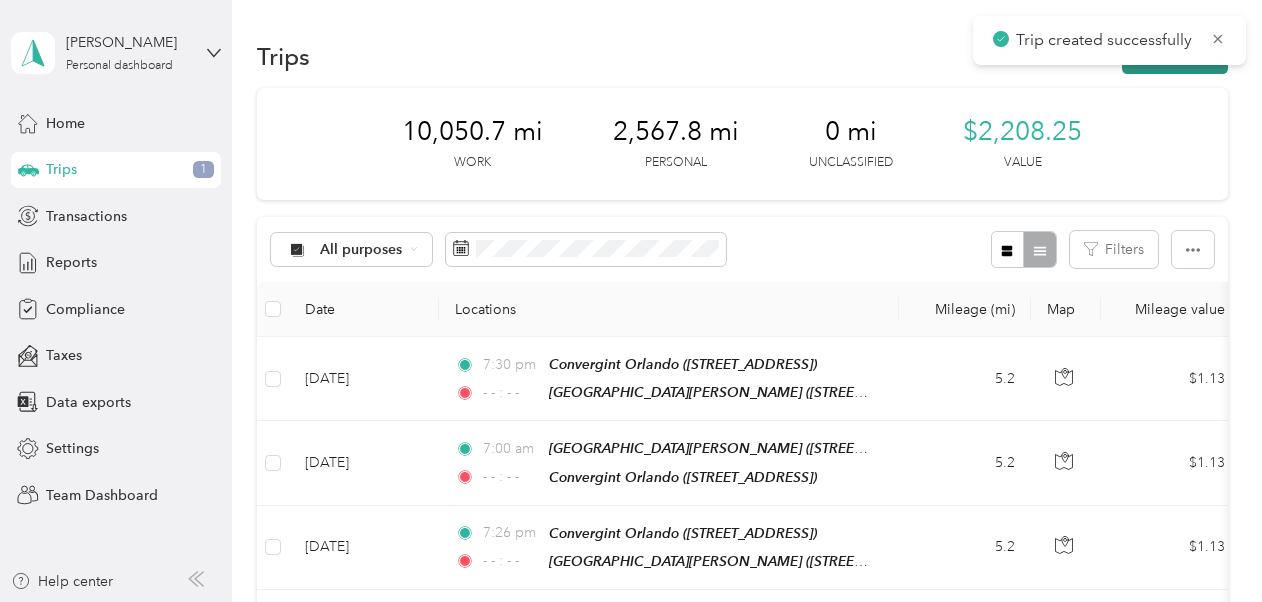 click on "New trip" at bounding box center [1175, 56] 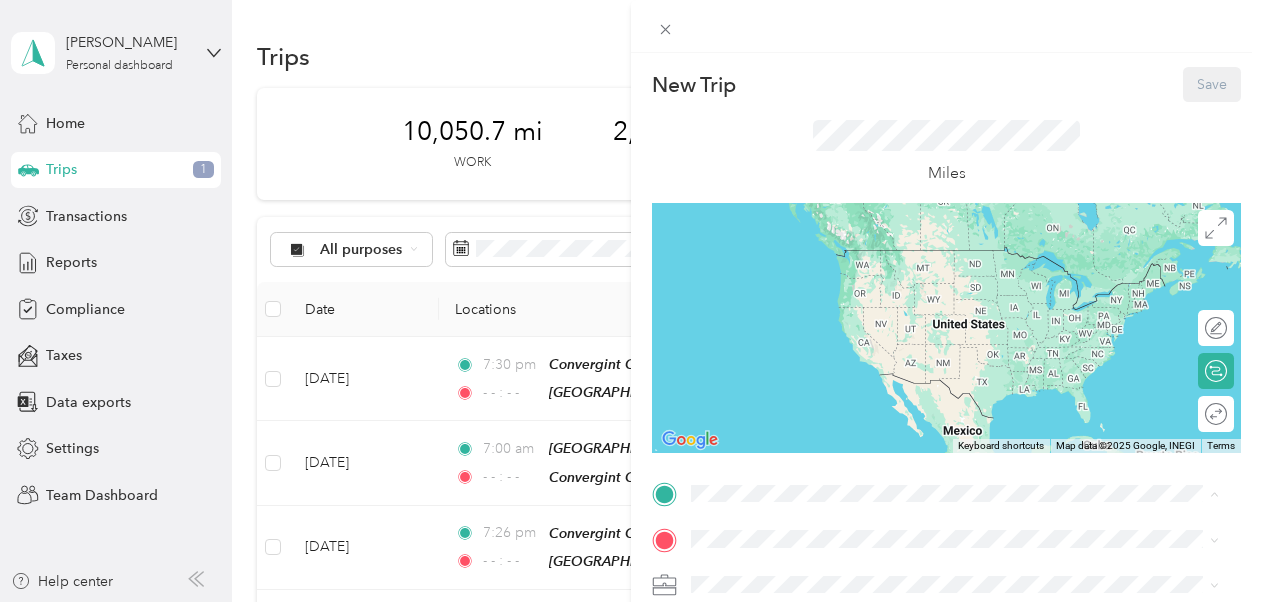 click on "[GEOGRAPHIC_DATA][PERSON_NAME]" at bounding box center (862, 446) 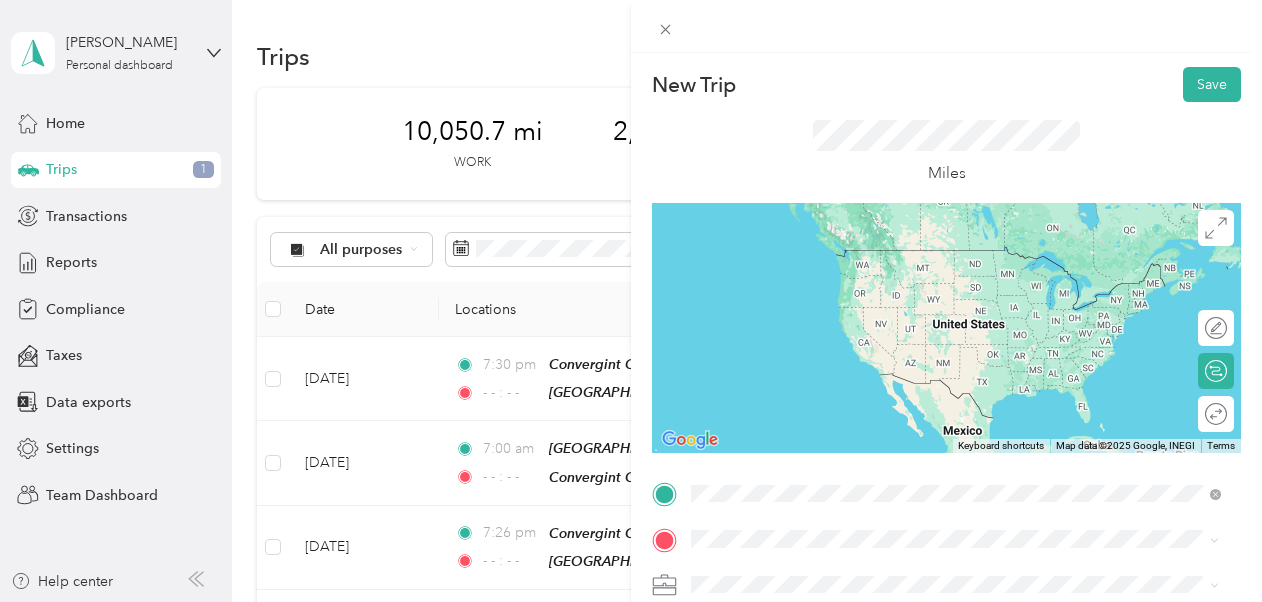 scroll, scrollTop: 1, scrollLeft: 0, axis: vertical 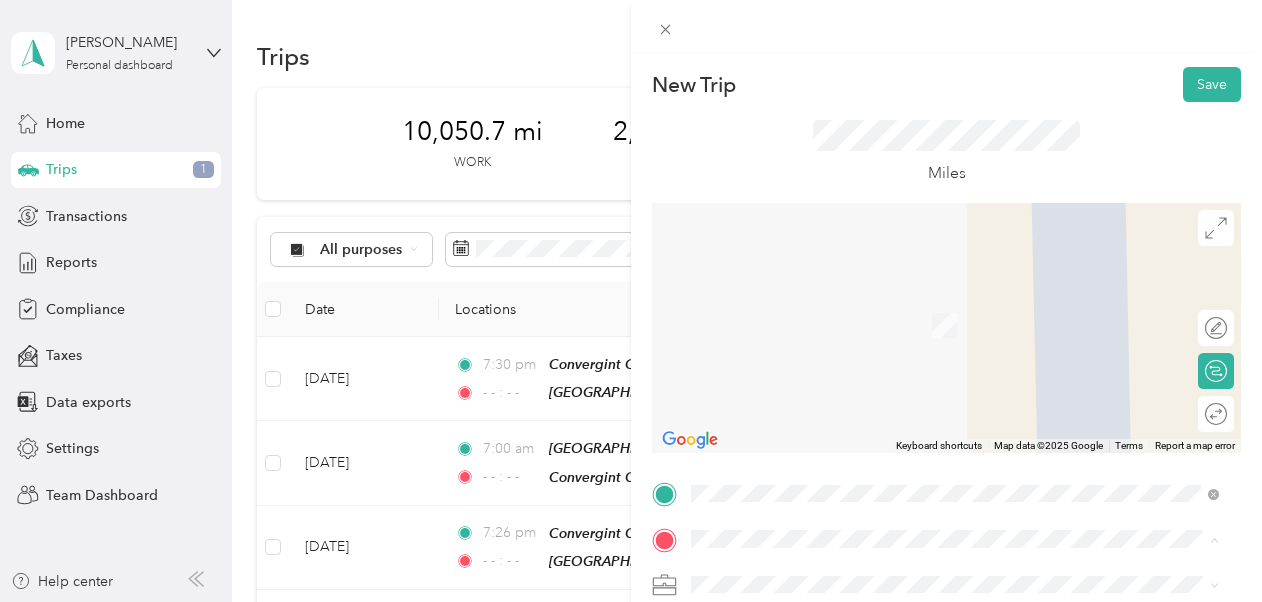 click on "Convergint Orlando" at bounding box center [795, 218] 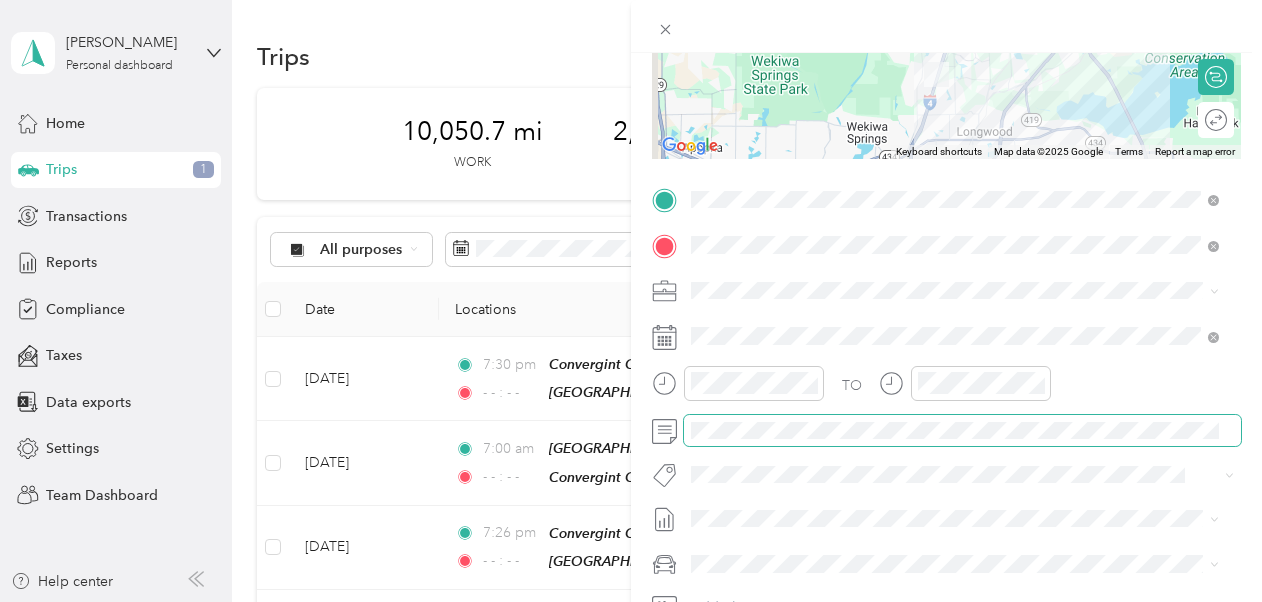 scroll, scrollTop: 300, scrollLeft: 0, axis: vertical 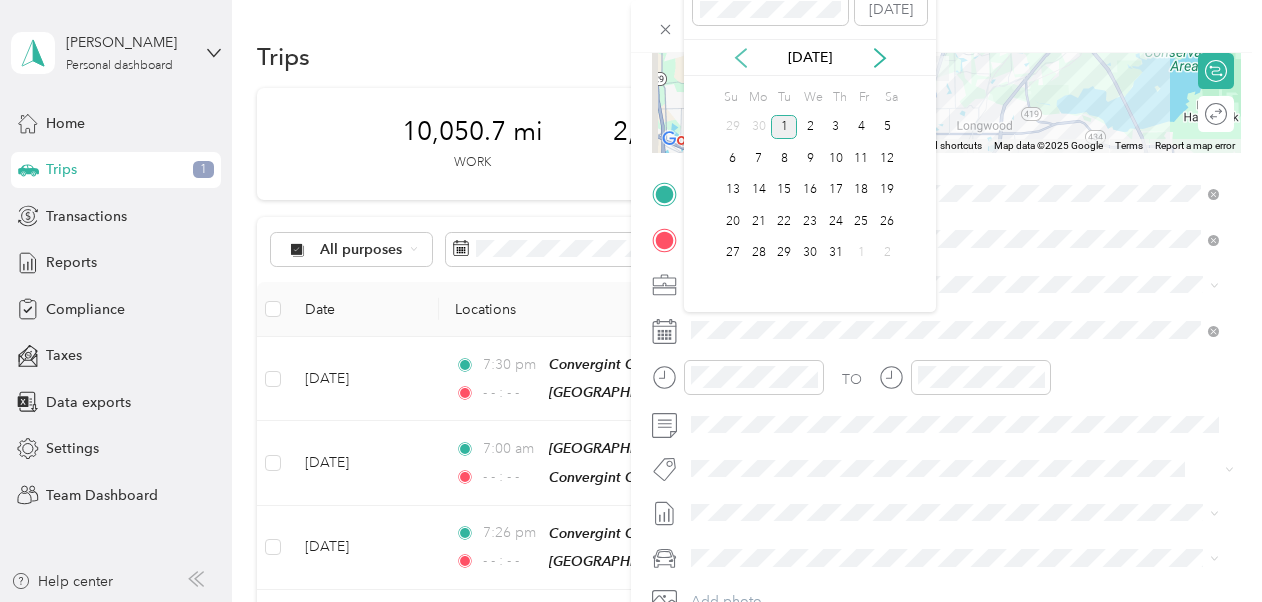 click 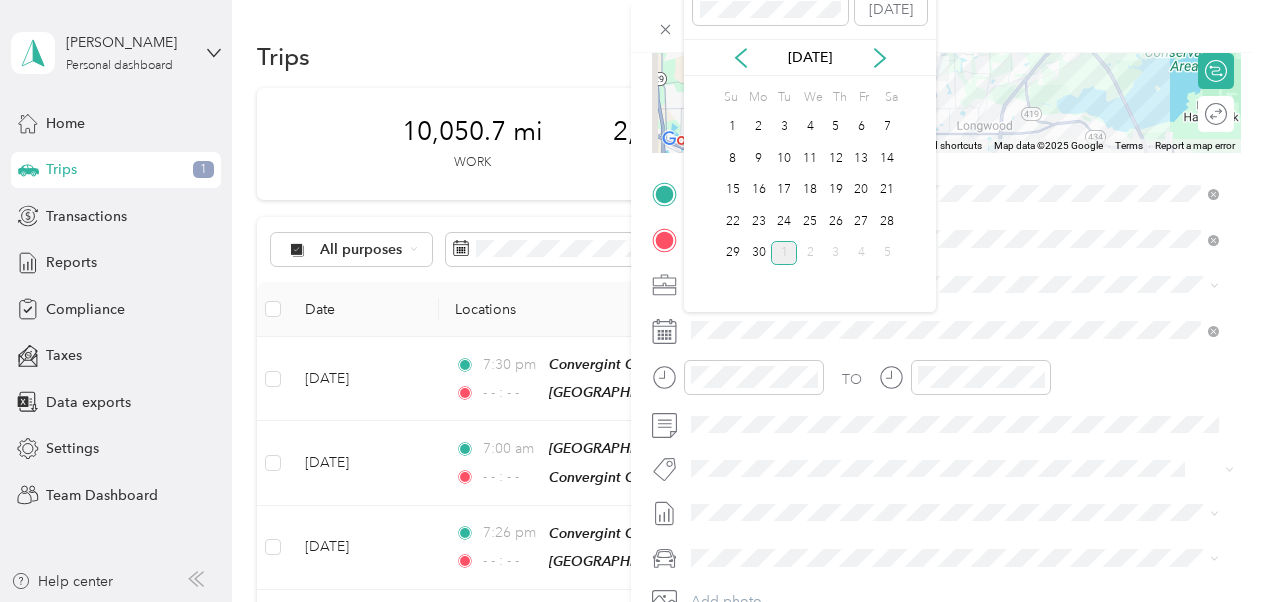 drag, startPoint x: 812, startPoint y: 185, endPoint x: 822, endPoint y: 166, distance: 21.470911 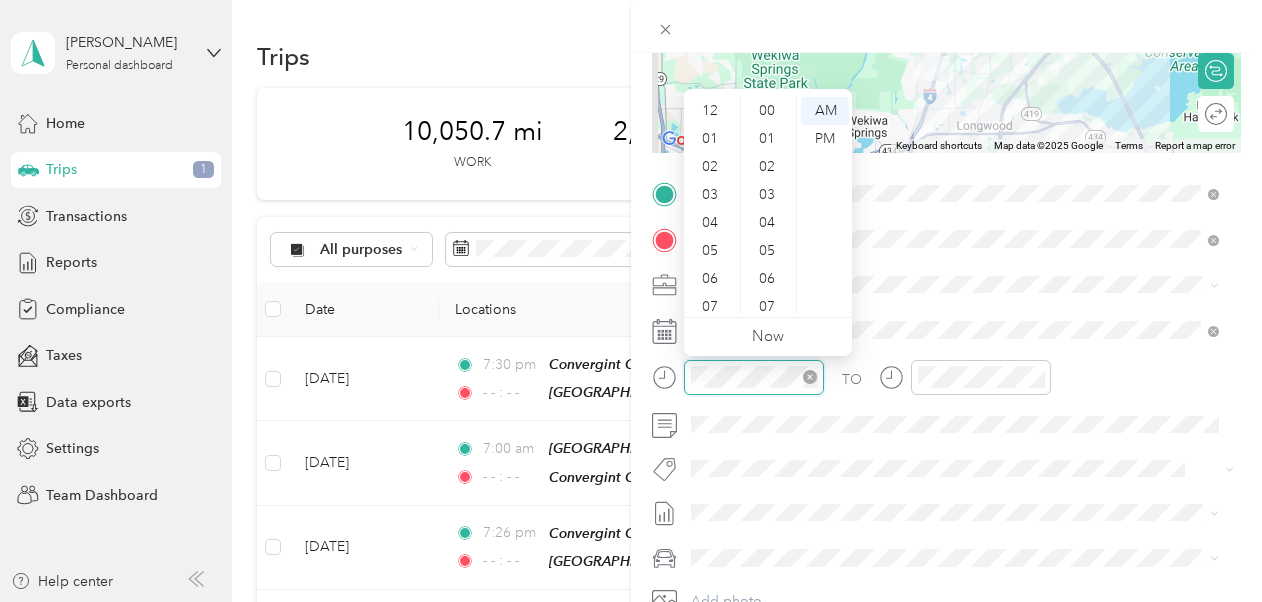 scroll, scrollTop: 784, scrollLeft: 0, axis: vertical 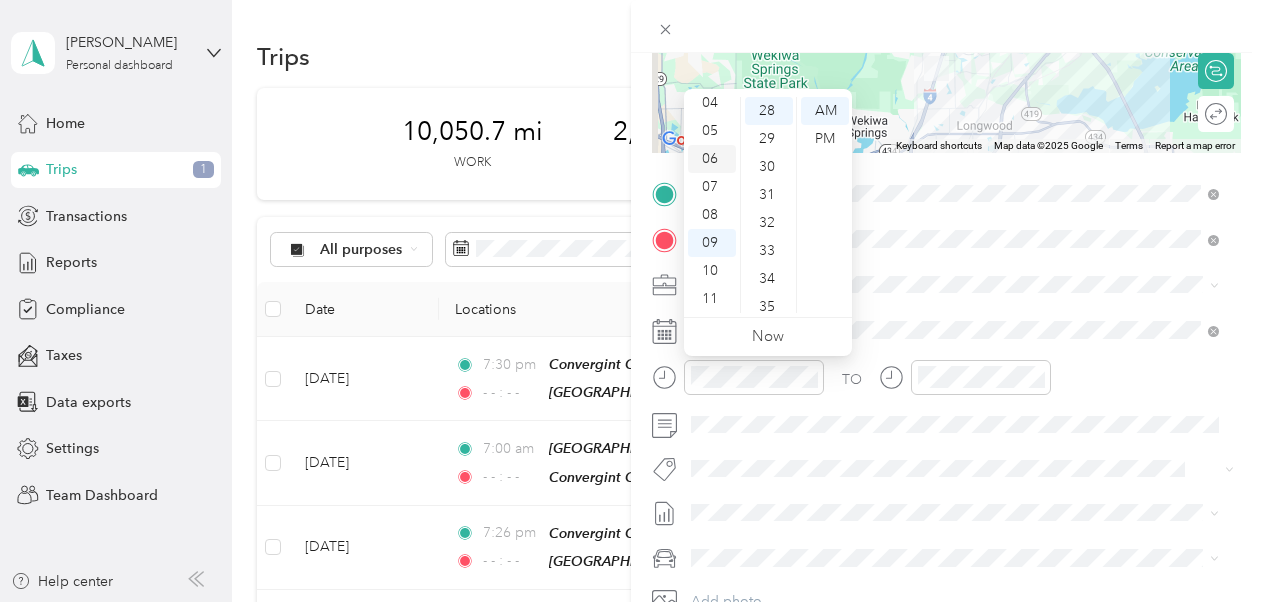 click on "06" at bounding box center [712, 159] 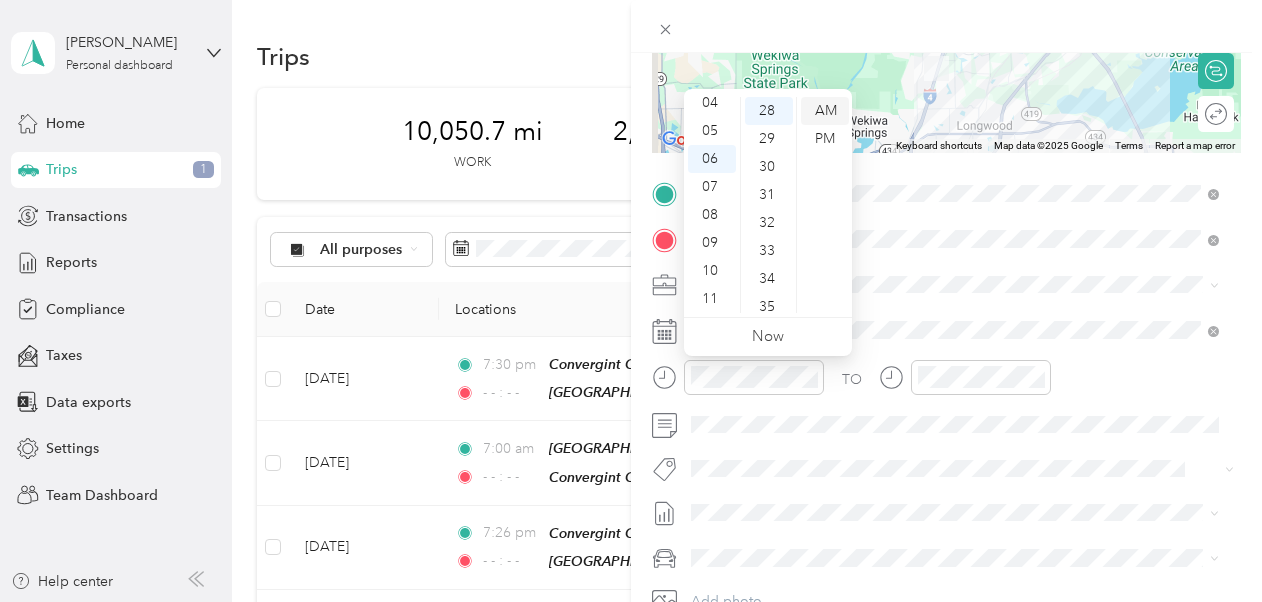 click on "AM" at bounding box center [825, 111] 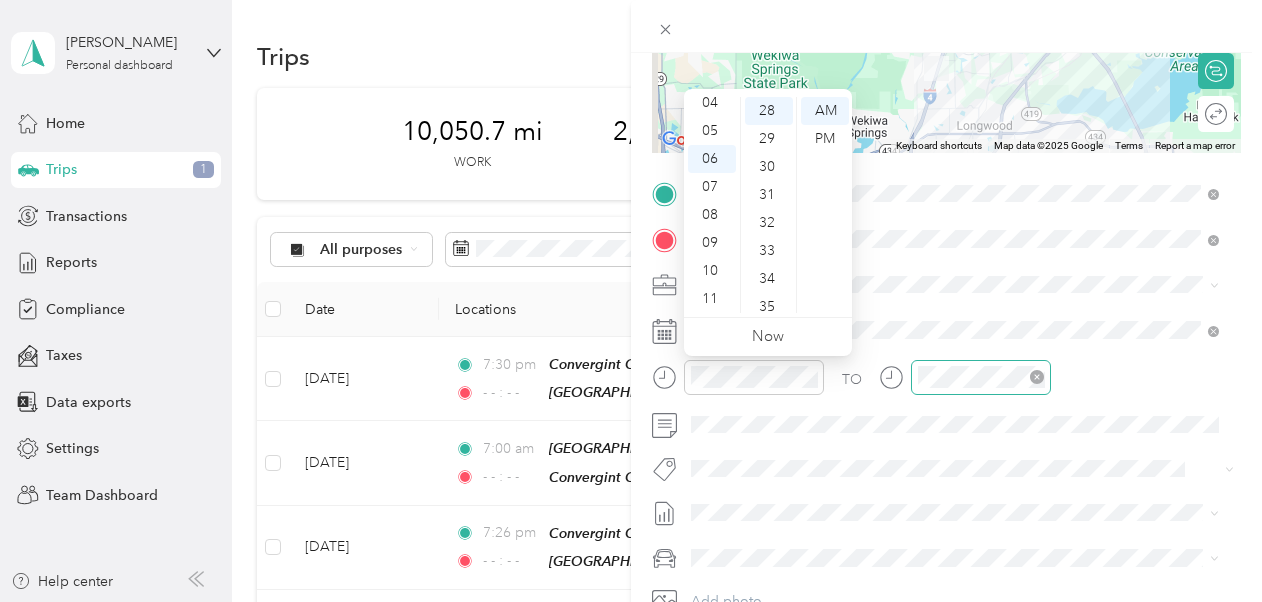 click 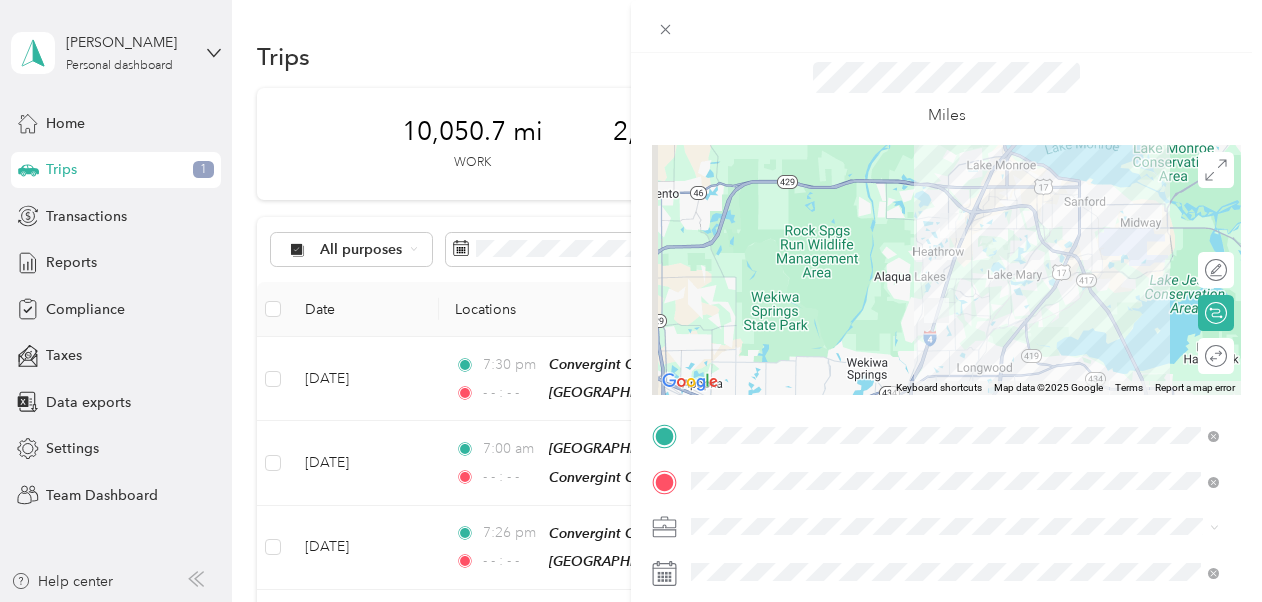 scroll, scrollTop: 0, scrollLeft: 0, axis: both 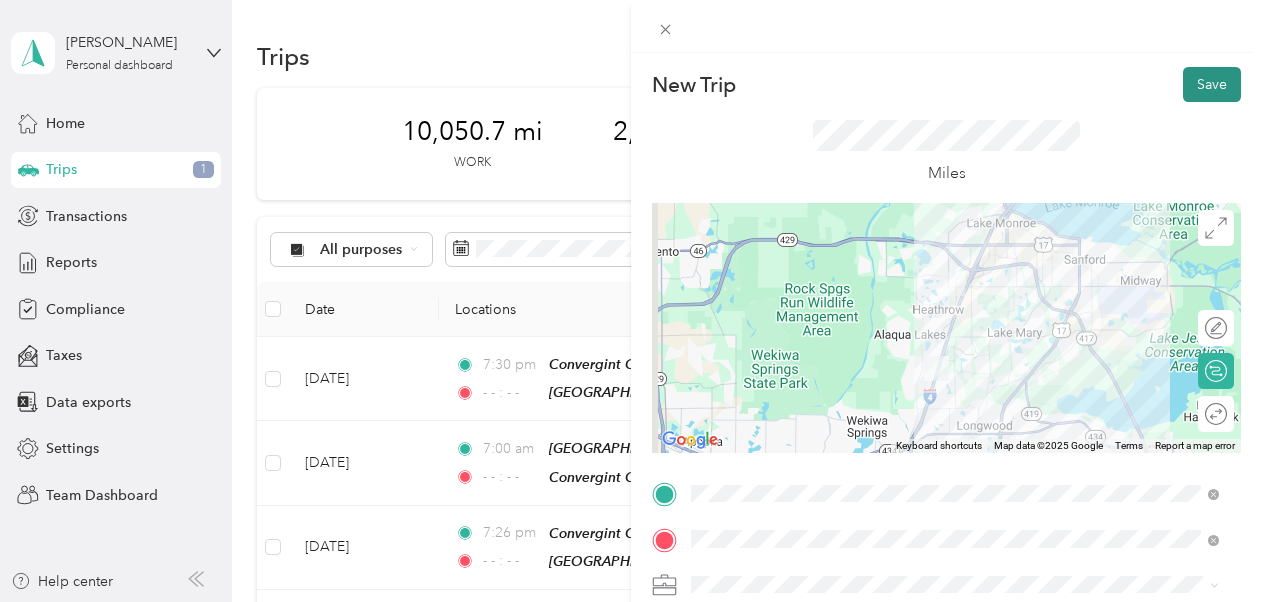 click on "Save" at bounding box center (1212, 84) 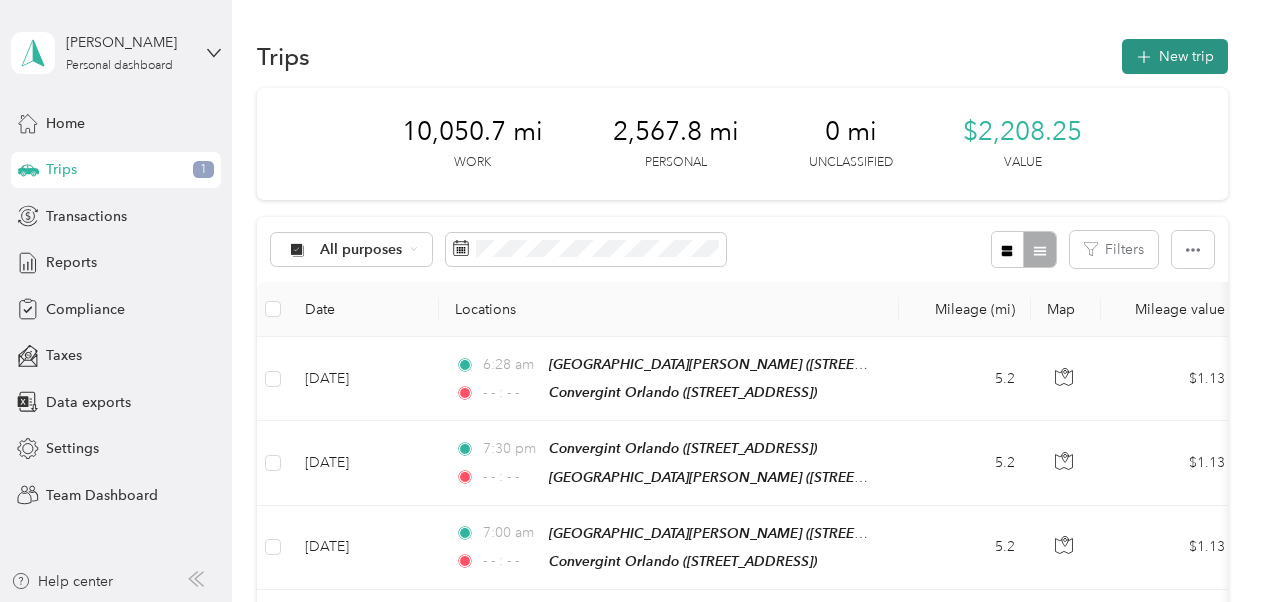 click on "New trip" at bounding box center [1175, 56] 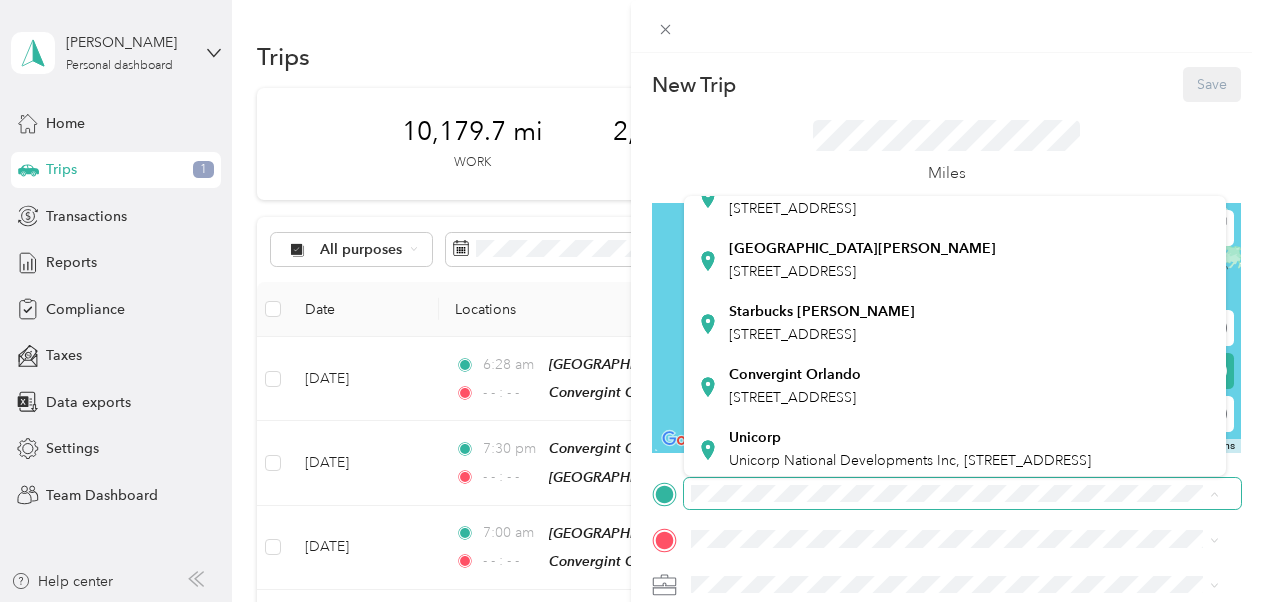 scroll, scrollTop: 200, scrollLeft: 0, axis: vertical 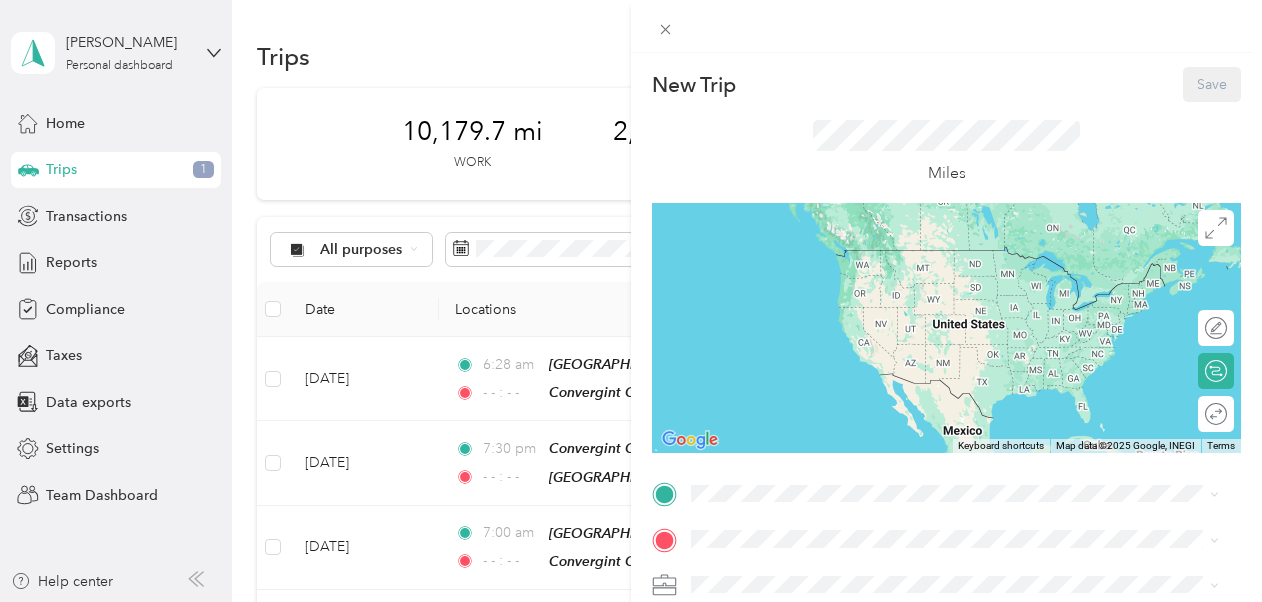 click on "Westin [PERSON_NAME] [STREET_ADDRESS]" at bounding box center [862, 256] 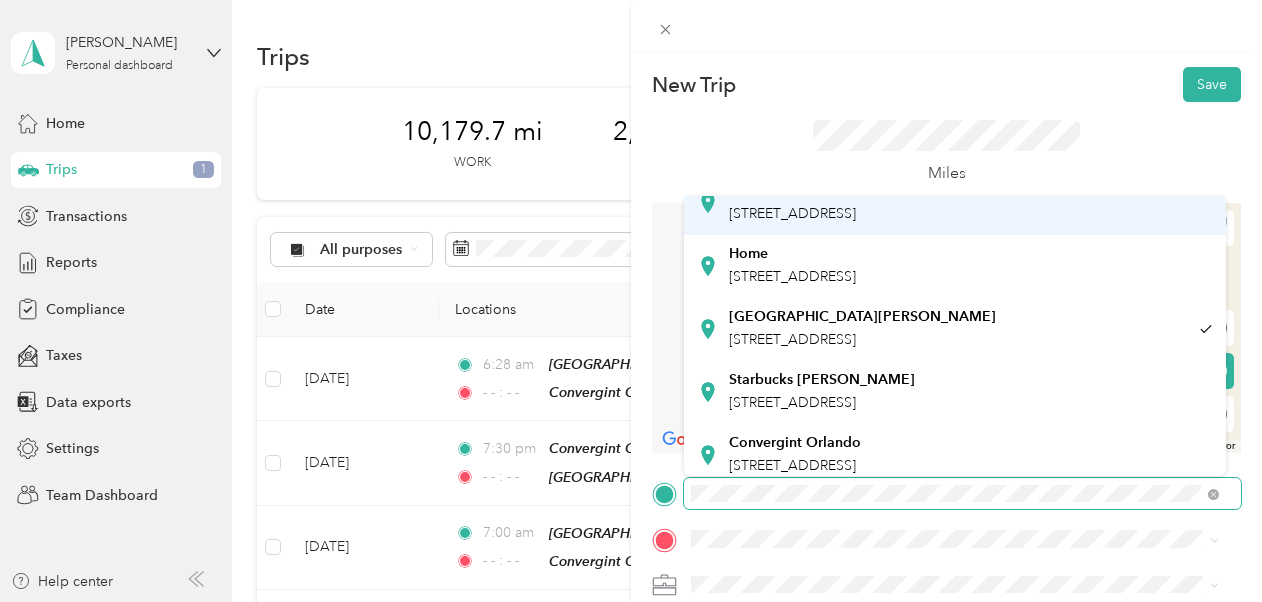 scroll, scrollTop: 200, scrollLeft: 0, axis: vertical 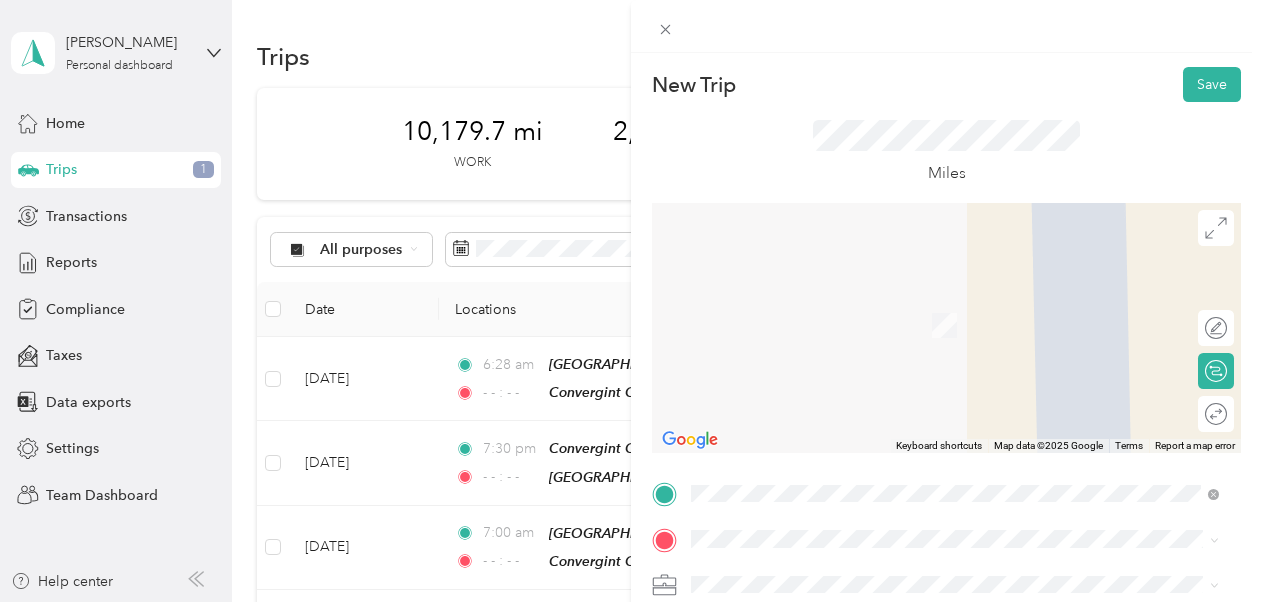 click on "Convergint Orlando  [STREET_ADDRESS]" at bounding box center [955, 384] 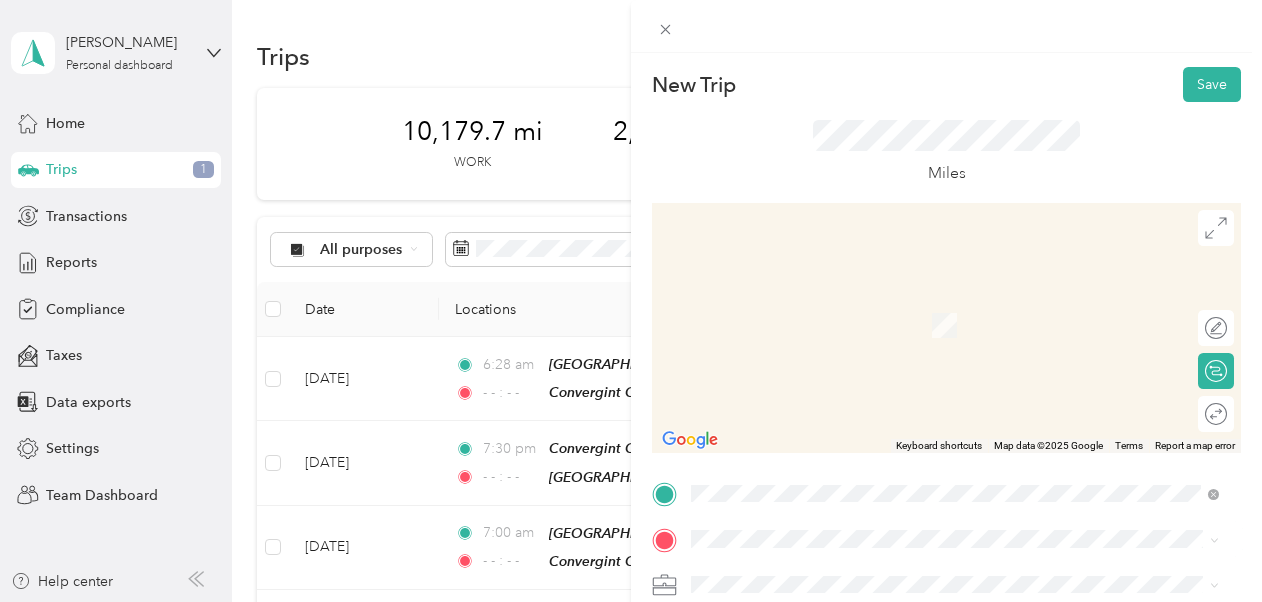 click on "[GEOGRAPHIC_DATA][PERSON_NAME]" at bounding box center (862, 491) 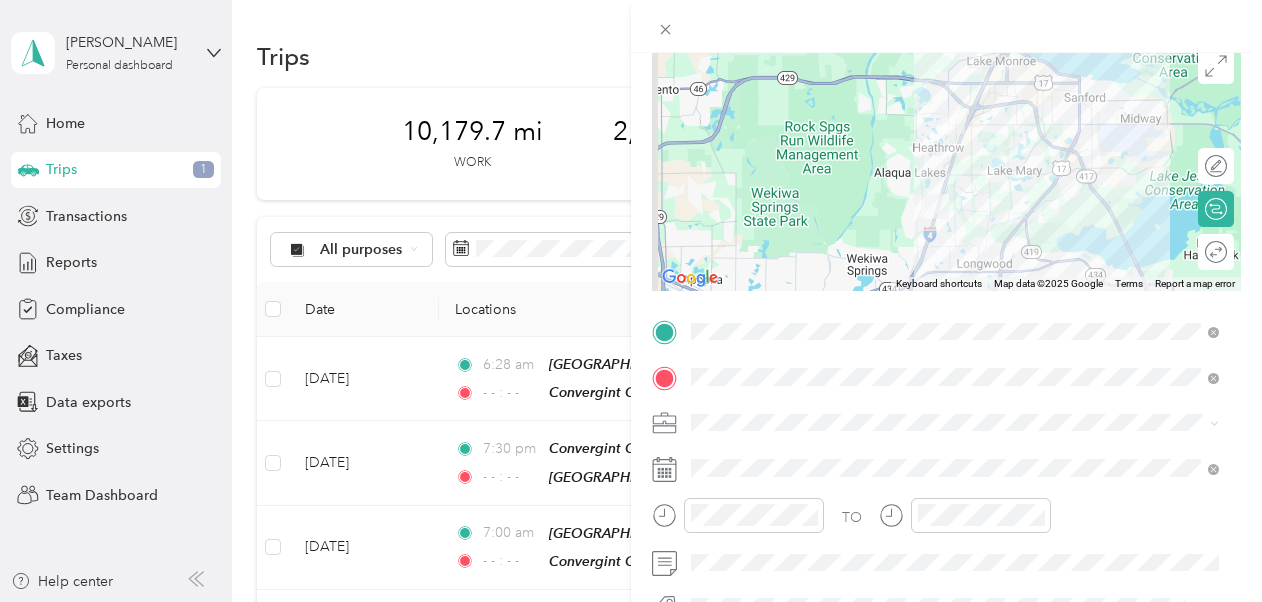 scroll, scrollTop: 200, scrollLeft: 0, axis: vertical 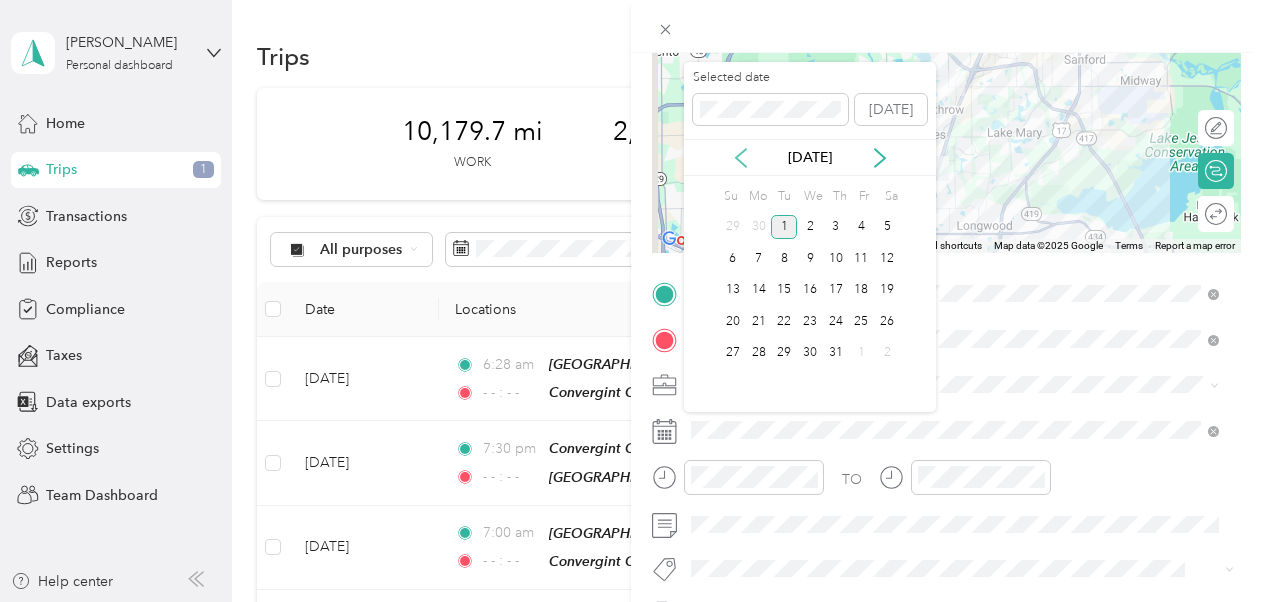 click 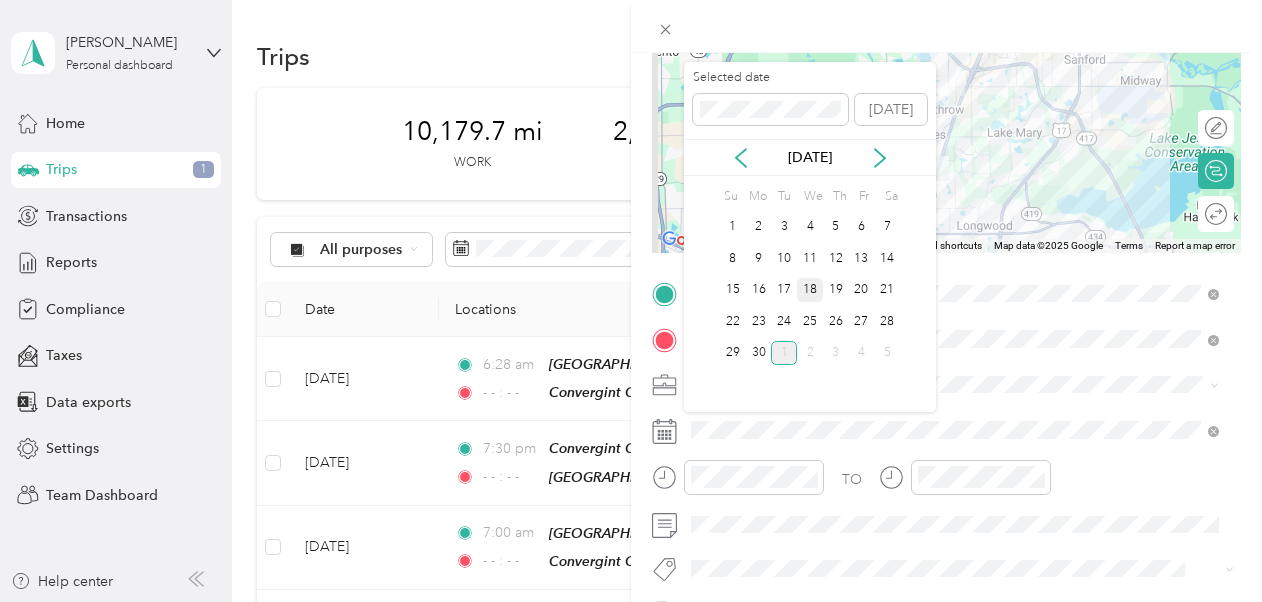 click on "18" at bounding box center [810, 290] 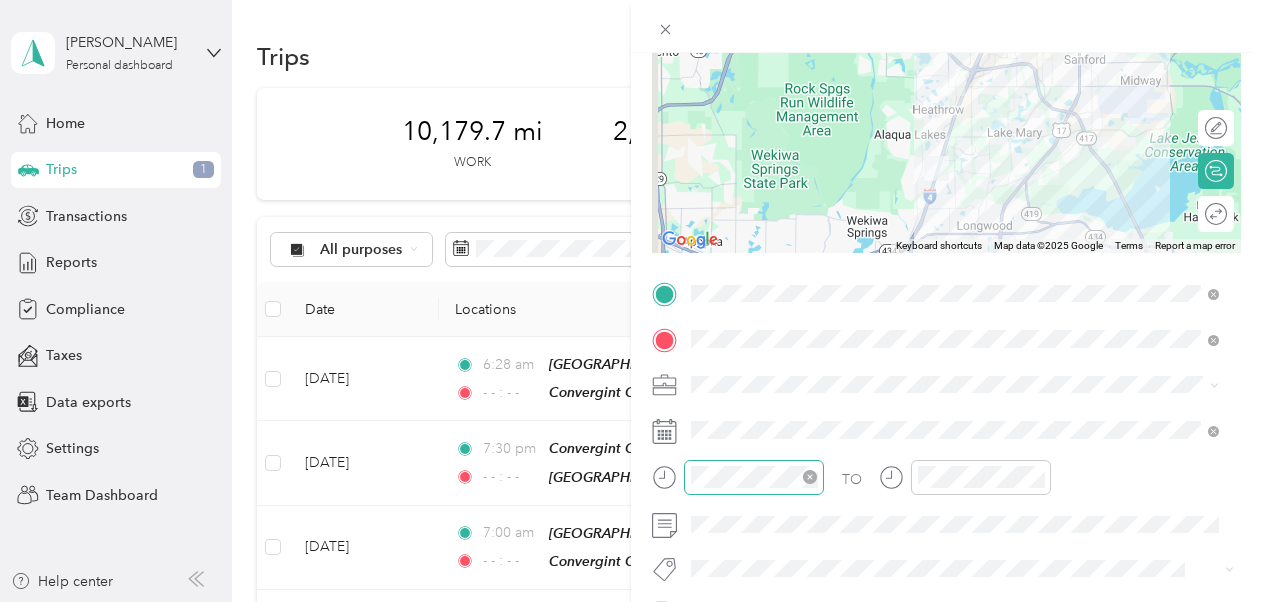 click 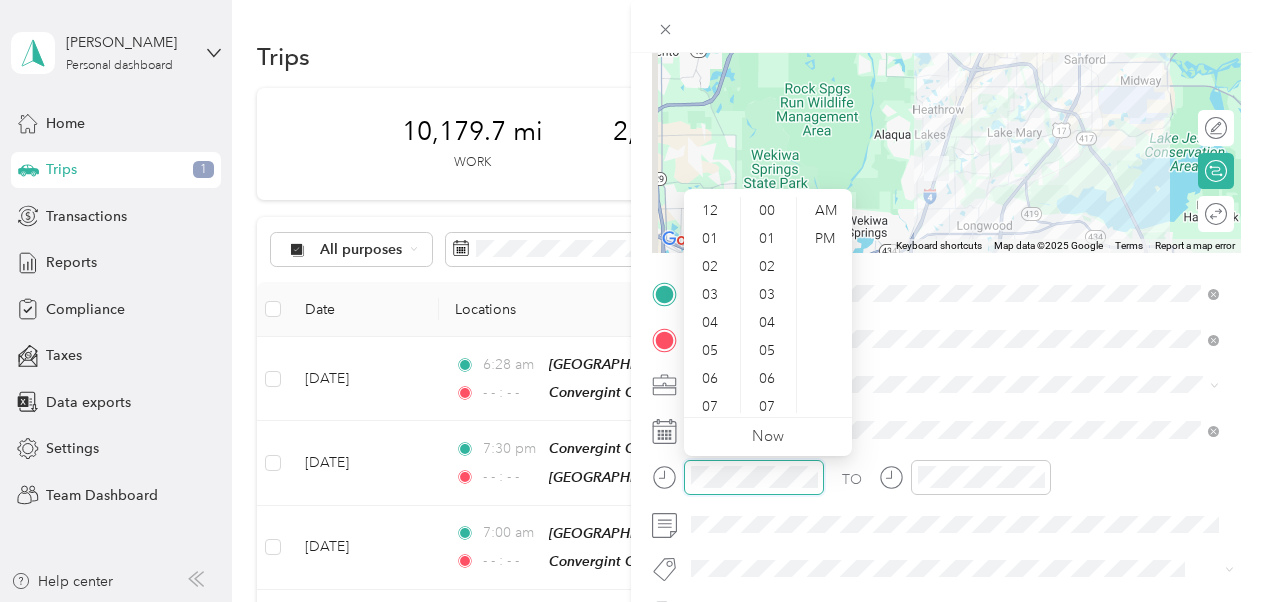 scroll, scrollTop: 812, scrollLeft: 0, axis: vertical 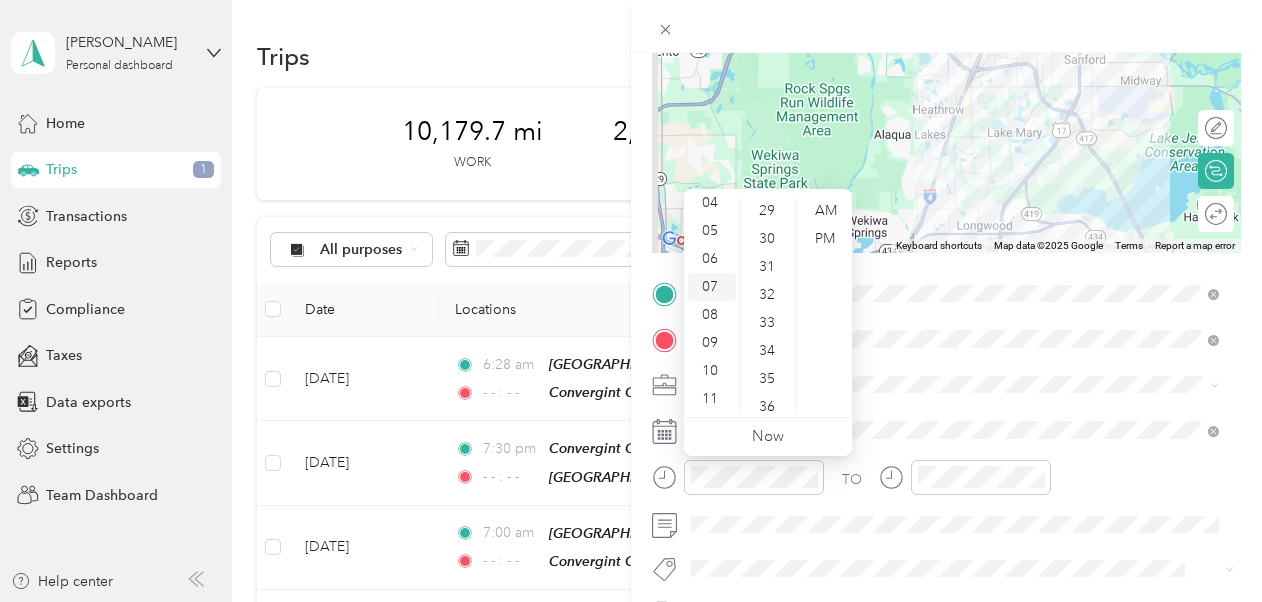 click on "07" at bounding box center (712, 287) 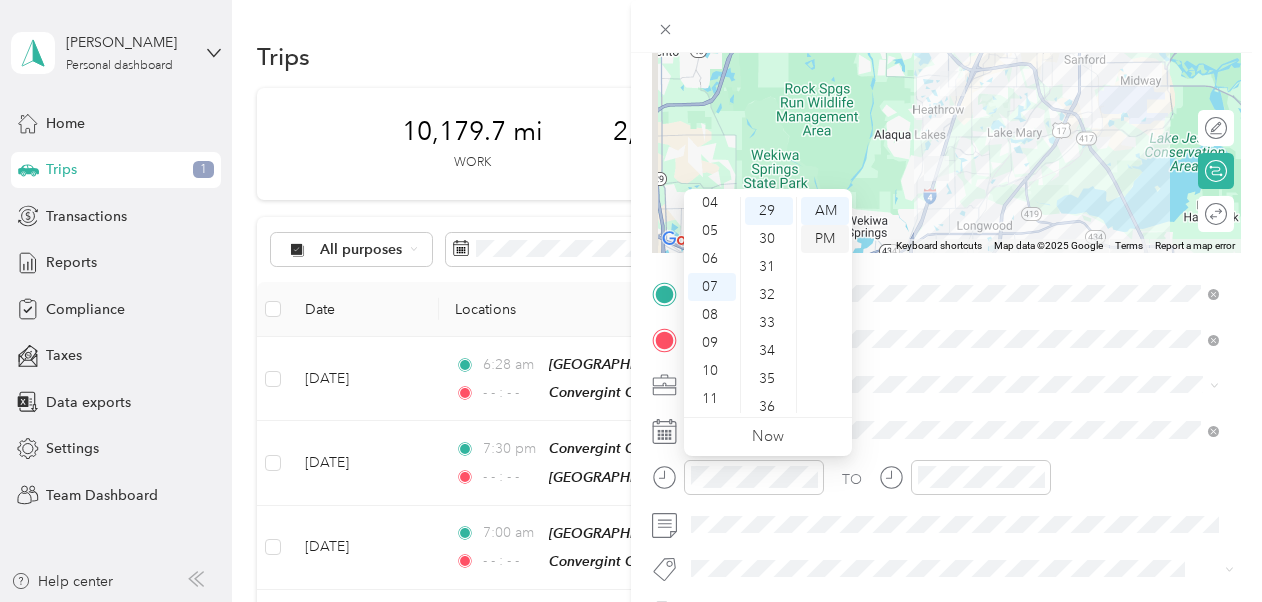 click on "PM" at bounding box center [825, 239] 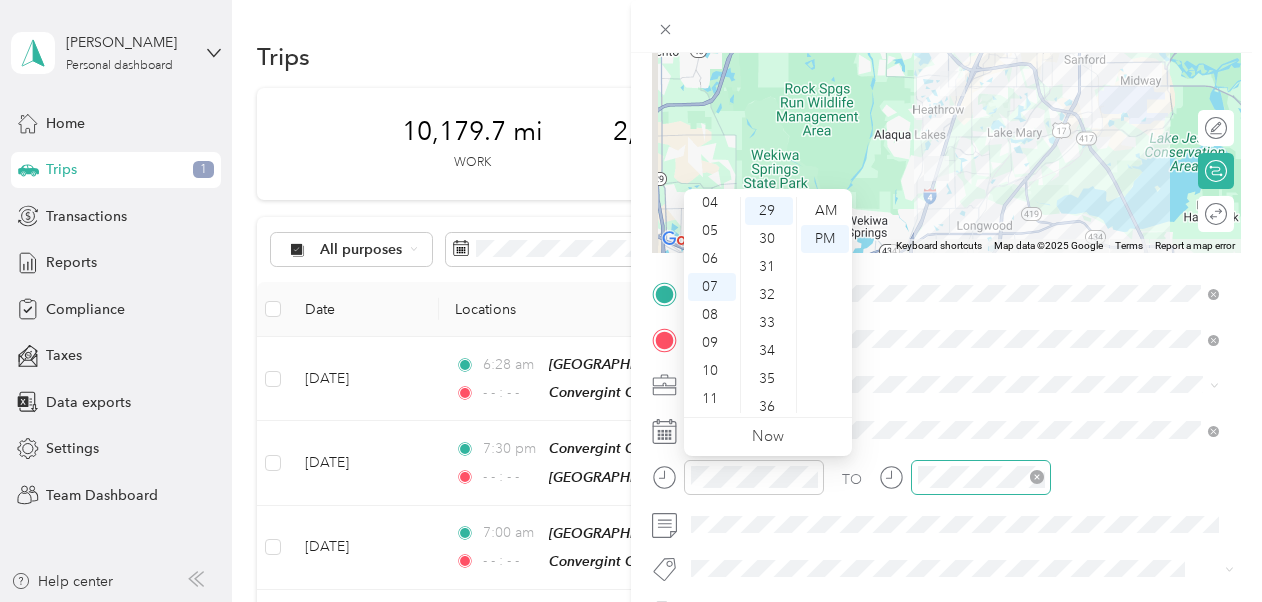 click 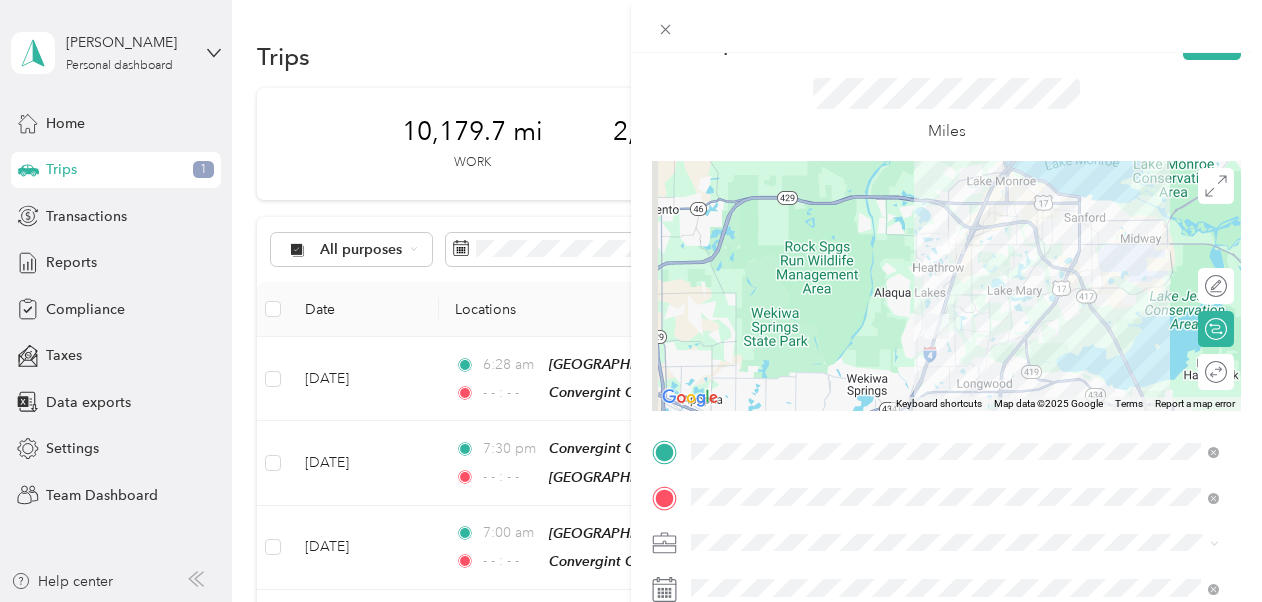 scroll, scrollTop: 0, scrollLeft: 0, axis: both 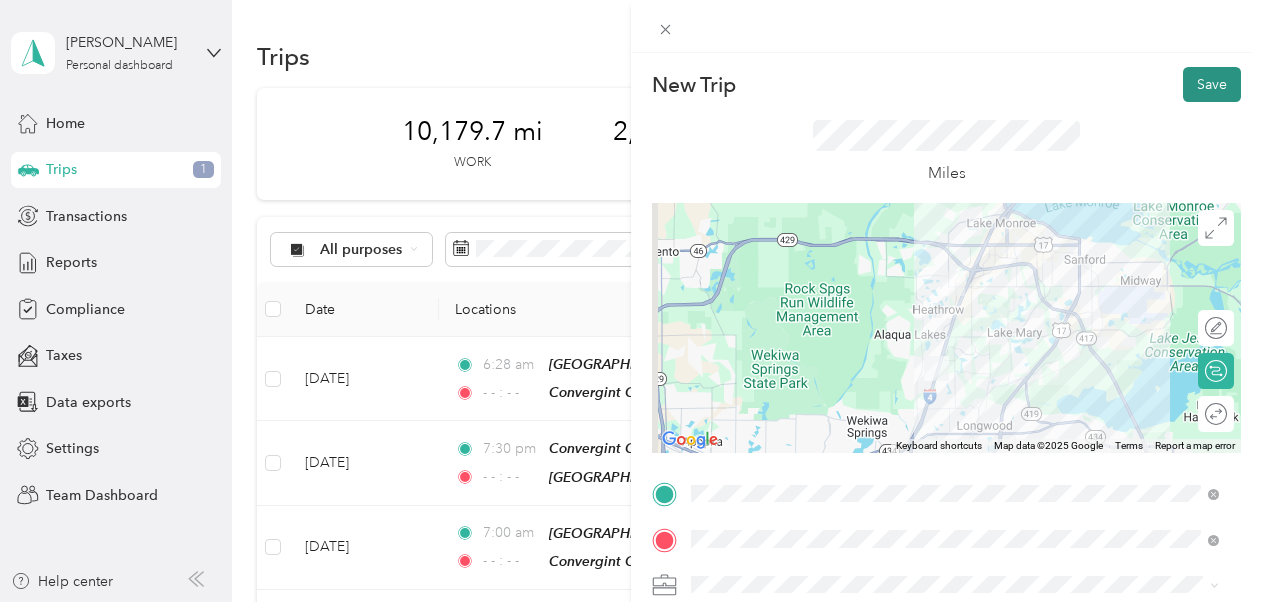 click on "Save" at bounding box center (1212, 84) 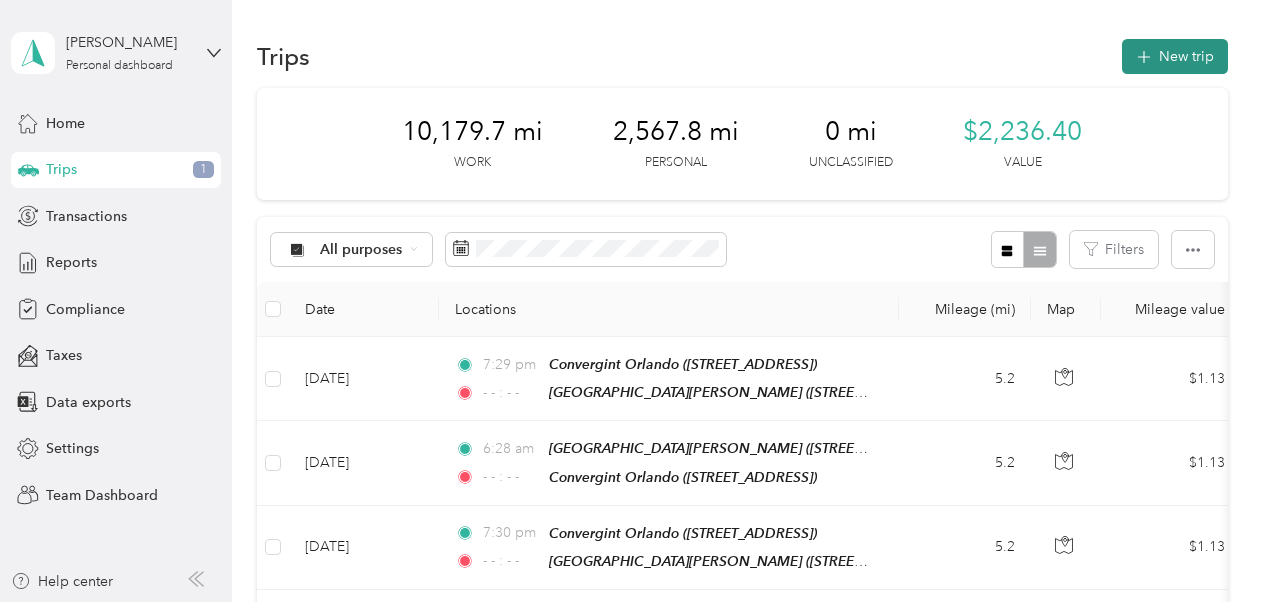 click on "New trip" at bounding box center (1175, 56) 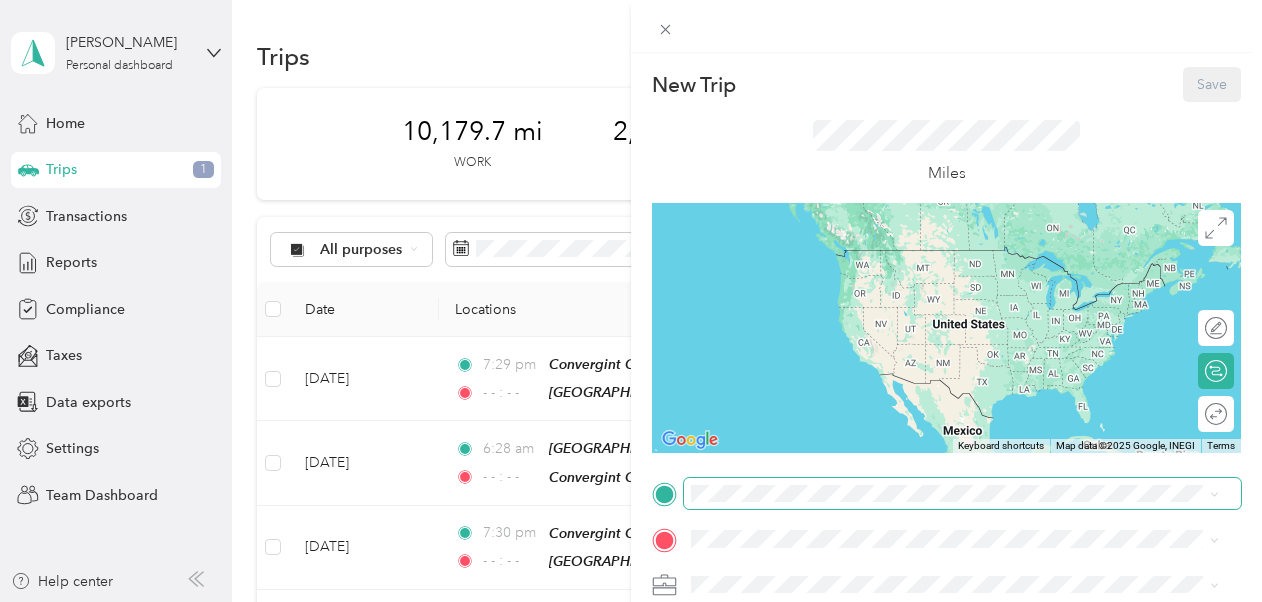 click at bounding box center (962, 494) 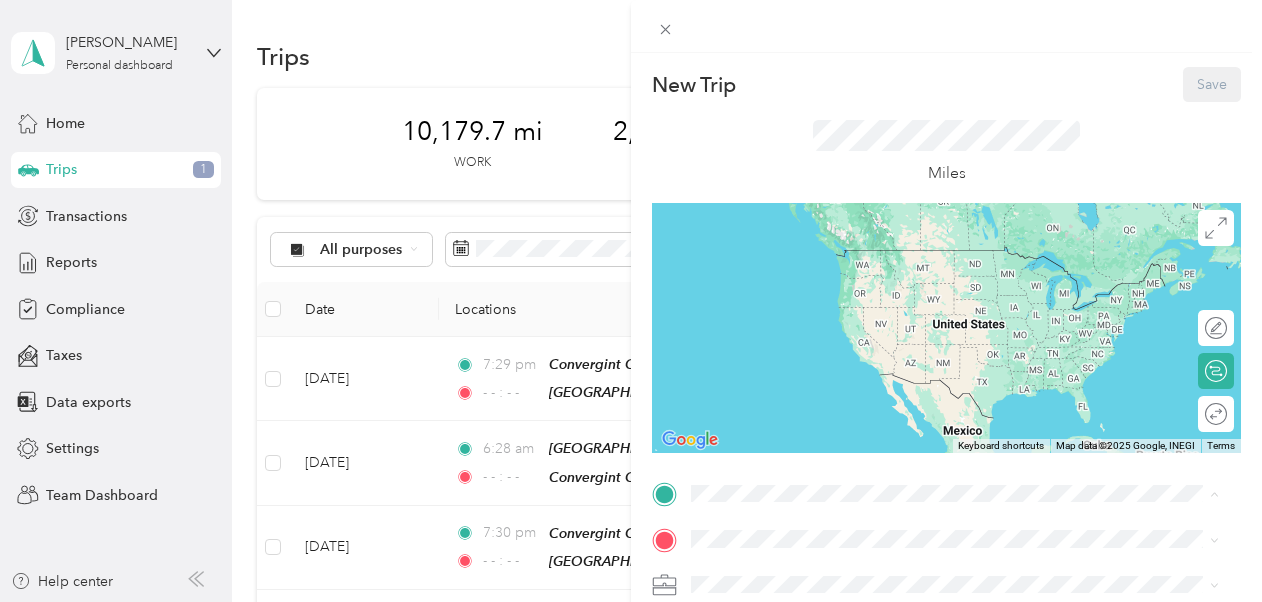 click on "[GEOGRAPHIC_DATA][PERSON_NAME]" at bounding box center (862, 446) 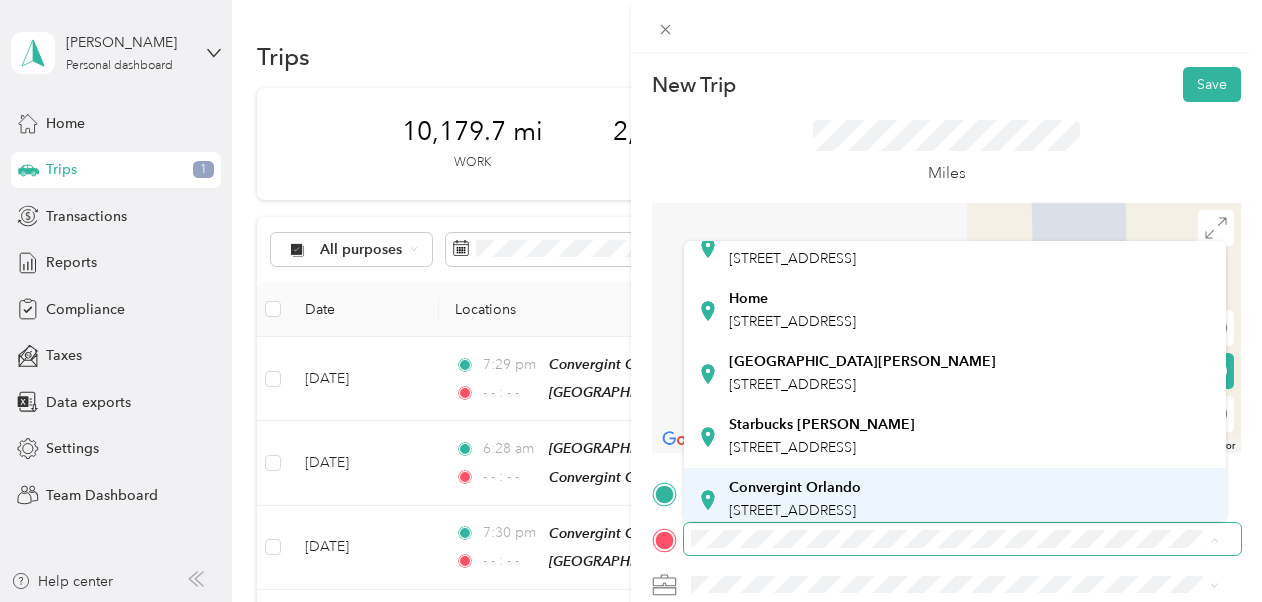 scroll, scrollTop: 200, scrollLeft: 0, axis: vertical 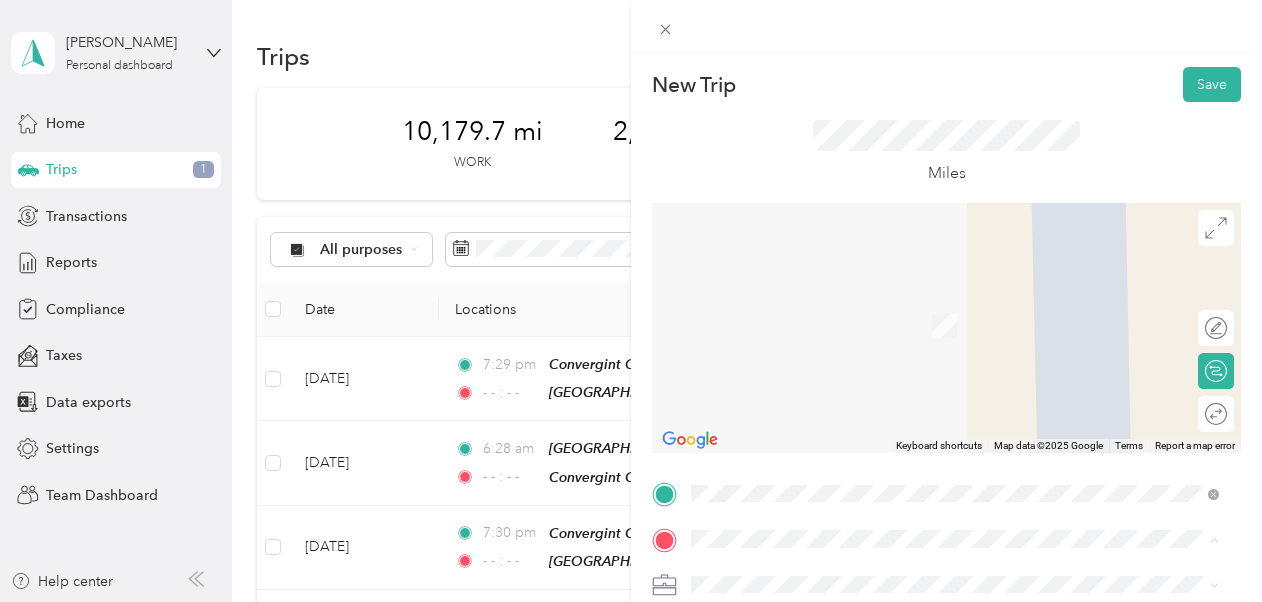 click on "[STREET_ADDRESS]" at bounding box center [792, 440] 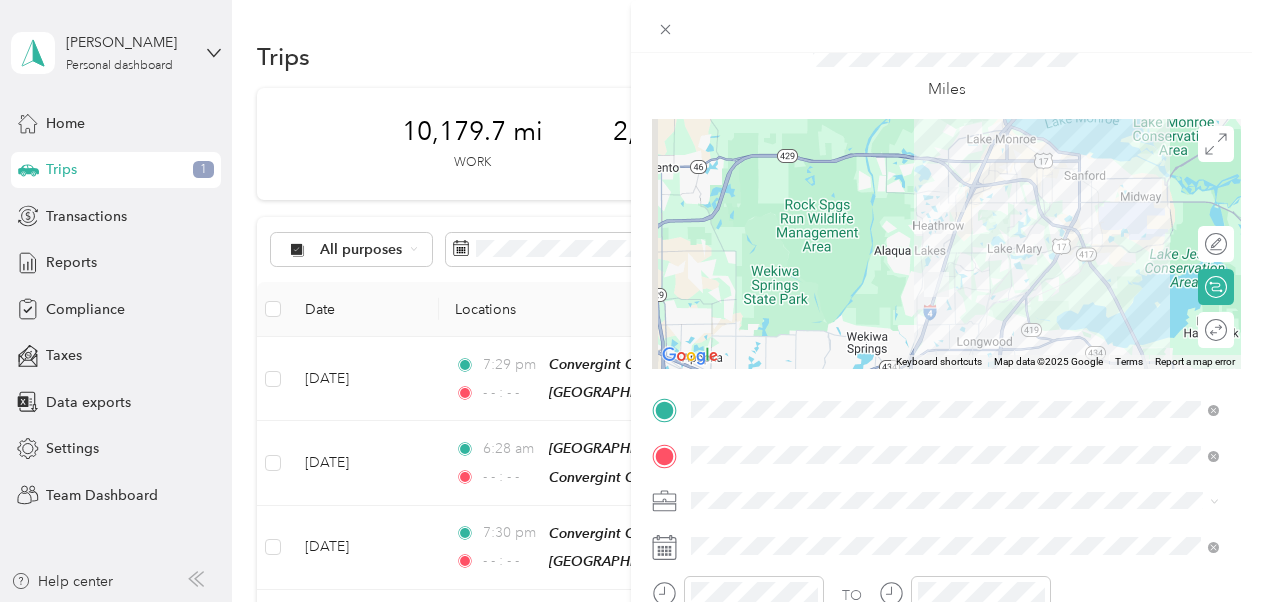 scroll, scrollTop: 300, scrollLeft: 0, axis: vertical 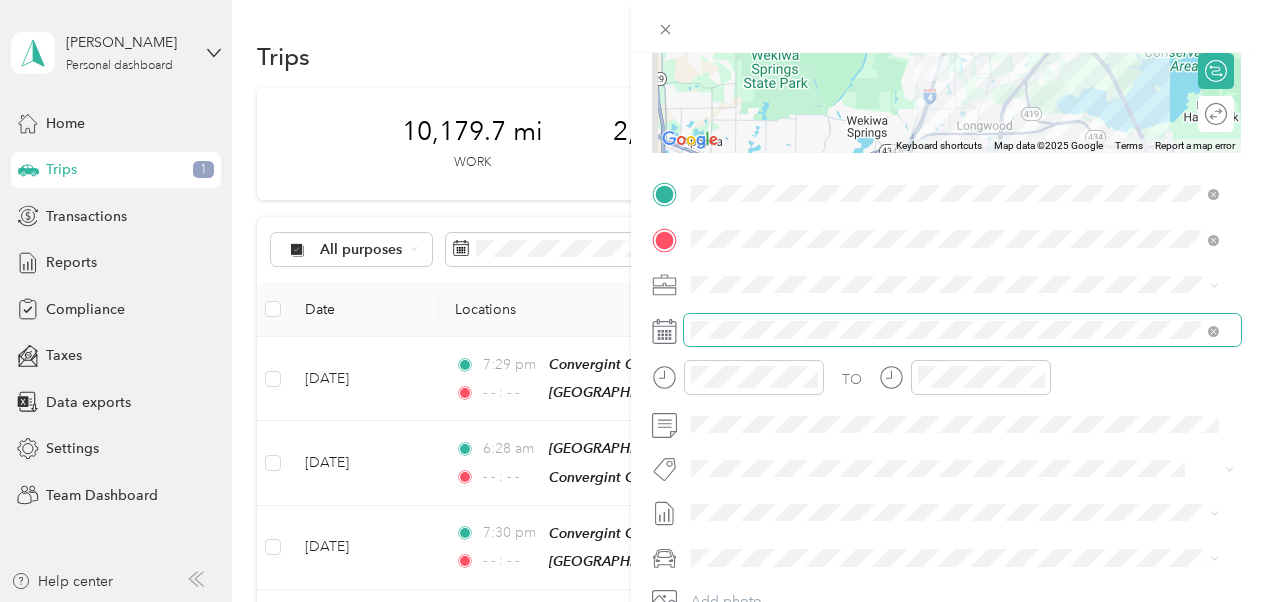 click at bounding box center [962, 330] 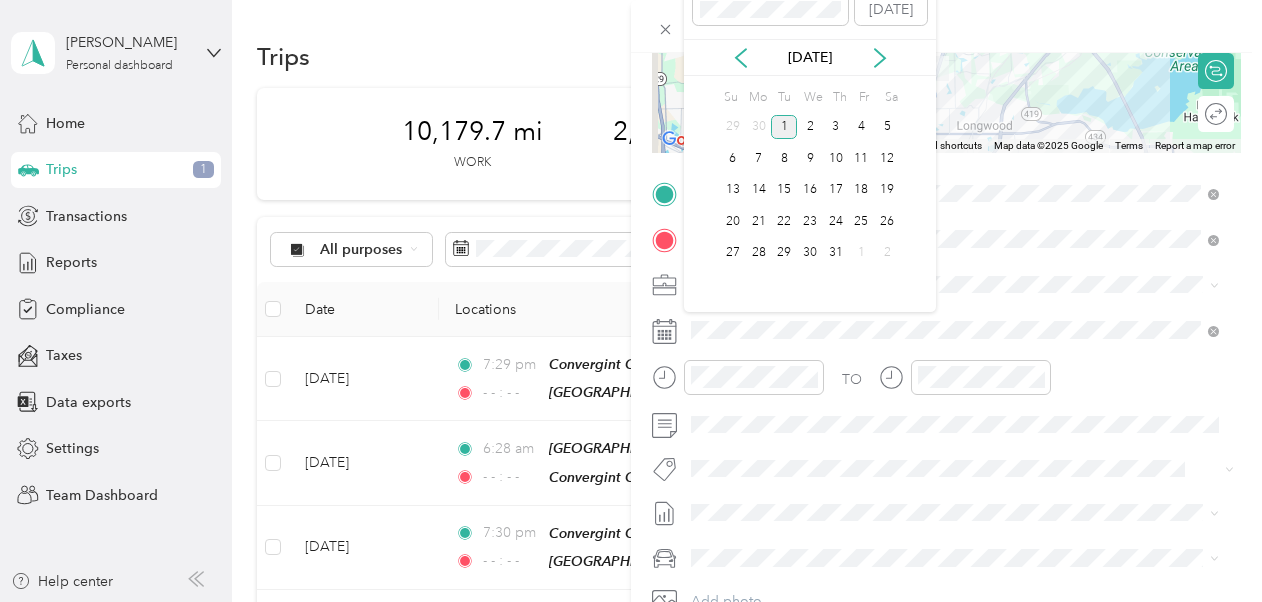 drag, startPoint x: 728, startPoint y: 47, endPoint x: 750, endPoint y: 54, distance: 23.086792 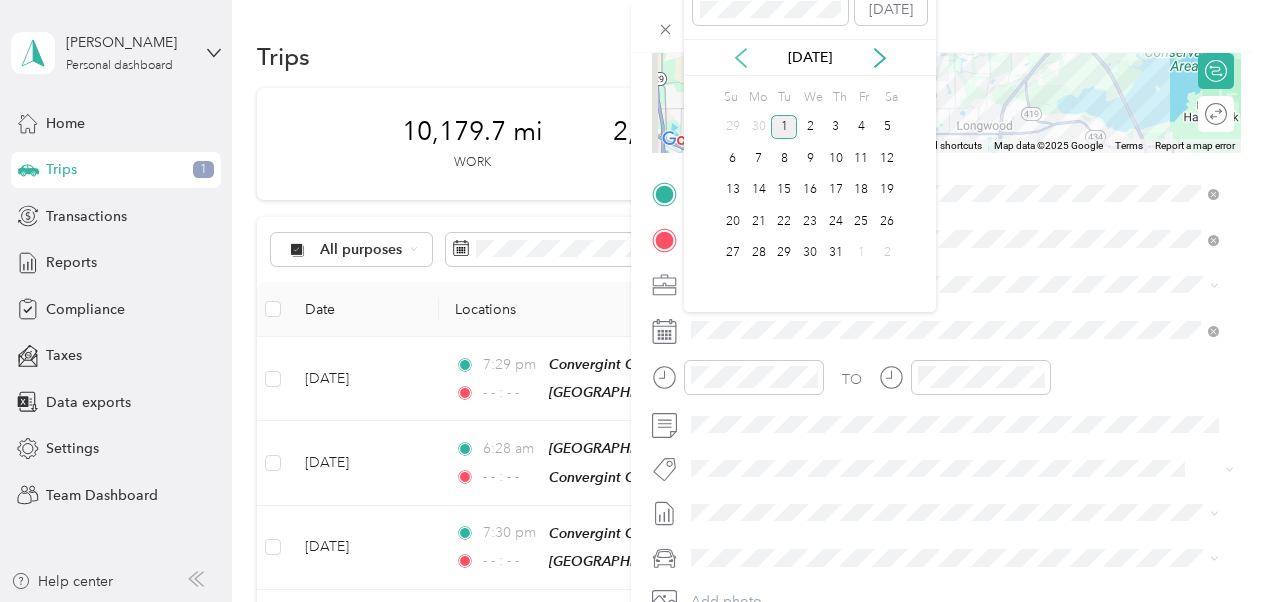 click 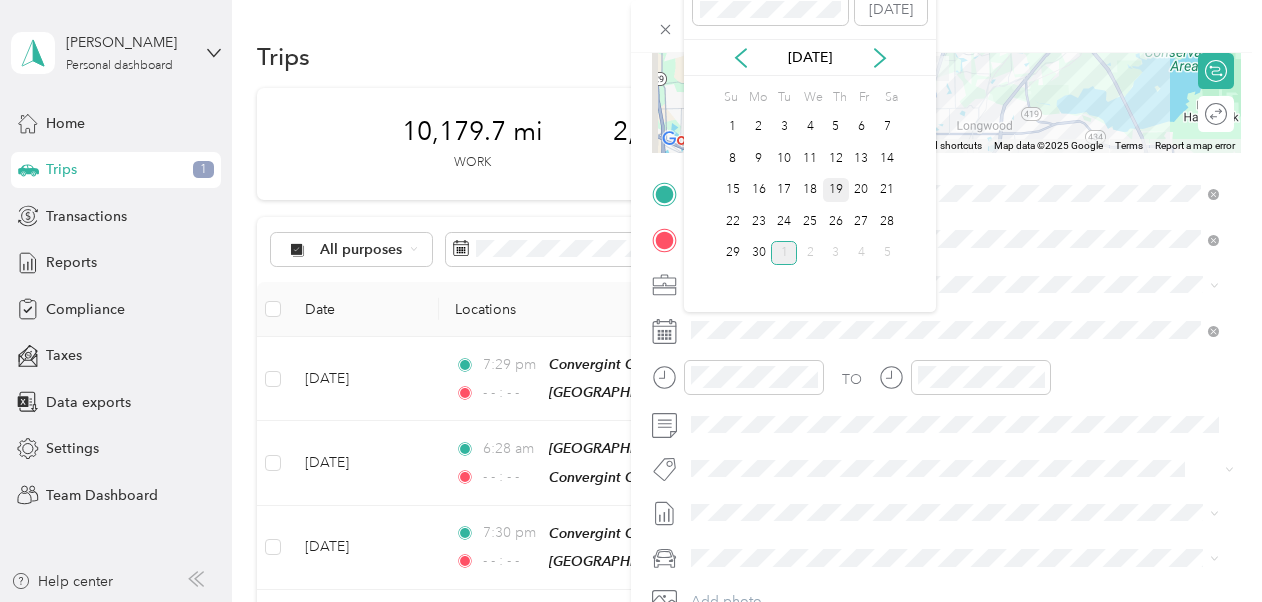 click on "19" at bounding box center [836, 190] 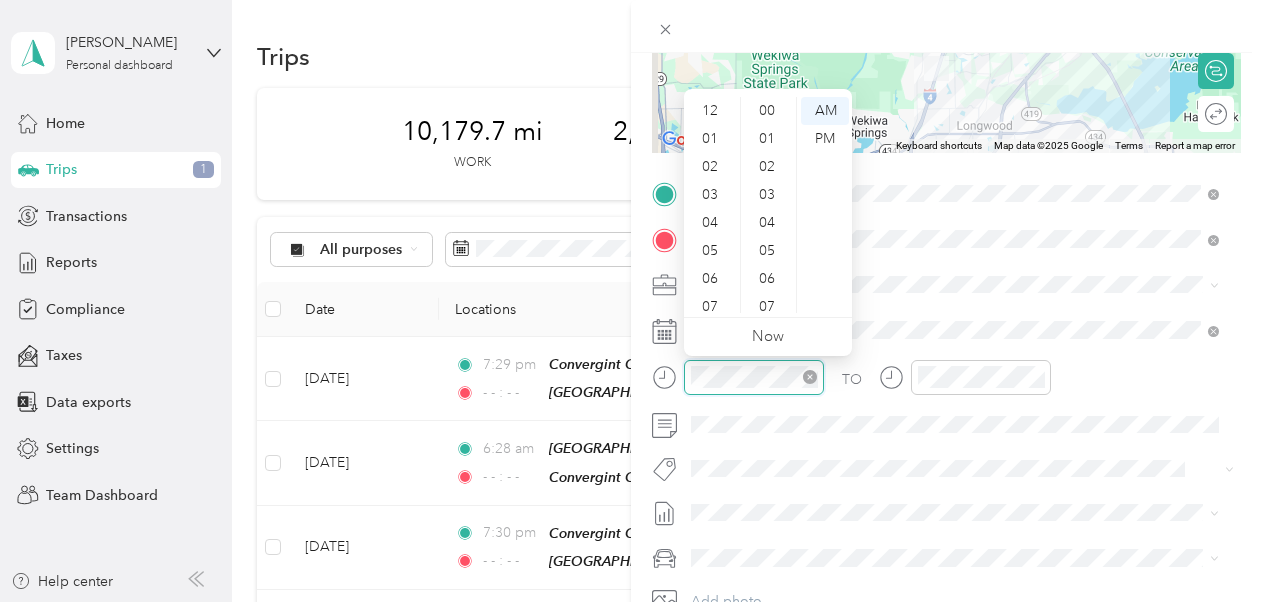 scroll, scrollTop: 840, scrollLeft: 0, axis: vertical 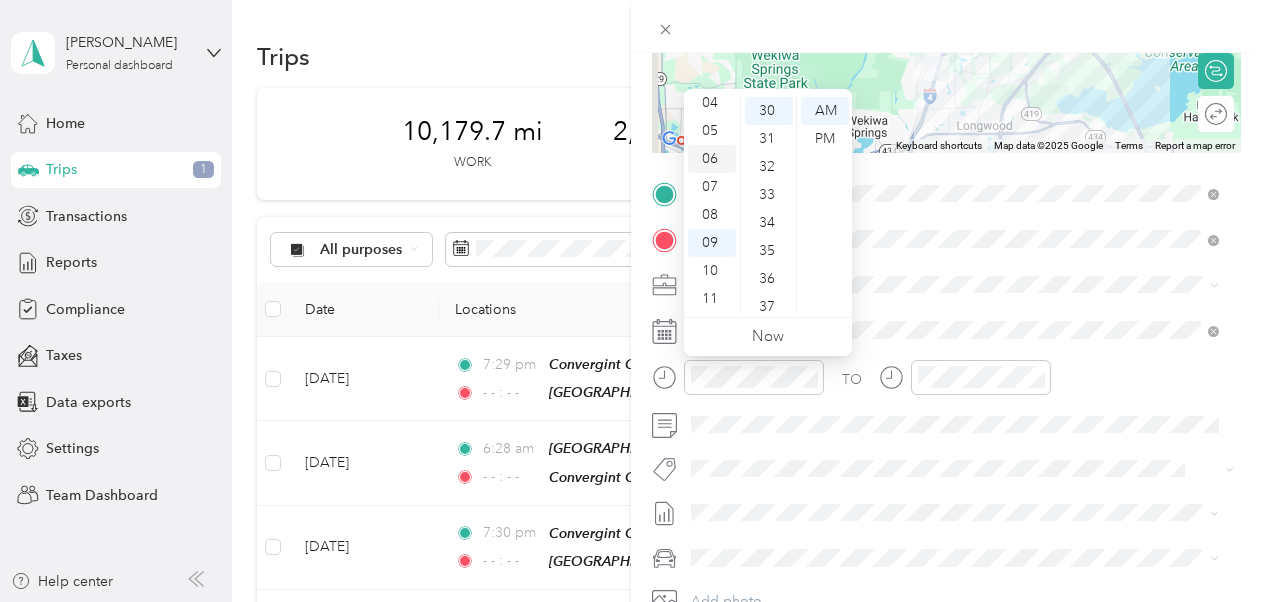 click on "06" at bounding box center [712, 159] 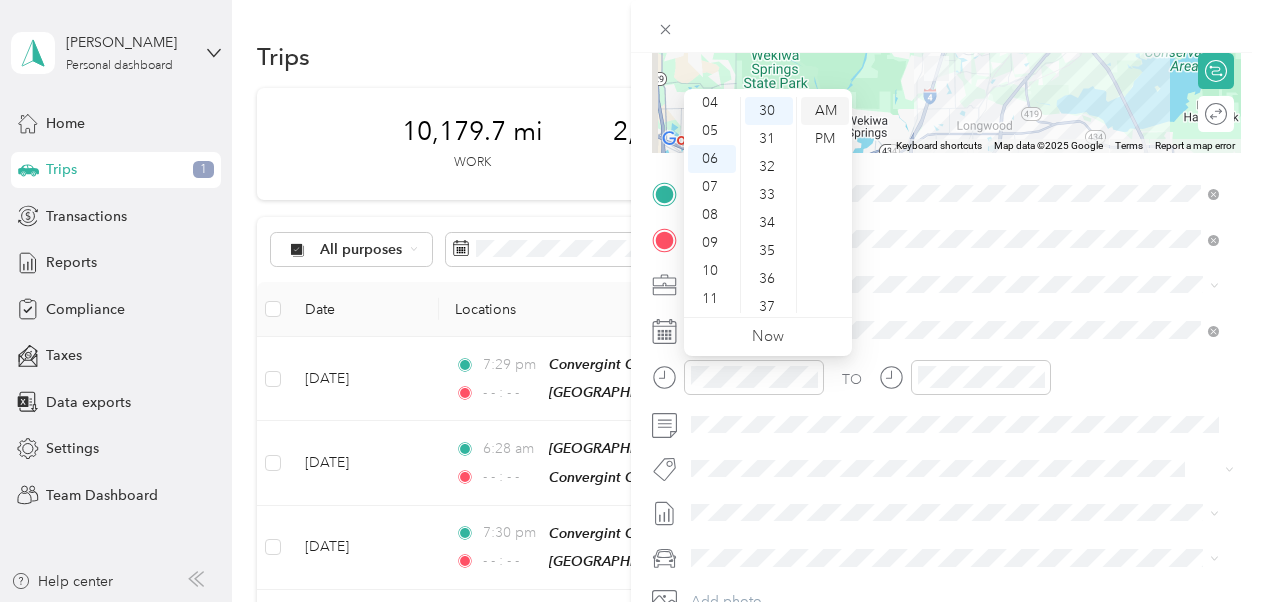 click on "AM" at bounding box center [825, 111] 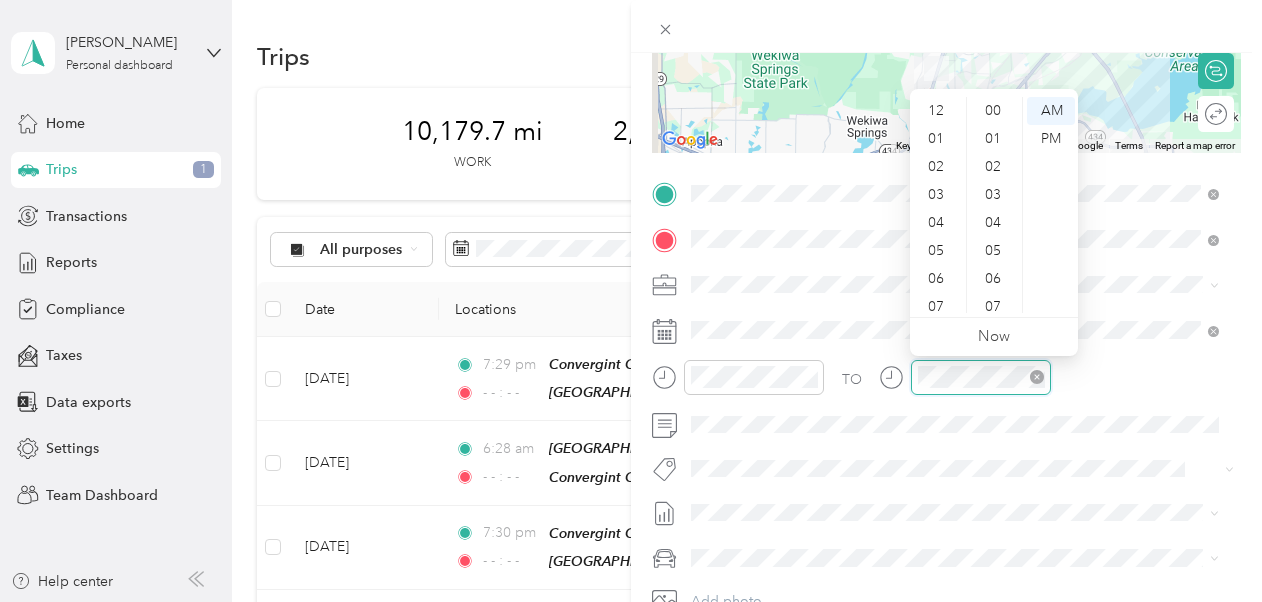 scroll, scrollTop: 840, scrollLeft: 0, axis: vertical 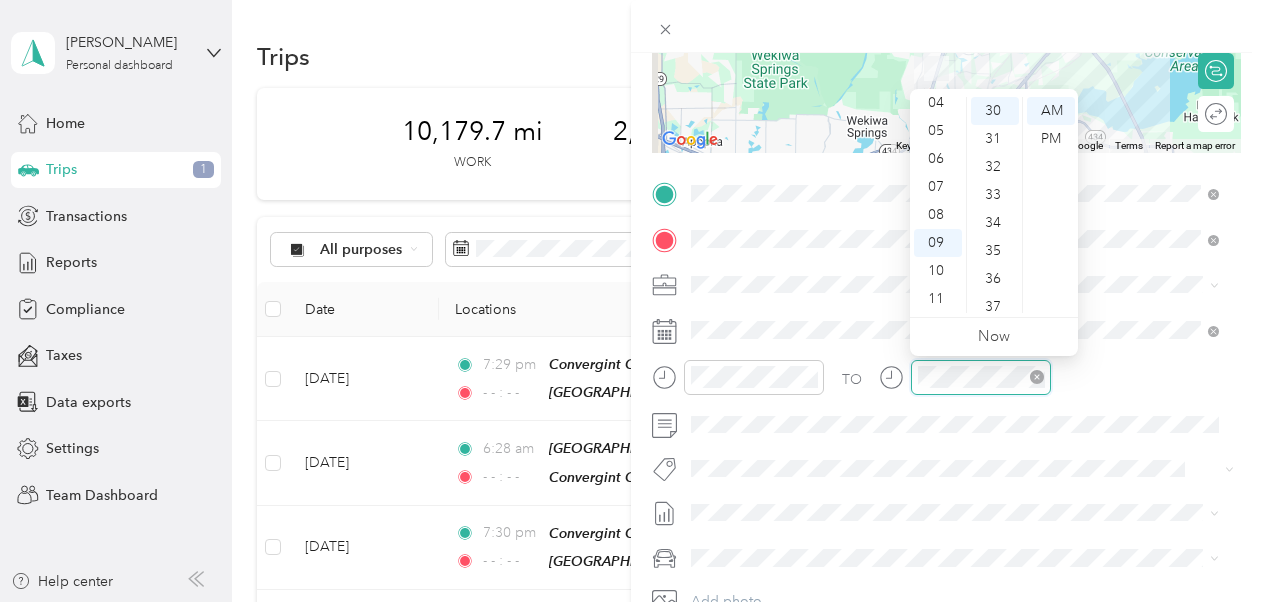 click 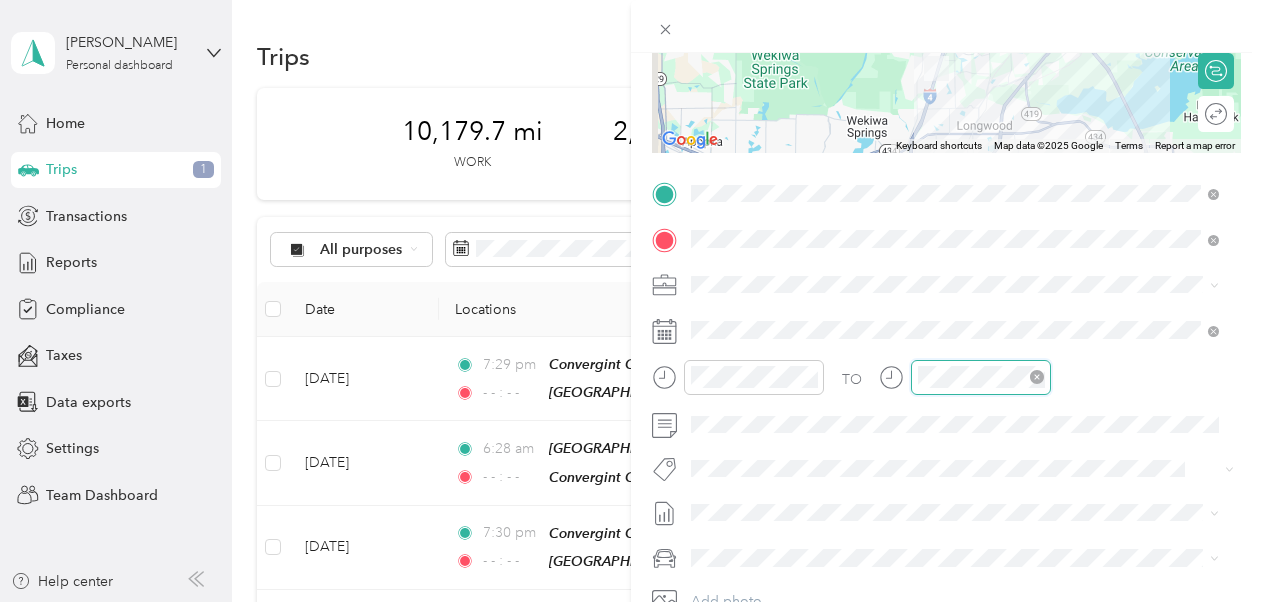 click 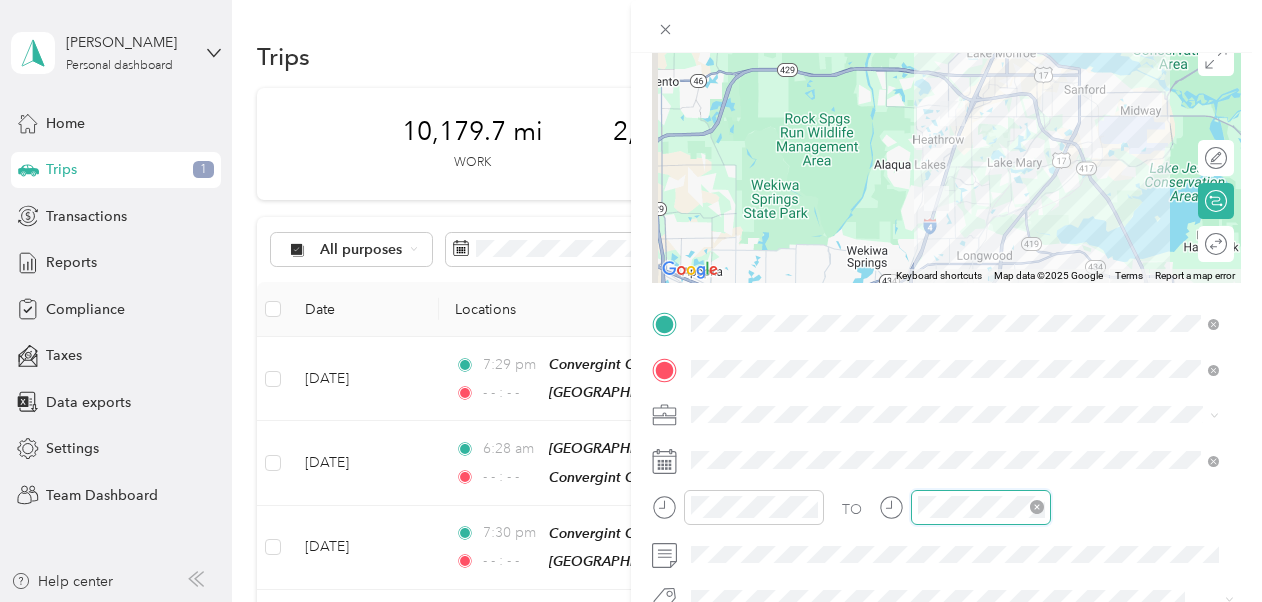 scroll, scrollTop: 0, scrollLeft: 0, axis: both 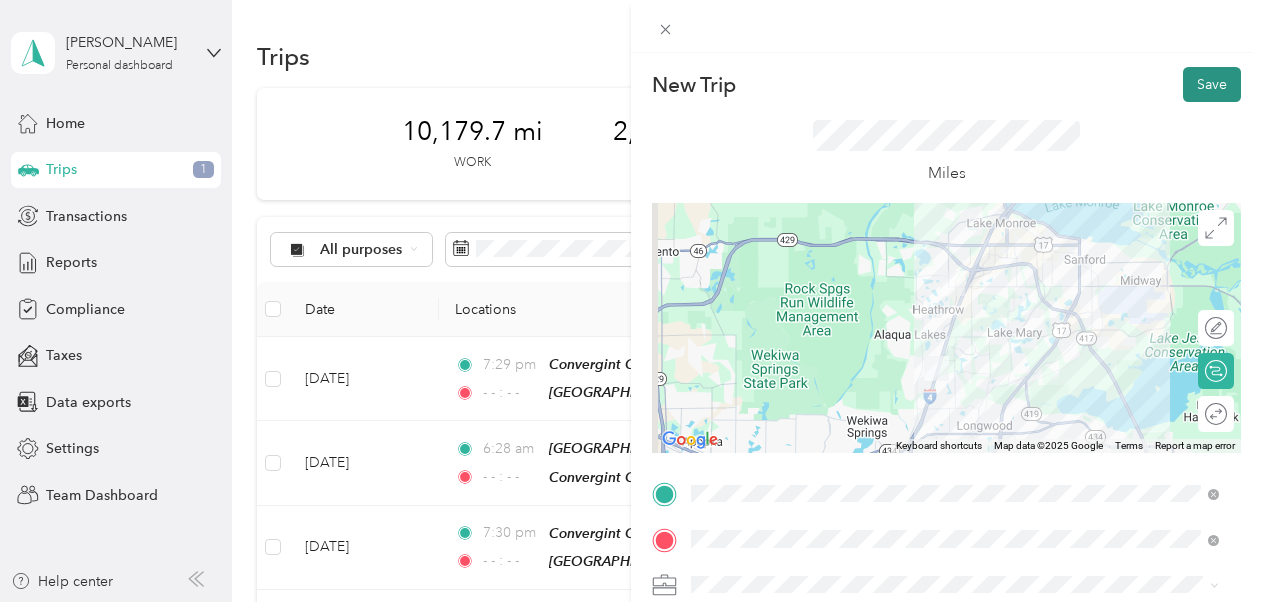 click on "Save" at bounding box center [1212, 84] 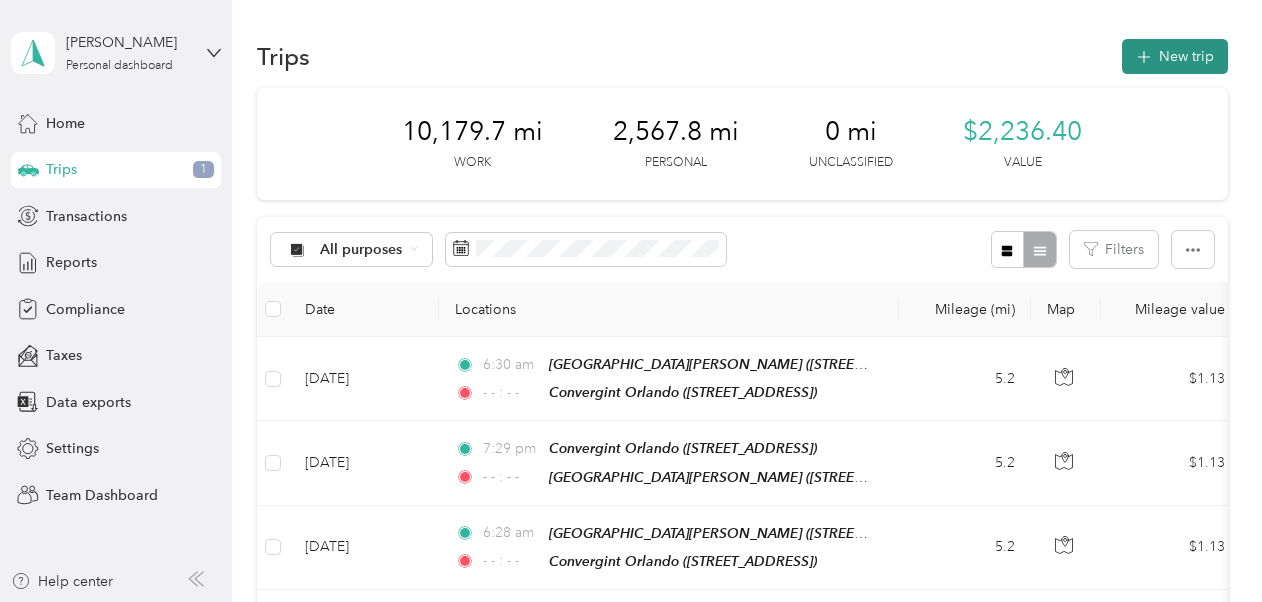 click on "New trip" at bounding box center [1175, 56] 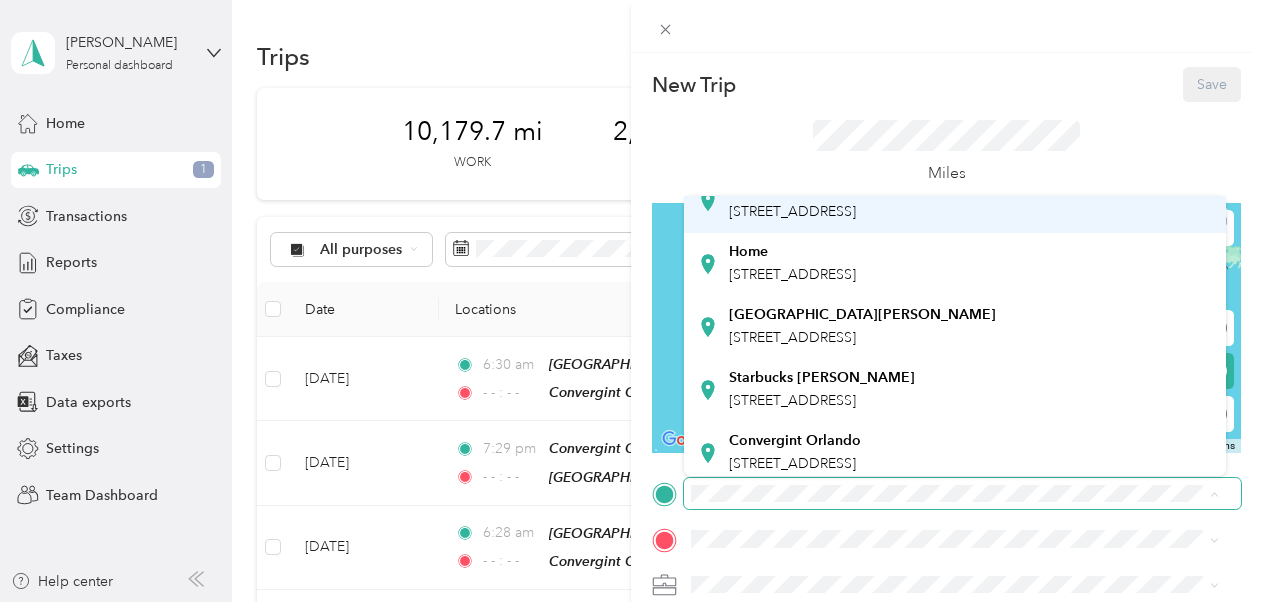 scroll, scrollTop: 200, scrollLeft: 0, axis: vertical 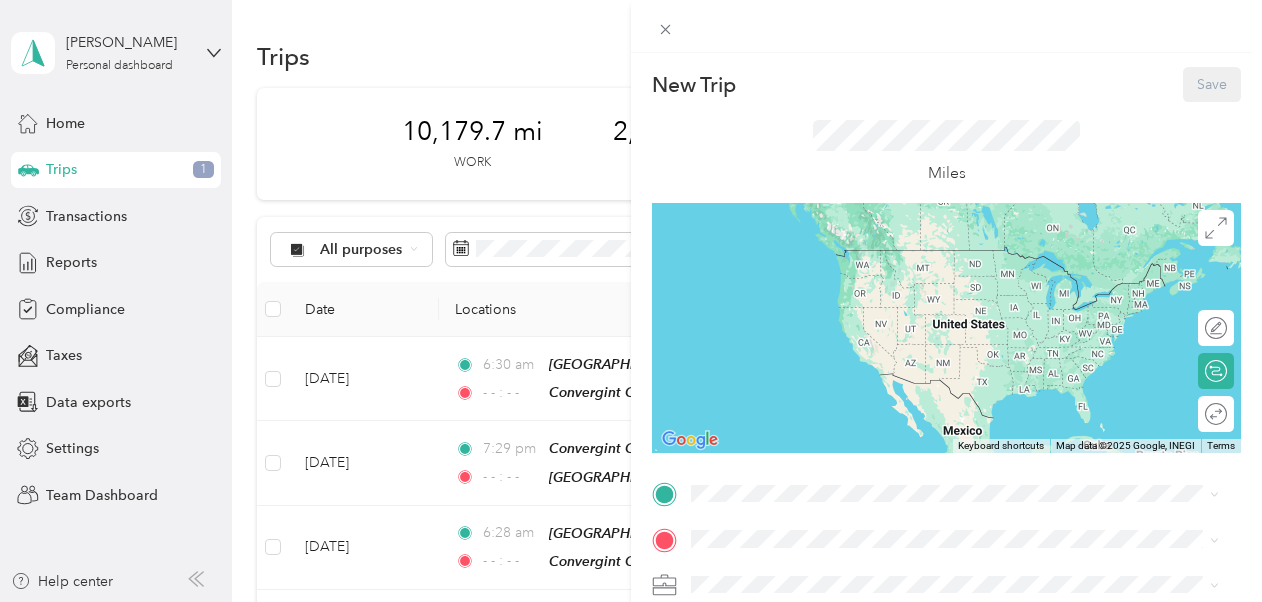click on "Convergint Orlando  [STREET_ADDRESS]" at bounding box center (795, 384) 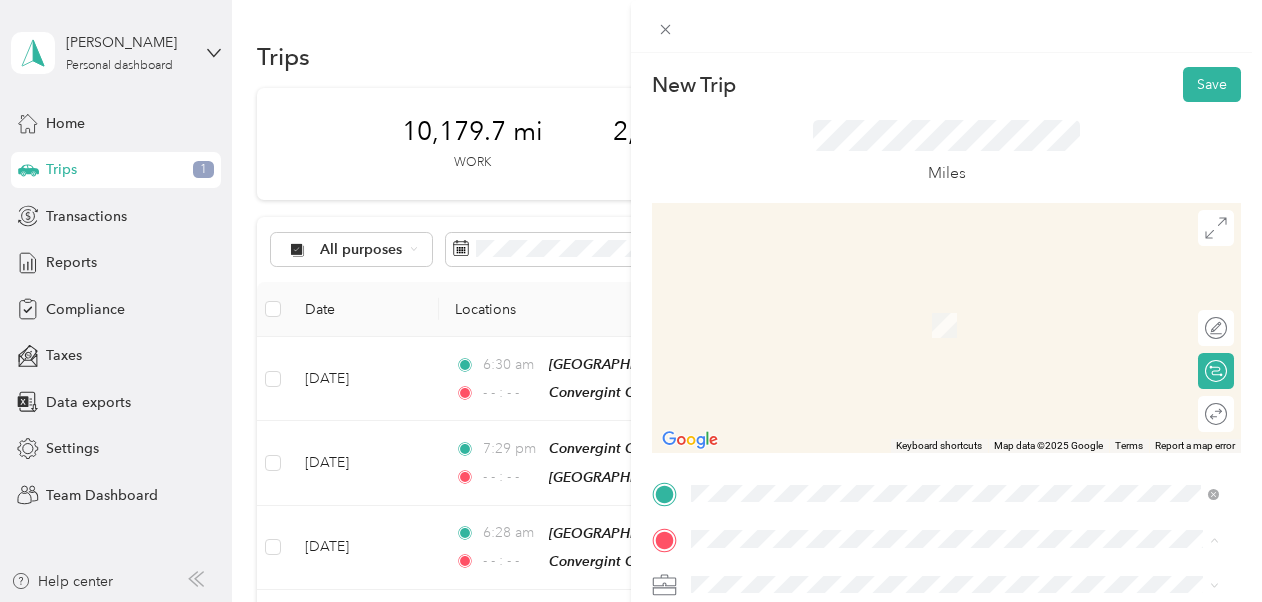 click on "Home [STREET_ADDRESS]" at bounding box center [792, 441] 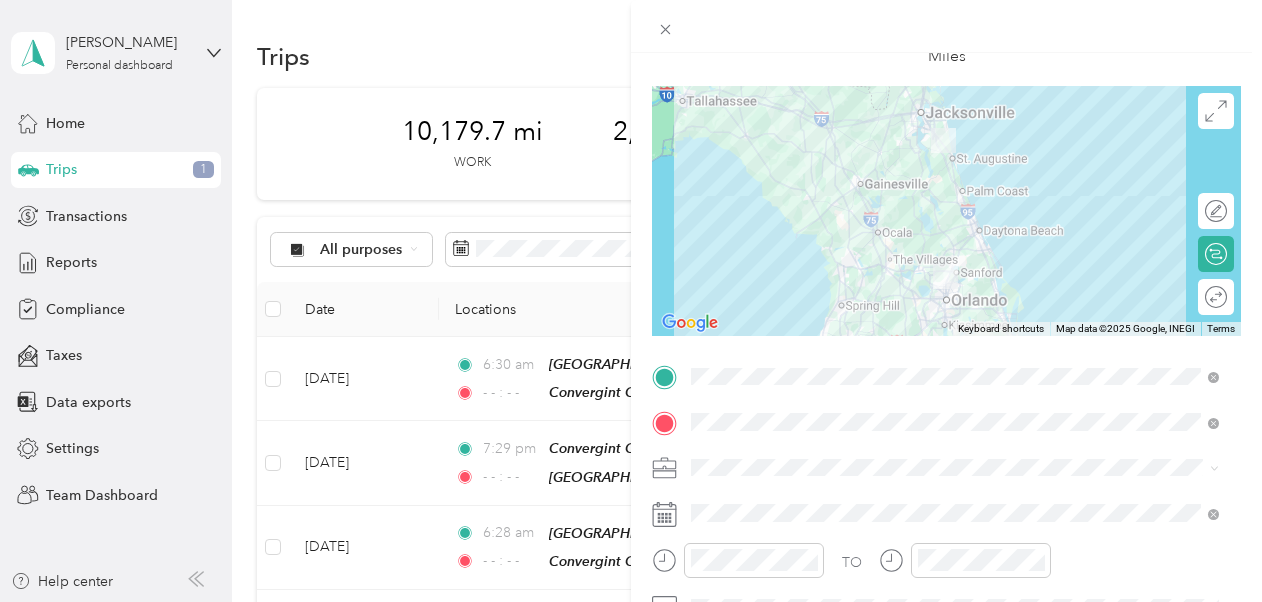 scroll, scrollTop: 200, scrollLeft: 0, axis: vertical 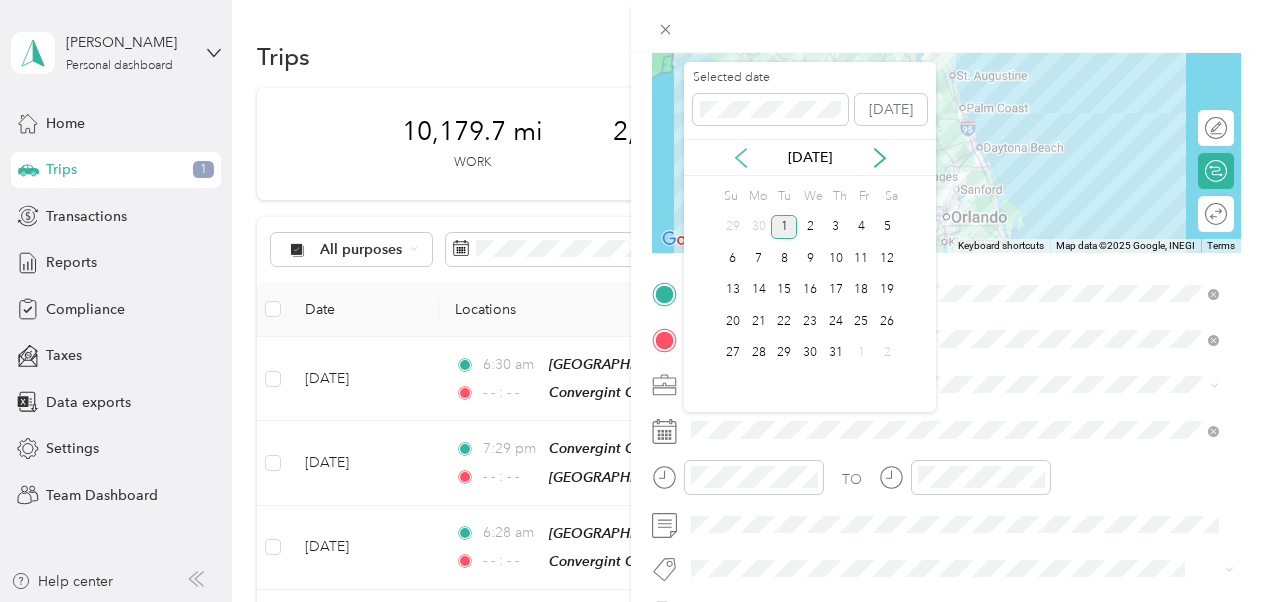 click 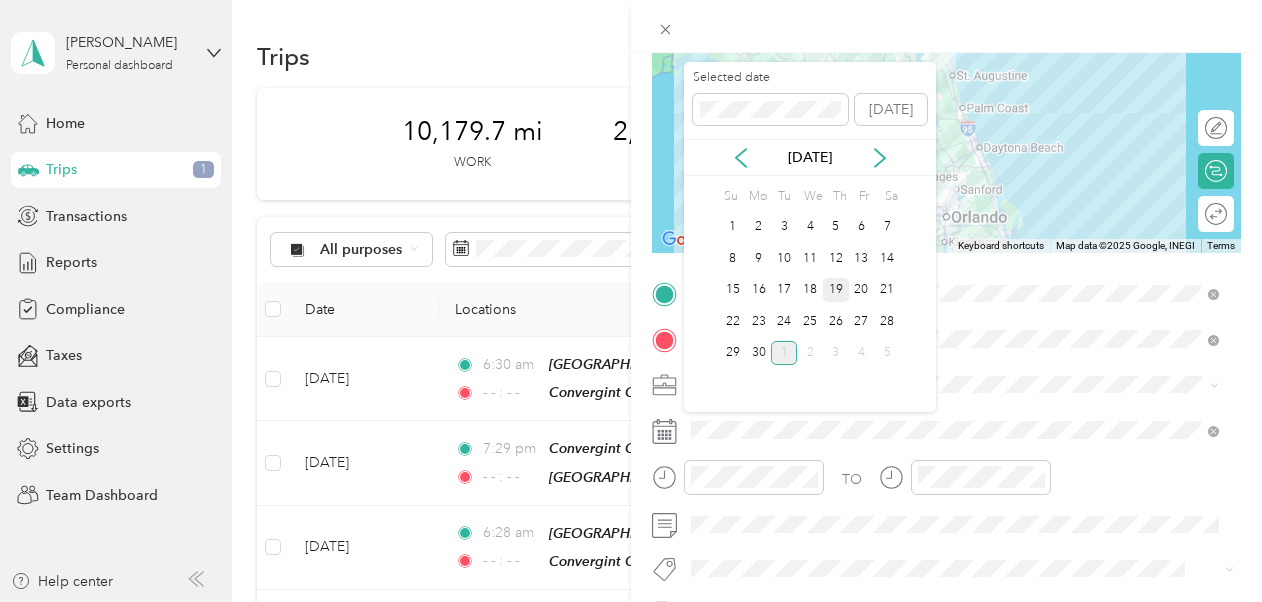 click on "19" at bounding box center (836, 290) 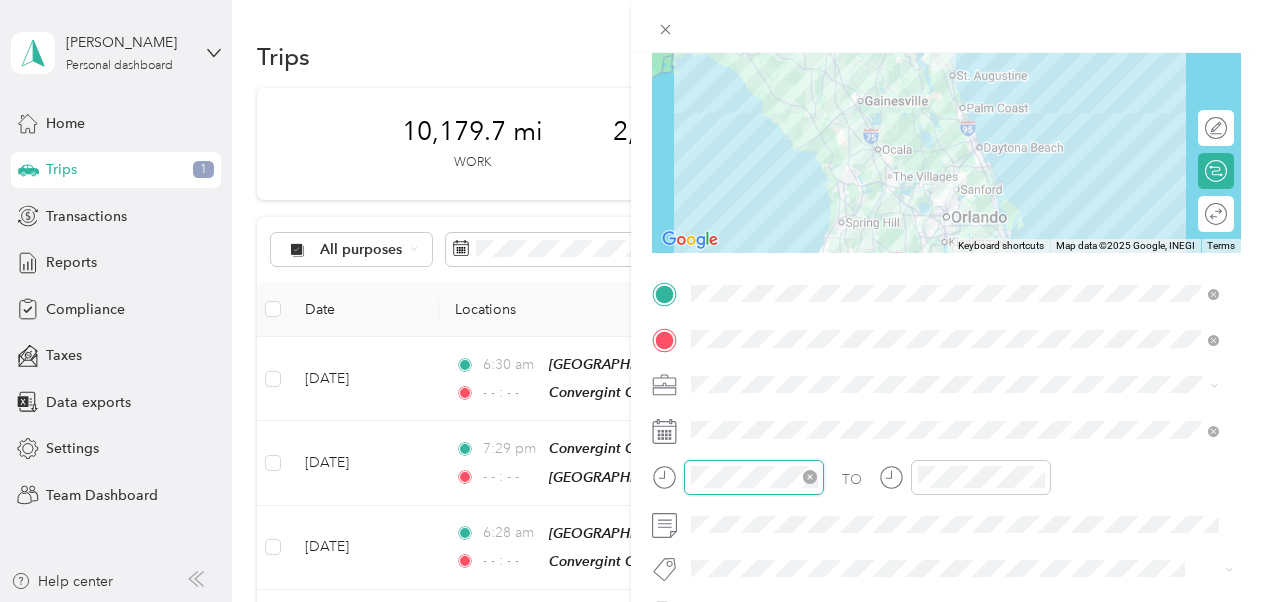 scroll, scrollTop: 840, scrollLeft: 0, axis: vertical 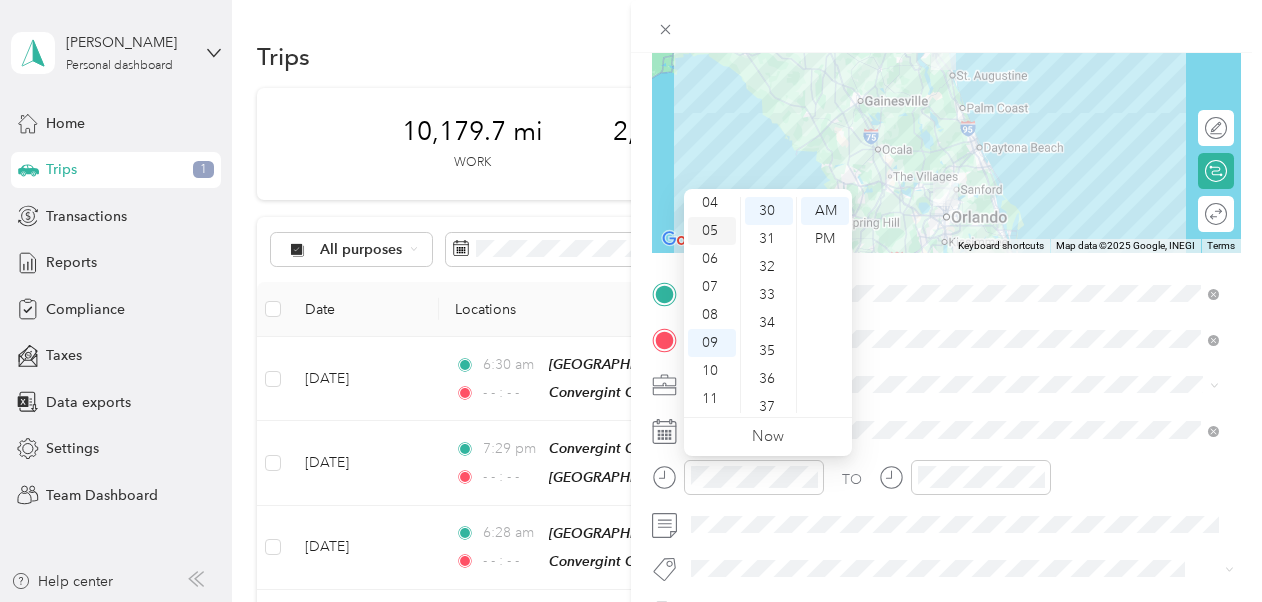 click on "05" at bounding box center (712, 231) 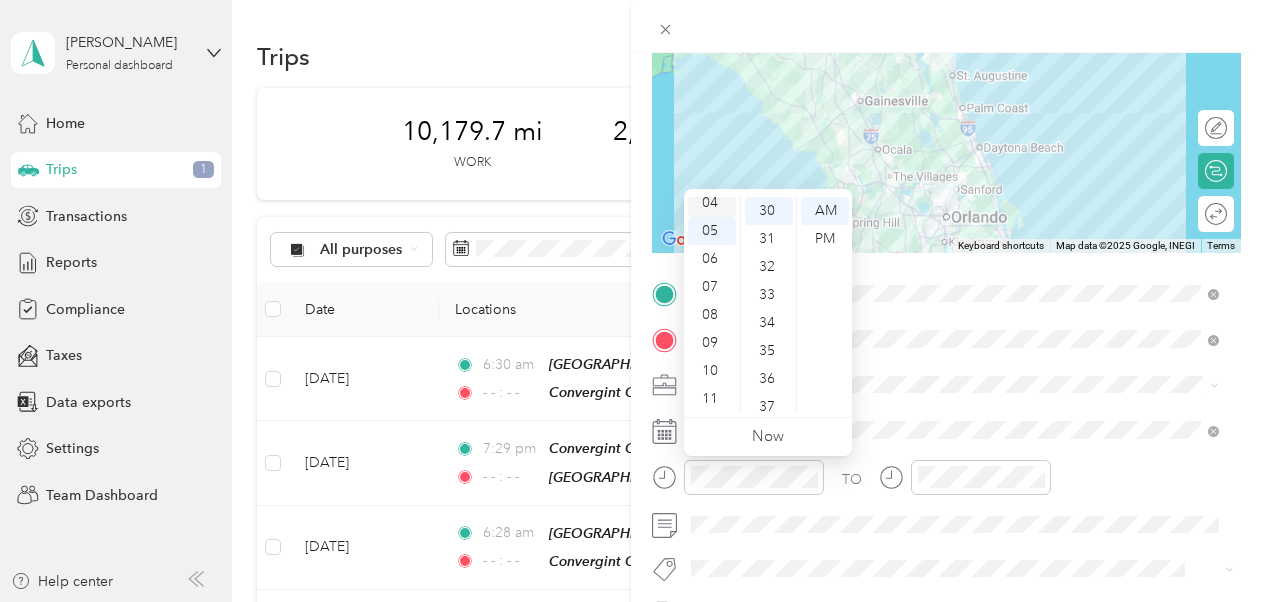 click on "04" at bounding box center [712, 203] 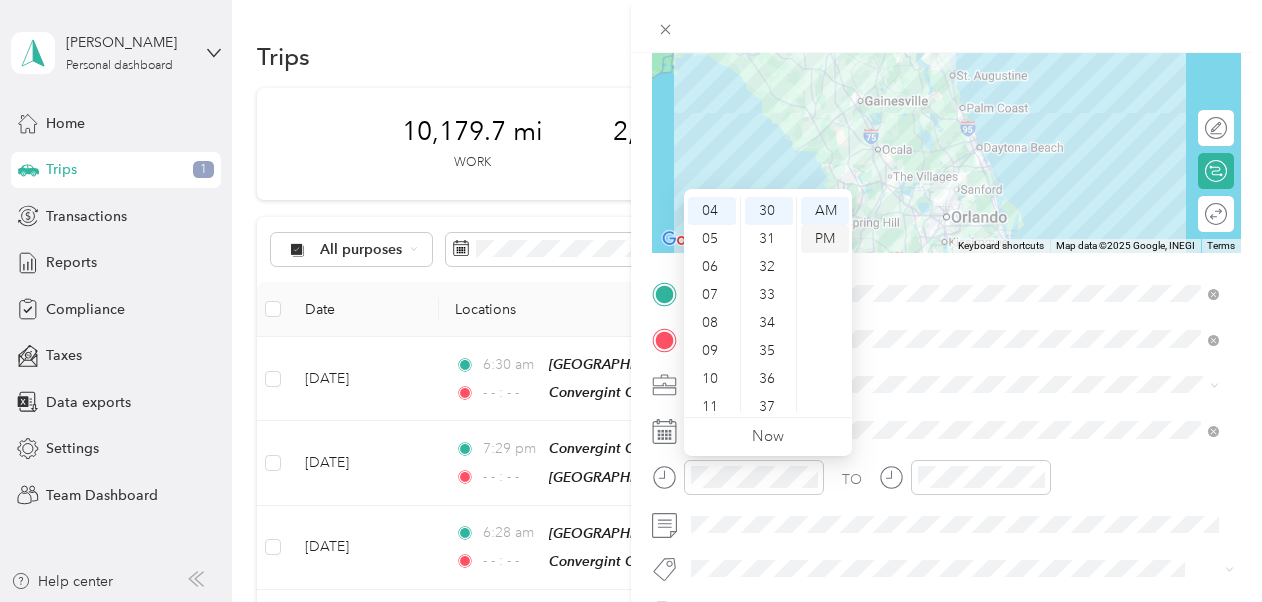 click on "PM" at bounding box center (825, 239) 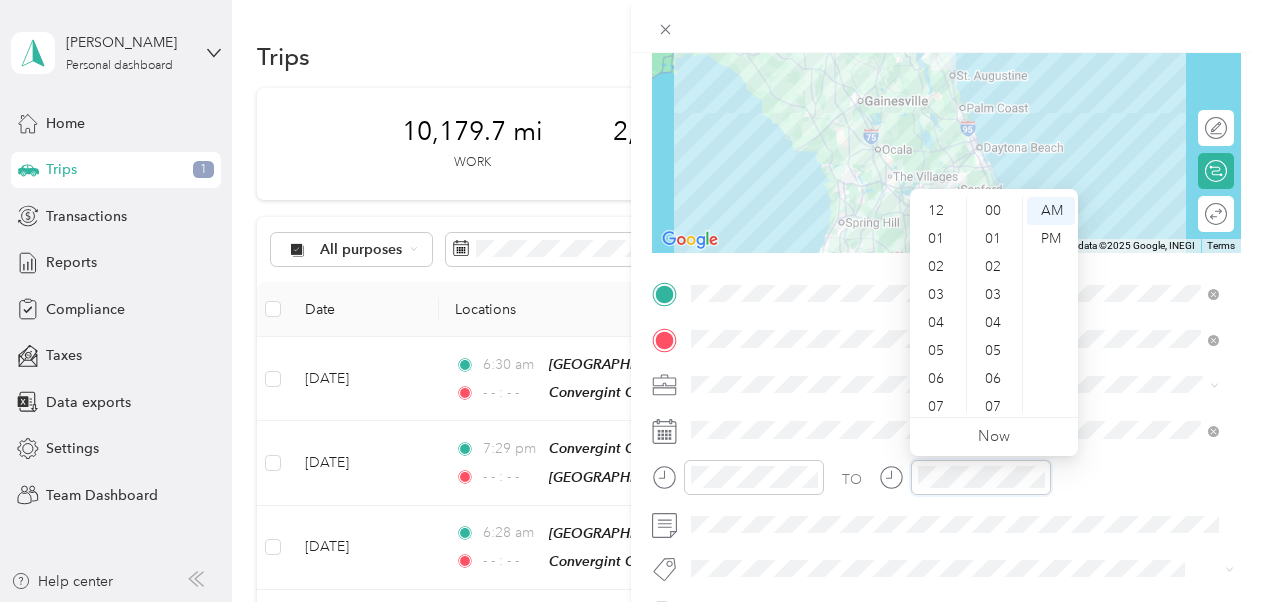 scroll, scrollTop: 840, scrollLeft: 0, axis: vertical 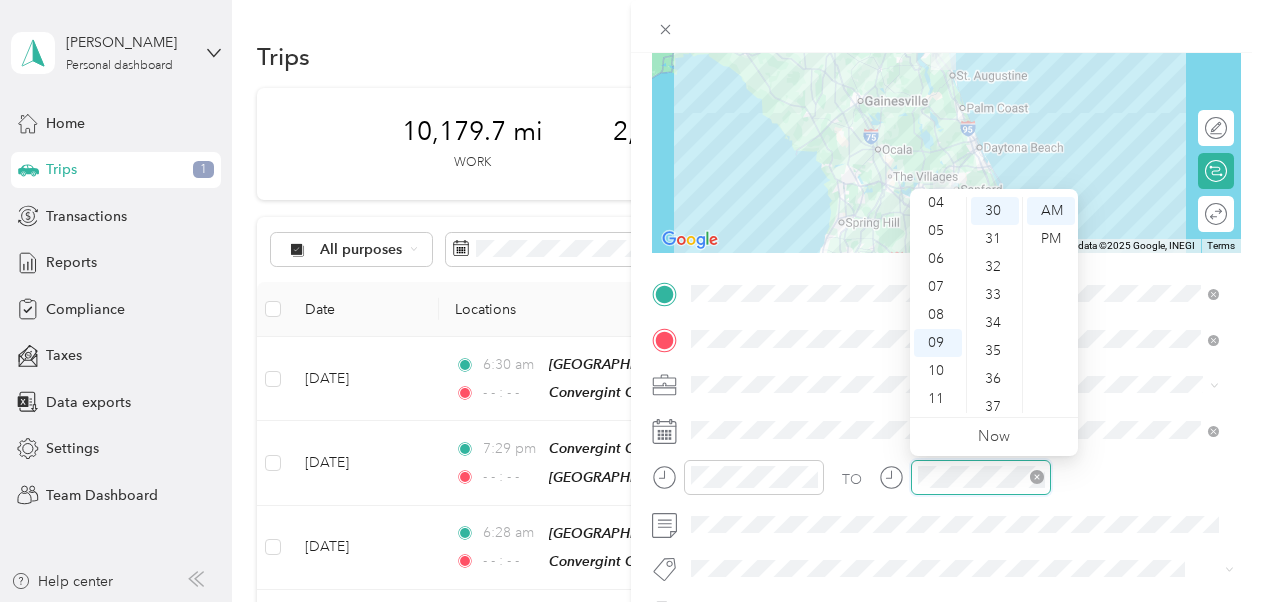 click 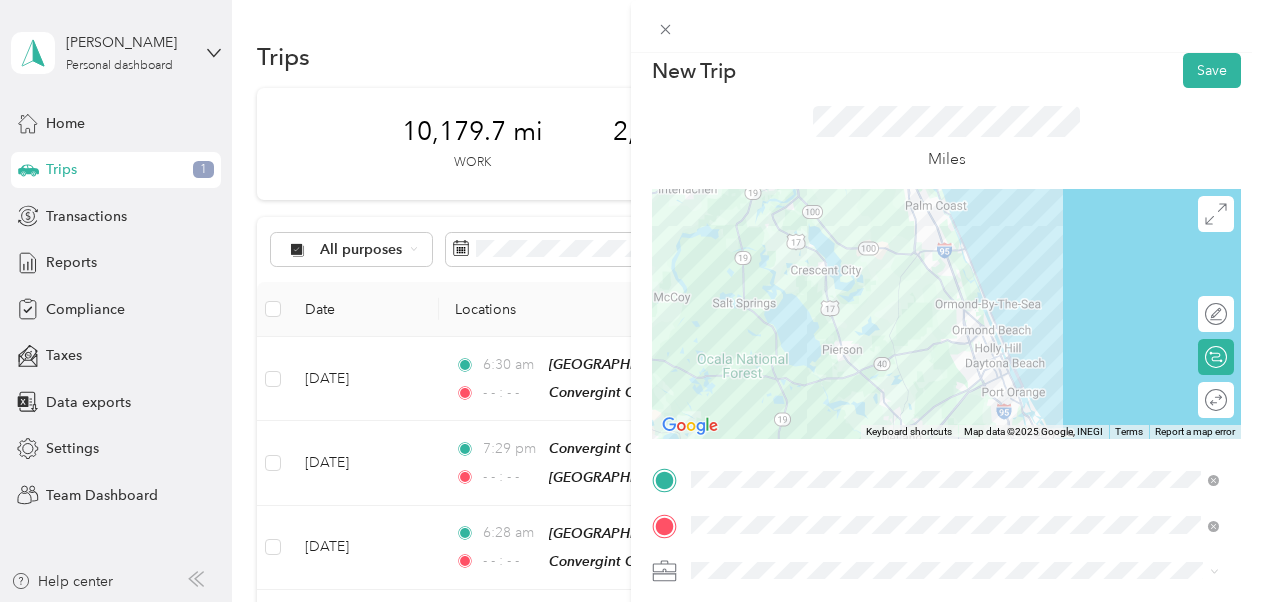 scroll, scrollTop: 0, scrollLeft: 0, axis: both 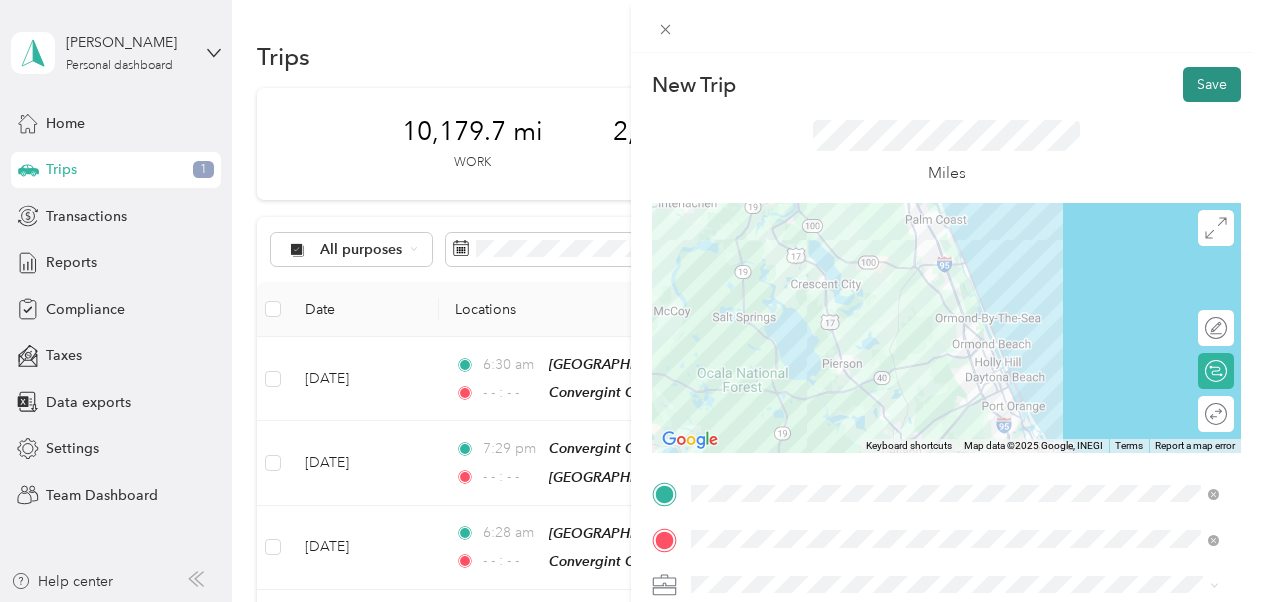 click on "Save" at bounding box center [1212, 84] 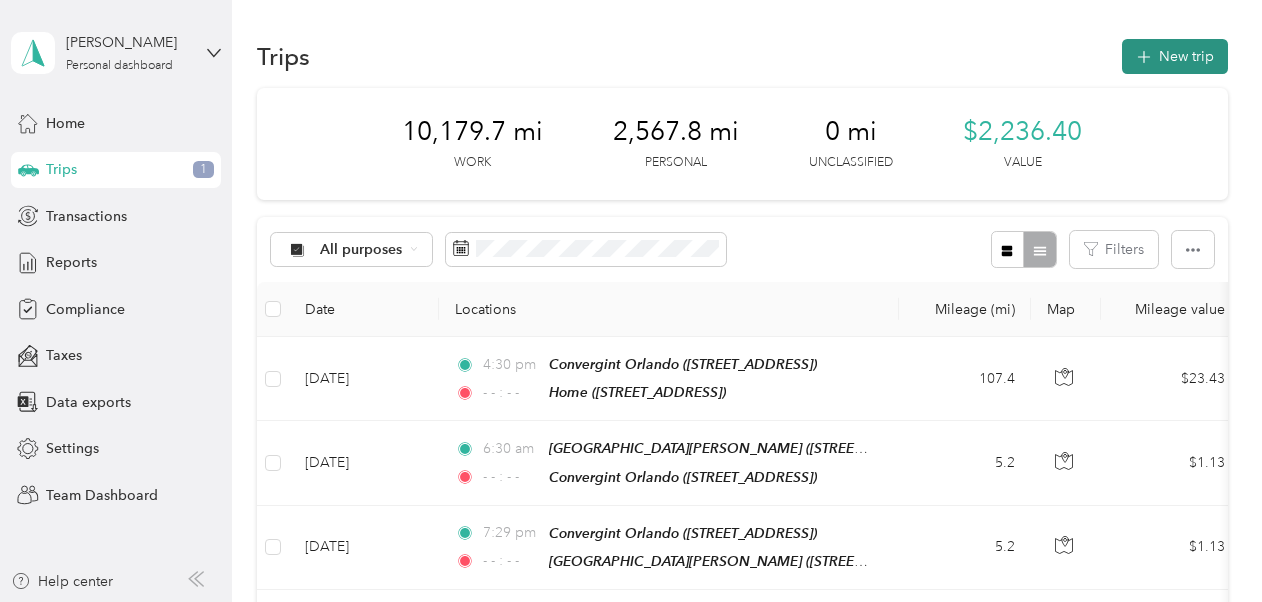 click on "New trip" at bounding box center [1175, 56] 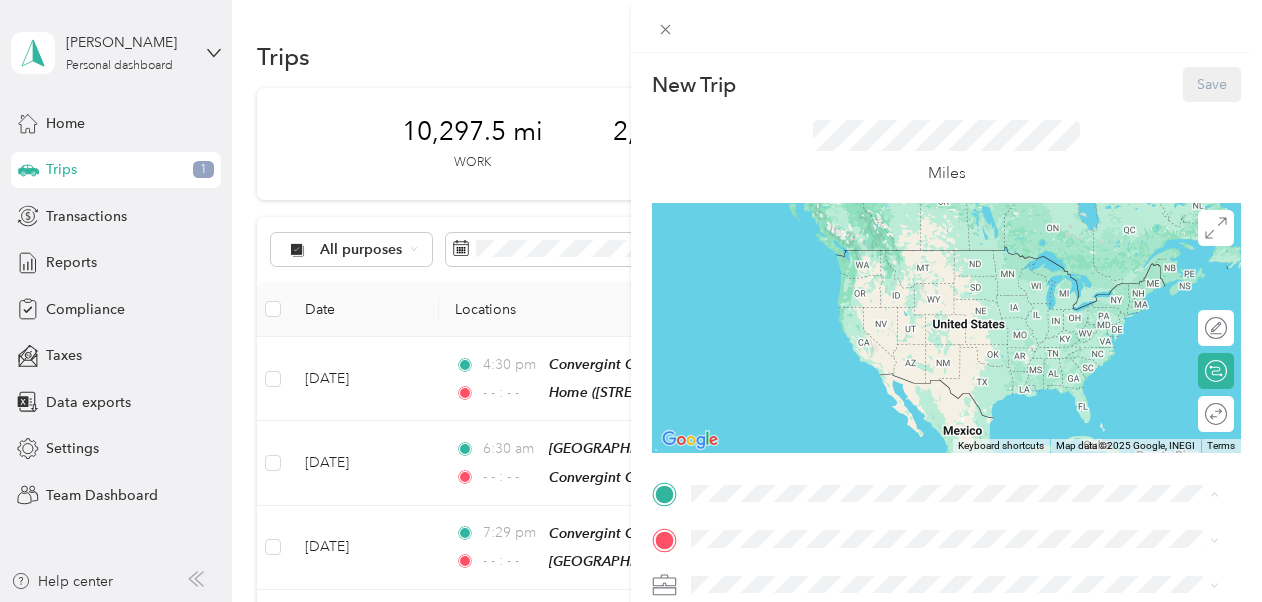 click on "[STREET_ADDRESS]" at bounding box center [792, 405] 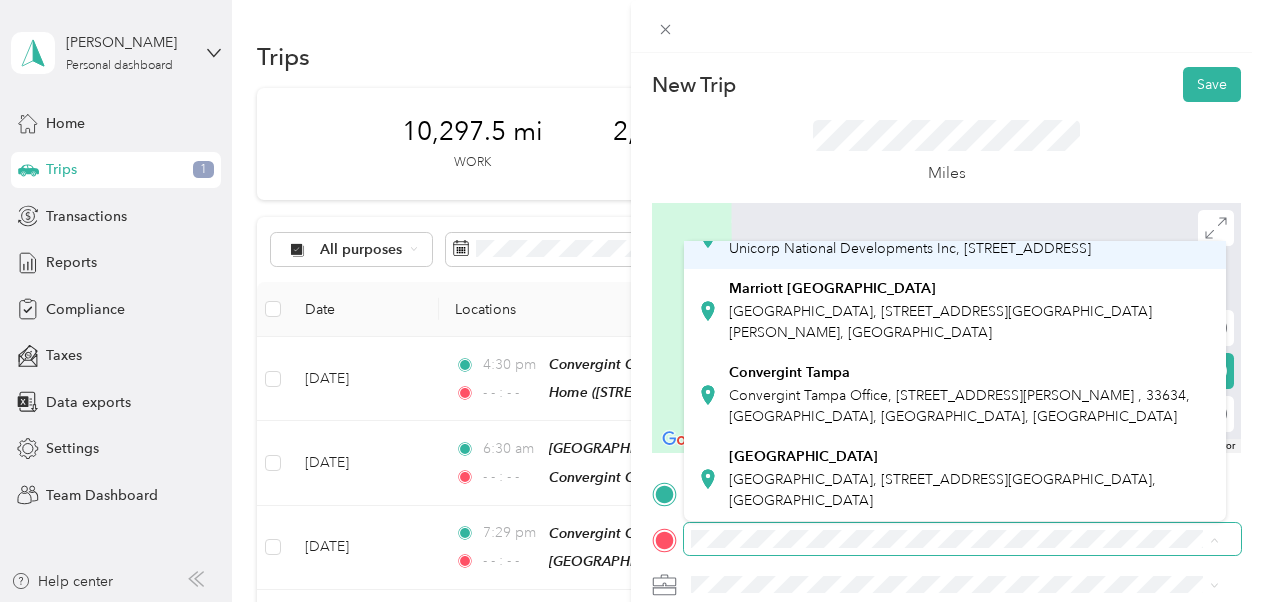 scroll, scrollTop: 518, scrollLeft: 0, axis: vertical 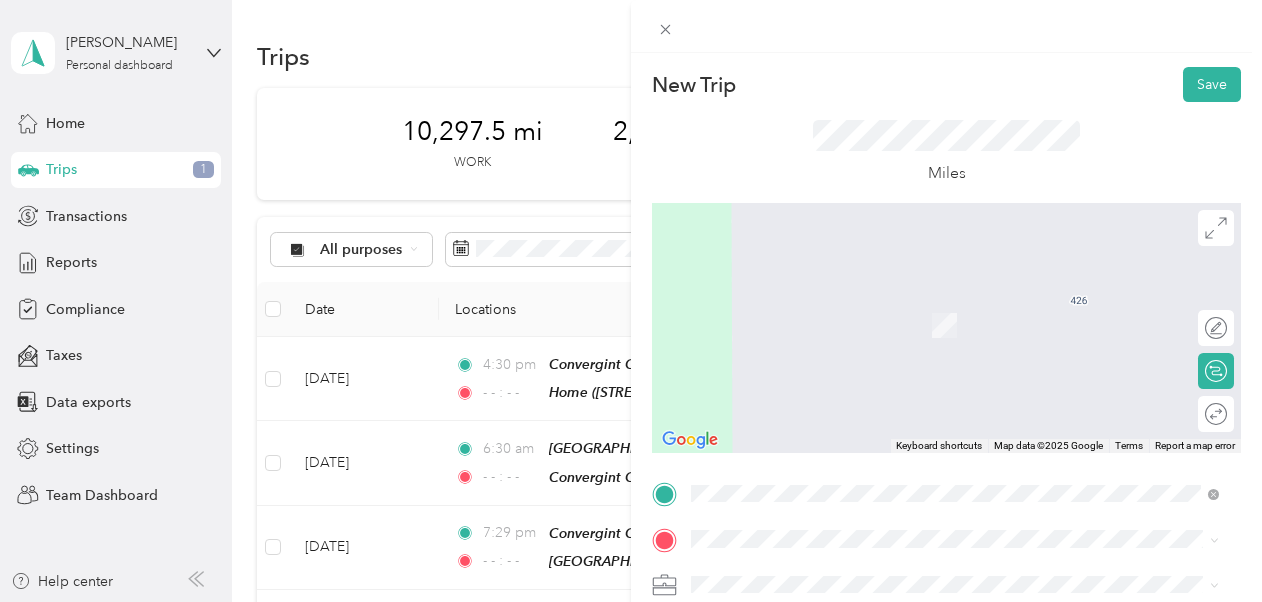 click on "[GEOGRAPHIC_DATA], [STREET_ADDRESS][GEOGRAPHIC_DATA][DEMOGRAPHIC_DATA], [GEOGRAPHIC_DATA]" at bounding box center [970, 478] 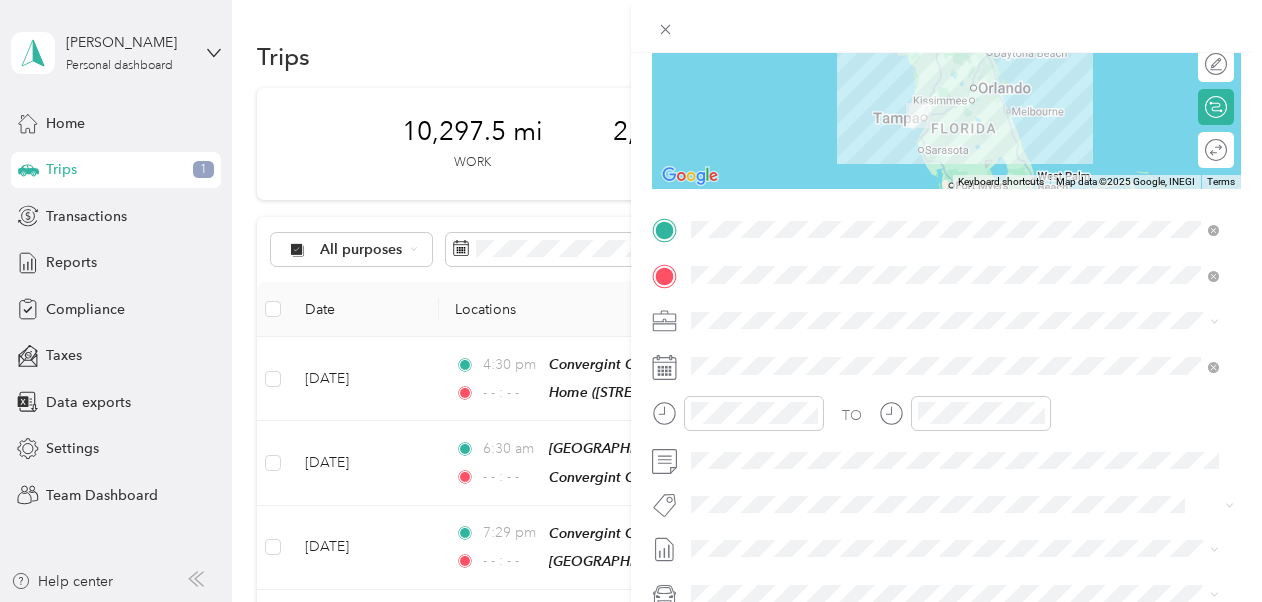 scroll, scrollTop: 300, scrollLeft: 0, axis: vertical 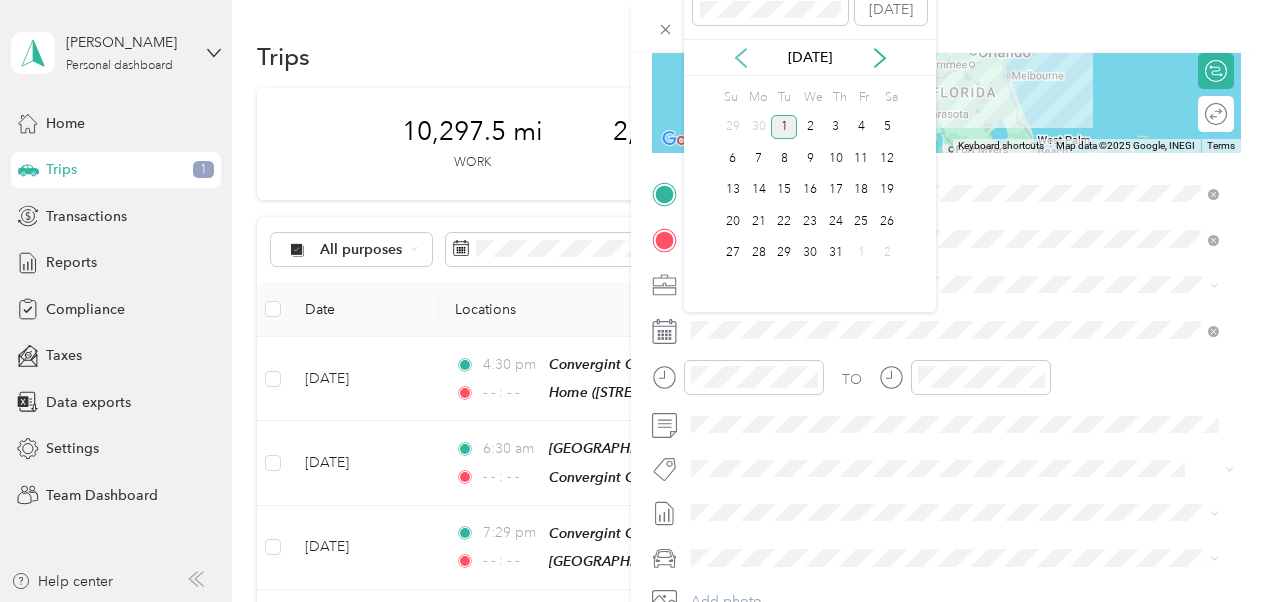 click 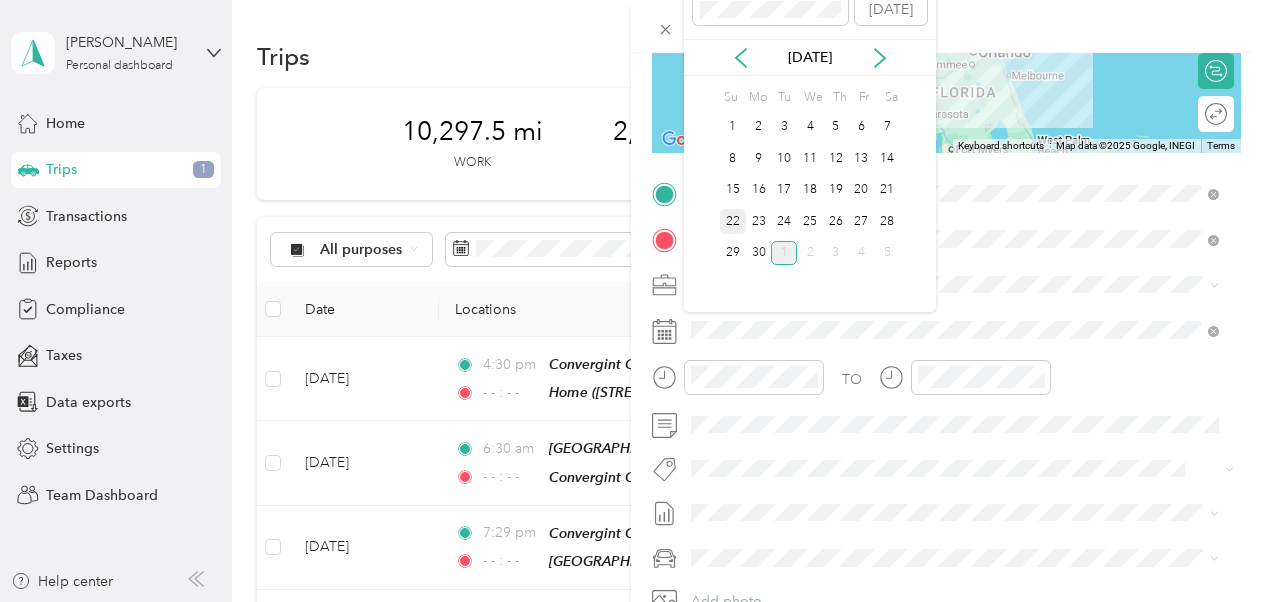 click on "22" at bounding box center [733, 221] 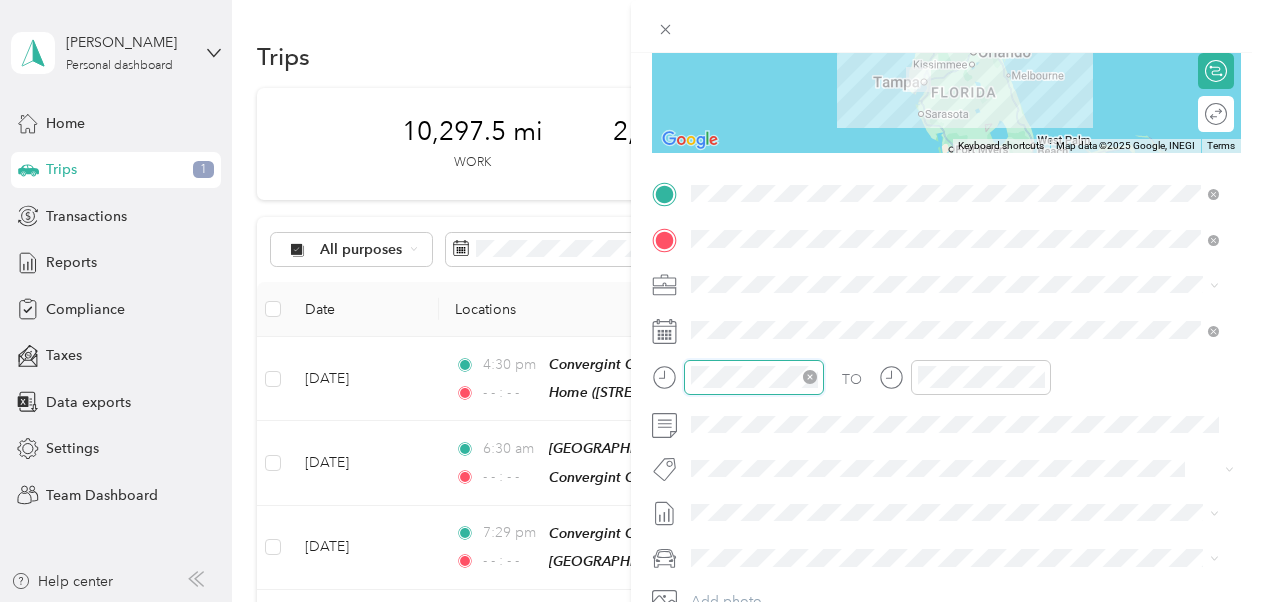 scroll, scrollTop: 120, scrollLeft: 0, axis: vertical 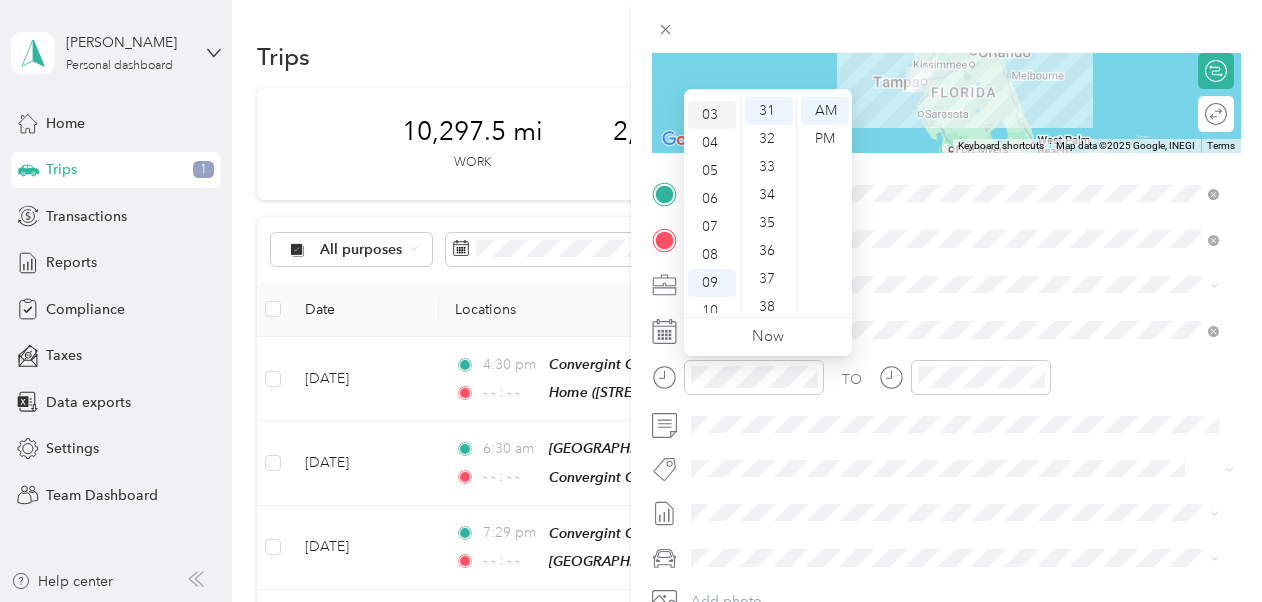 click on "03" at bounding box center (712, 115) 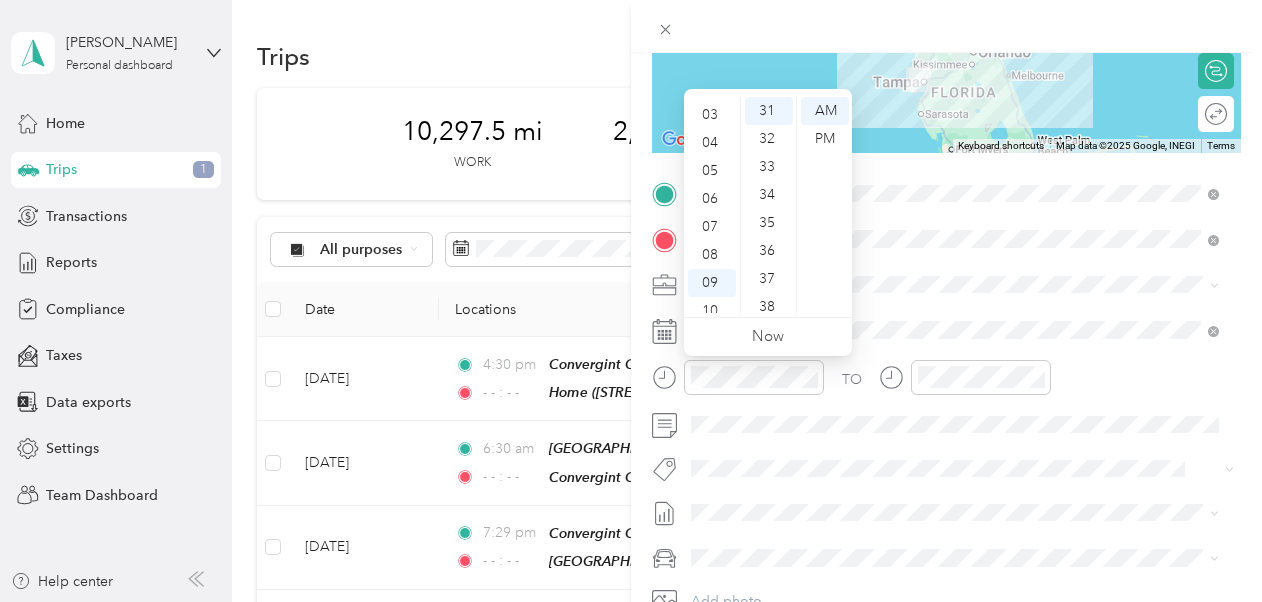 scroll, scrollTop: 84, scrollLeft: 0, axis: vertical 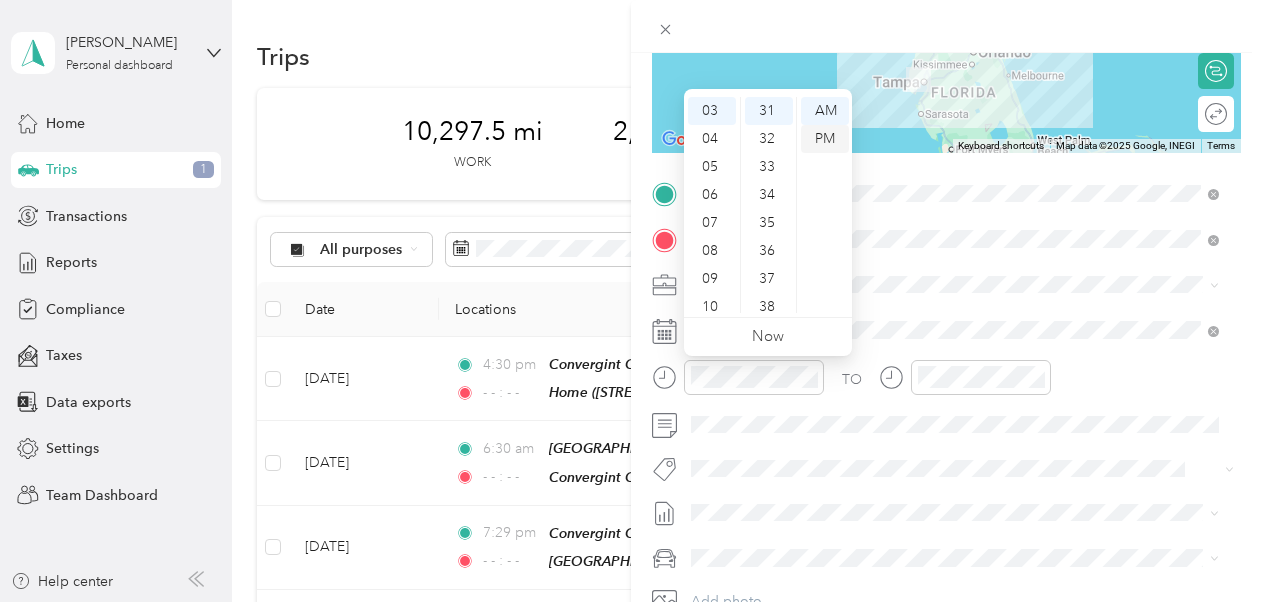 click on "PM" at bounding box center (825, 139) 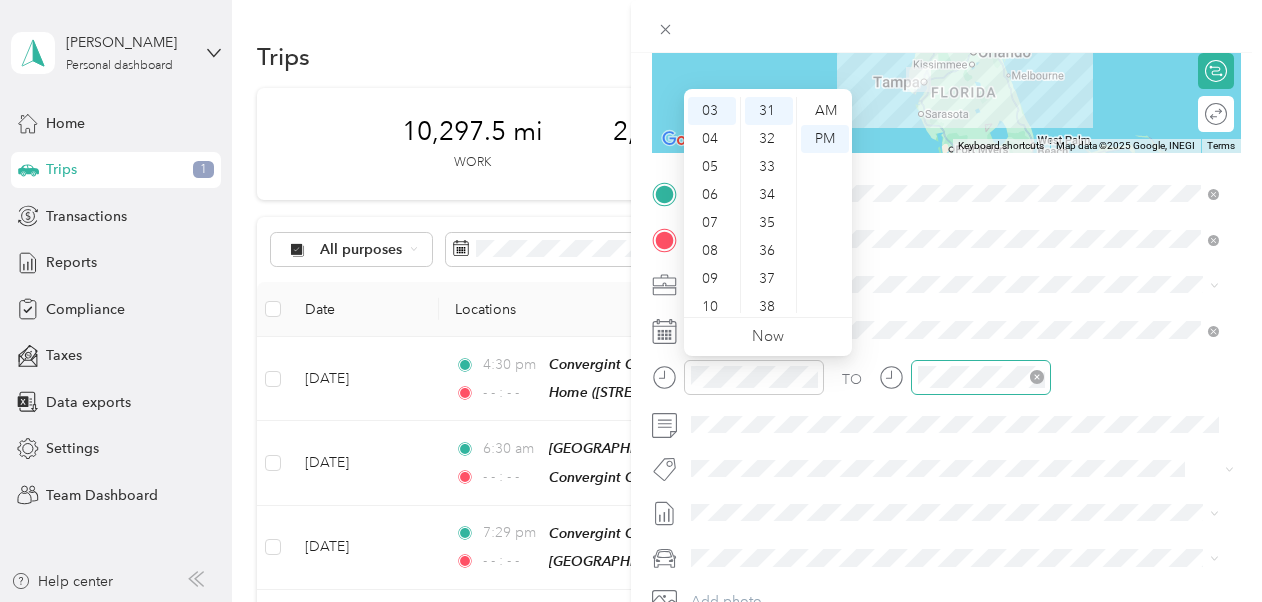 click 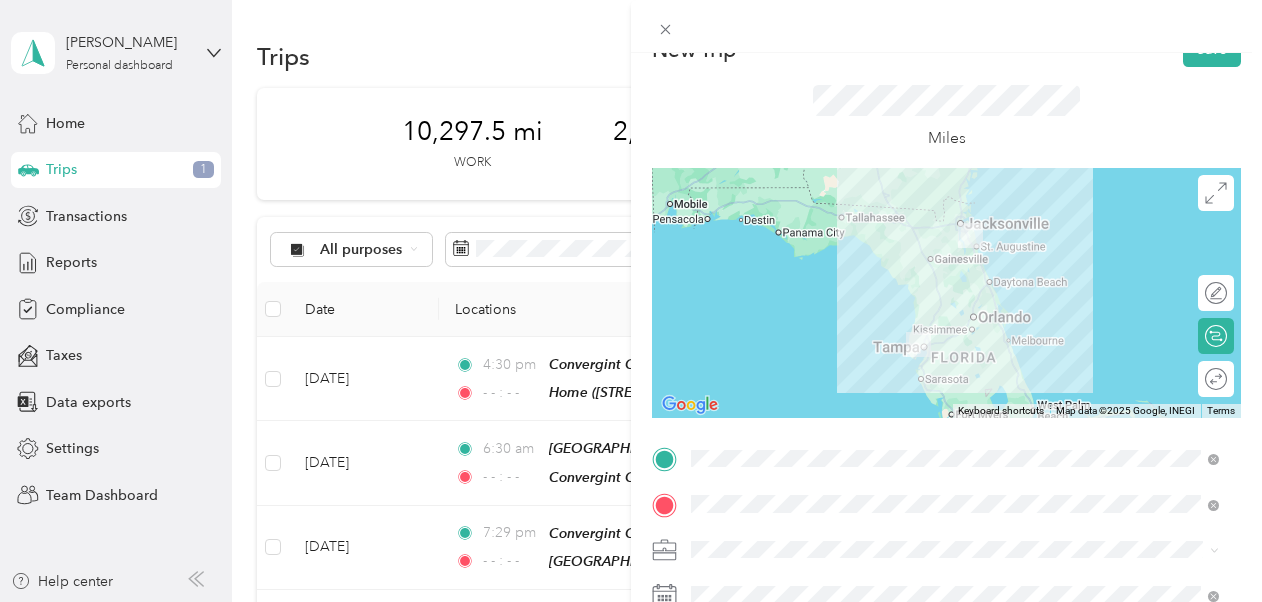 scroll, scrollTop: 0, scrollLeft: 0, axis: both 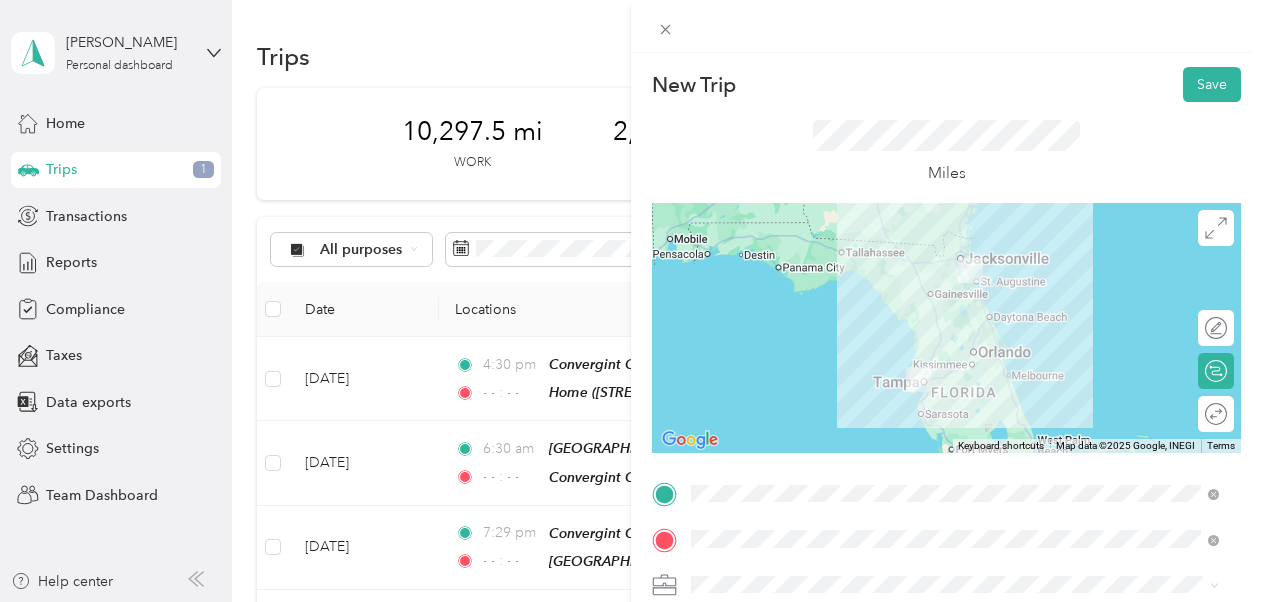 click on "To navigate, press the arrow keys." at bounding box center [946, 328] 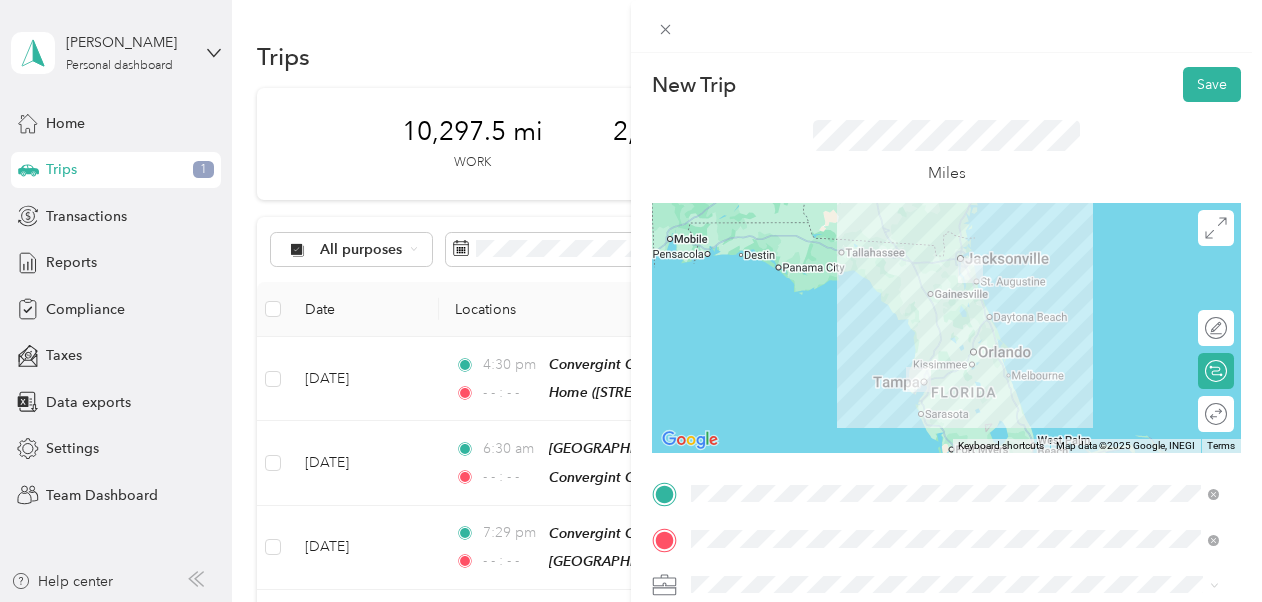 click on "To navigate, press the arrow keys." at bounding box center (946, 328) 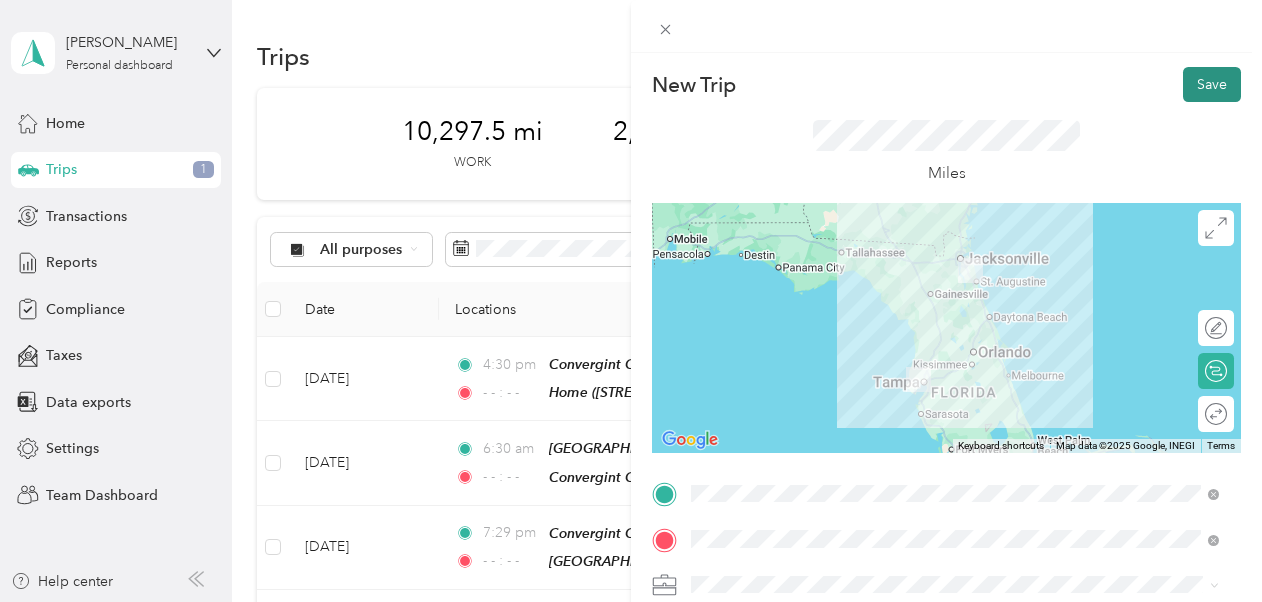 click on "Save" at bounding box center (1212, 84) 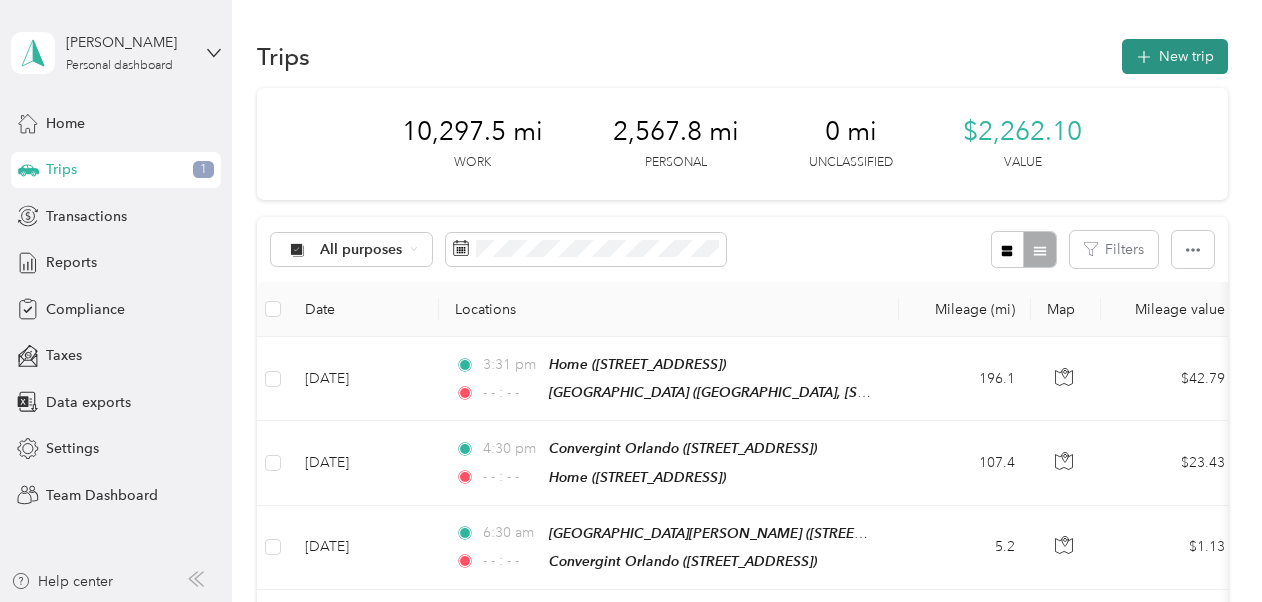click on "New trip" at bounding box center [1175, 56] 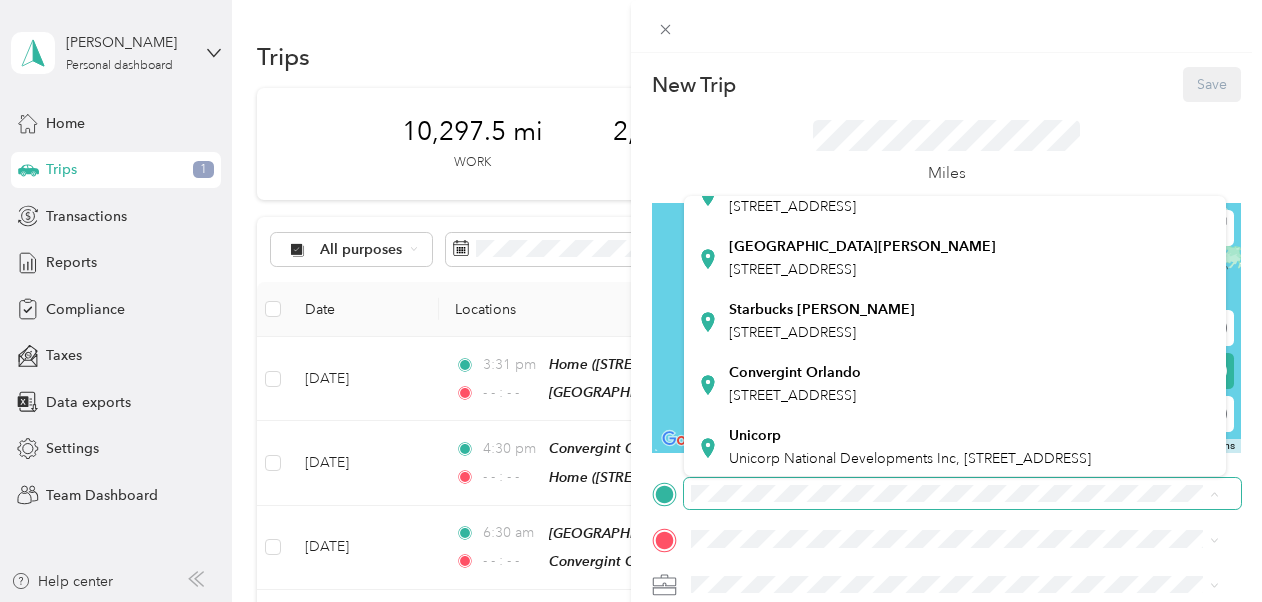 scroll, scrollTop: 518, scrollLeft: 0, axis: vertical 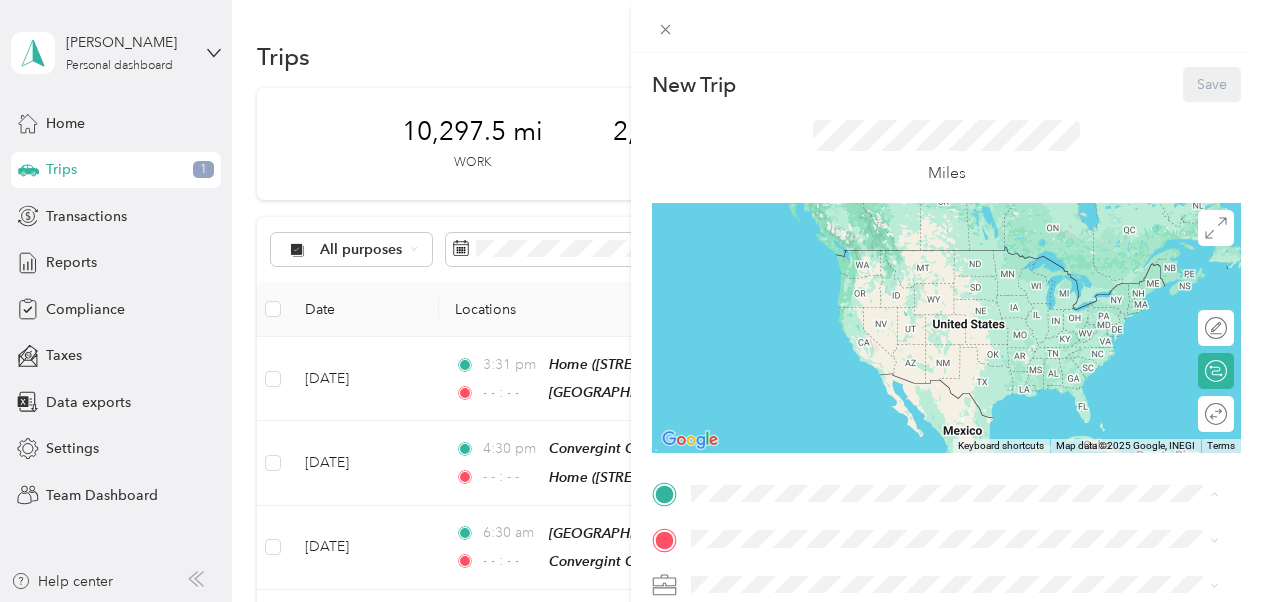 click on "[GEOGRAPHIC_DATA], [STREET_ADDRESS][GEOGRAPHIC_DATA], [GEOGRAPHIC_DATA]" at bounding box center (942, 444) 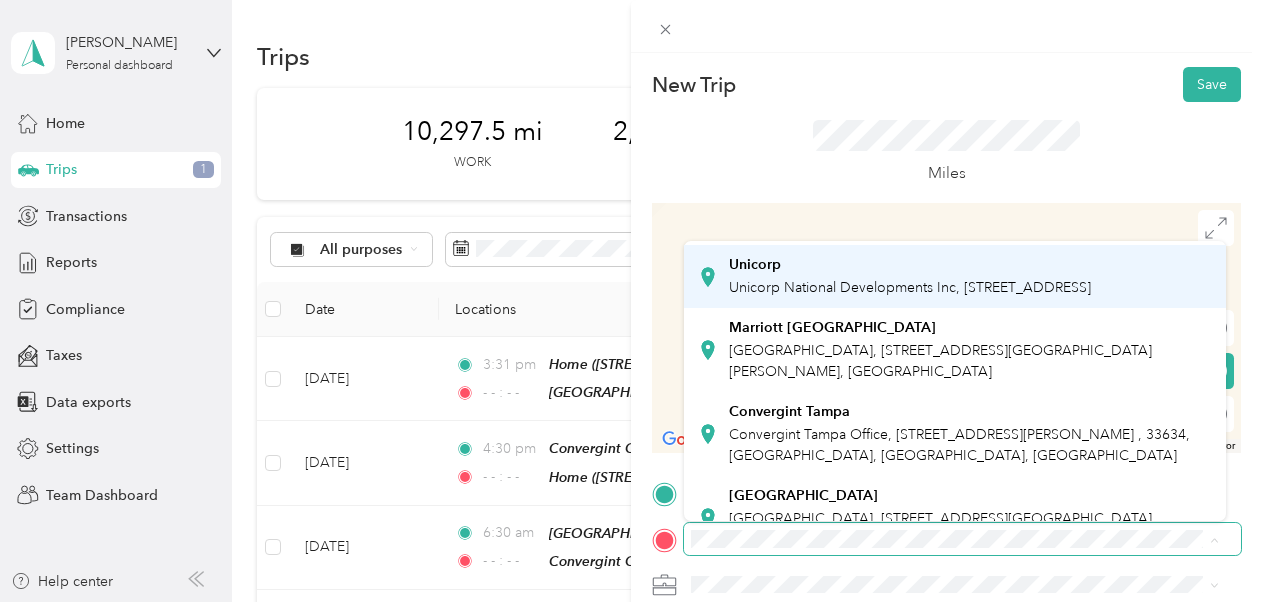 scroll, scrollTop: 518, scrollLeft: 0, axis: vertical 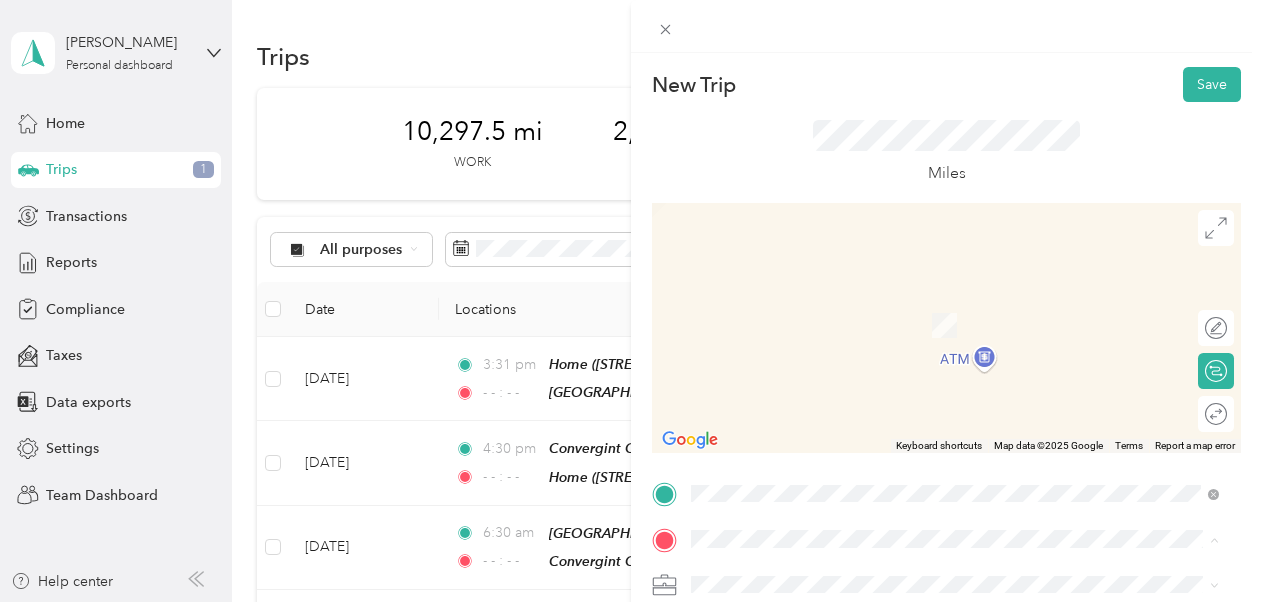 click on "Convergint Tampa Office, [STREET_ADDRESS][PERSON_NAME] , 33634, [GEOGRAPHIC_DATA], [GEOGRAPHIC_DATA], [GEOGRAPHIC_DATA]" at bounding box center (959, 406) 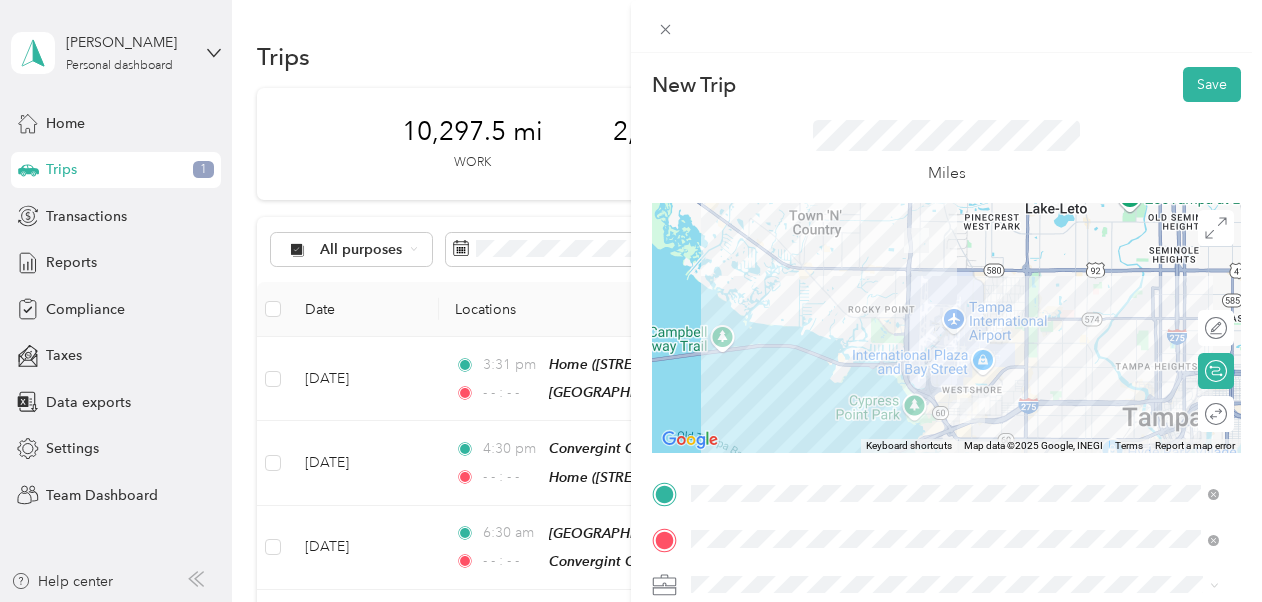 scroll, scrollTop: 200, scrollLeft: 0, axis: vertical 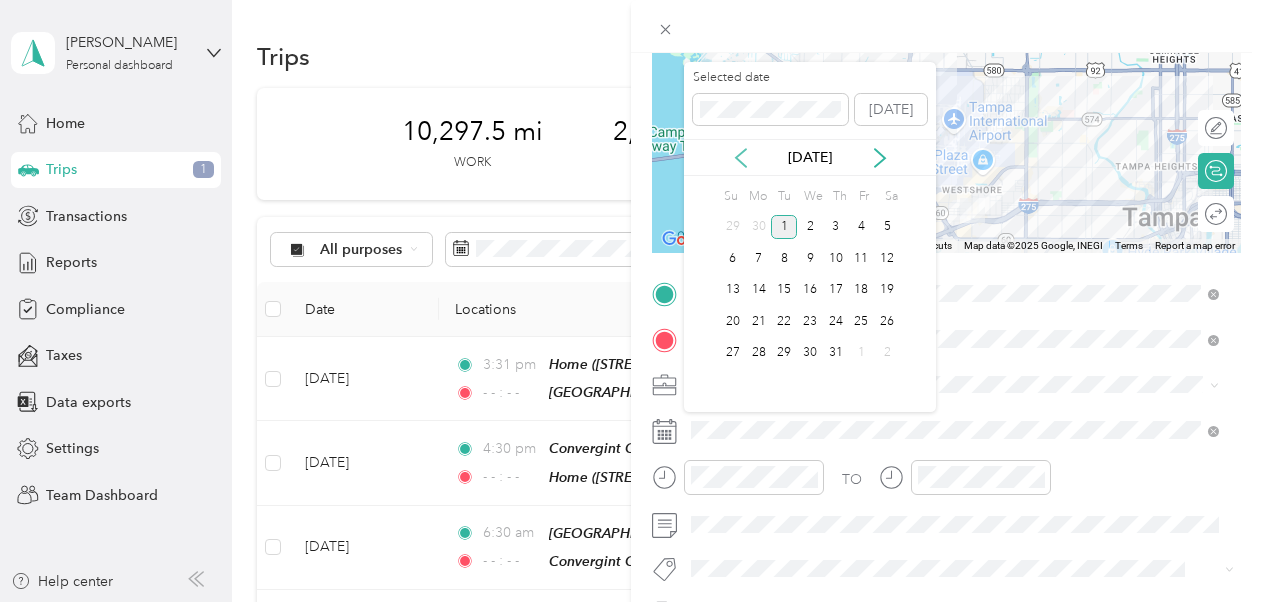 click 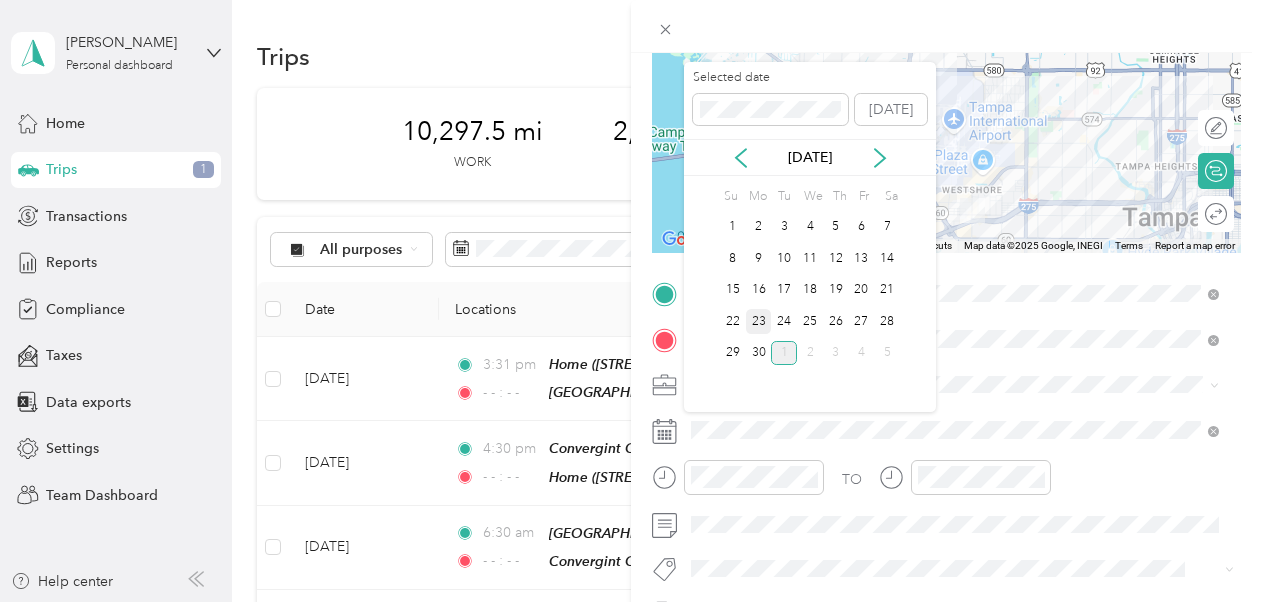 click on "23" at bounding box center (759, 321) 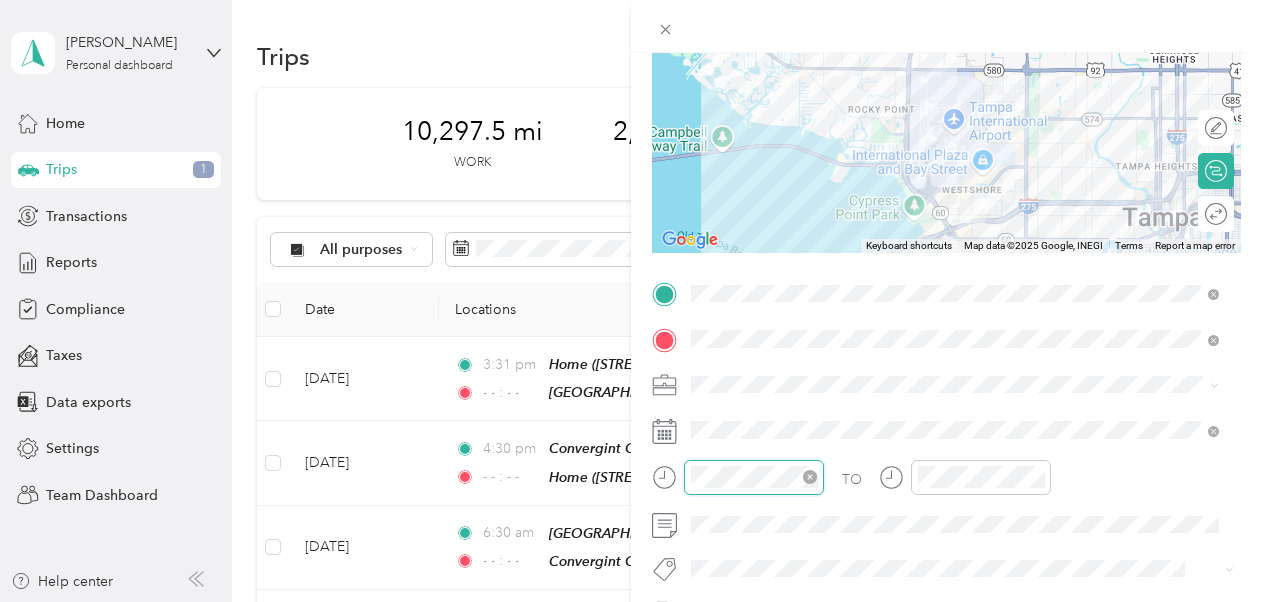 scroll, scrollTop: 120, scrollLeft: 0, axis: vertical 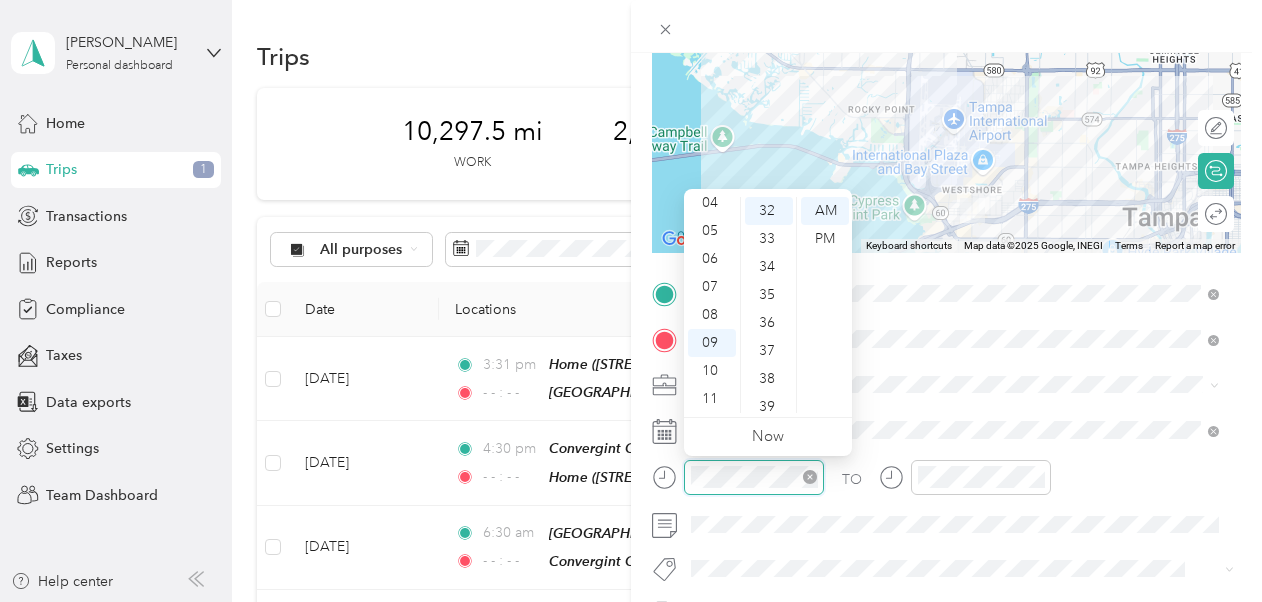 click 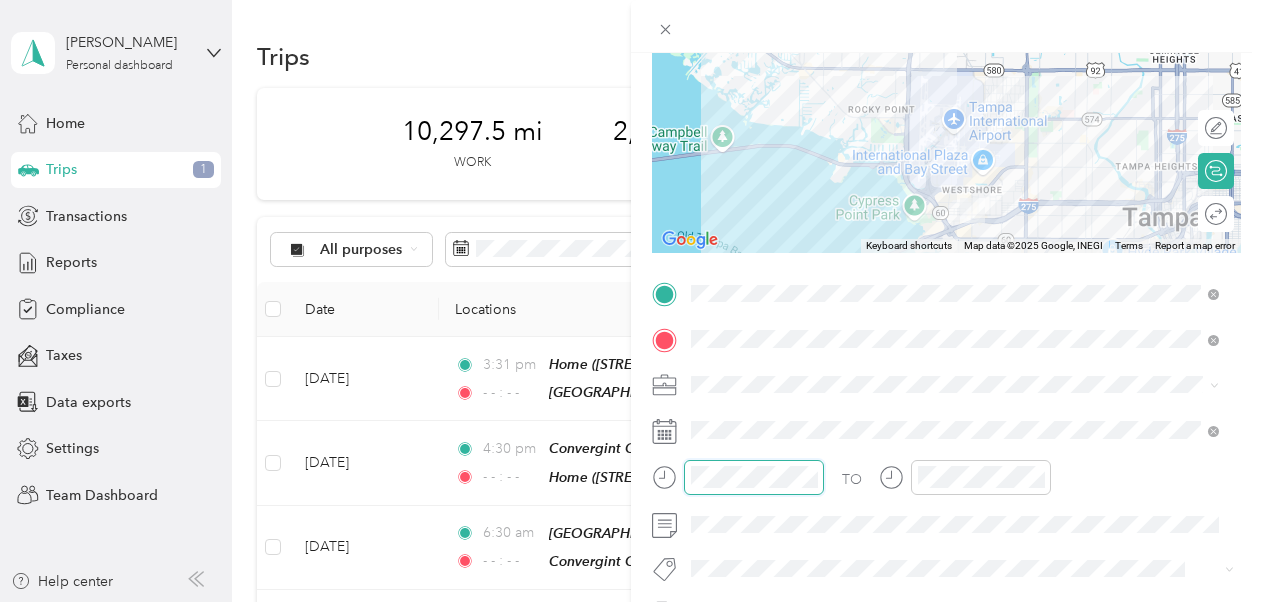 click at bounding box center (754, 477) 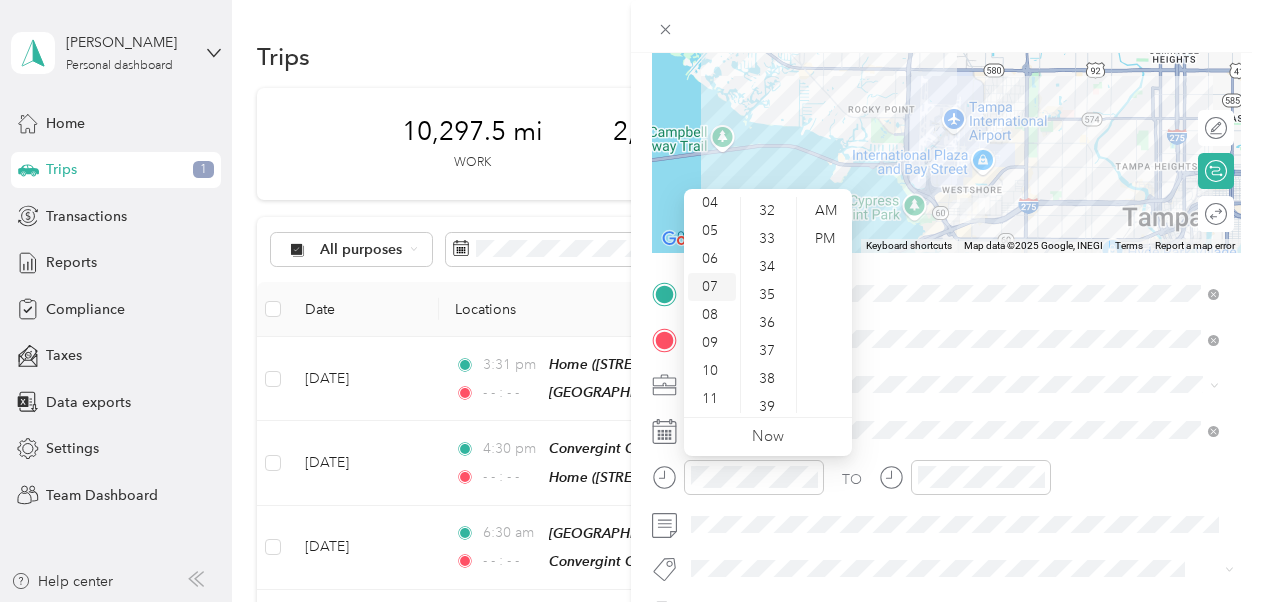 click on "07" at bounding box center (712, 287) 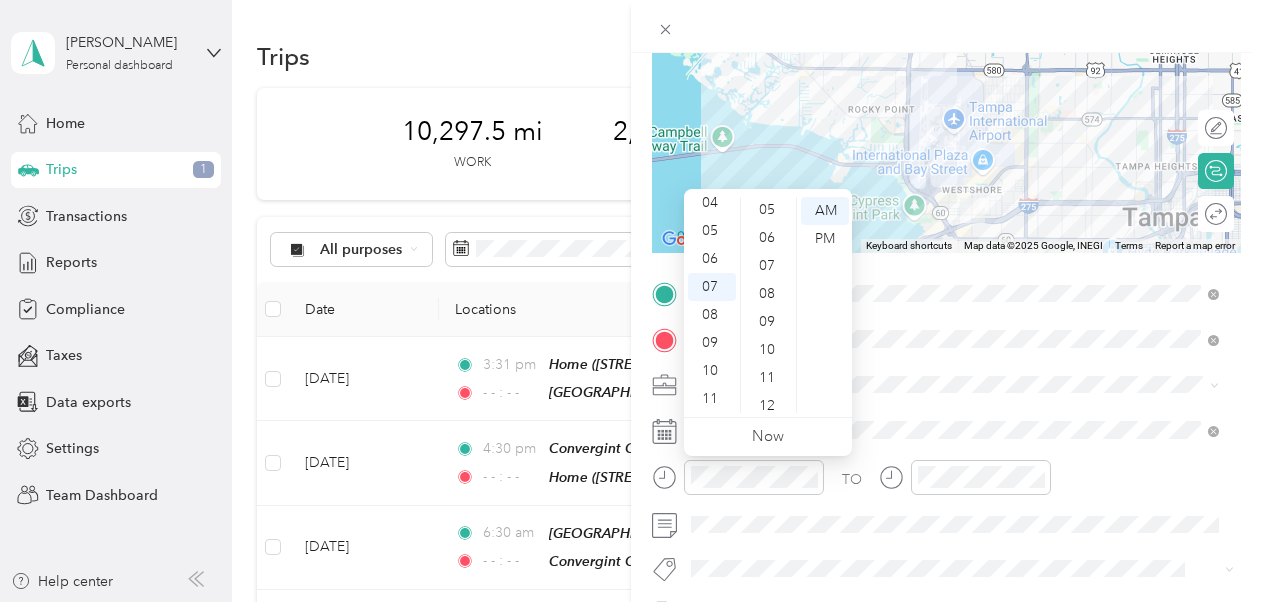 scroll, scrollTop: 0, scrollLeft: 0, axis: both 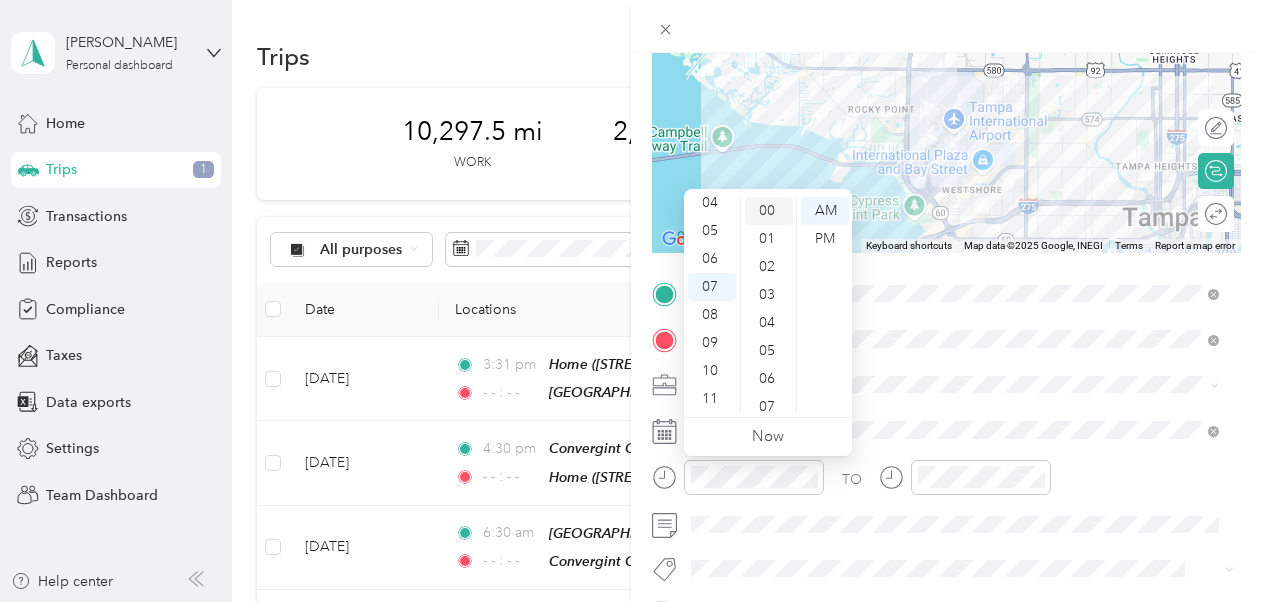 click on "00" at bounding box center [769, 211] 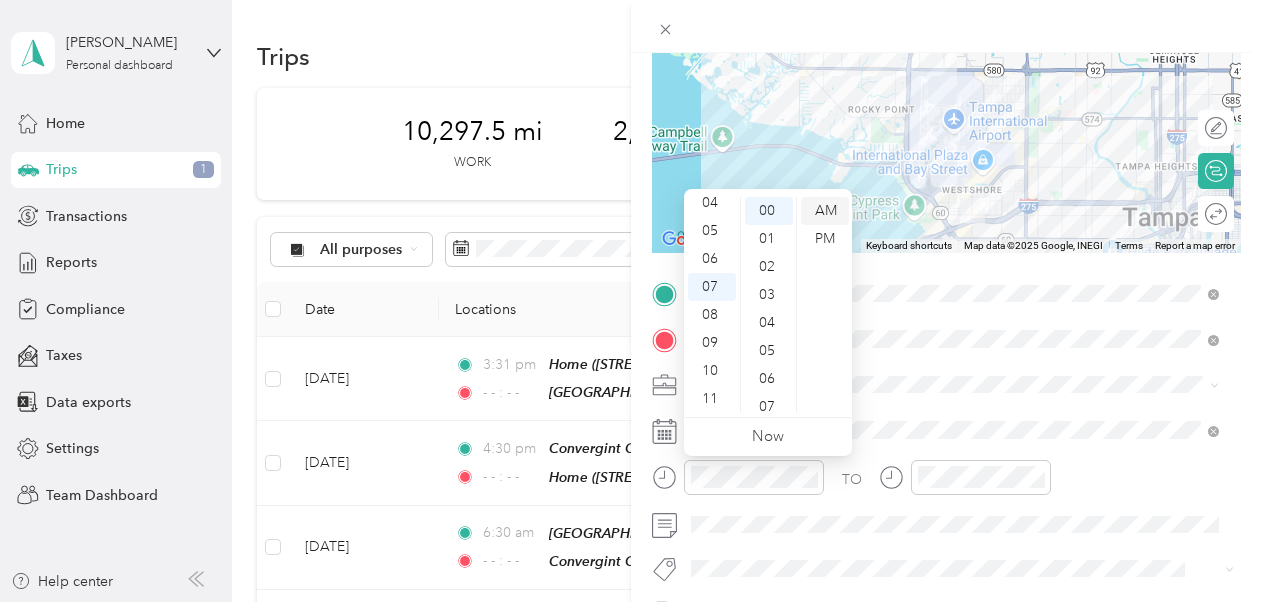 click on "AM" at bounding box center [825, 211] 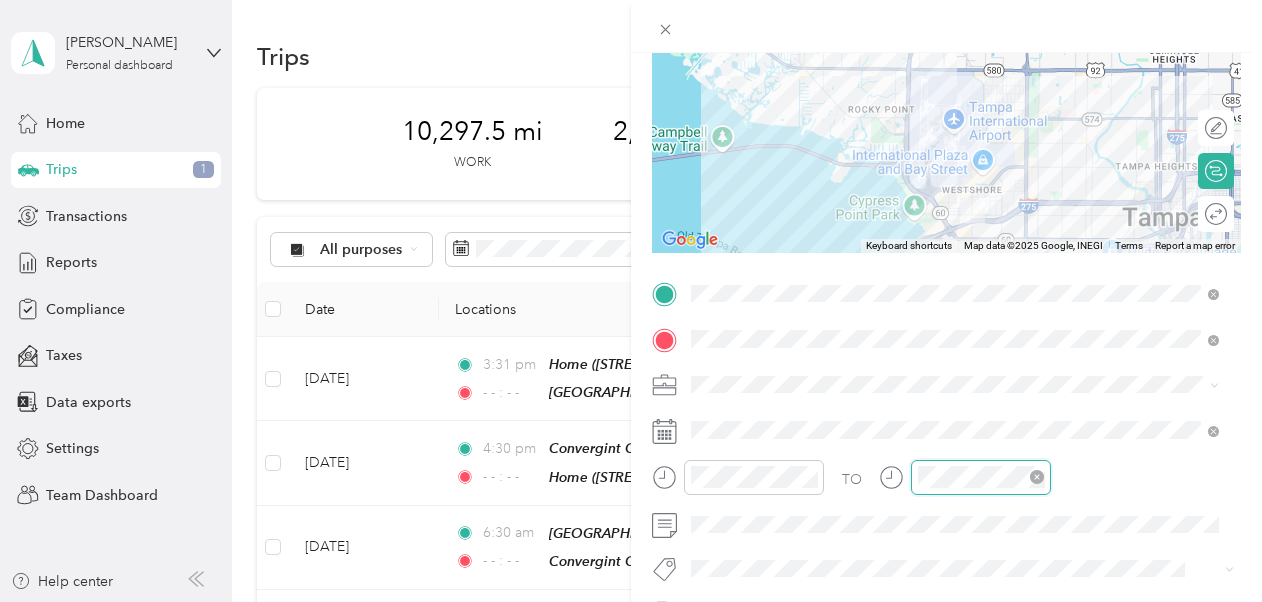 scroll, scrollTop: 896, scrollLeft: 0, axis: vertical 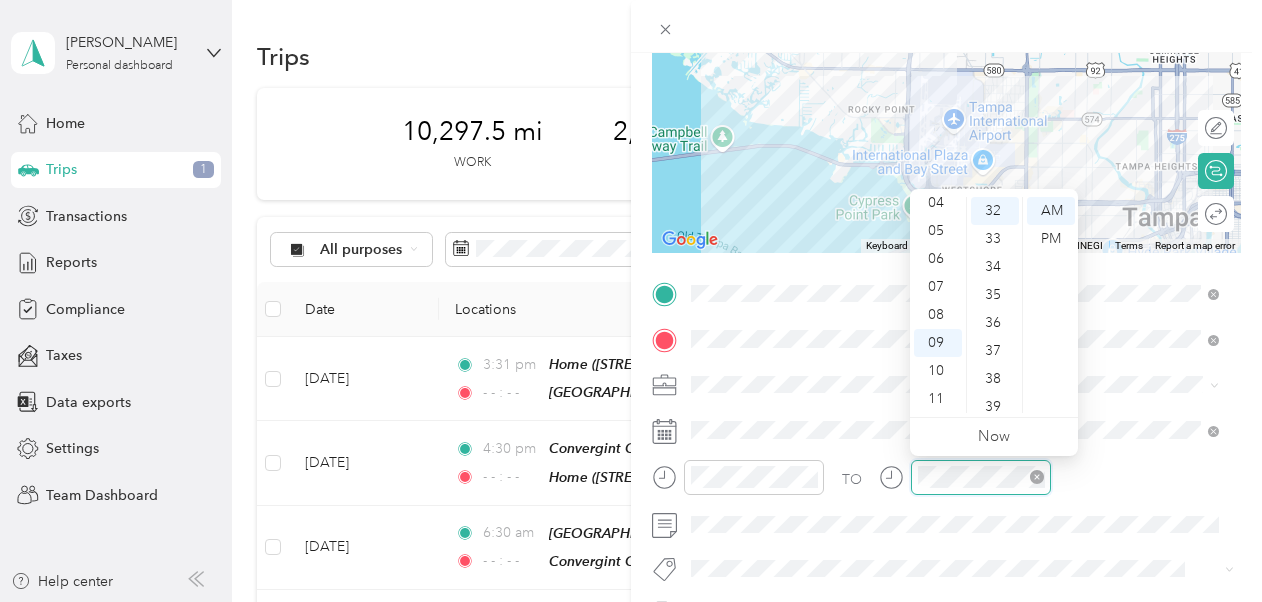 click 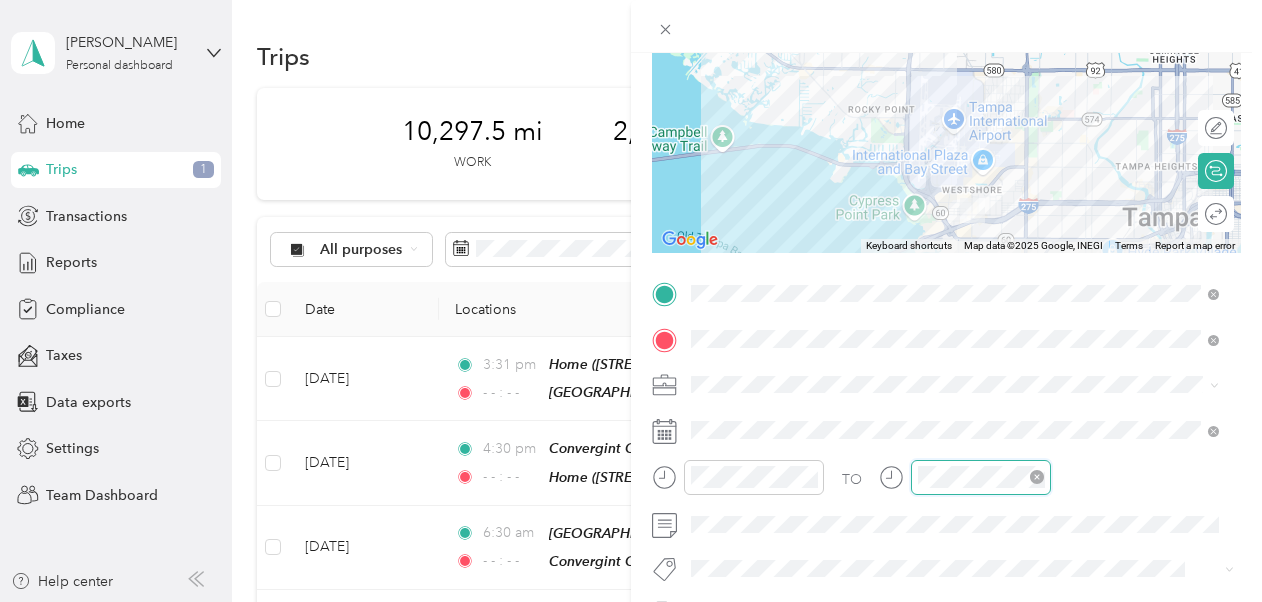 click 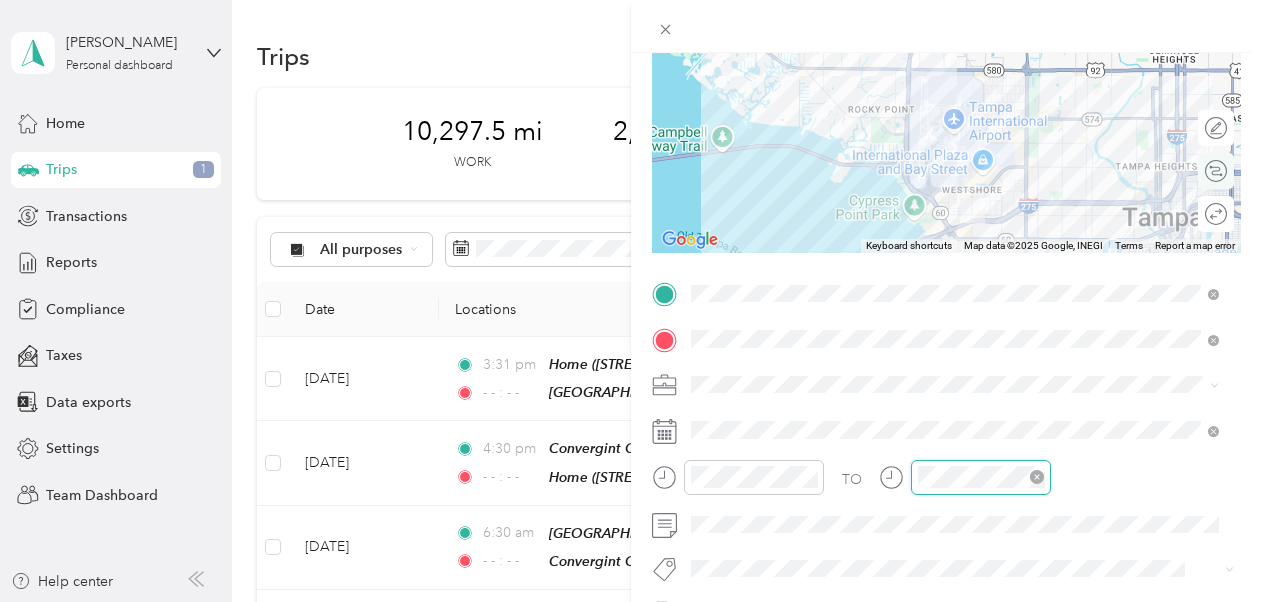 scroll, scrollTop: 0, scrollLeft: 0, axis: both 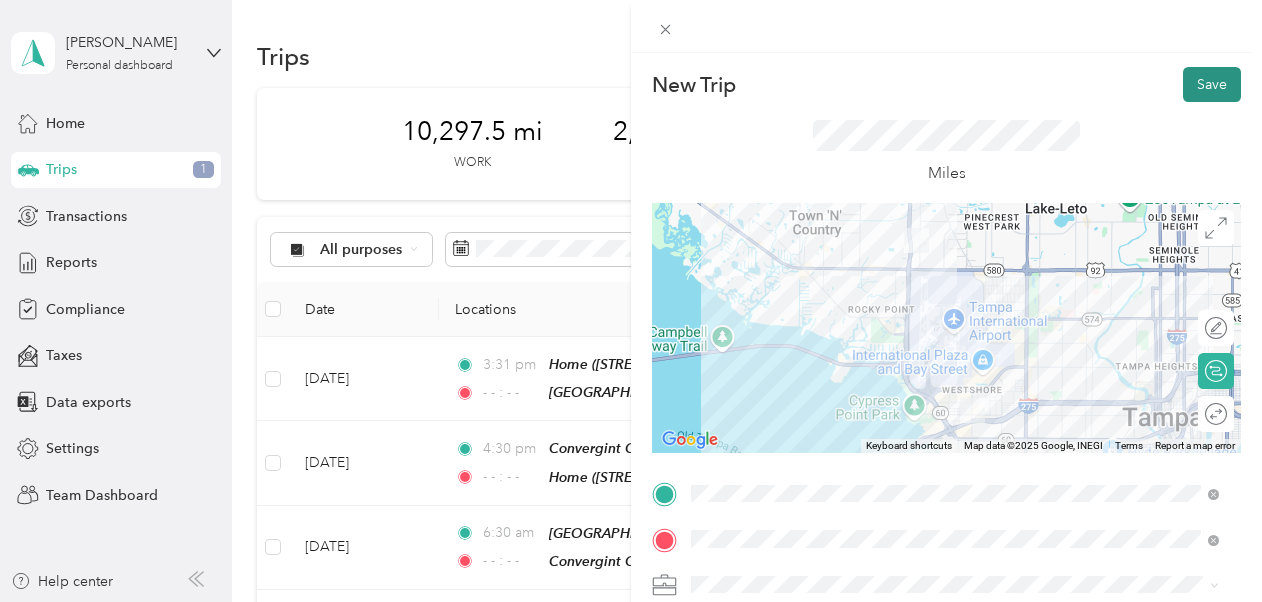click on "Save" at bounding box center (1212, 84) 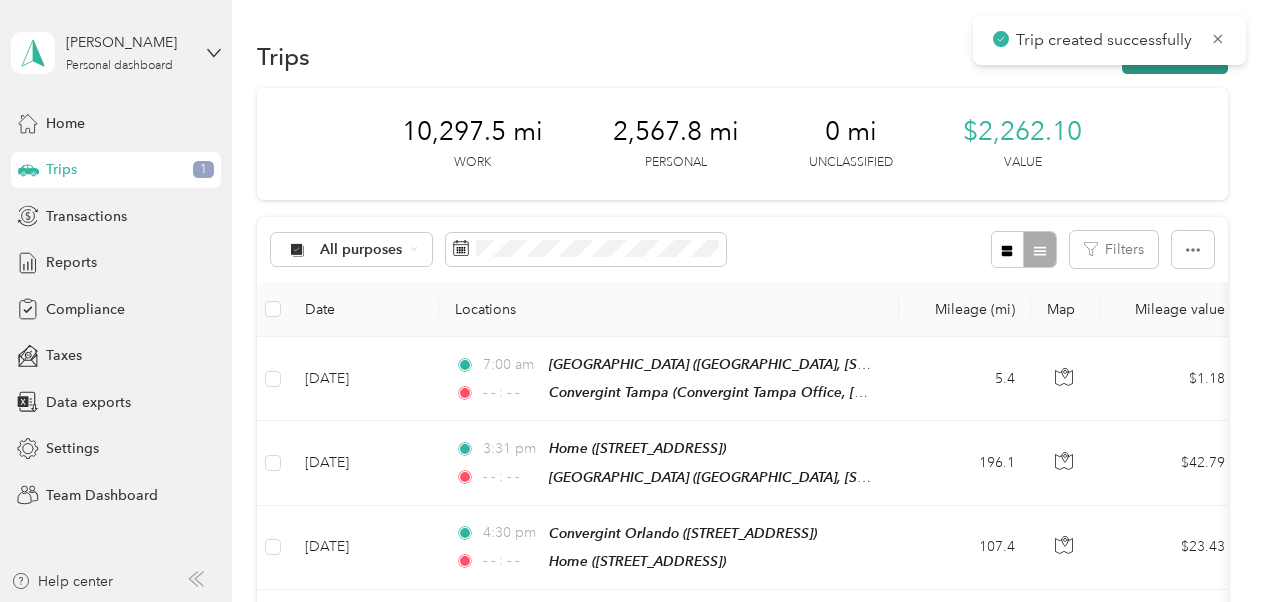 click on "New trip" at bounding box center [1175, 56] 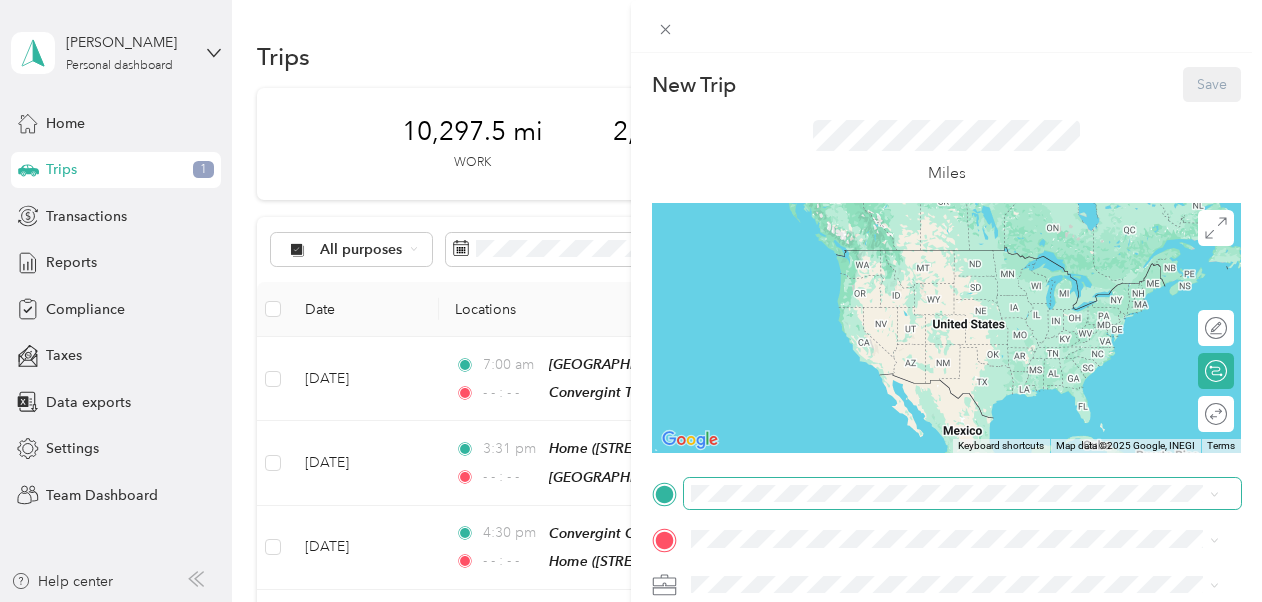 click at bounding box center (962, 494) 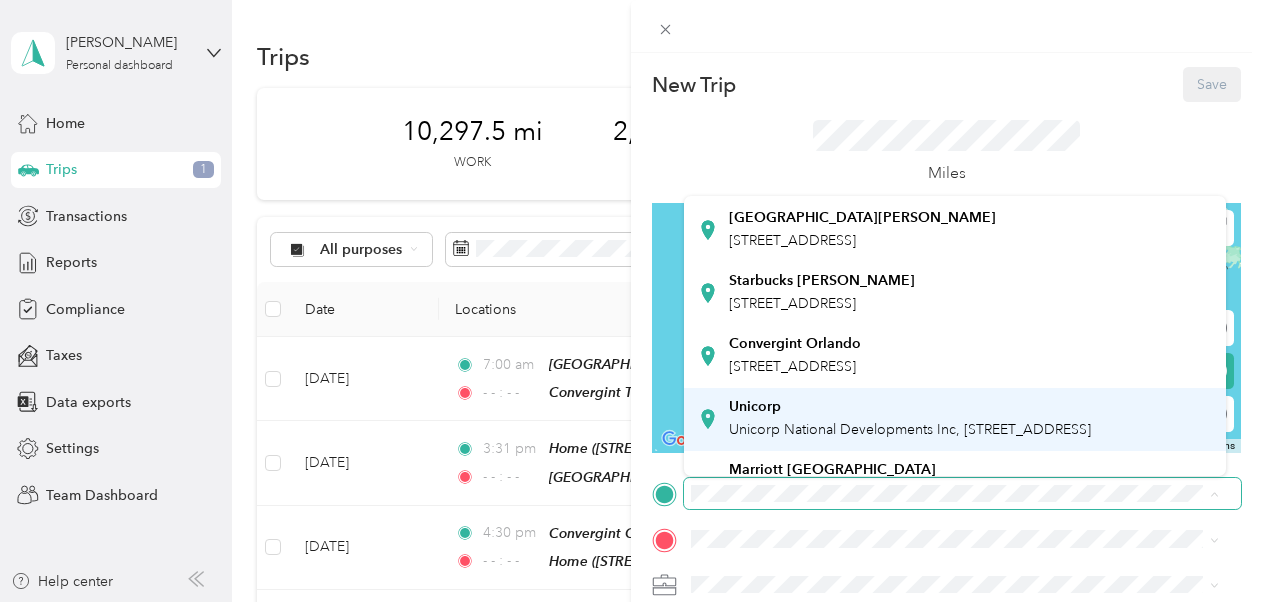 scroll, scrollTop: 400, scrollLeft: 0, axis: vertical 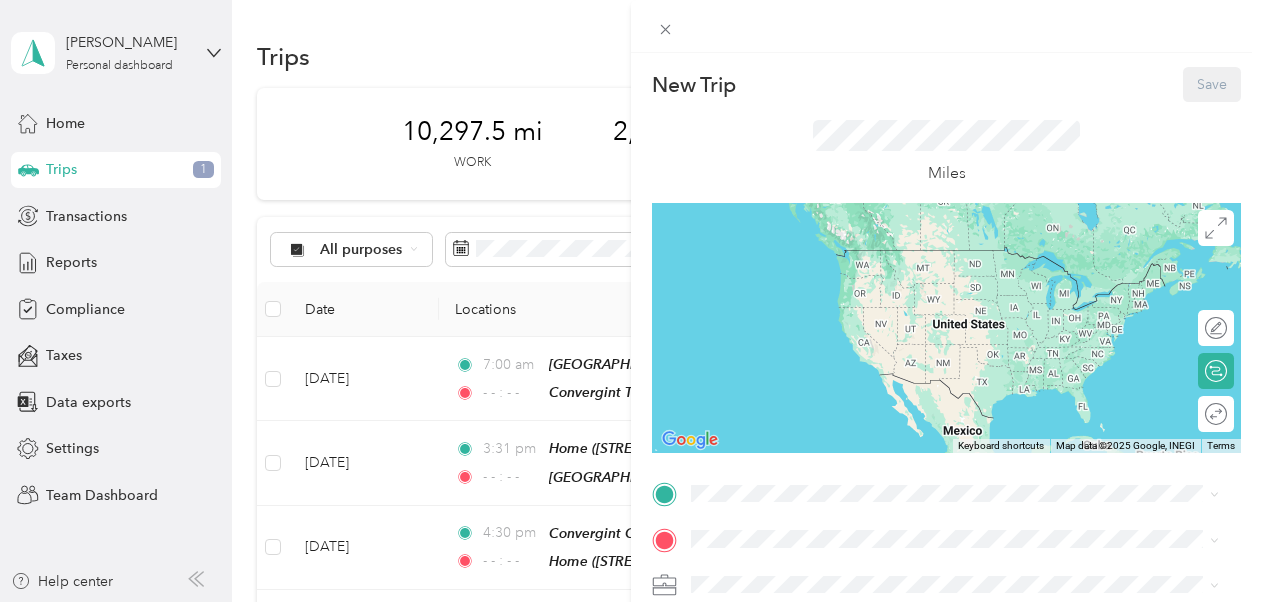 click on "Convergint Tampa" at bounding box center (970, 382) 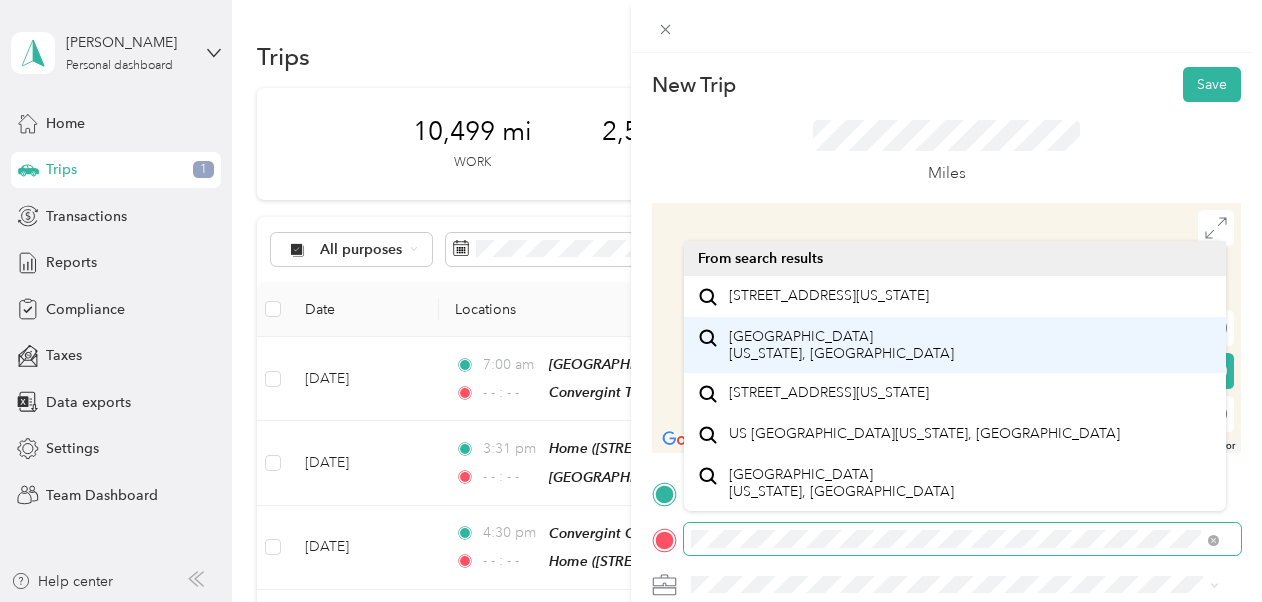 scroll, scrollTop: 34, scrollLeft: 0, axis: vertical 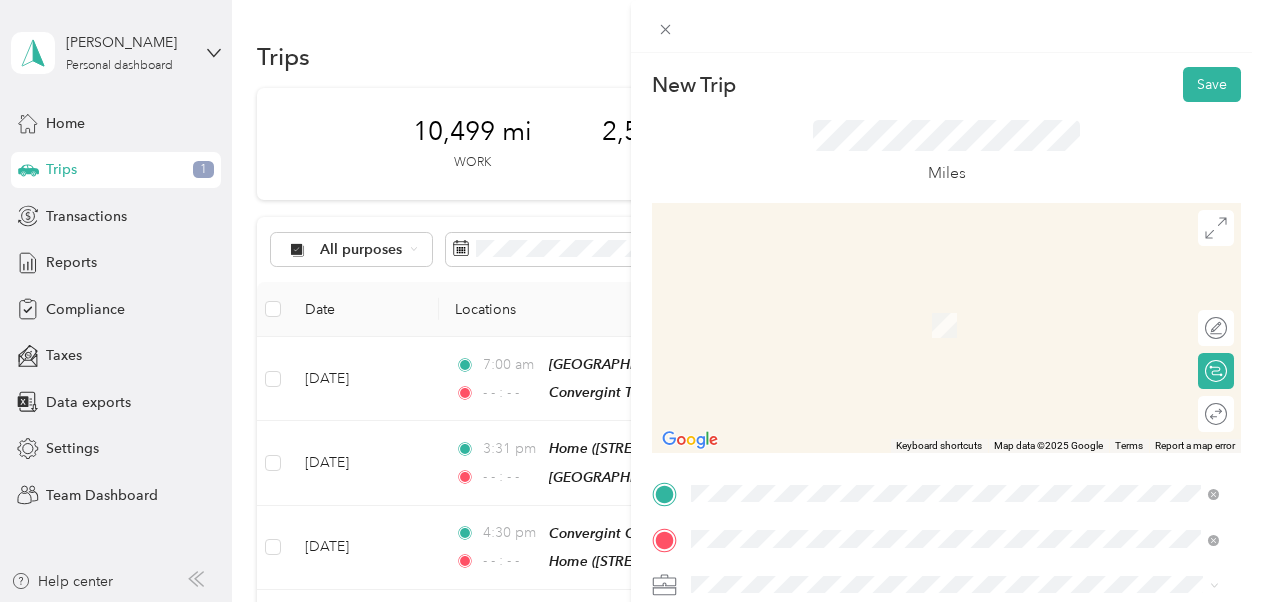 click on "[STREET_ADDRESS][US_STATE]" at bounding box center (829, 296) 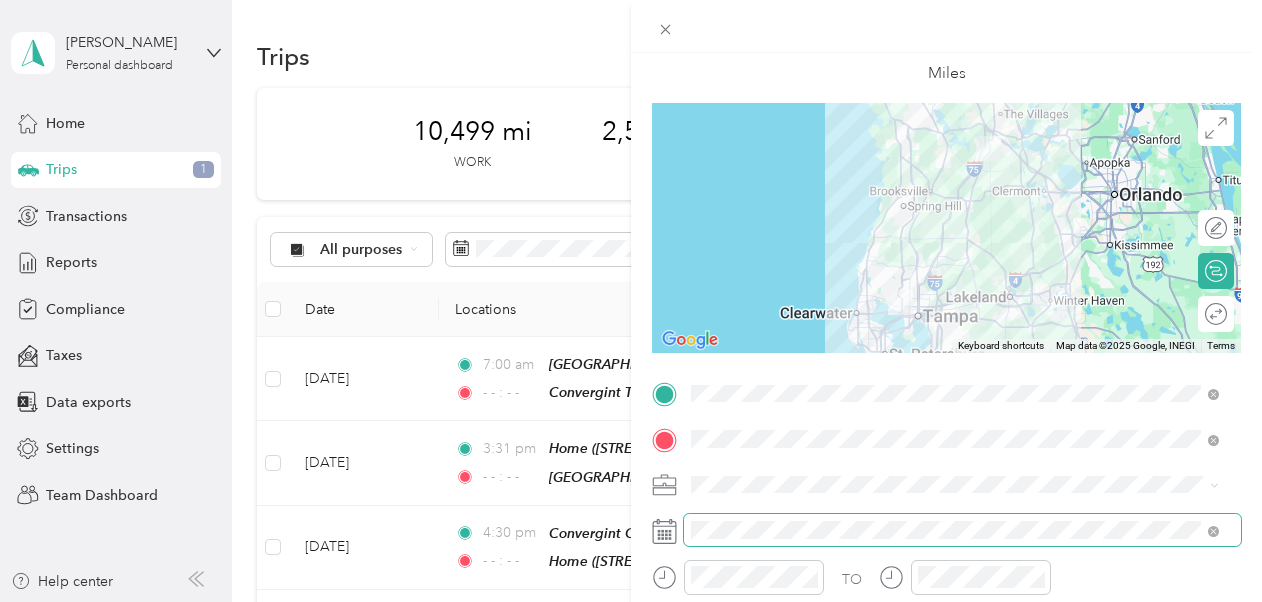 scroll, scrollTop: 200, scrollLeft: 0, axis: vertical 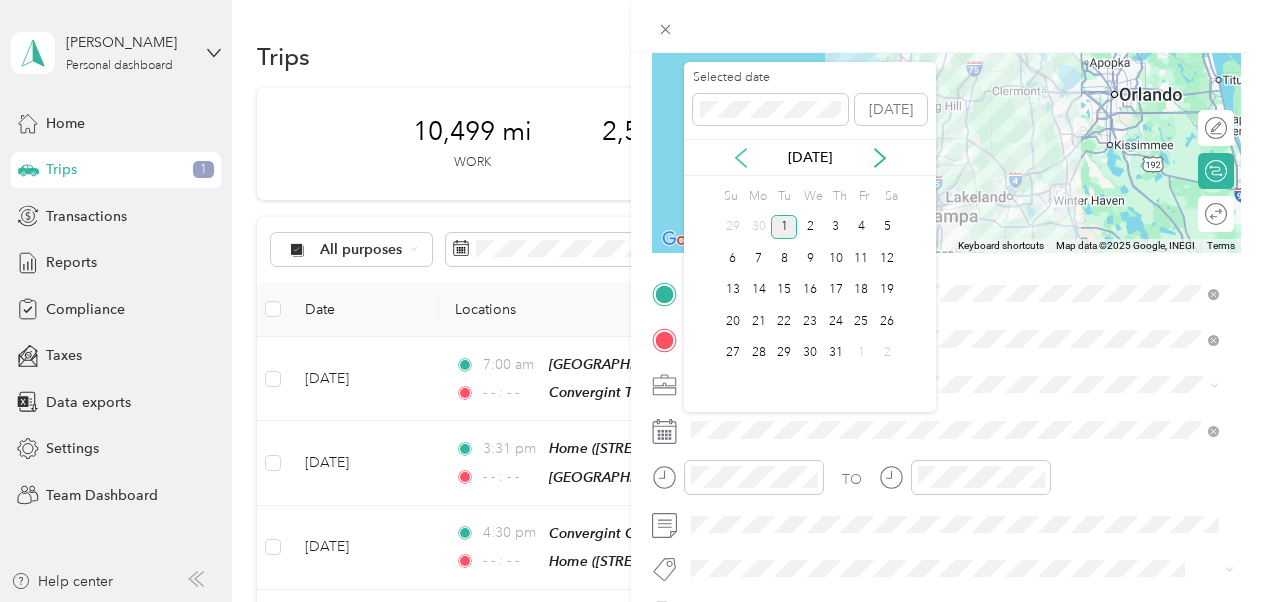 click 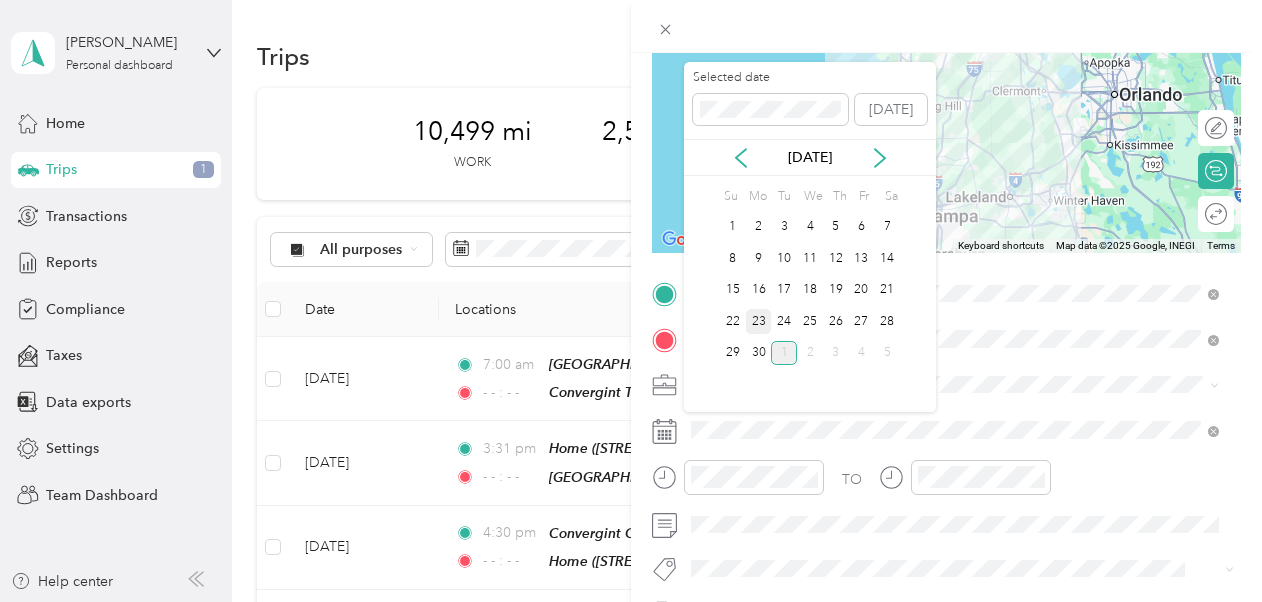 click on "23" at bounding box center [759, 321] 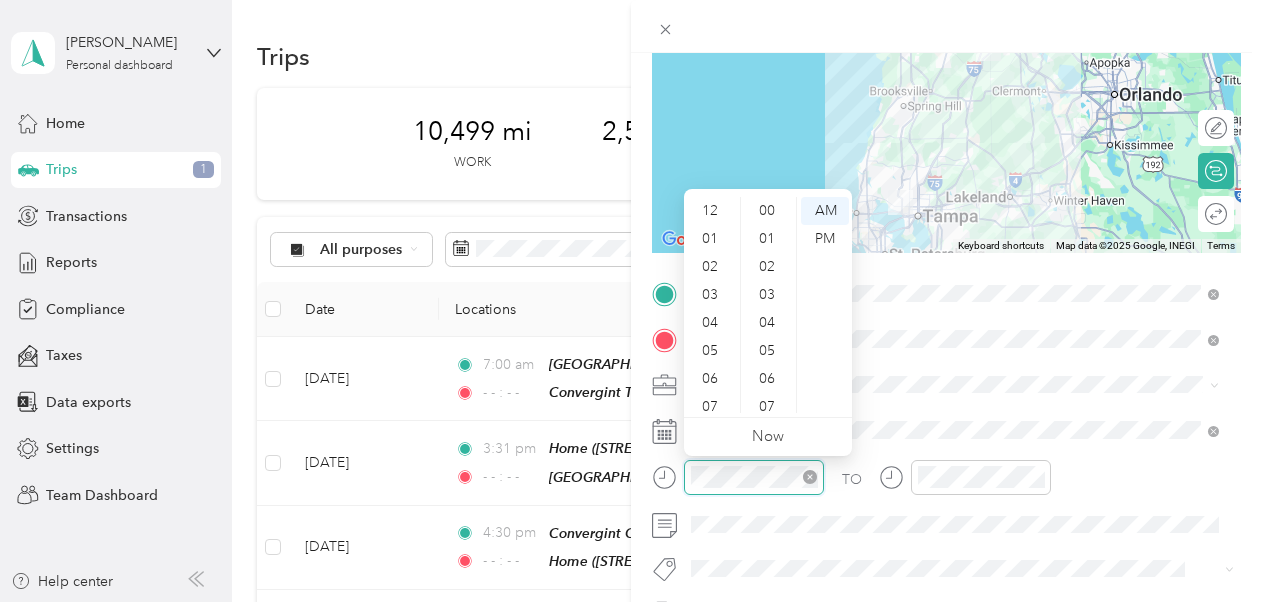 scroll, scrollTop: 924, scrollLeft: 0, axis: vertical 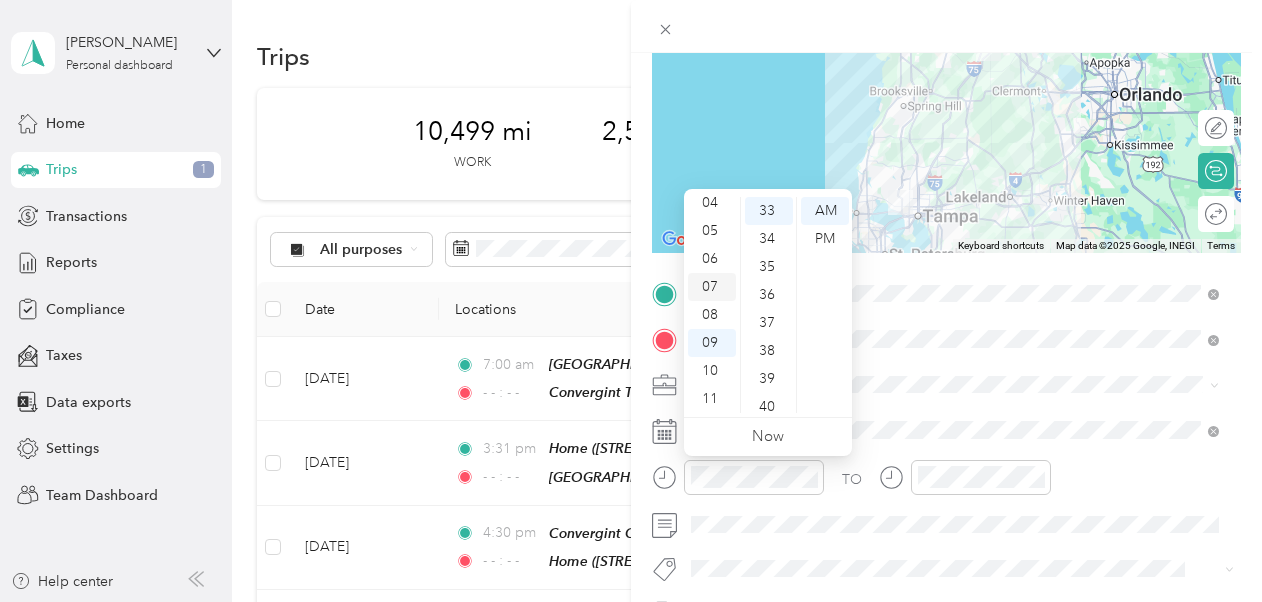 click on "07" at bounding box center [712, 287] 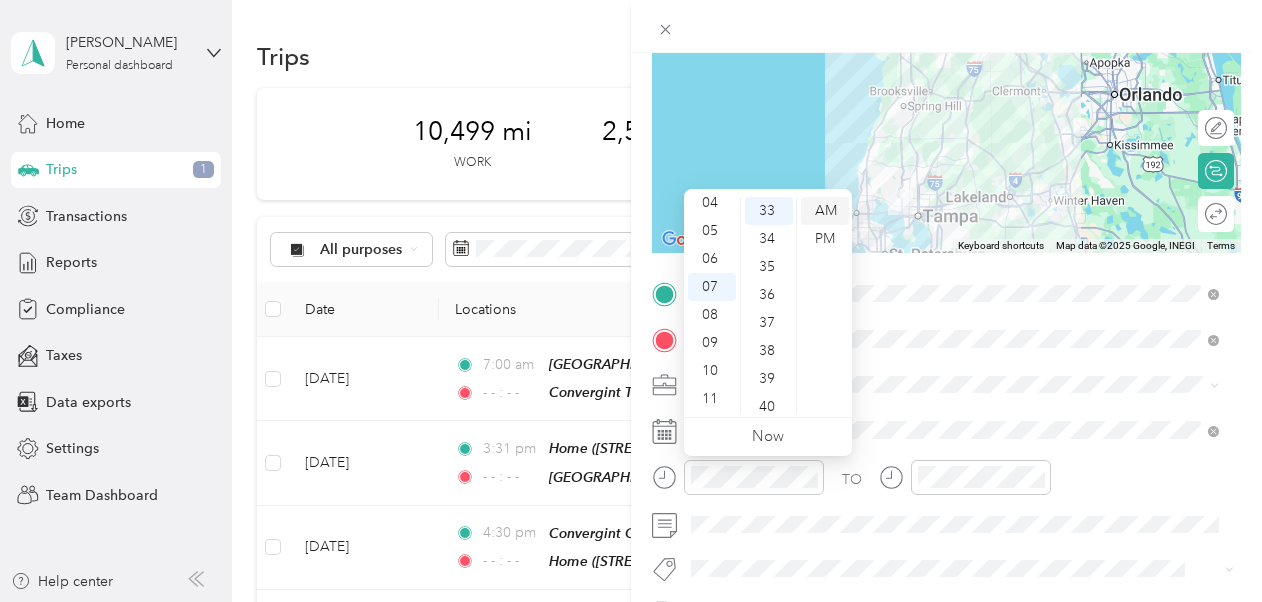 click on "AM" at bounding box center (825, 211) 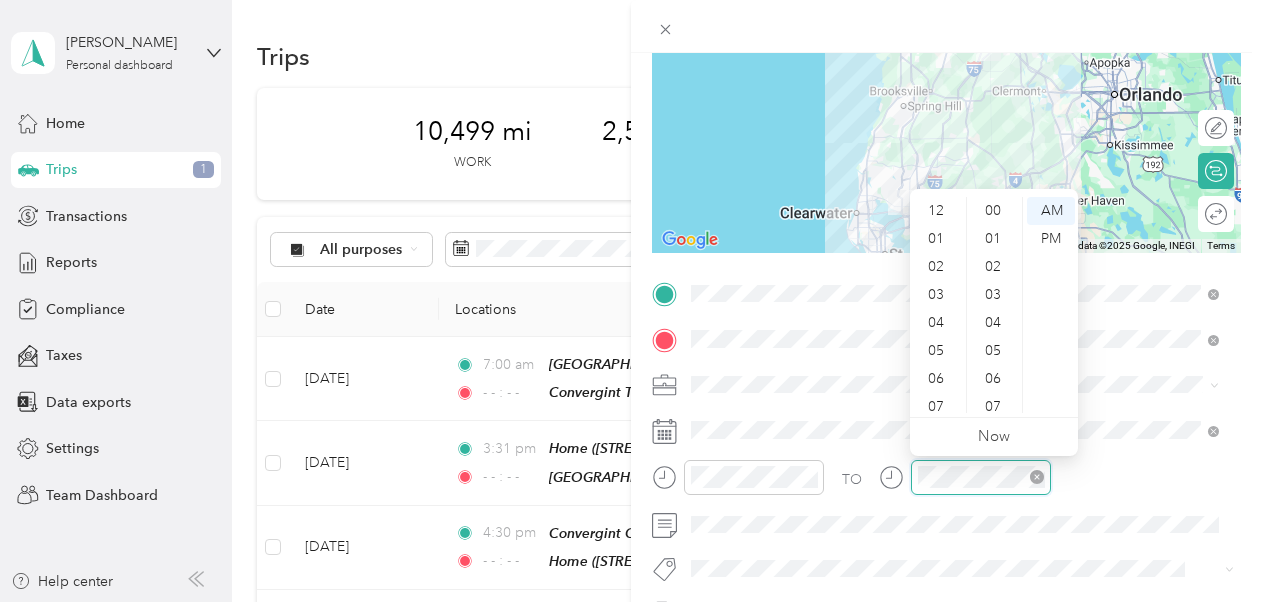 scroll, scrollTop: 924, scrollLeft: 0, axis: vertical 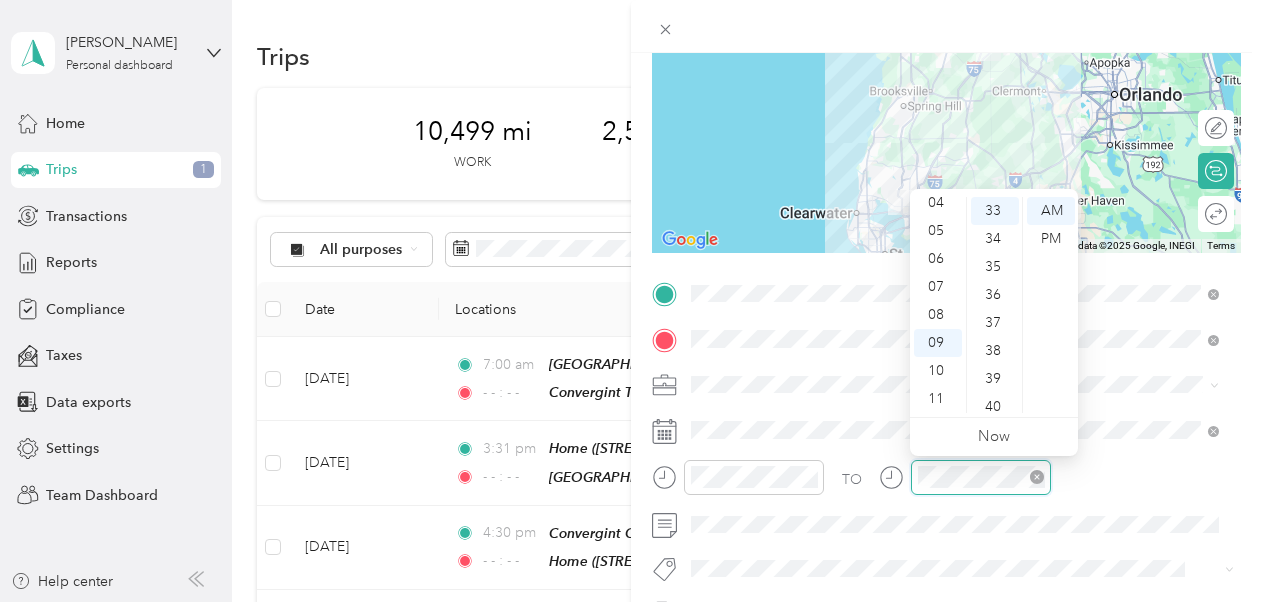 click 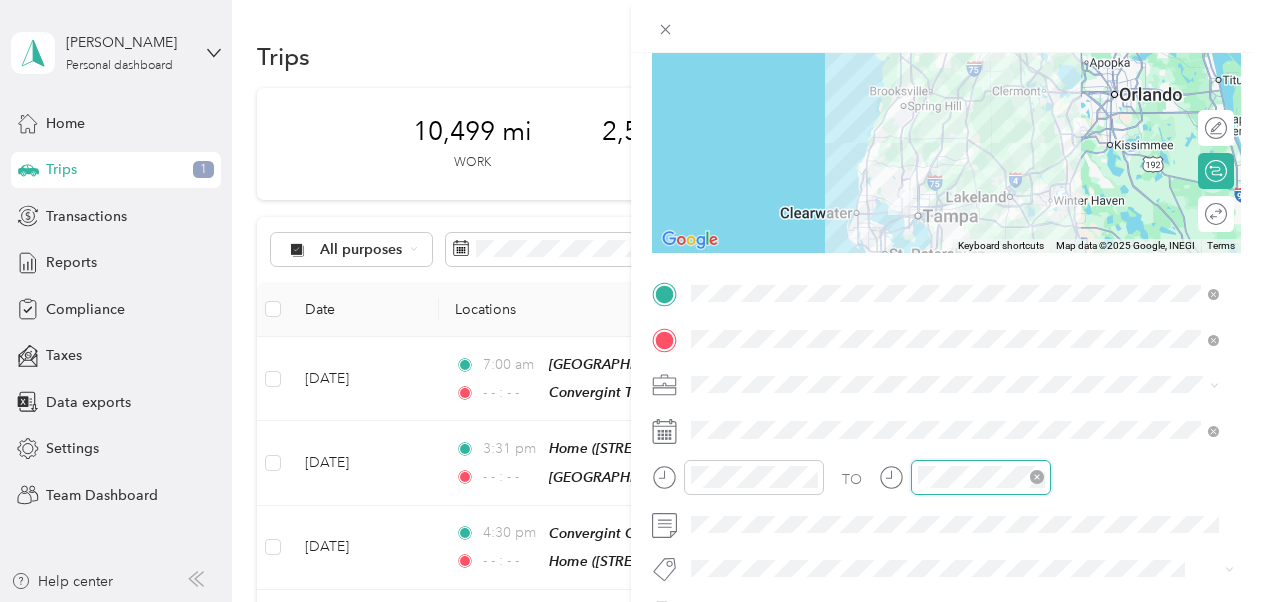 click 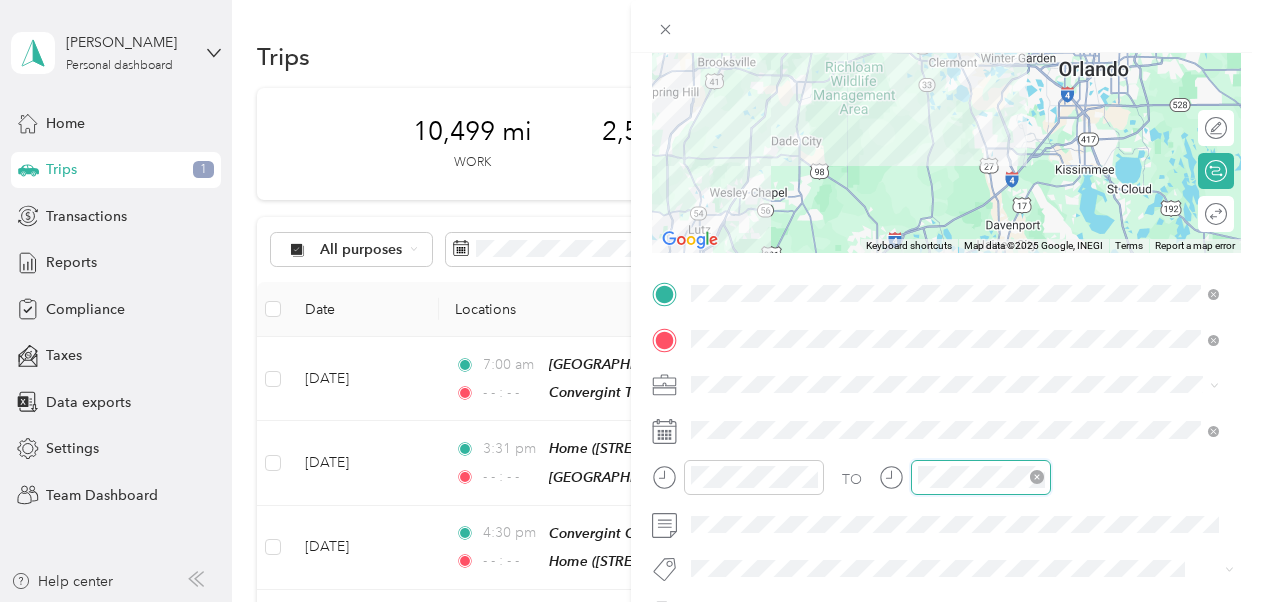 scroll, scrollTop: 0, scrollLeft: 0, axis: both 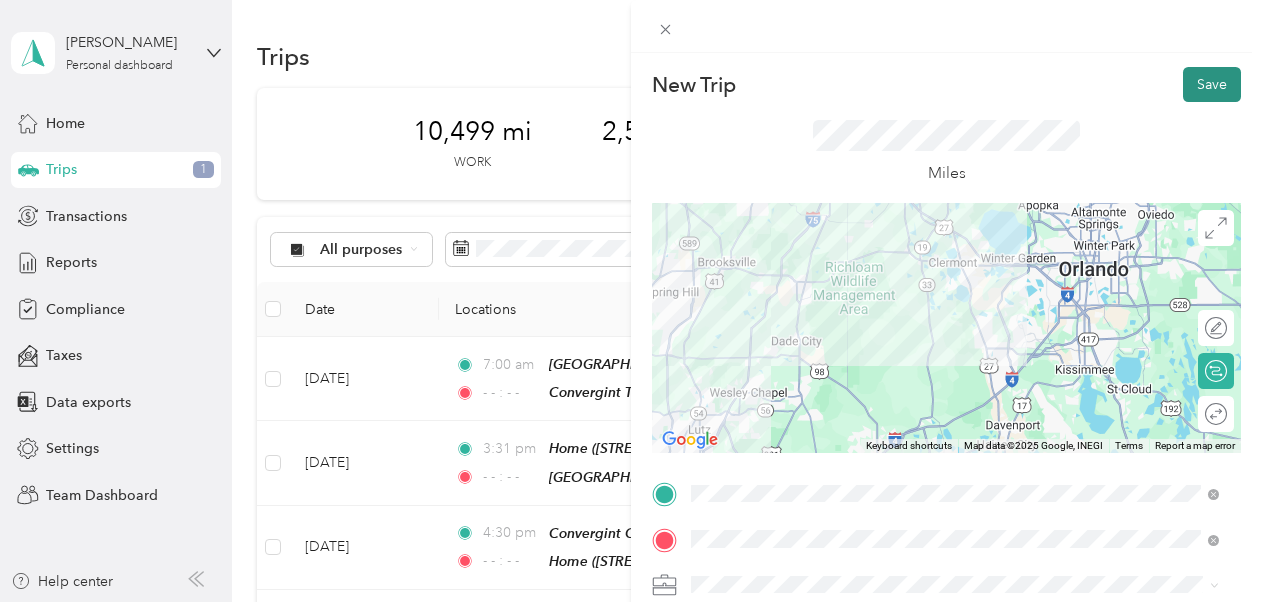click on "Save" at bounding box center [1212, 84] 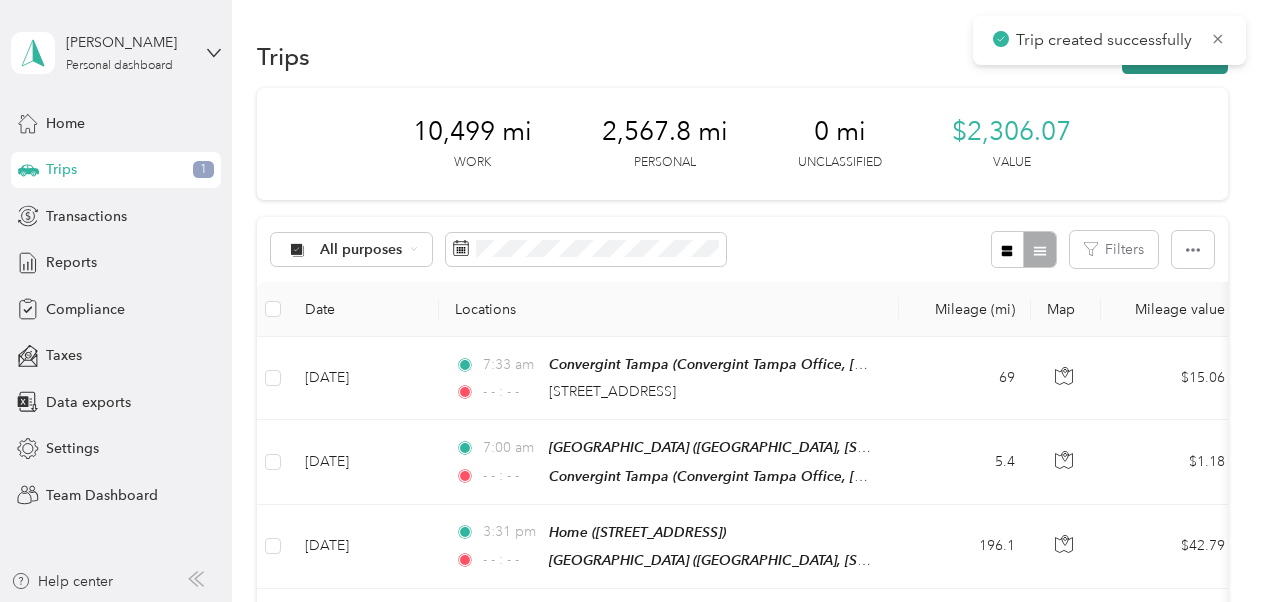 click on "New trip" at bounding box center [1175, 56] 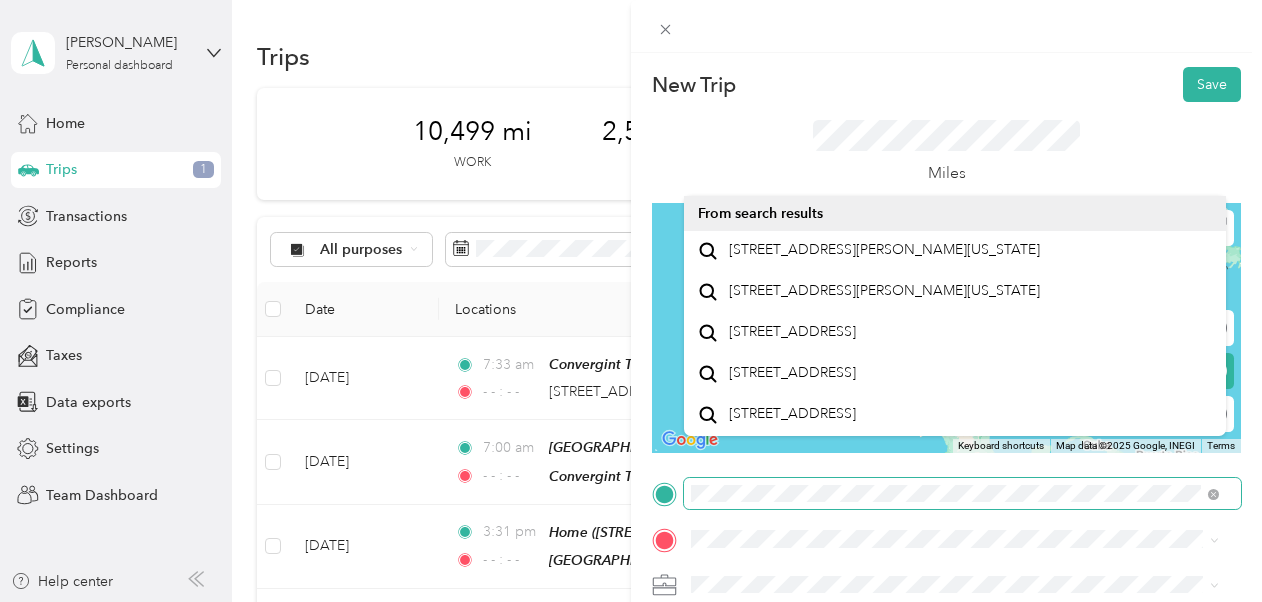 scroll, scrollTop: 35, scrollLeft: 0, axis: vertical 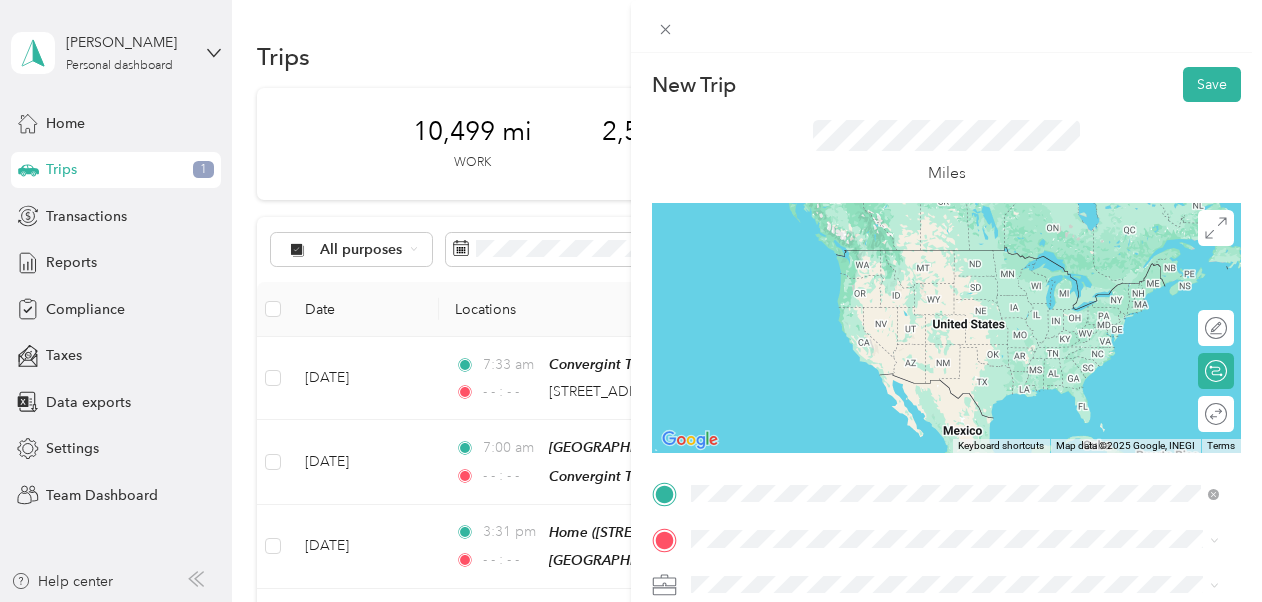 click on "[STREET_ADDRESS][US_STATE]" at bounding box center (829, 250) 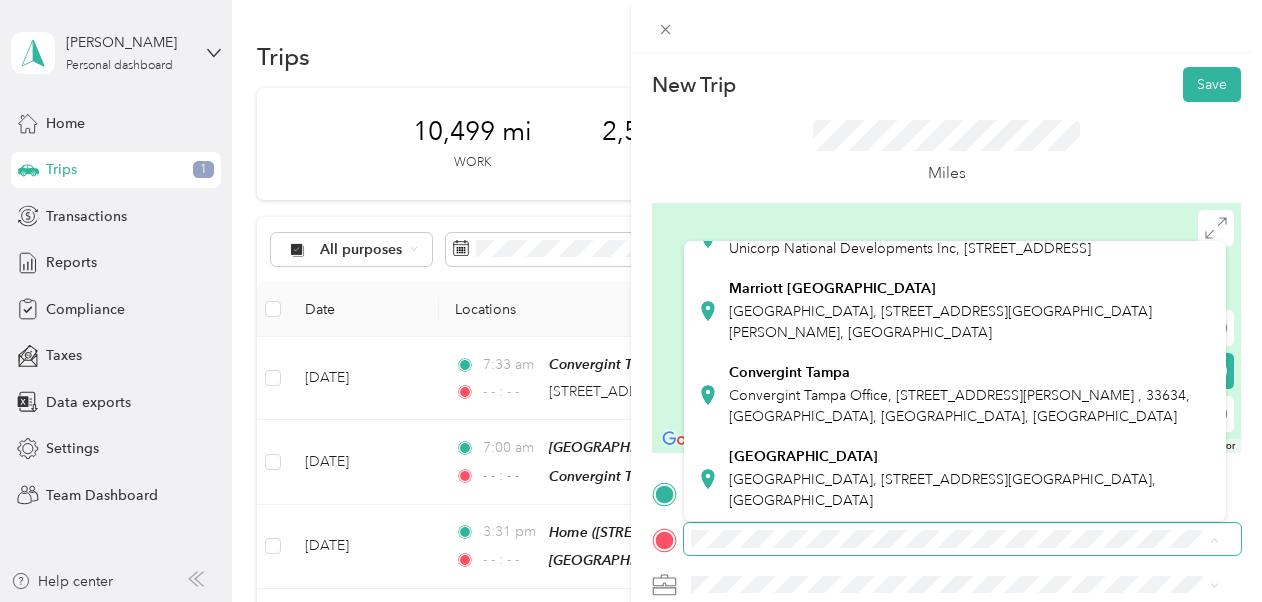 scroll, scrollTop: 518, scrollLeft: 0, axis: vertical 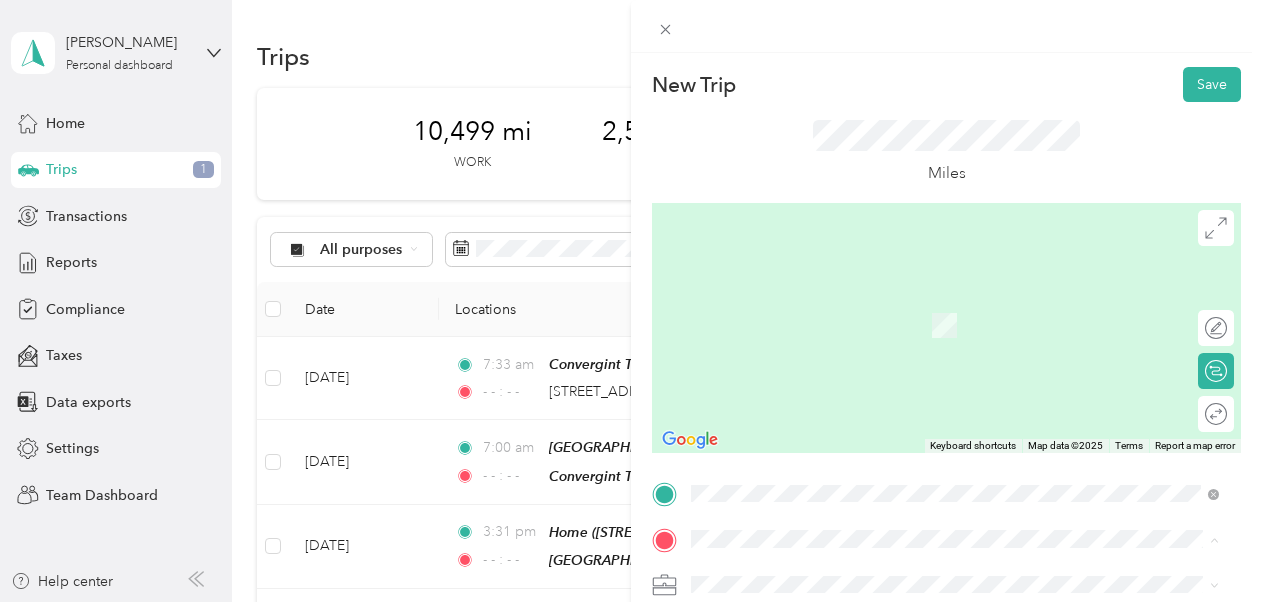 click on "Convergint Tampa Office, [STREET_ADDRESS][PERSON_NAME] , 33634, [GEOGRAPHIC_DATA], [GEOGRAPHIC_DATA], [GEOGRAPHIC_DATA]" at bounding box center (959, 406) 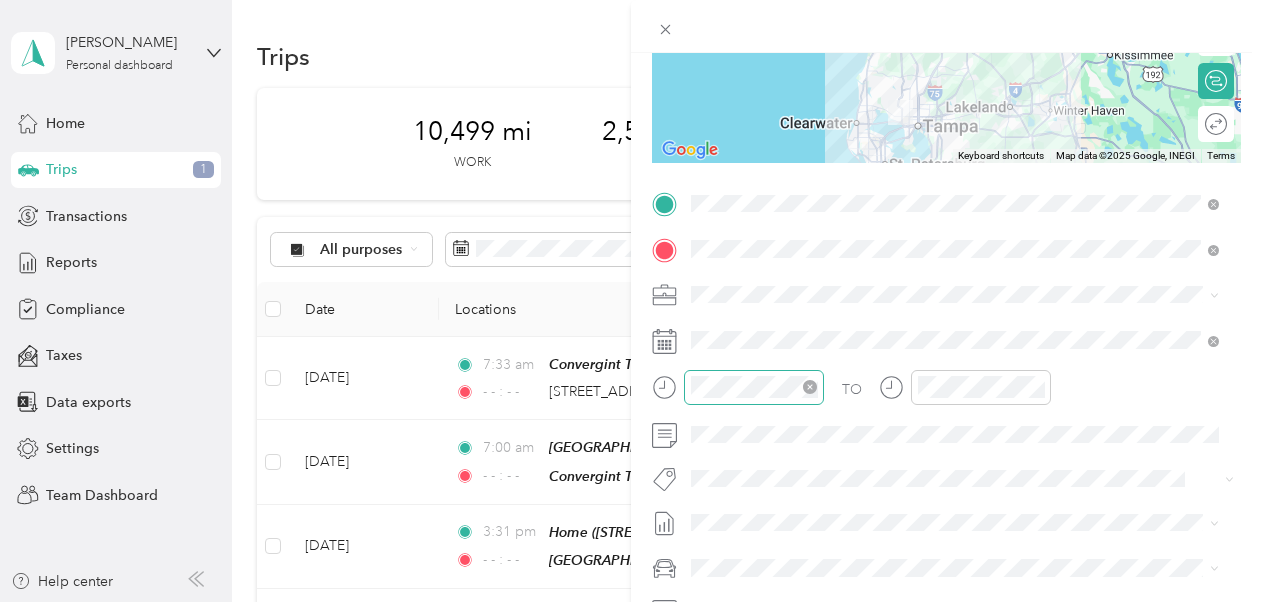 scroll, scrollTop: 300, scrollLeft: 0, axis: vertical 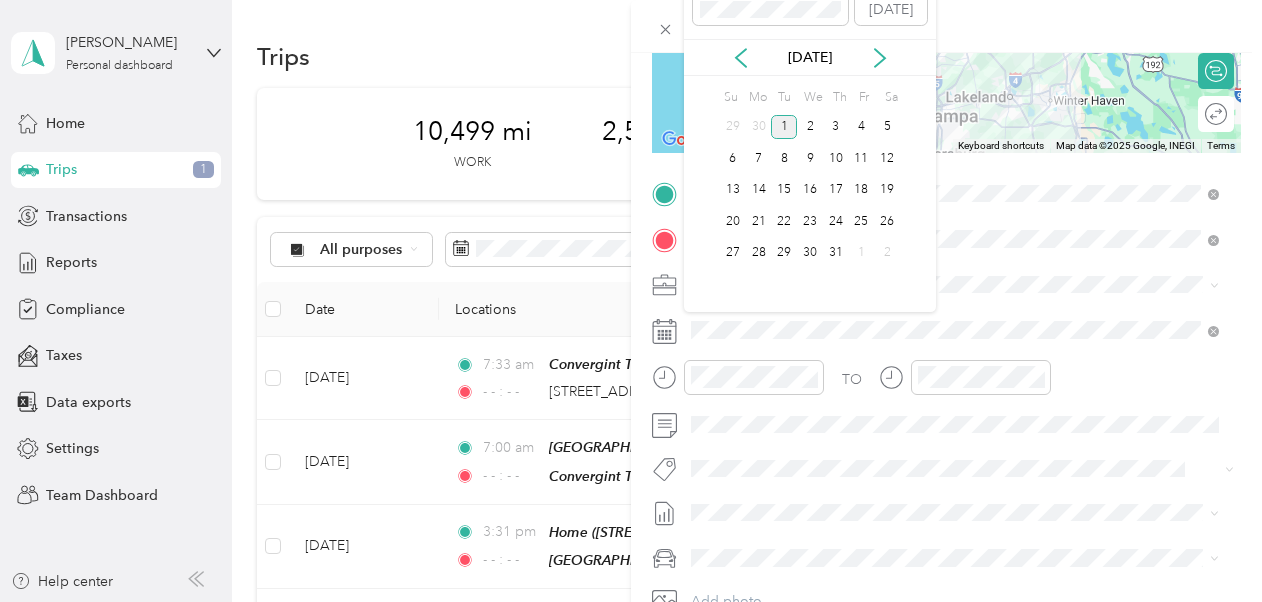 click on "[DATE]" at bounding box center [810, 57] 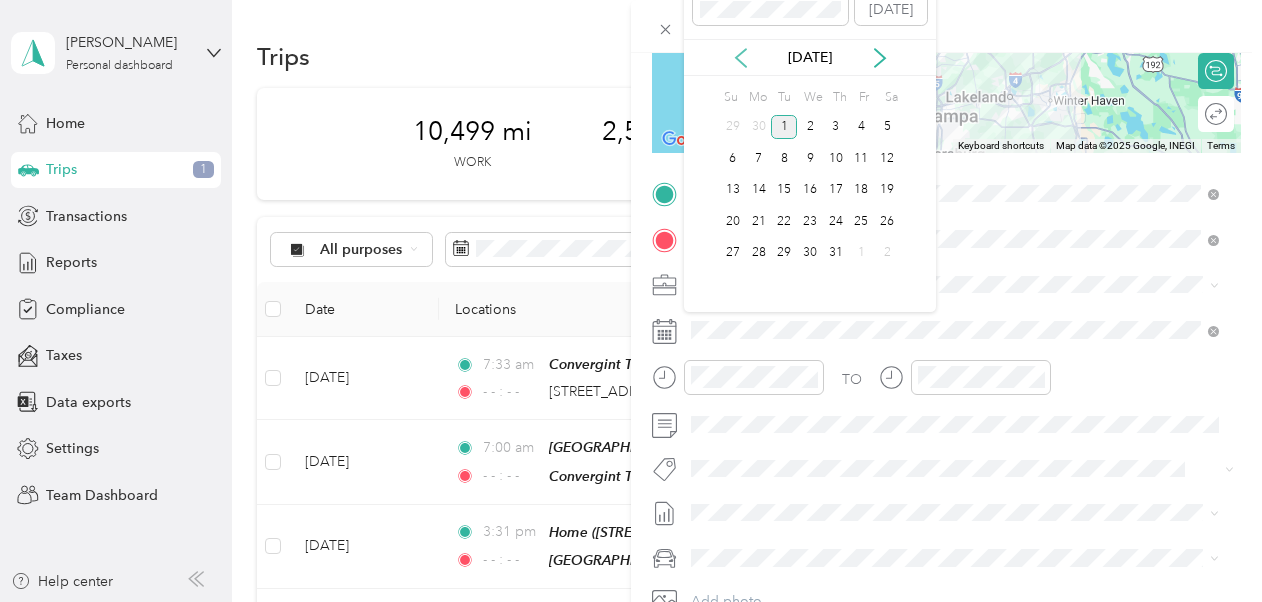 click 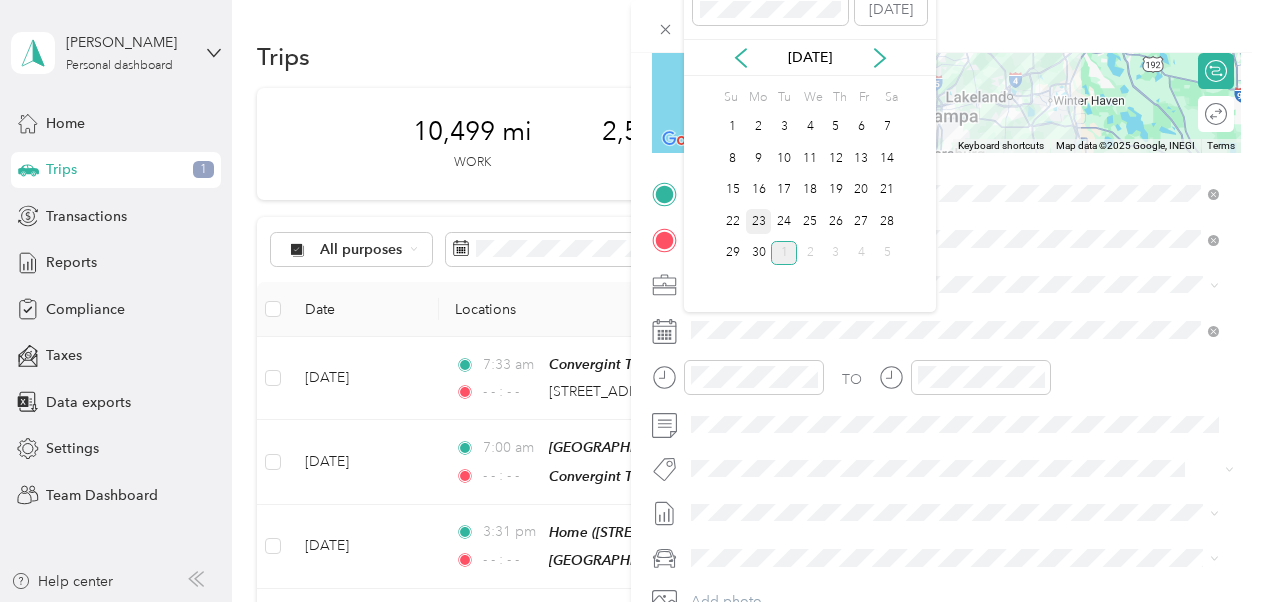 click on "23" at bounding box center (759, 221) 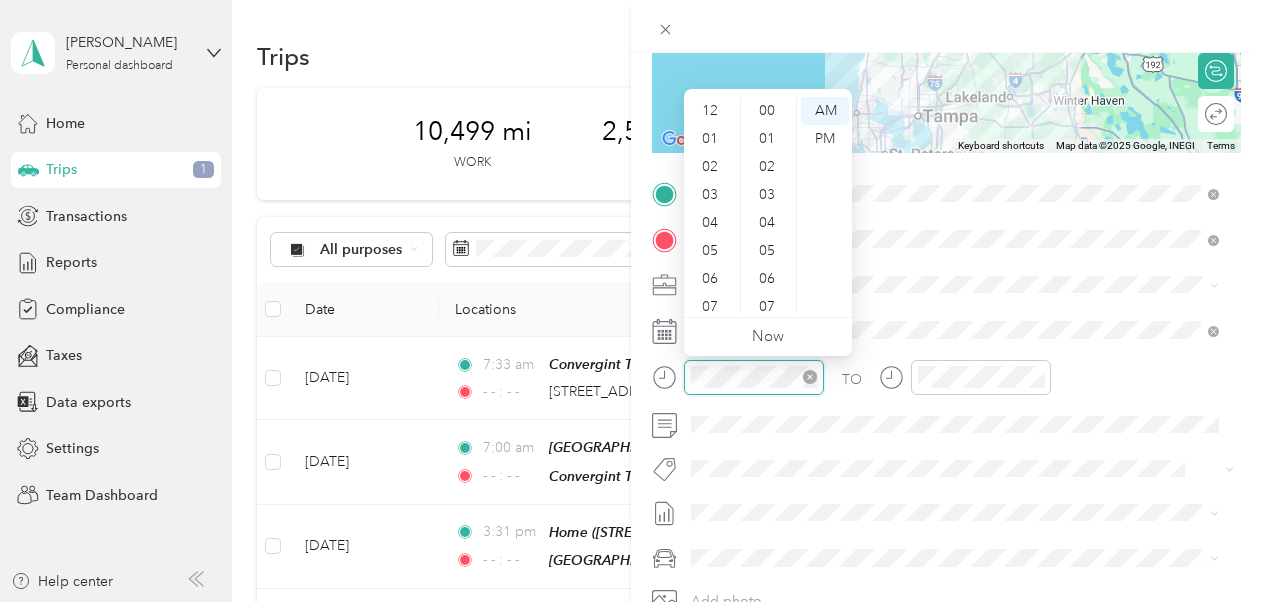 scroll, scrollTop: 980, scrollLeft: 0, axis: vertical 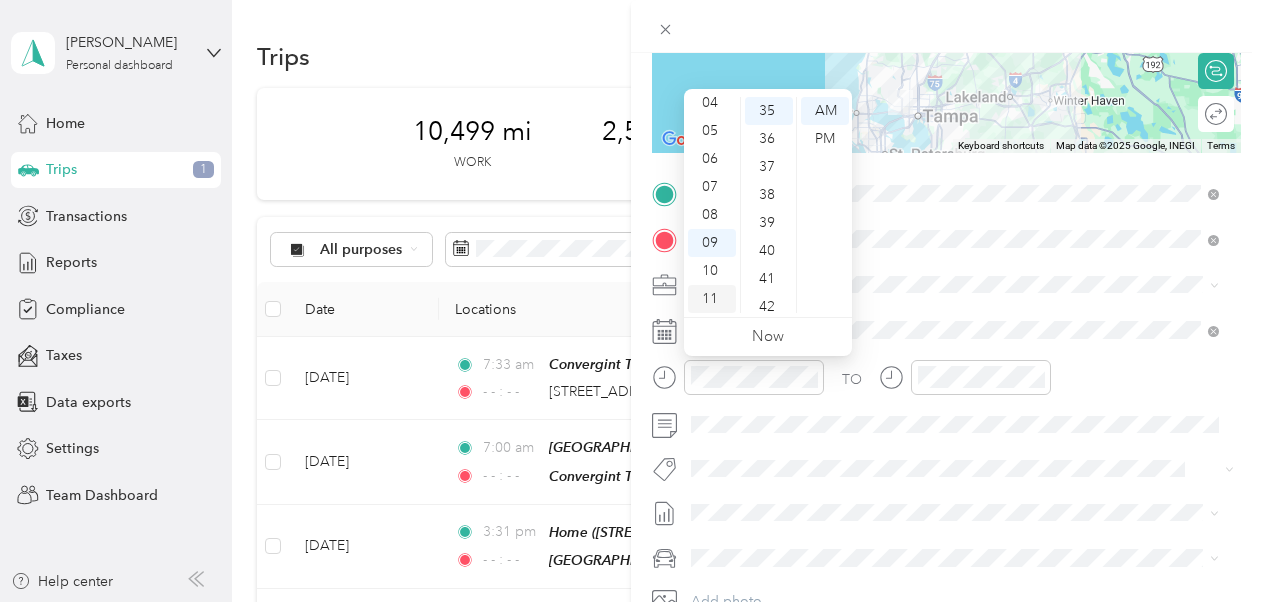 click on "11" at bounding box center [712, 299] 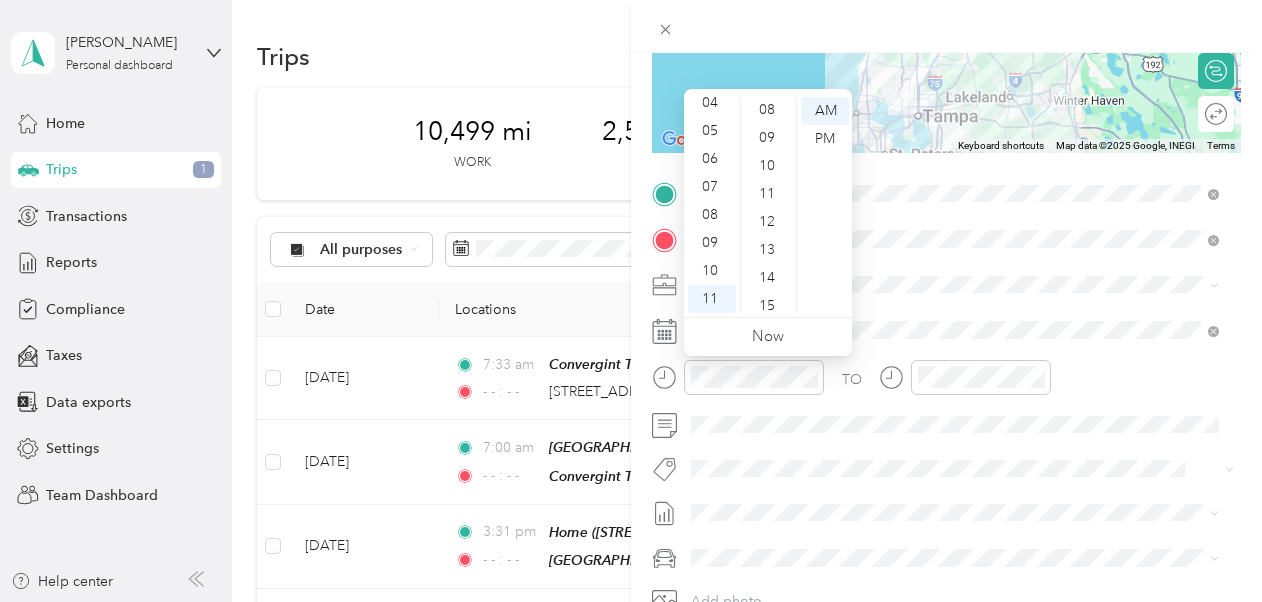 scroll, scrollTop: 36, scrollLeft: 0, axis: vertical 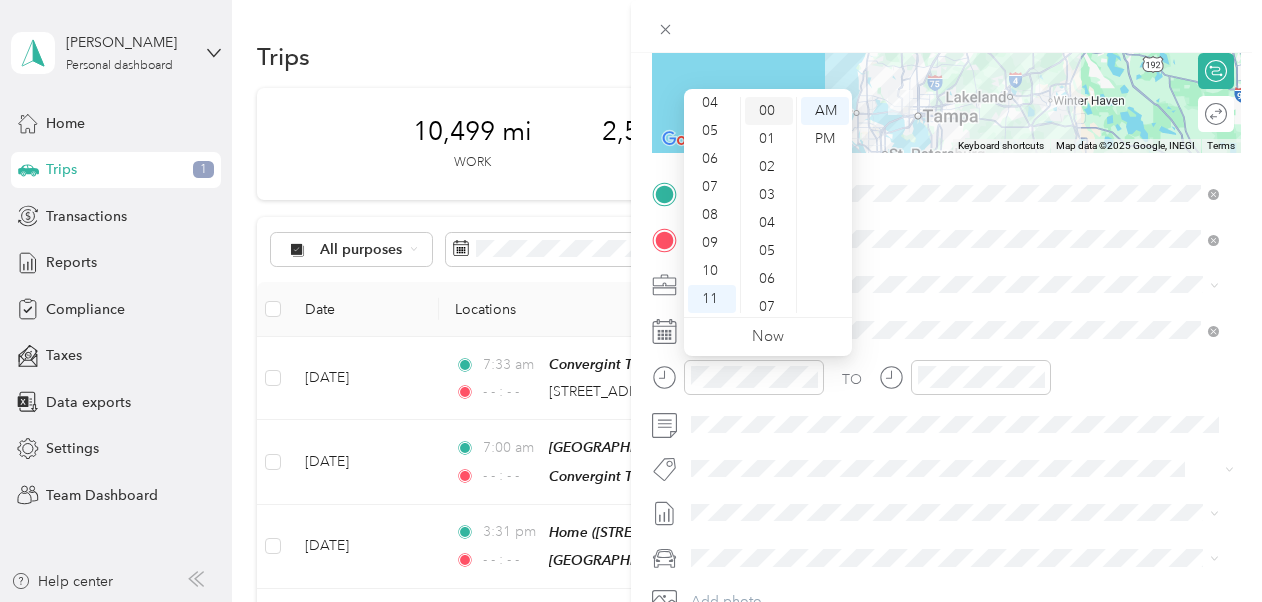 click on "00" at bounding box center [769, 111] 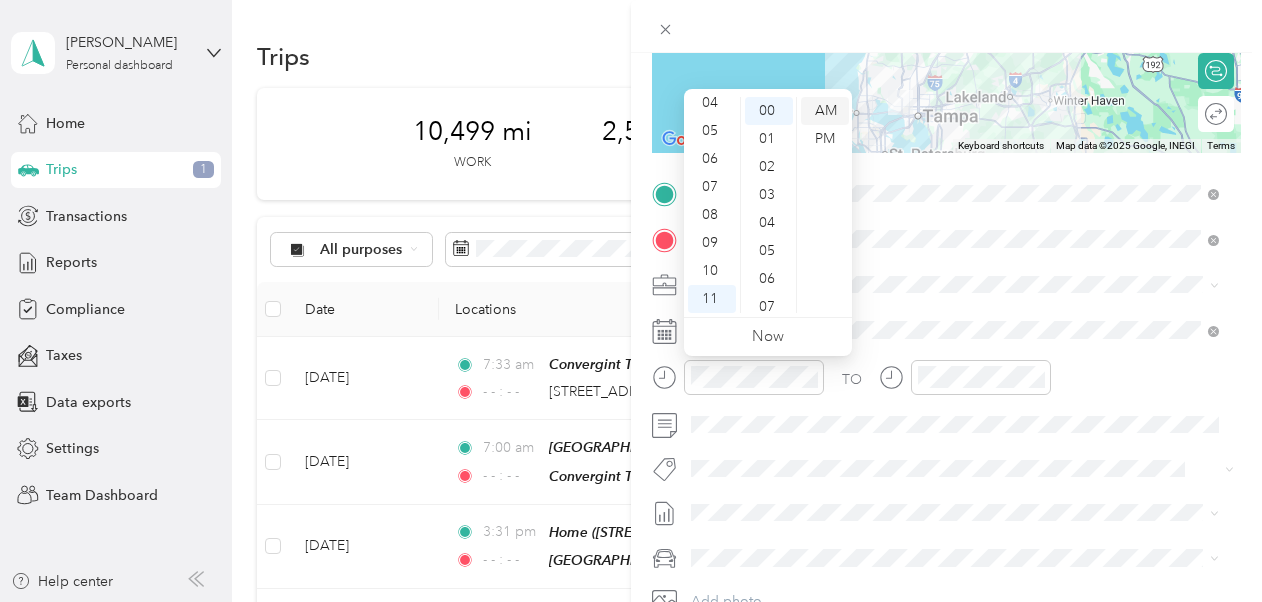 click on "AM" at bounding box center [825, 111] 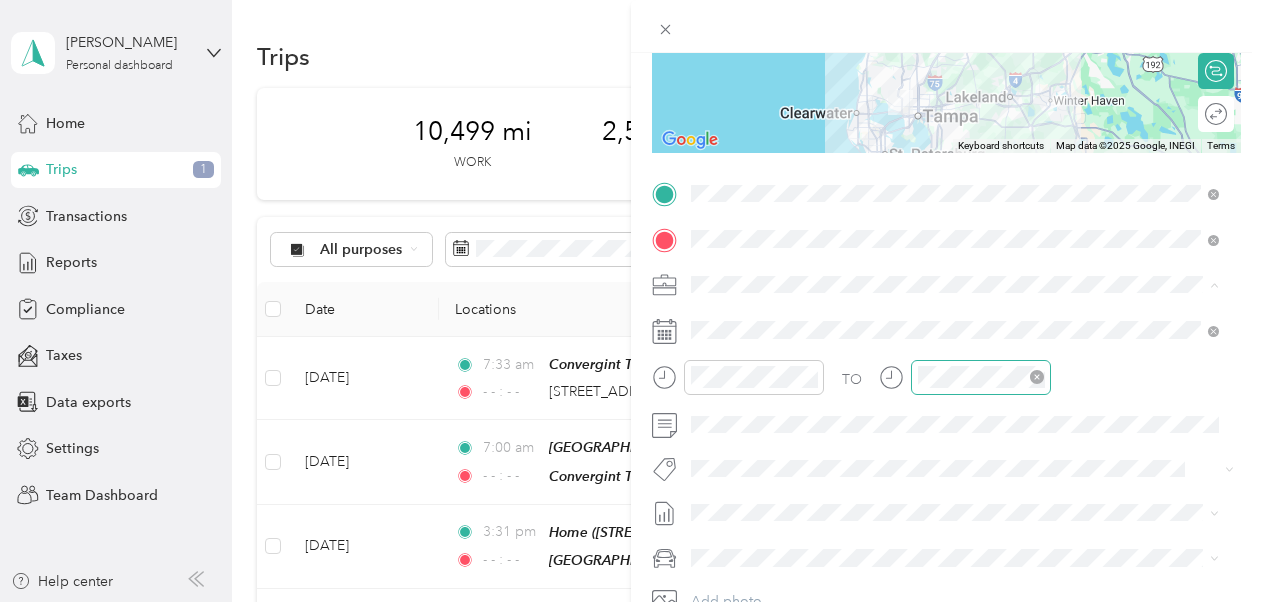 click 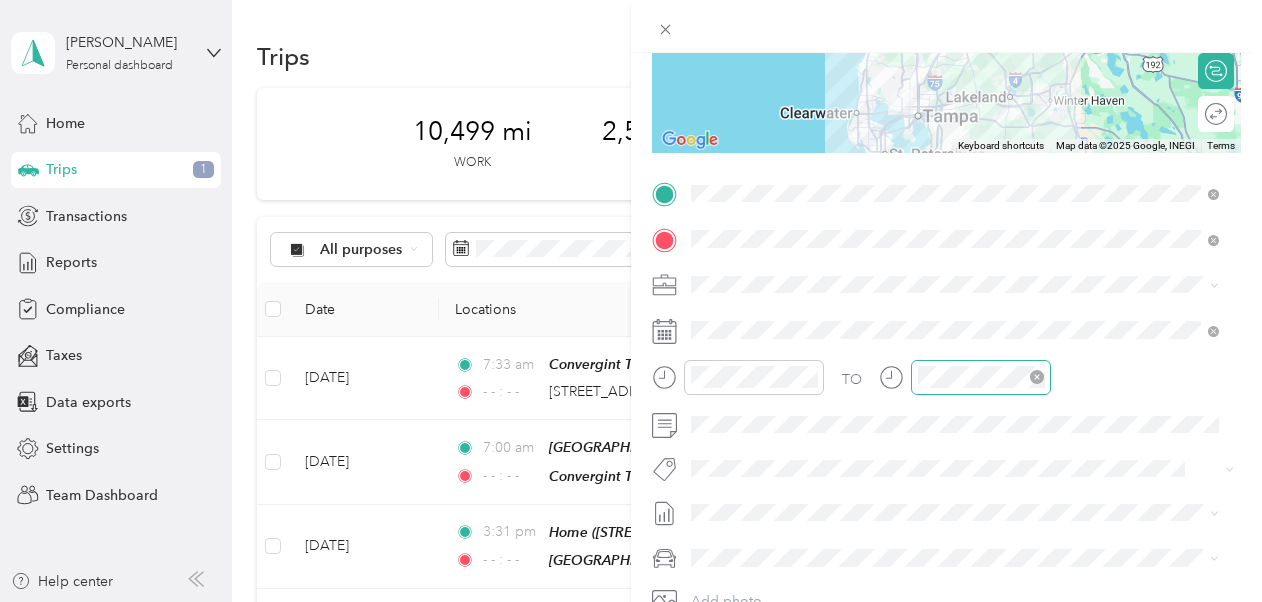 scroll, scrollTop: 0, scrollLeft: 0, axis: both 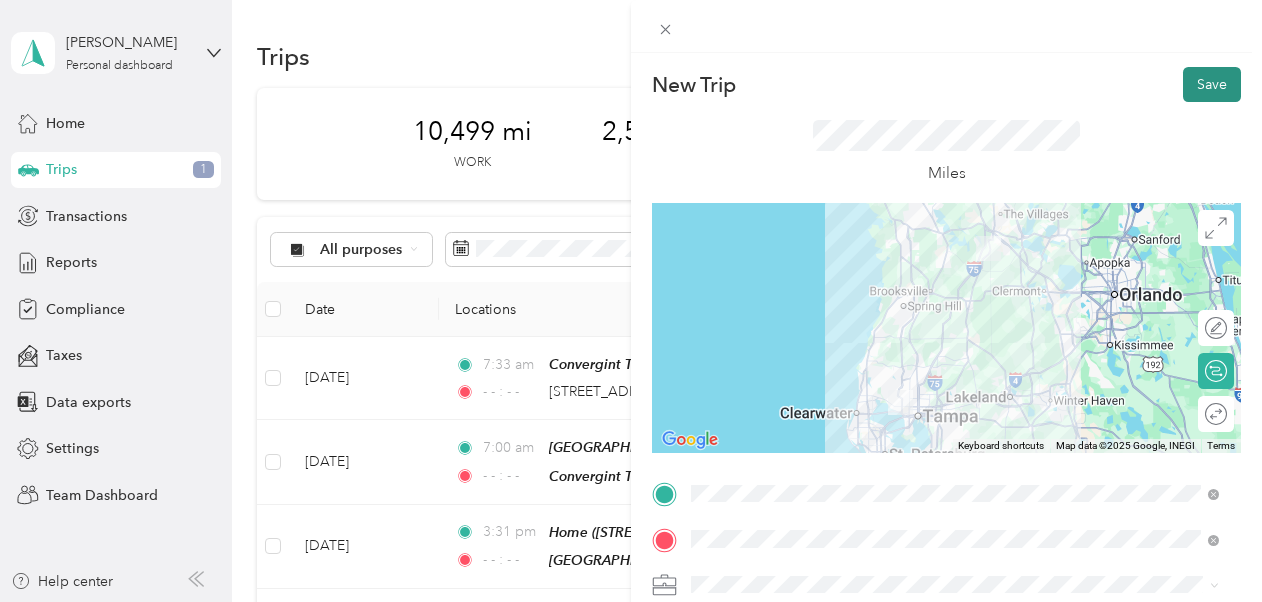 click on "Save" at bounding box center [1212, 84] 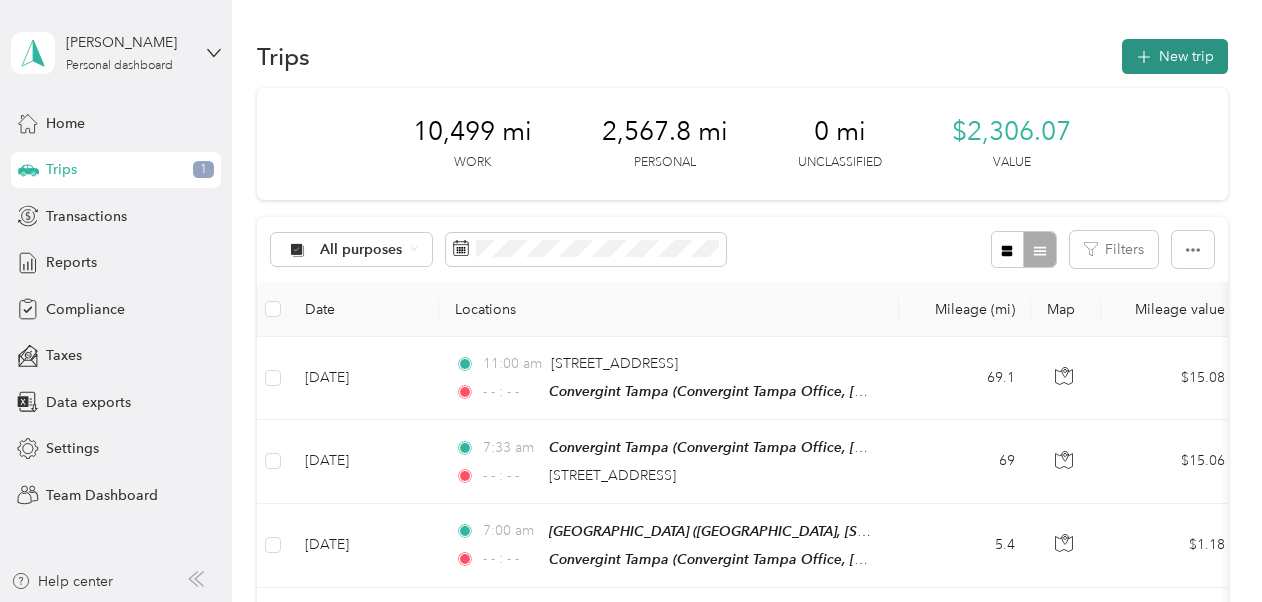 click on "New trip" at bounding box center [1175, 56] 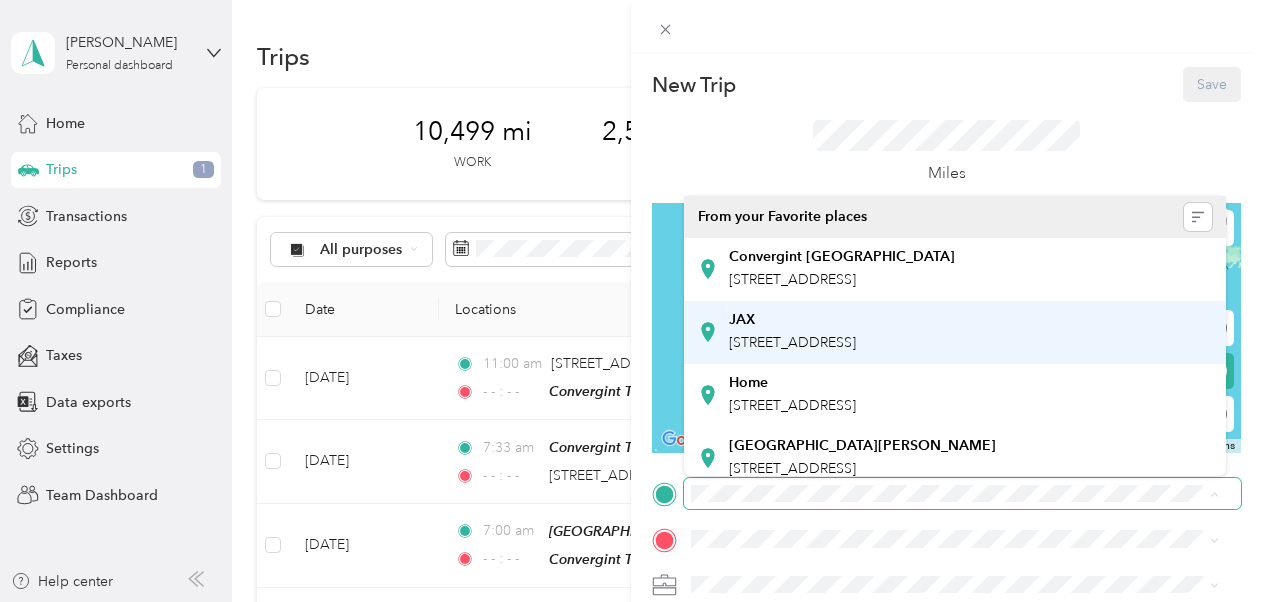 scroll, scrollTop: 518, scrollLeft: 0, axis: vertical 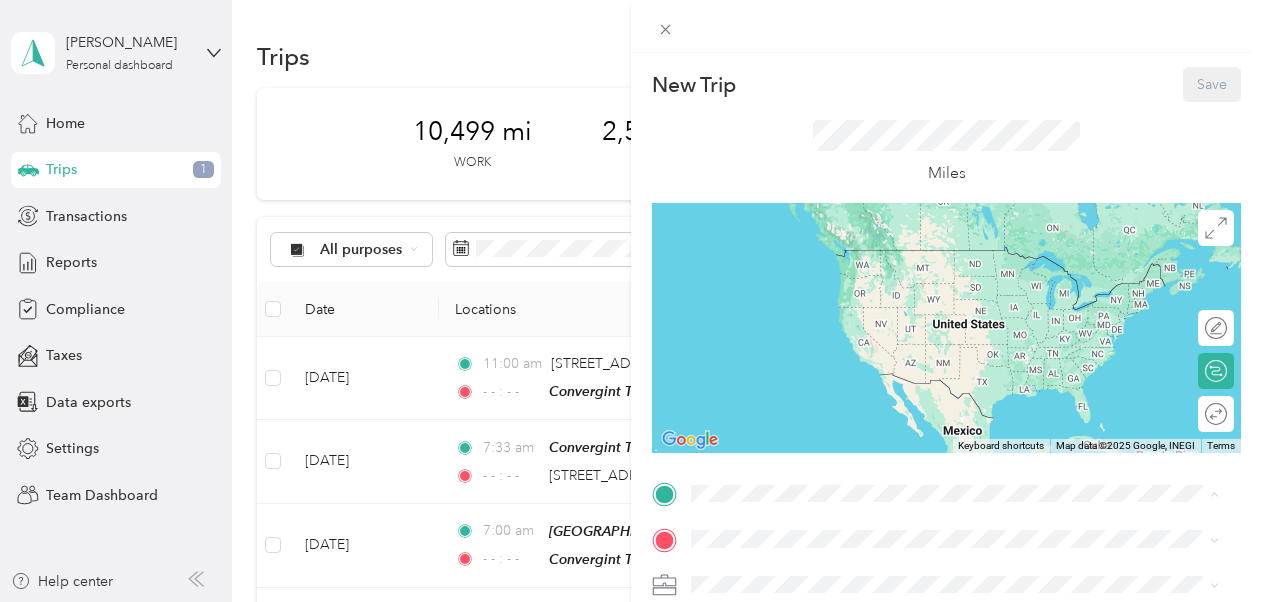 click on "Convergint Tampa Convergint Tampa Office, [STREET_ADDRESS][PERSON_NAME], [GEOGRAPHIC_DATA], [GEOGRAPHIC_DATA], [GEOGRAPHIC_DATA]" at bounding box center (970, 349) 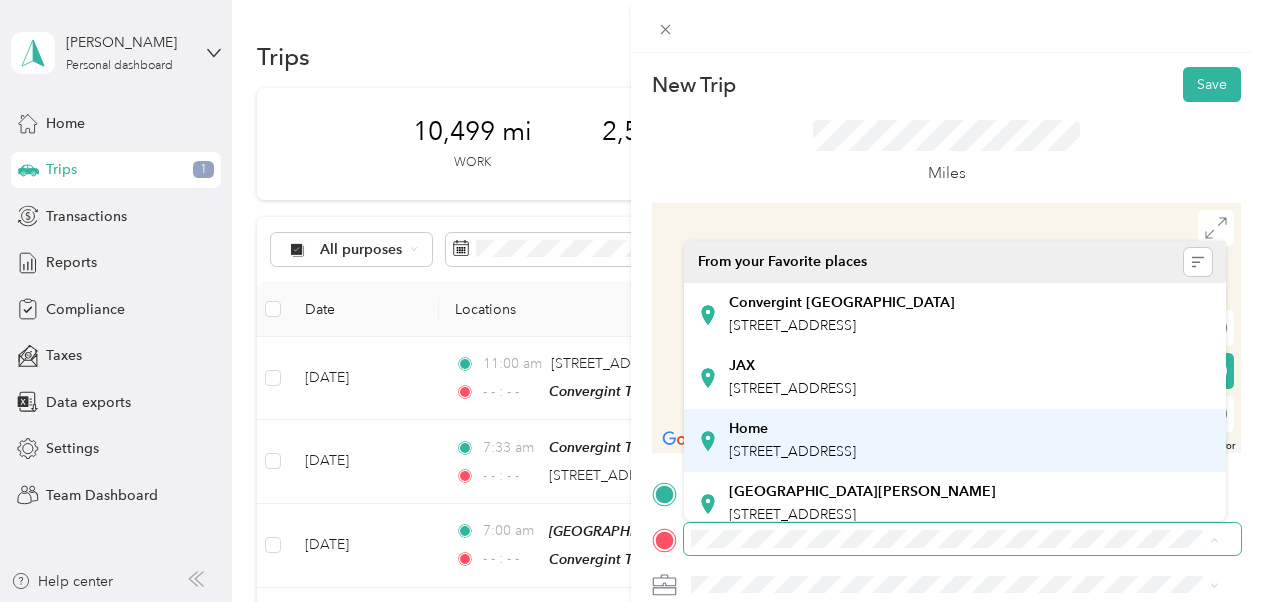 scroll, scrollTop: 518, scrollLeft: 0, axis: vertical 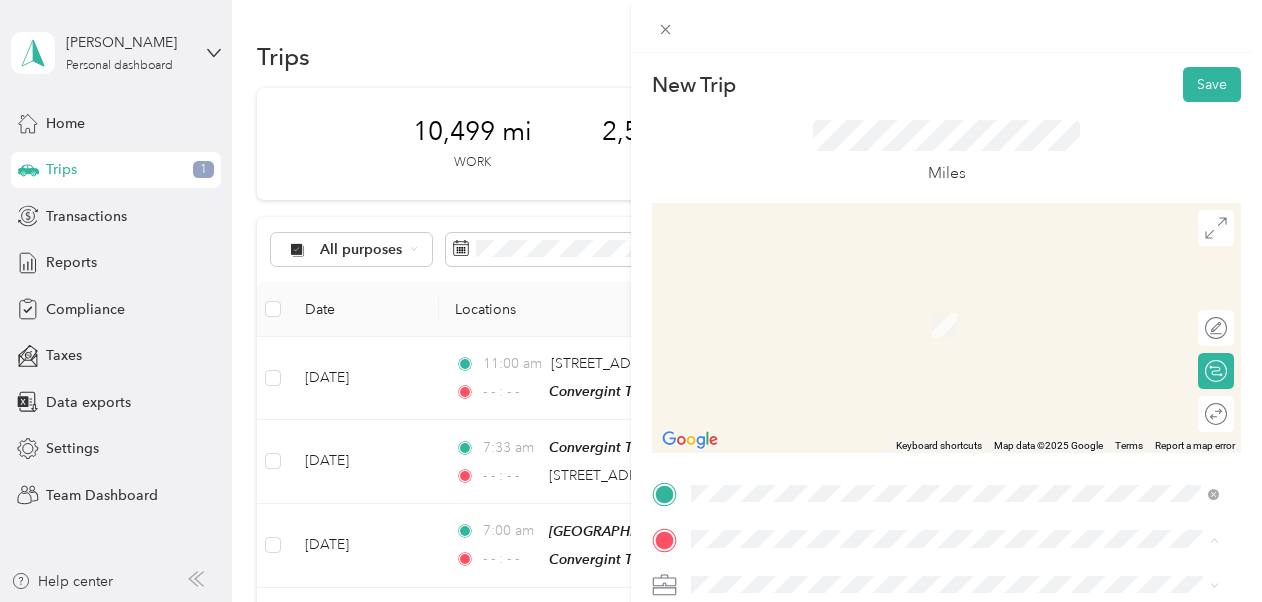 click on "[GEOGRAPHIC_DATA], [STREET_ADDRESS][GEOGRAPHIC_DATA], [GEOGRAPHIC_DATA]" at bounding box center [942, 490] 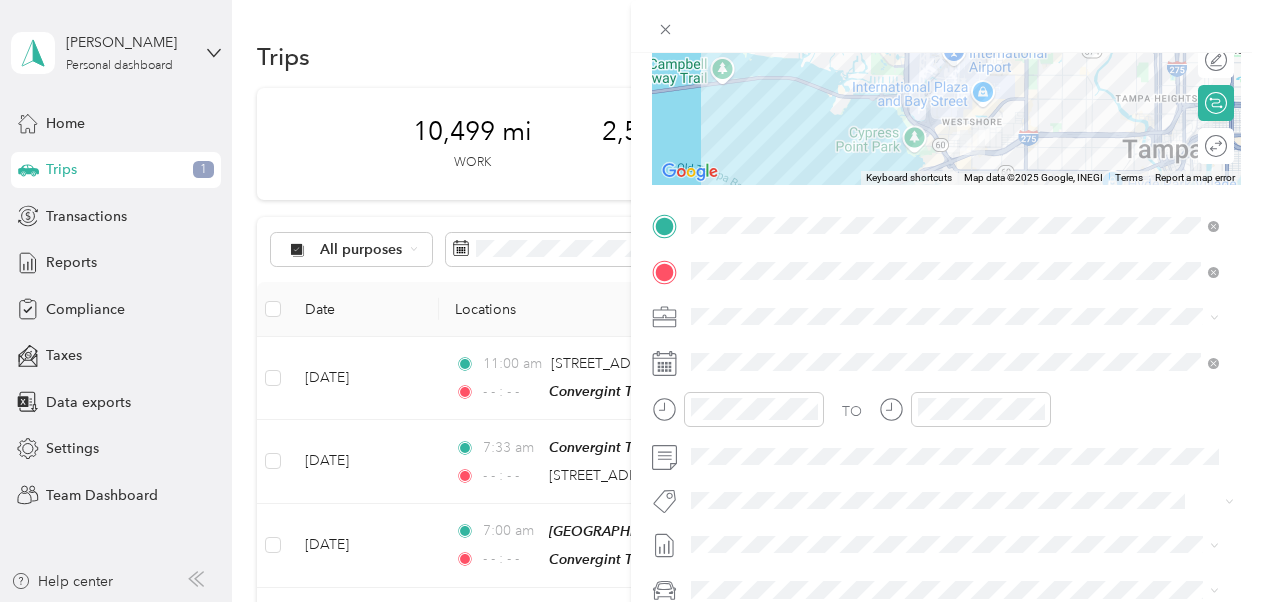 scroll, scrollTop: 300, scrollLeft: 0, axis: vertical 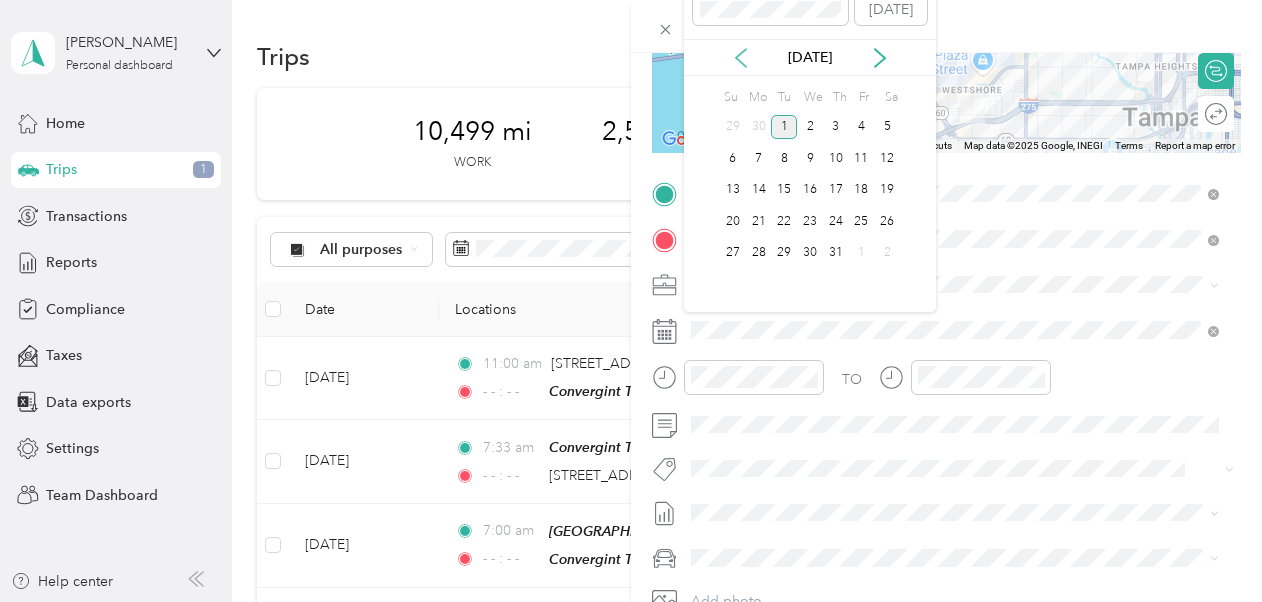 click 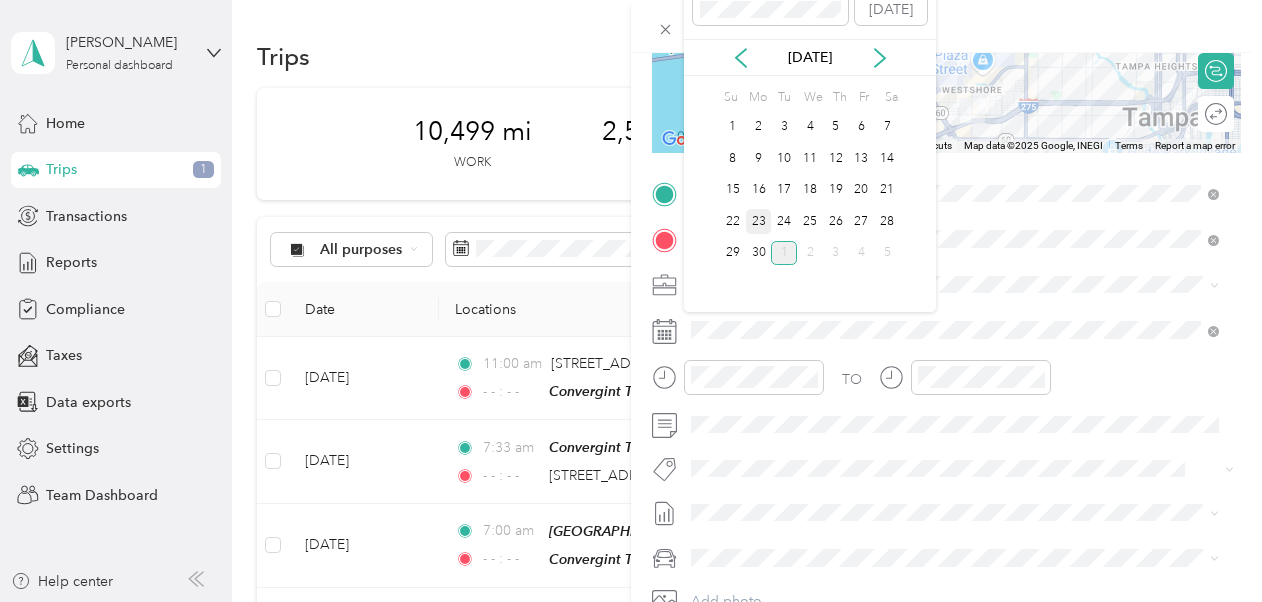 click on "23" at bounding box center [759, 221] 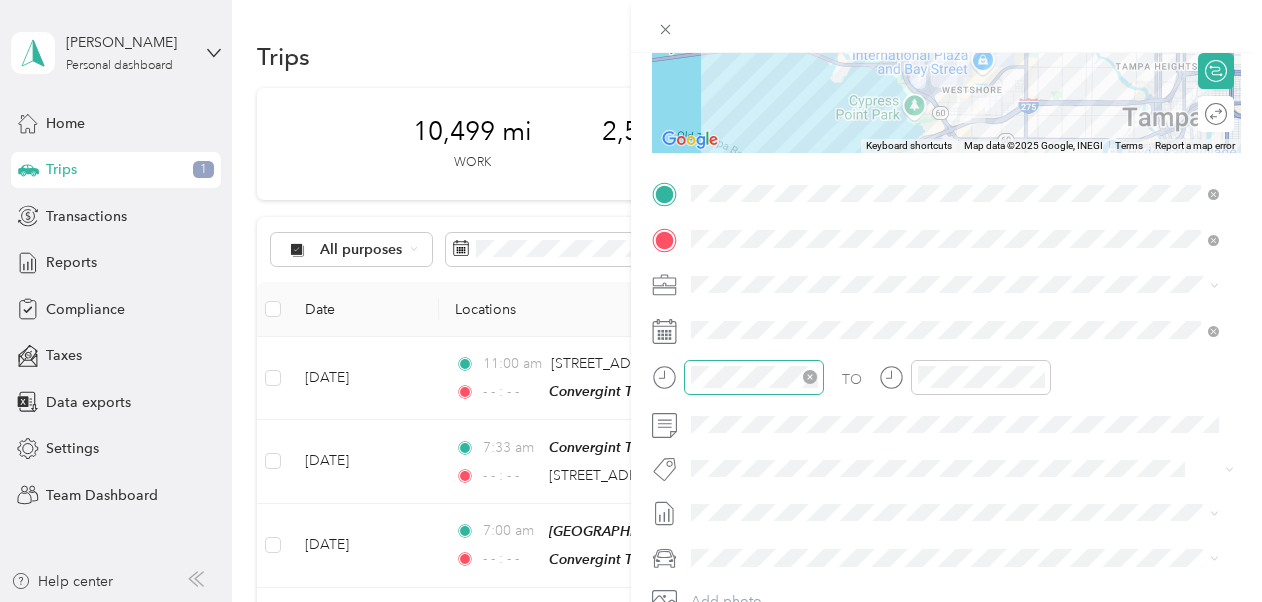 click 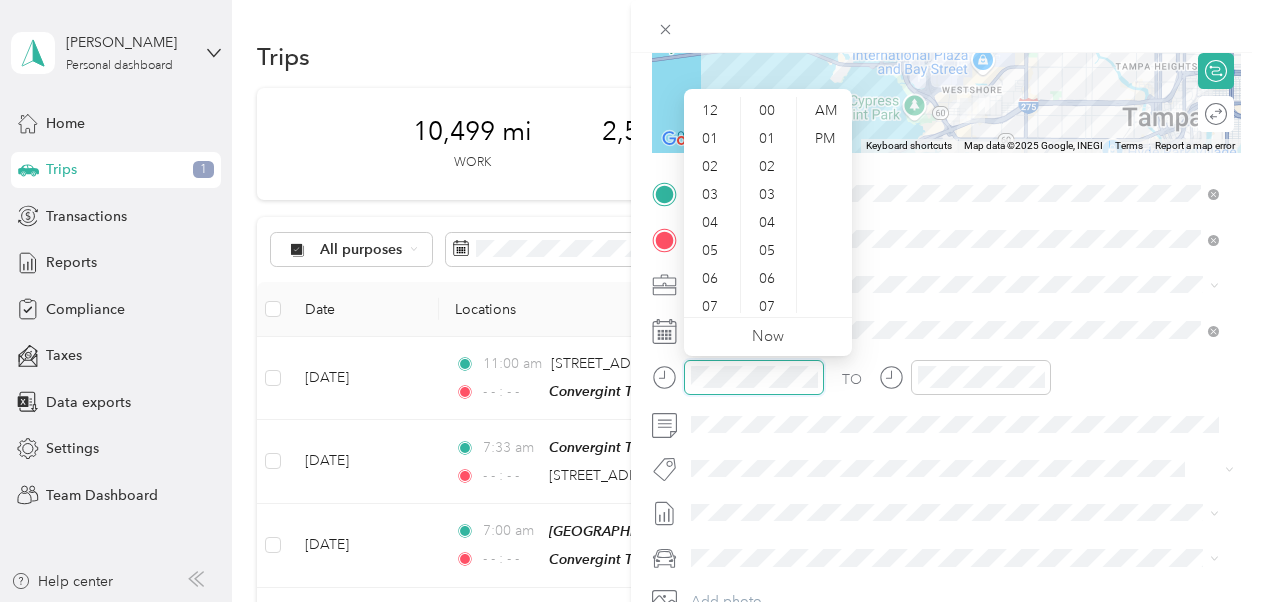 scroll, scrollTop: 1008, scrollLeft: 0, axis: vertical 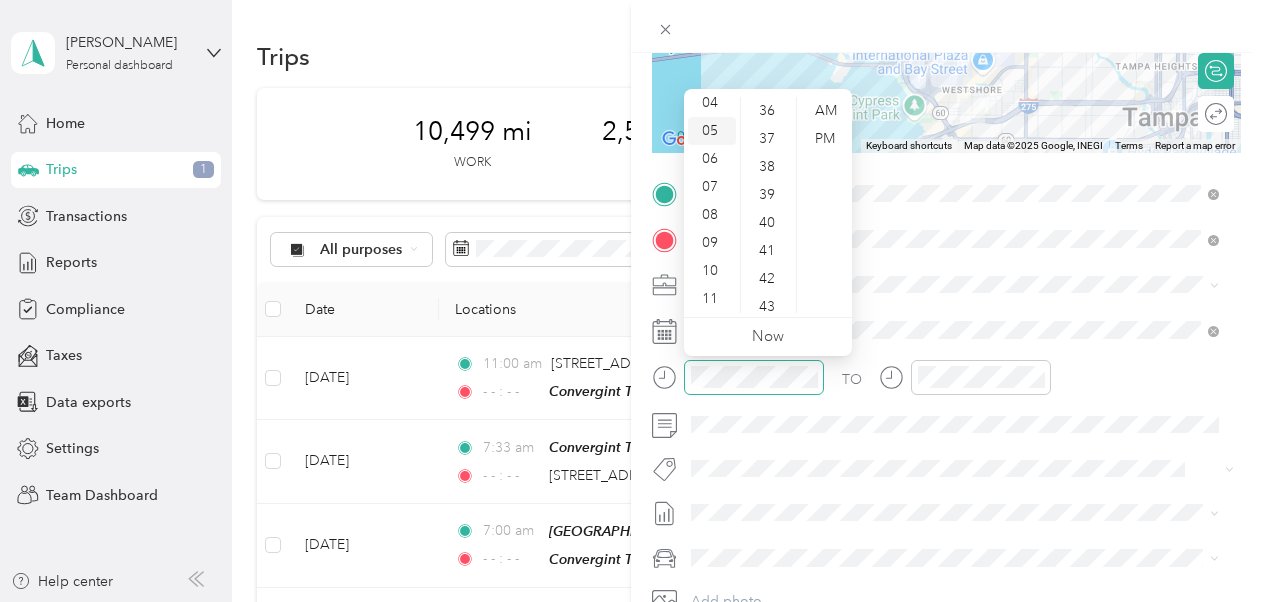 click on "05" at bounding box center (712, 131) 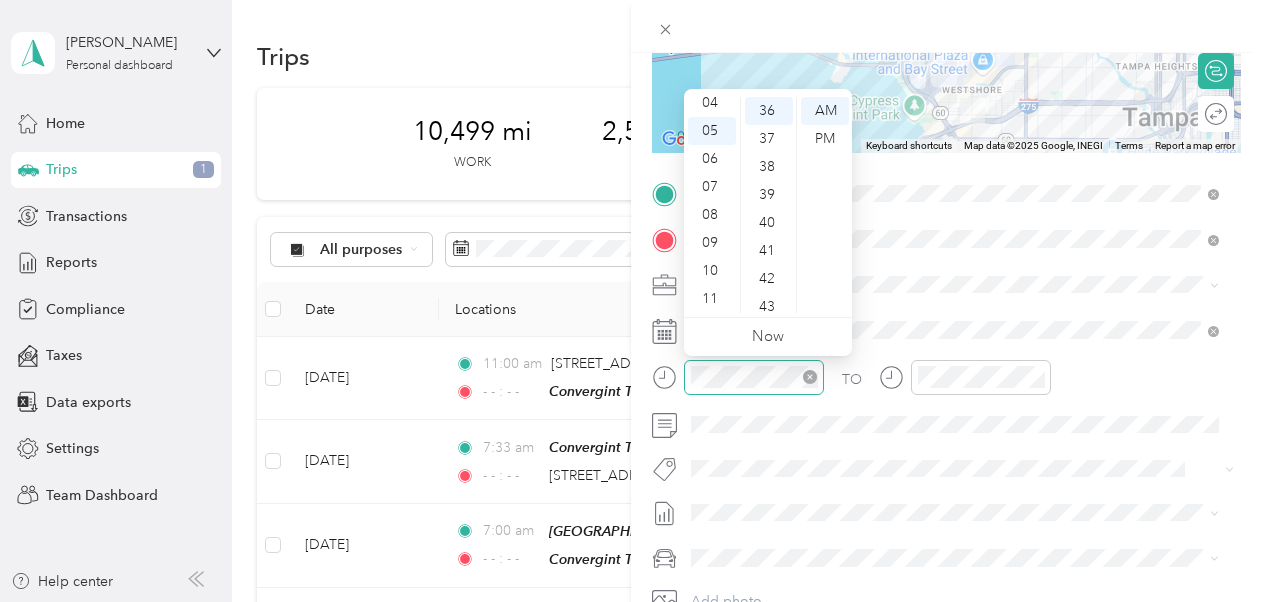 click on "12 01 02 03 04 05 06 07 08 09 10 11" at bounding box center [712, 205] 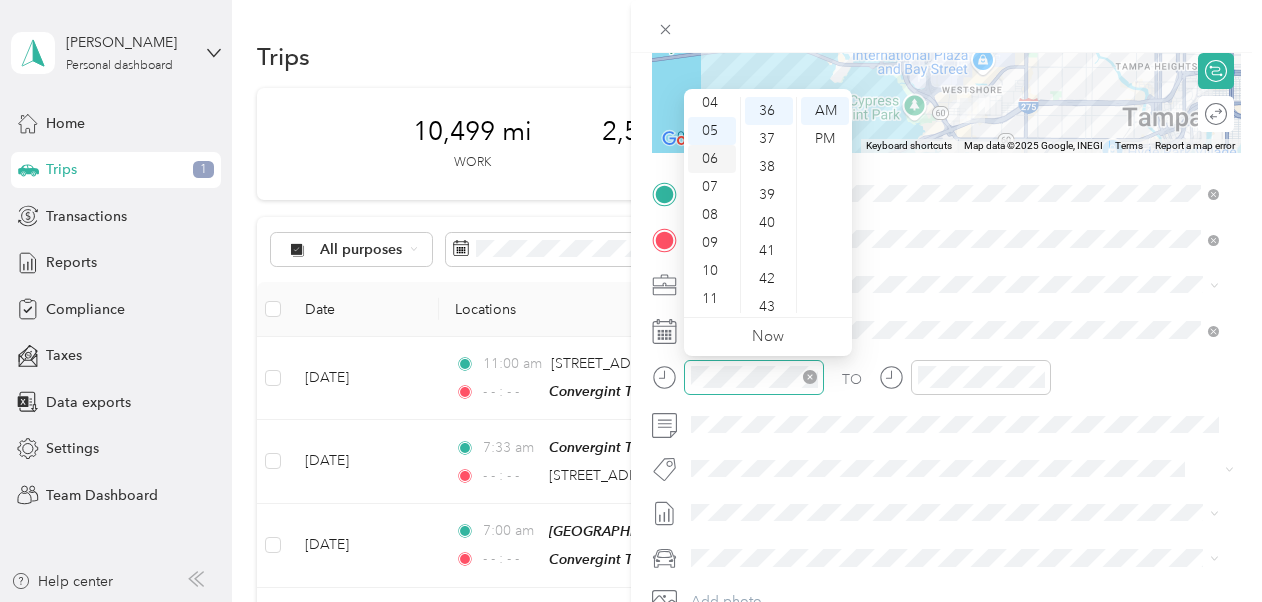 click on "06" at bounding box center [712, 159] 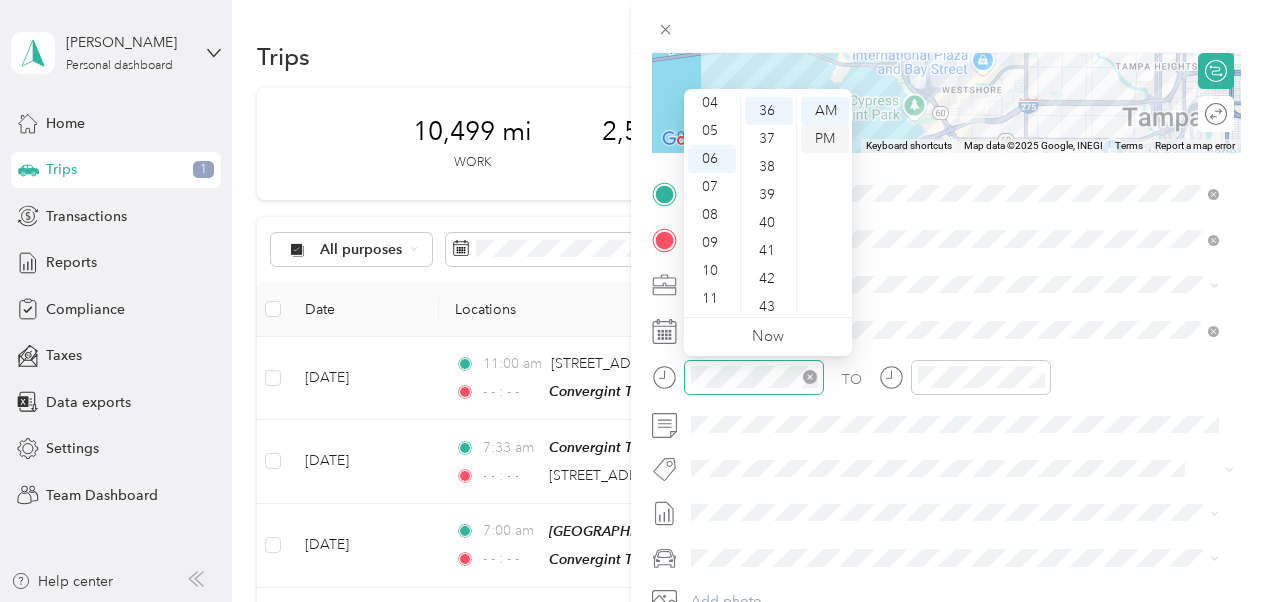 click on "PM" at bounding box center [825, 139] 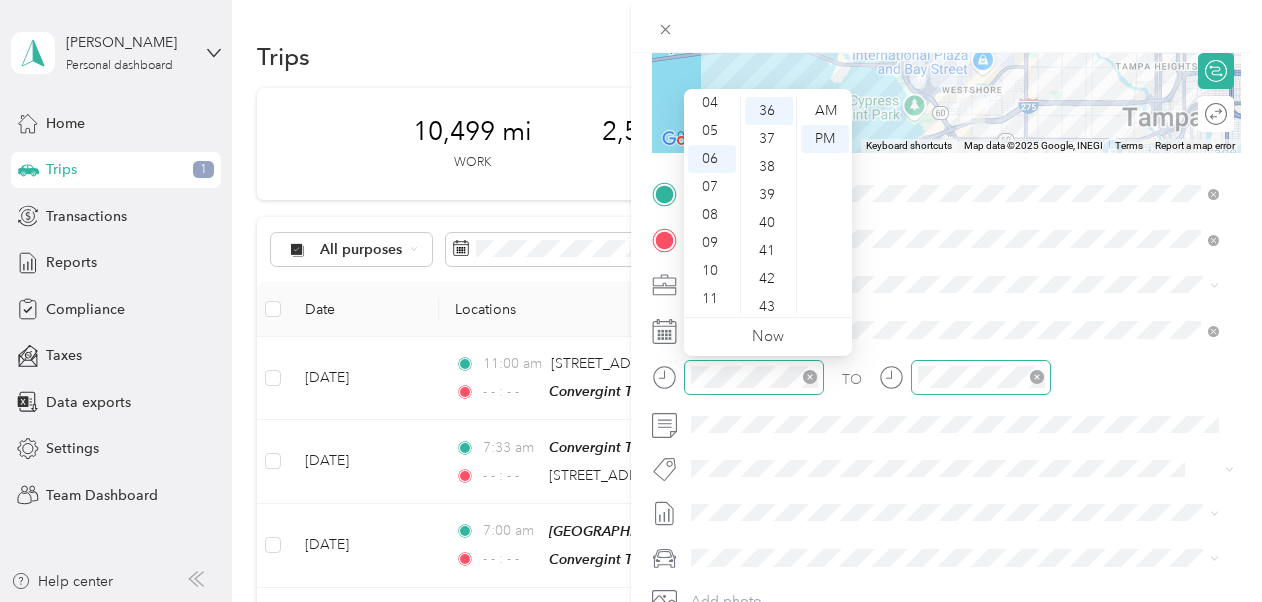 click 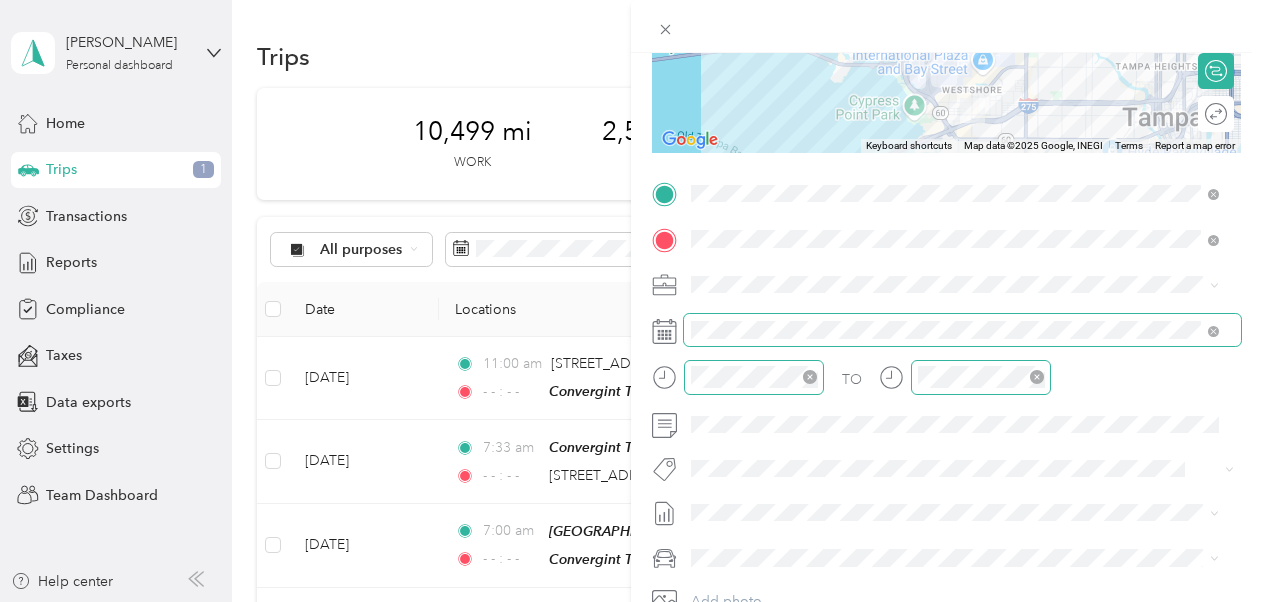 scroll, scrollTop: 0, scrollLeft: 0, axis: both 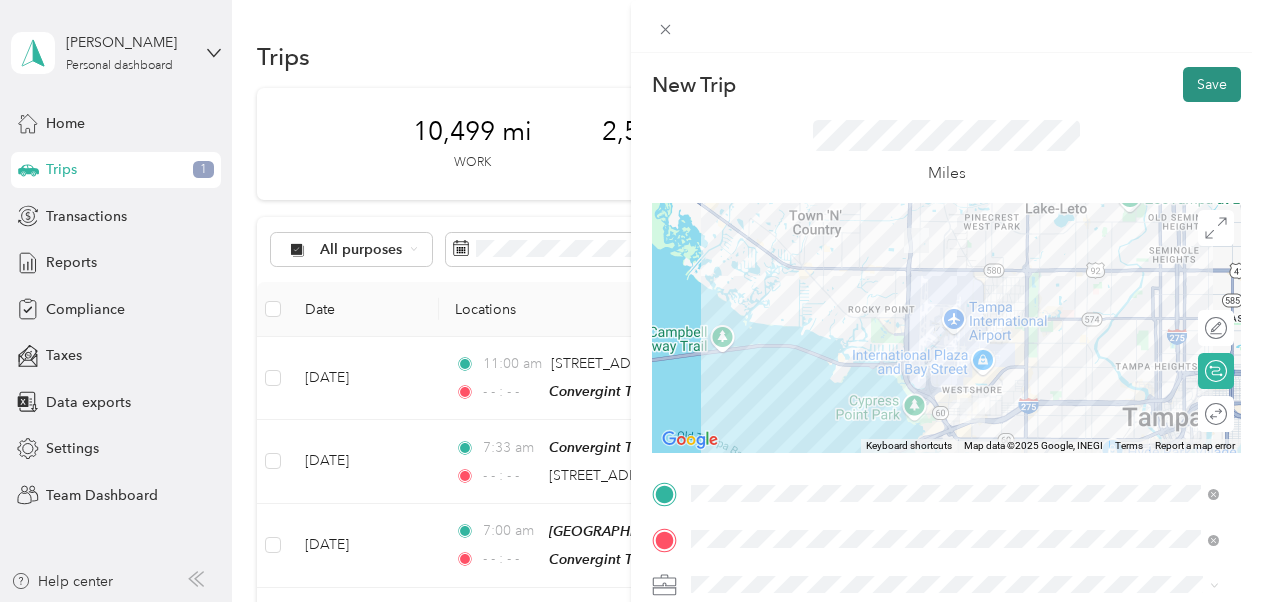 click on "Save" at bounding box center (1212, 84) 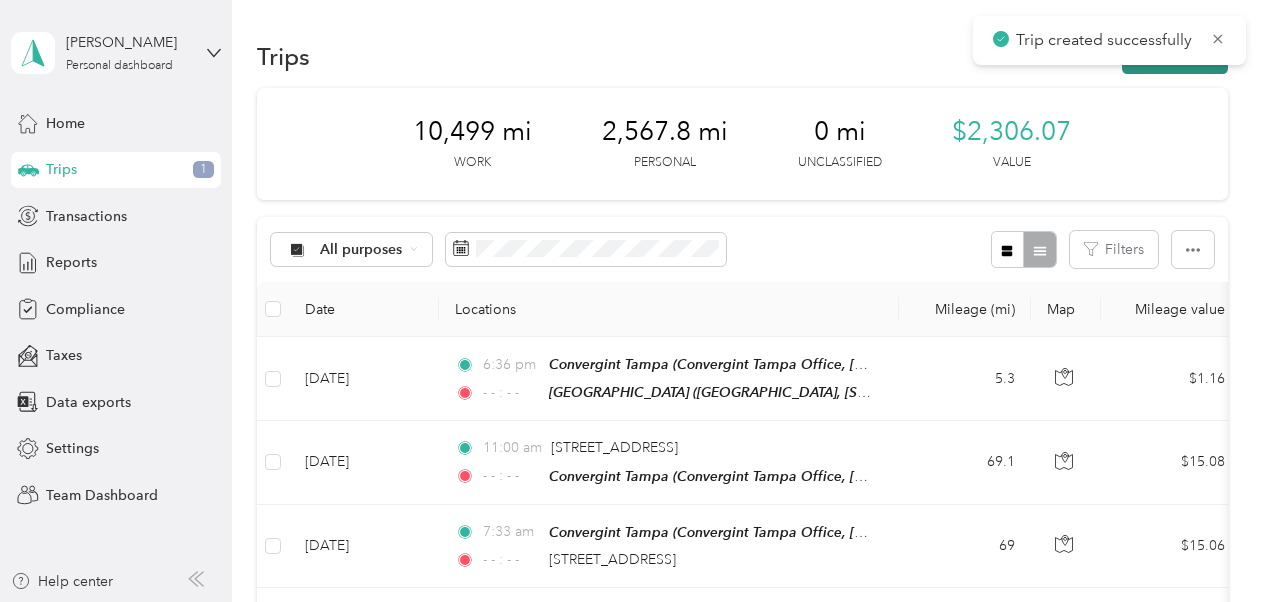 click on "New trip" at bounding box center (1175, 56) 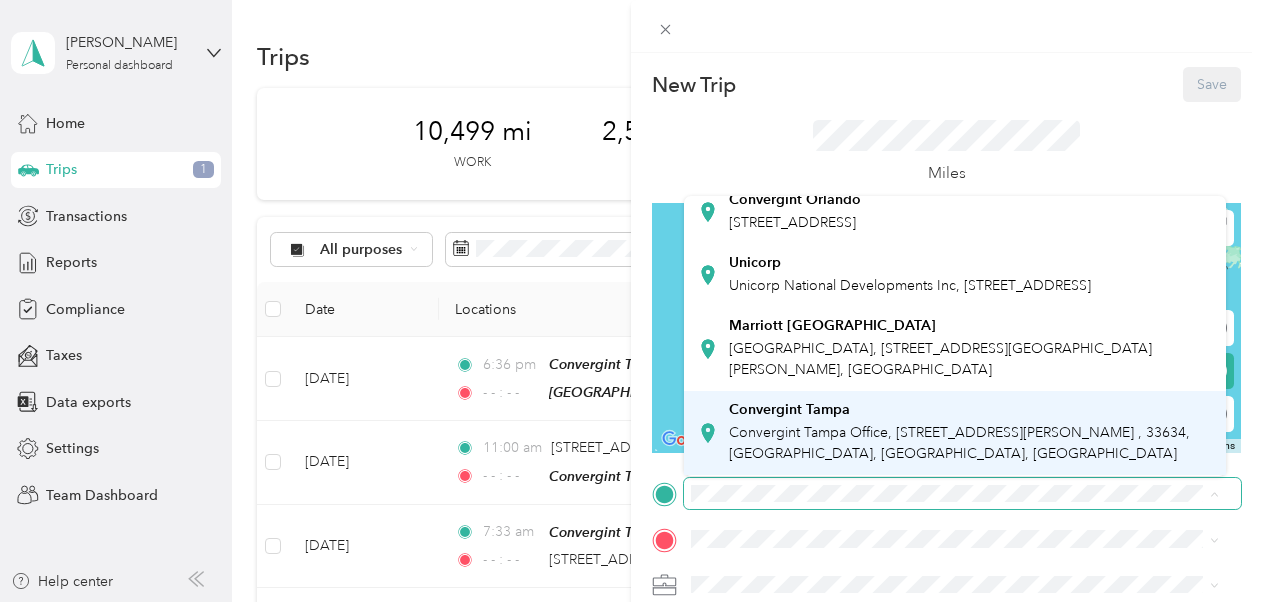 scroll, scrollTop: 518, scrollLeft: 0, axis: vertical 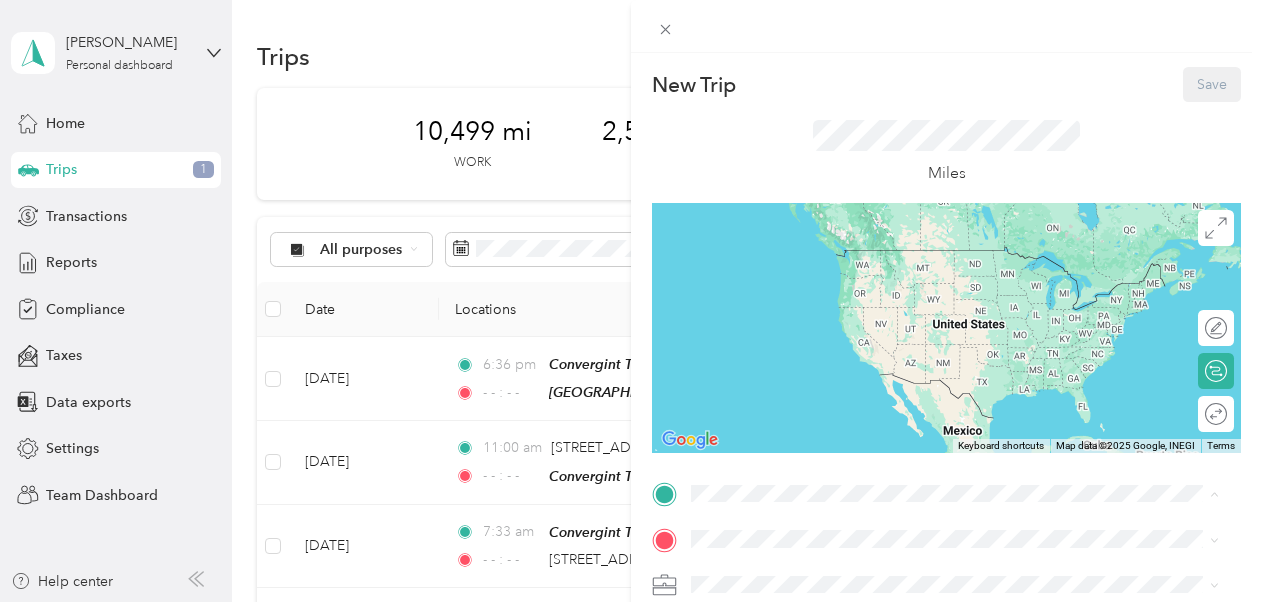 click on "[GEOGRAPHIC_DATA], [STREET_ADDRESS][GEOGRAPHIC_DATA], [GEOGRAPHIC_DATA]" at bounding box center (942, 444) 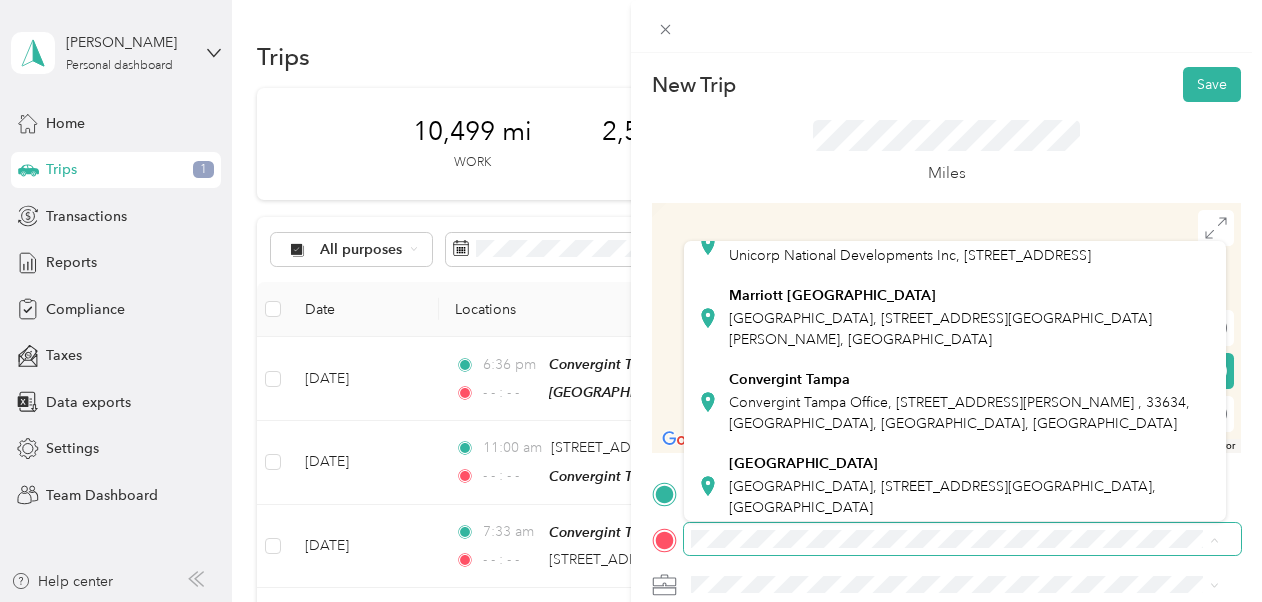 scroll, scrollTop: 518, scrollLeft: 0, axis: vertical 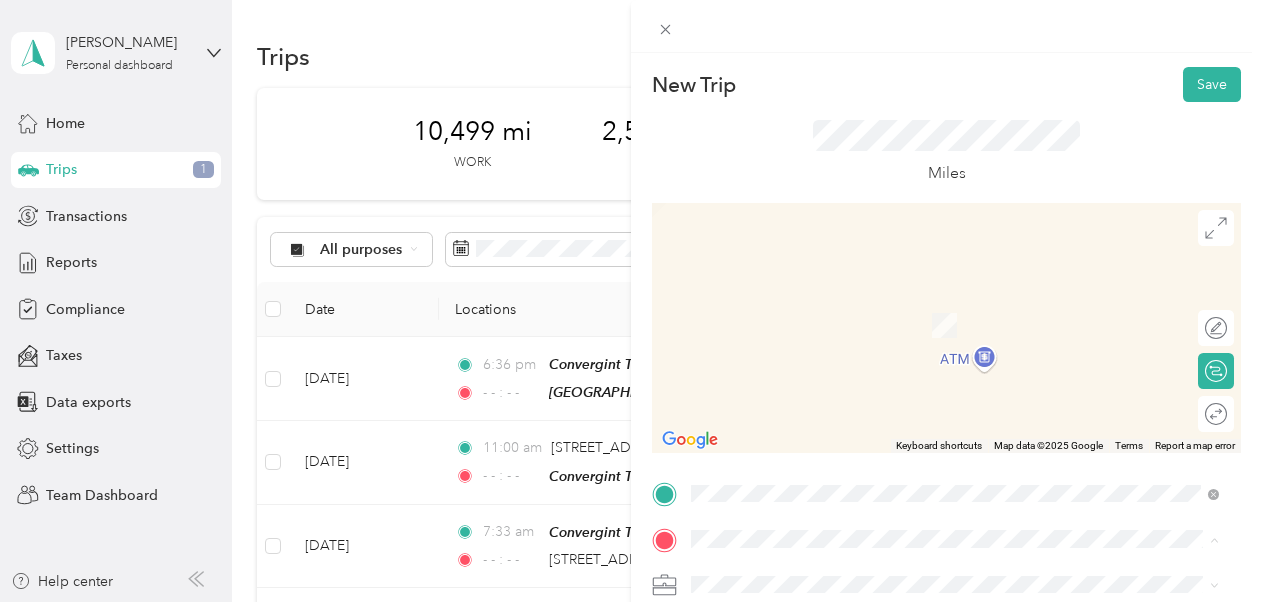 click on "Convergint Tampa Office, [STREET_ADDRESS][PERSON_NAME] , 33634, [GEOGRAPHIC_DATA], [GEOGRAPHIC_DATA], [GEOGRAPHIC_DATA]" at bounding box center [959, 406] 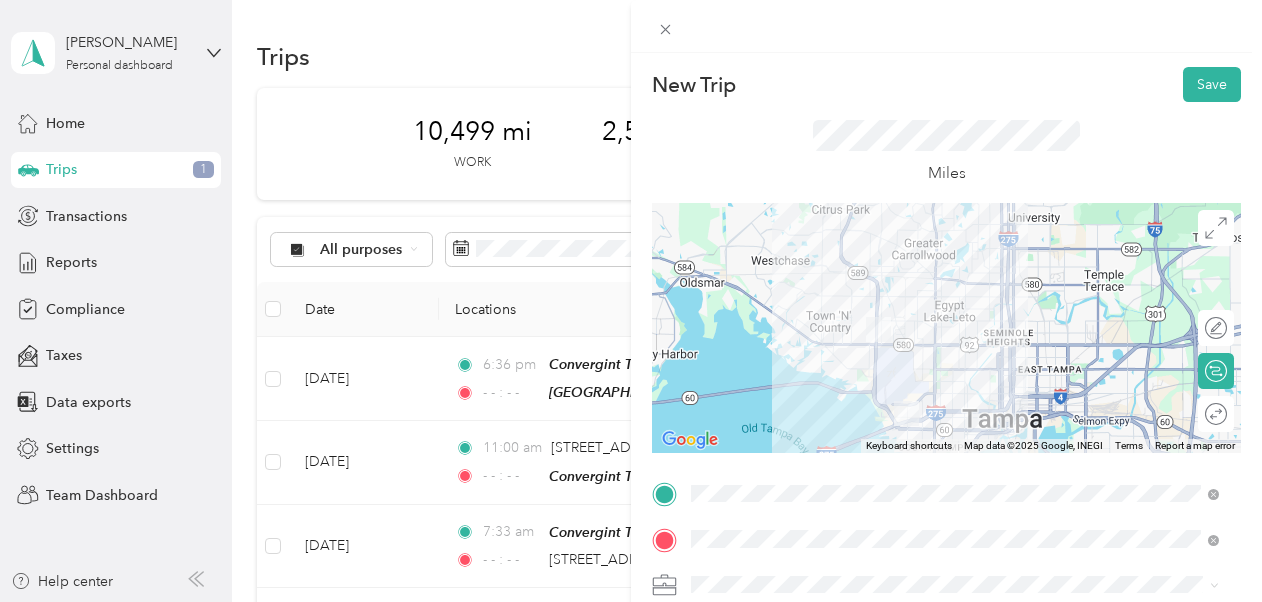 scroll, scrollTop: 447, scrollLeft: 0, axis: vertical 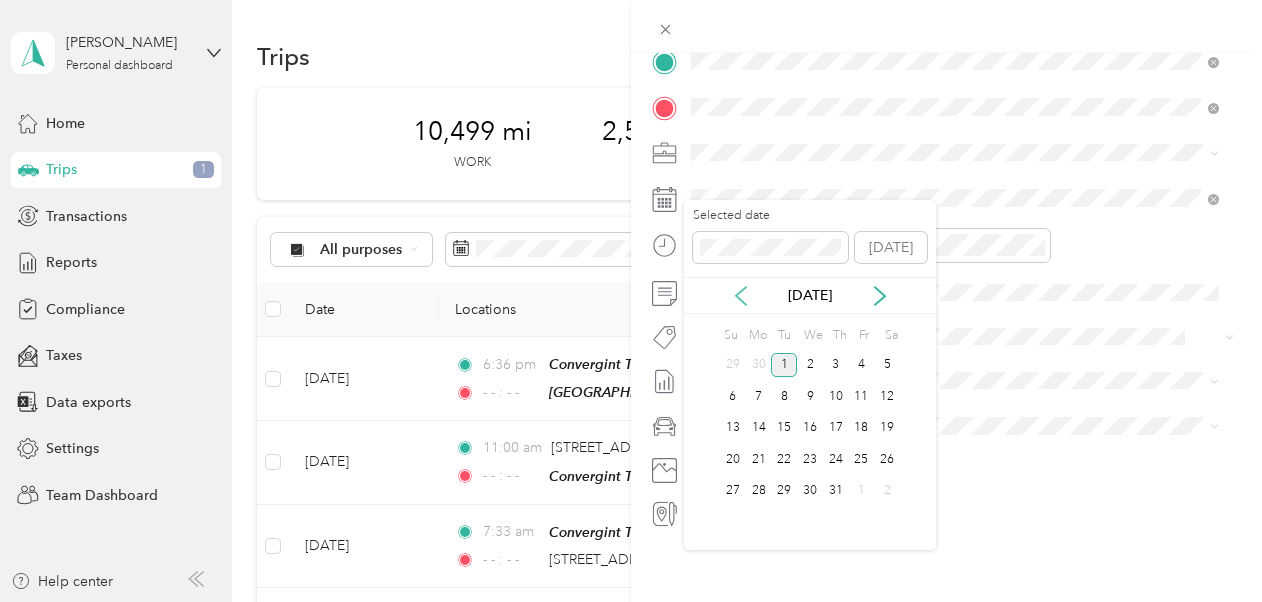 click 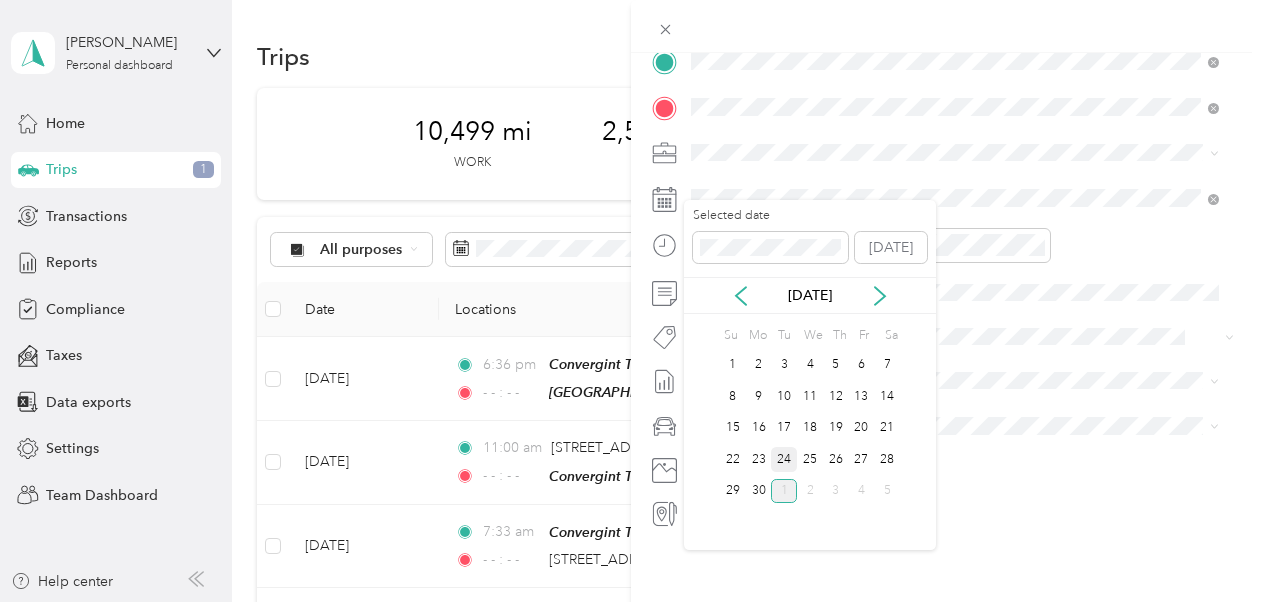 click on "24" at bounding box center (784, 459) 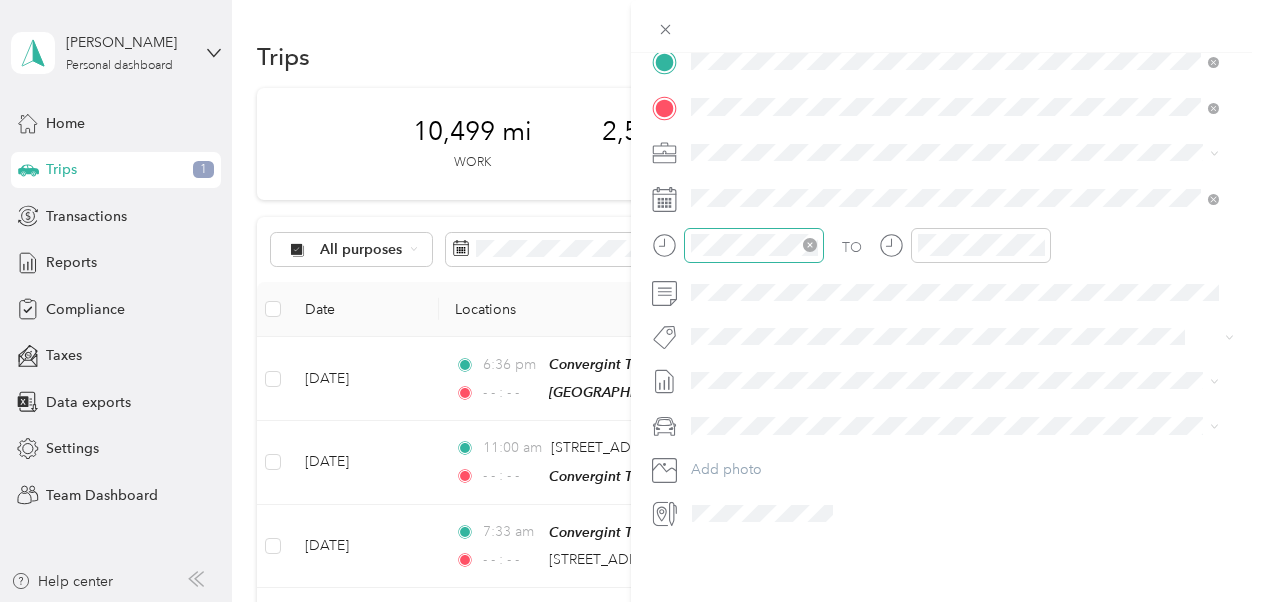 click 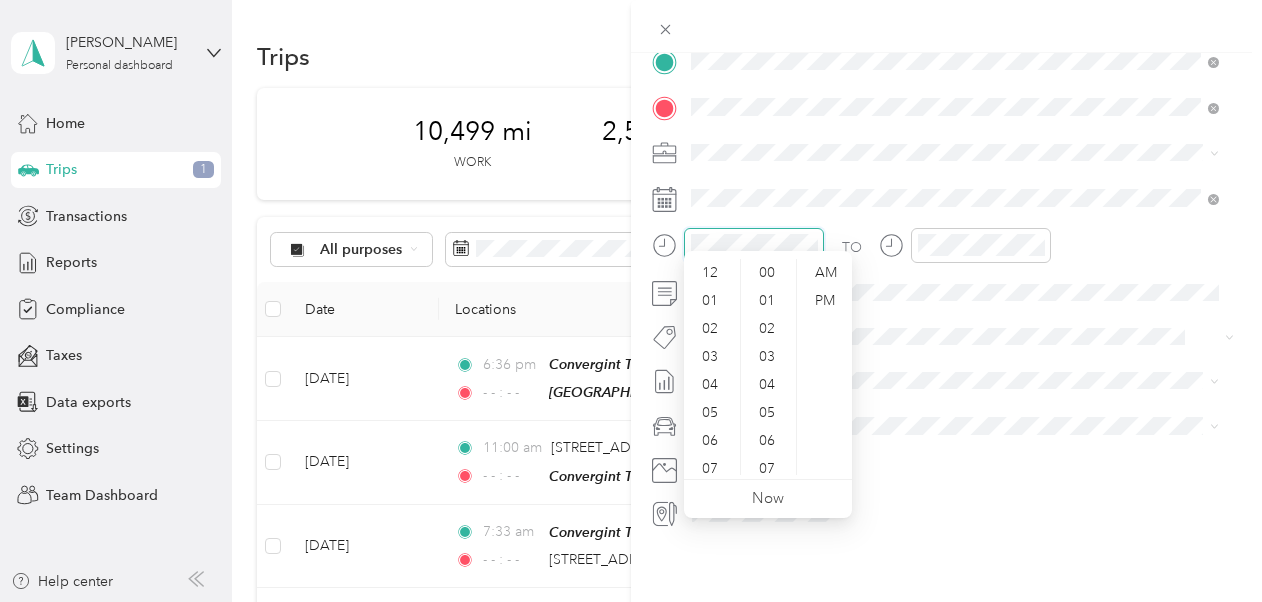 scroll, scrollTop: 1008, scrollLeft: 0, axis: vertical 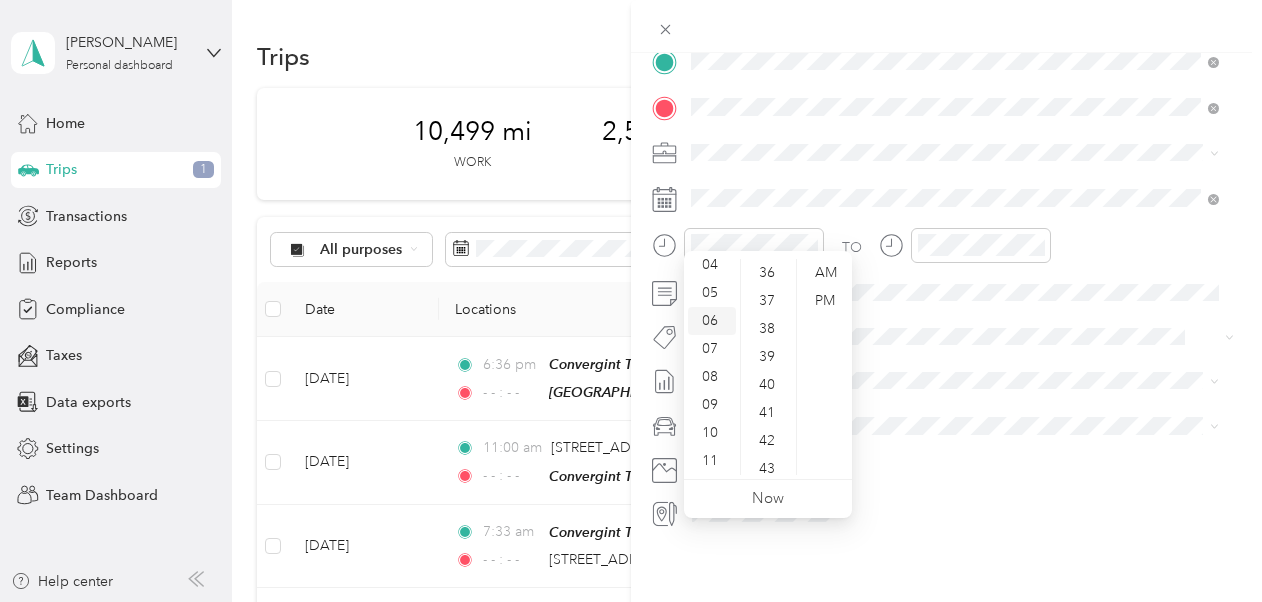 click on "06" at bounding box center (712, 321) 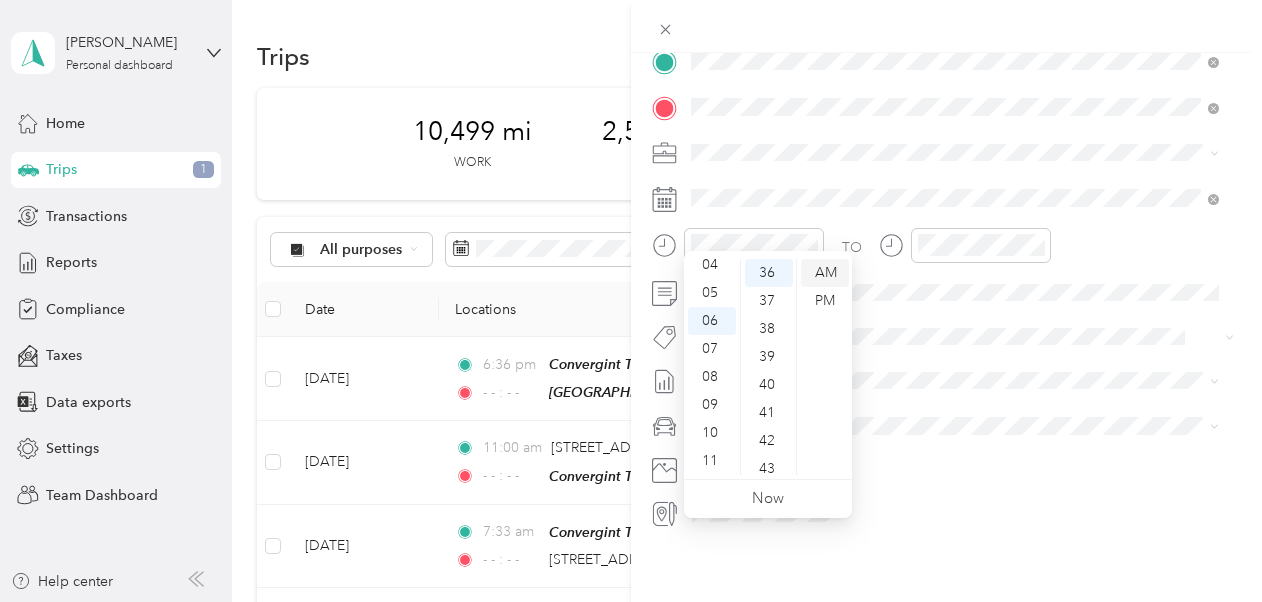 click on "AM" at bounding box center (825, 273) 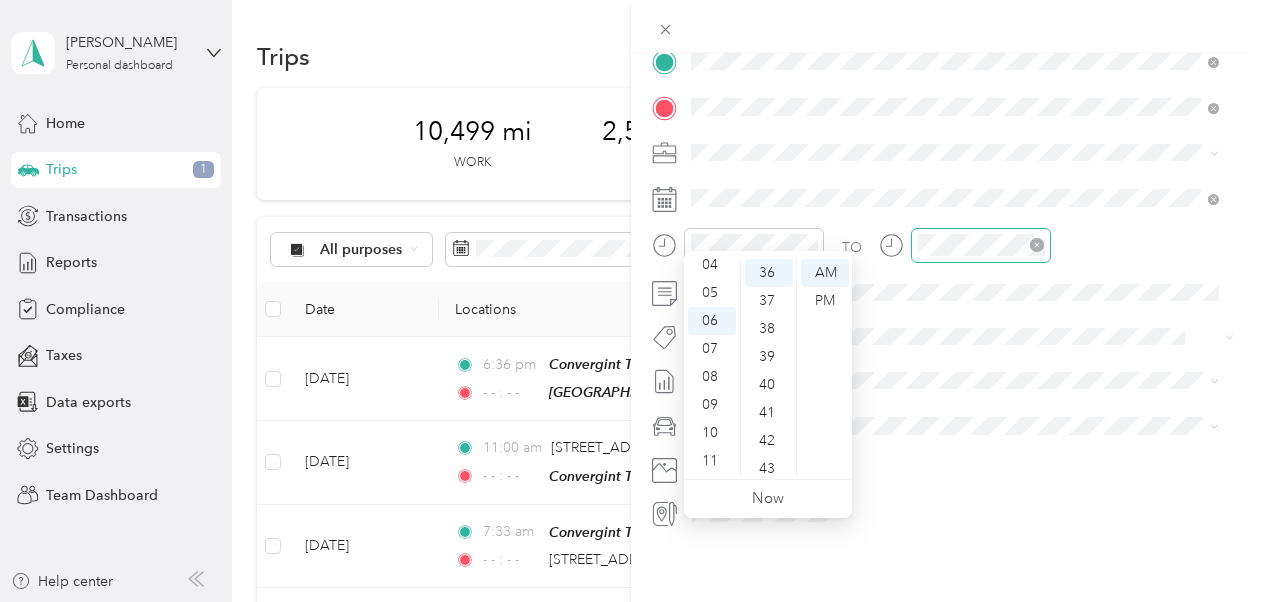 click 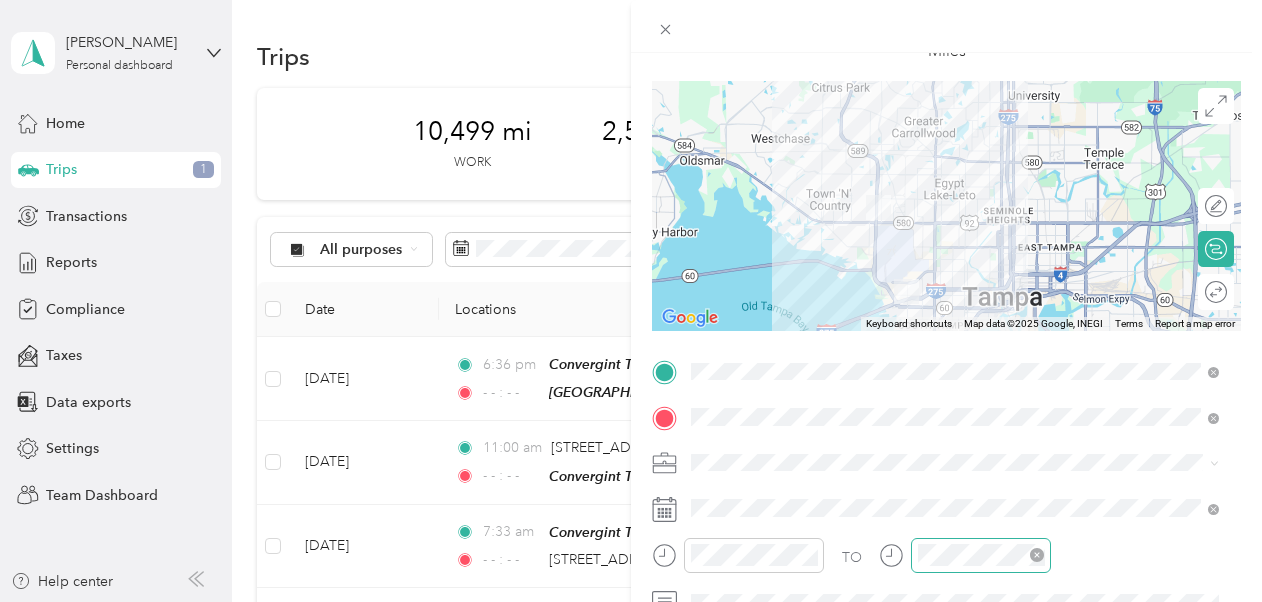 scroll, scrollTop: 0, scrollLeft: 0, axis: both 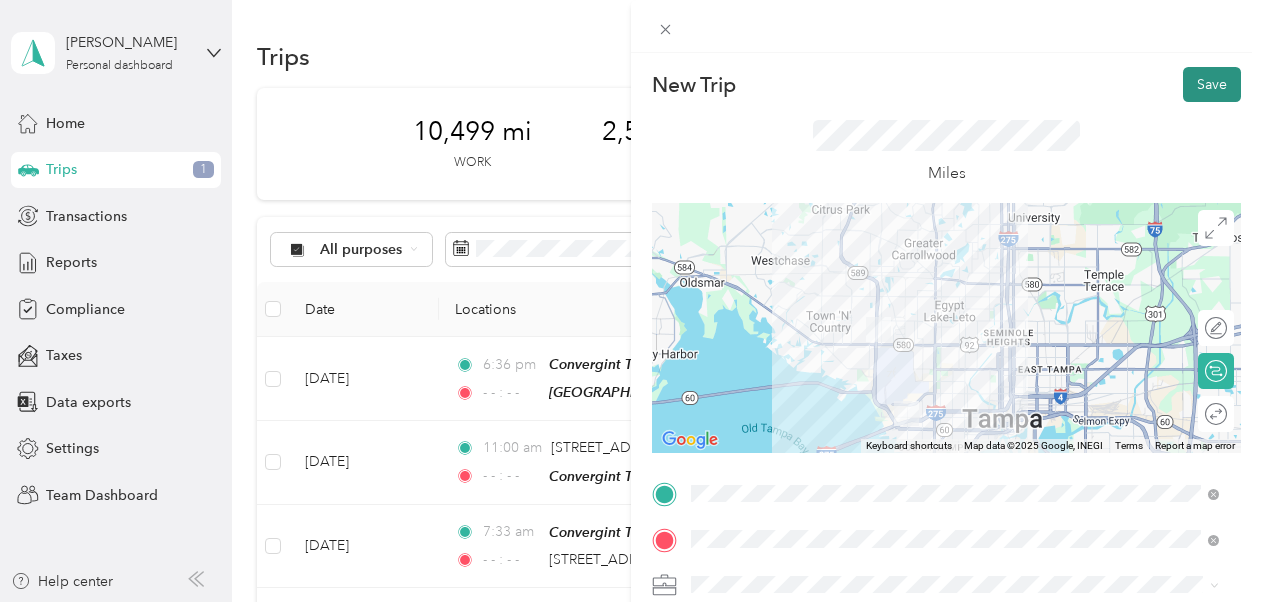 click on "Save" at bounding box center [1212, 84] 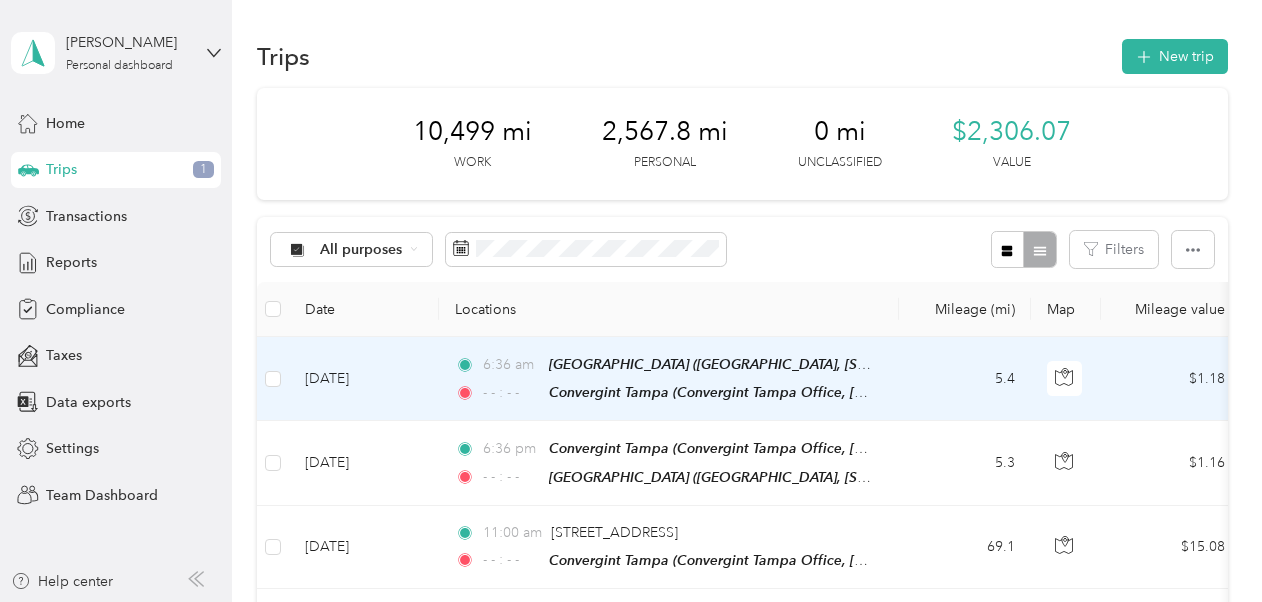 click on "5.4" at bounding box center [965, 379] 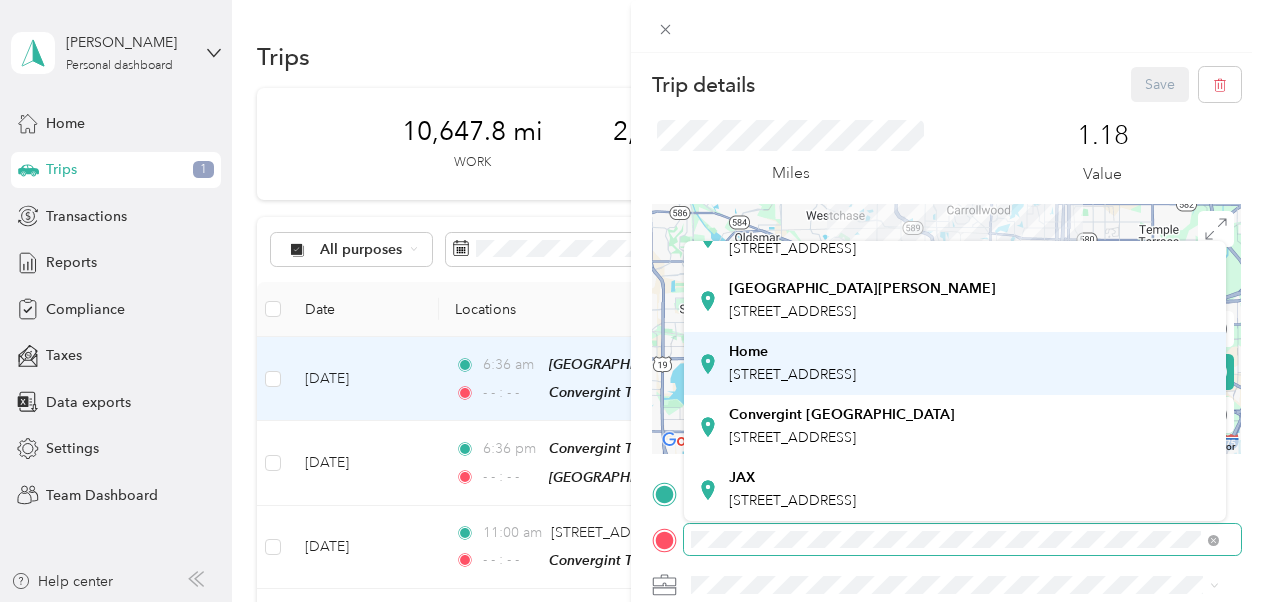 scroll, scrollTop: 434, scrollLeft: 0, axis: vertical 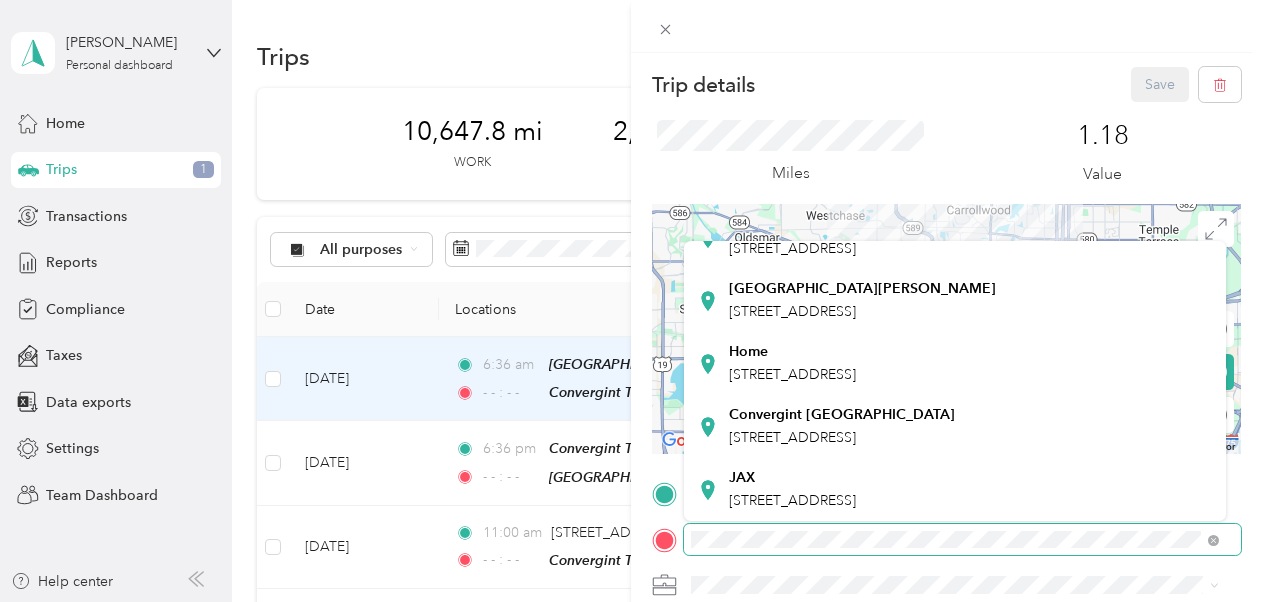 click on "[PERSON_NAME] Personal dashboard Home Trips 1 Transactions Reports Compliance Taxes Data exports Settings Team Dashboard   Help center Trips New trip 10,647.8   mi Work 2,567.8   mi Personal 0   mi Unclassified $2,338.53 Value All purposes Filters Date Locations Mileage (mi) Map Mileage value Purpose Track Method Report                     [DATE] 6:36 am [GEOGRAPHIC_DATA] ([GEOGRAPHIC_DATA], [STREET_ADDRESS], [GEOGRAPHIC_DATA] , [GEOGRAPHIC_DATA], [GEOGRAPHIC_DATA]) - - : - - Convergint [GEOGRAPHIC_DATA] (Convergint Tampa Office, [STREET_ADDRESS][PERSON_NAME] , [GEOGRAPHIC_DATA], [GEOGRAPHIC_DATA]) 5.4 $1.18 Convergint Technologies Manual [DATE] - [DATE] [DATE] 6:36 pm Convergint [GEOGRAPHIC_DATA] (Convergint Tampa Office, [STREET_ADDRESS][PERSON_NAME] , [GEOGRAPHIC_DATA], [GEOGRAPHIC_DATA]) - - : - - [GEOGRAPHIC_DATA] ([GEOGRAPHIC_DATA], [STREET_ADDRESS][GEOGRAPHIC_DATA]) 5.3 $1.16 Convergint Technologies Manual [DATE] - [DATE] [DATE] 11:00 am - - : - - 69.1" at bounding box center (626, 301) 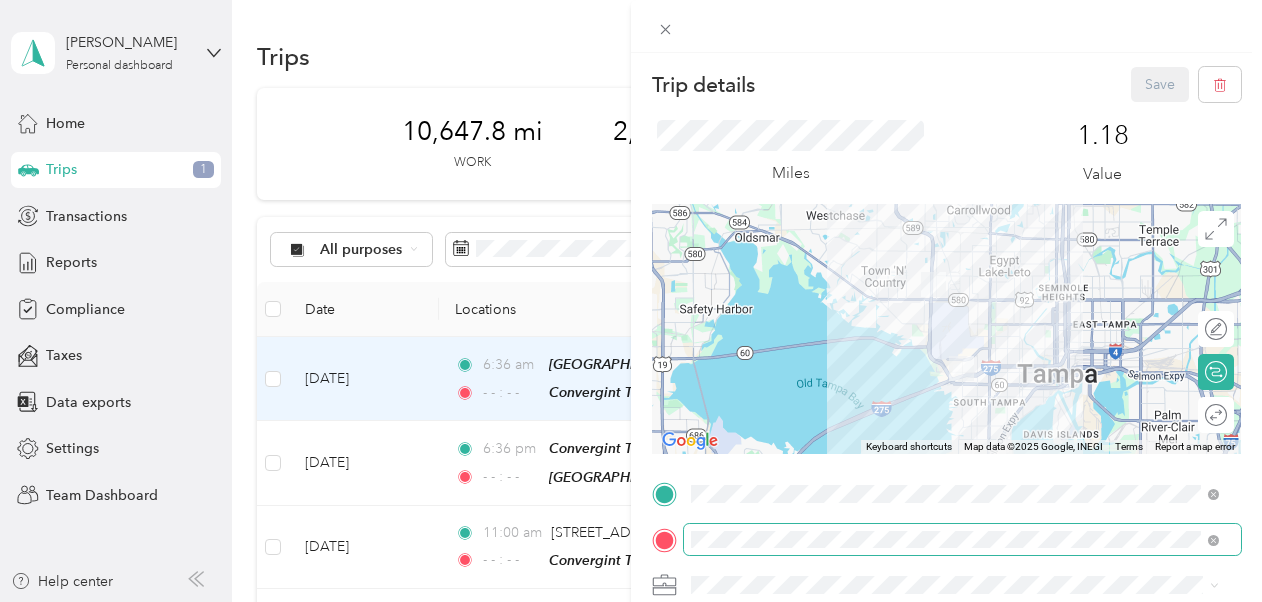 scroll, scrollTop: 0, scrollLeft: 0, axis: both 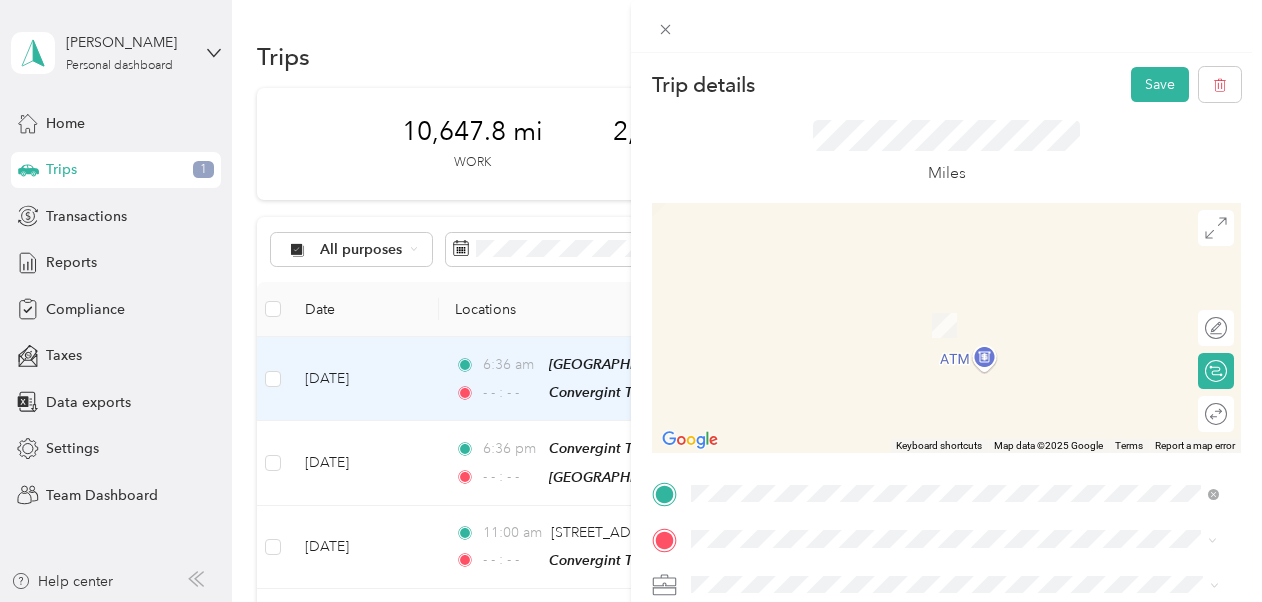 click on "[STREET_ADDRESS][PERSON_NAME][US_STATE]" at bounding box center (884, 296) 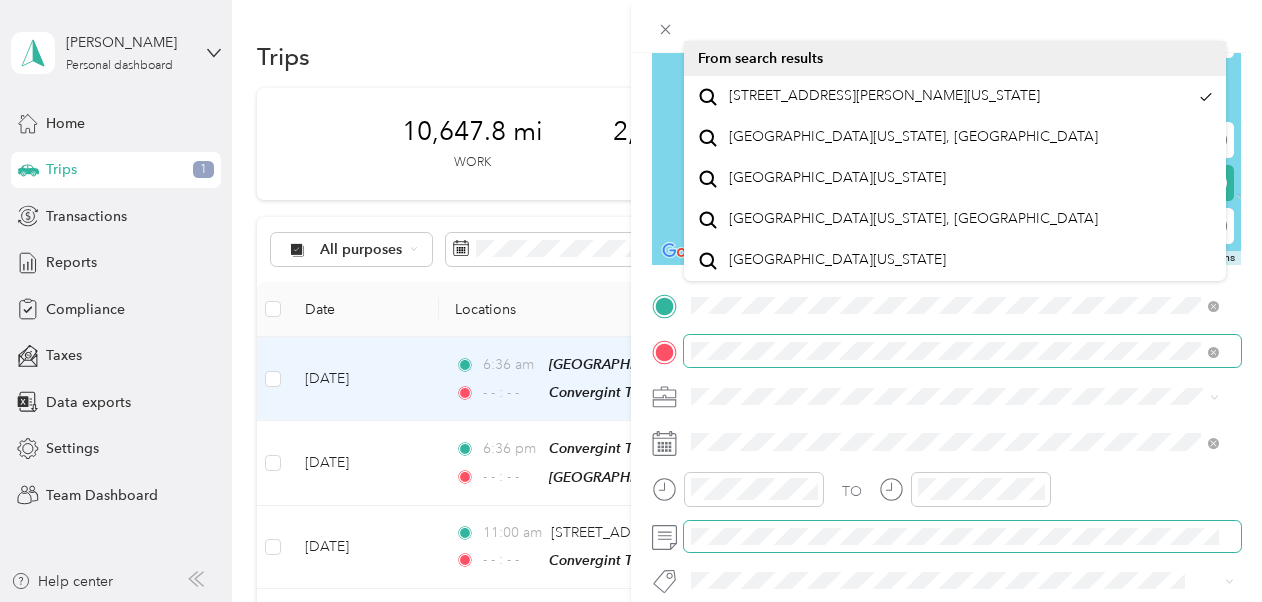 scroll, scrollTop: 200, scrollLeft: 0, axis: vertical 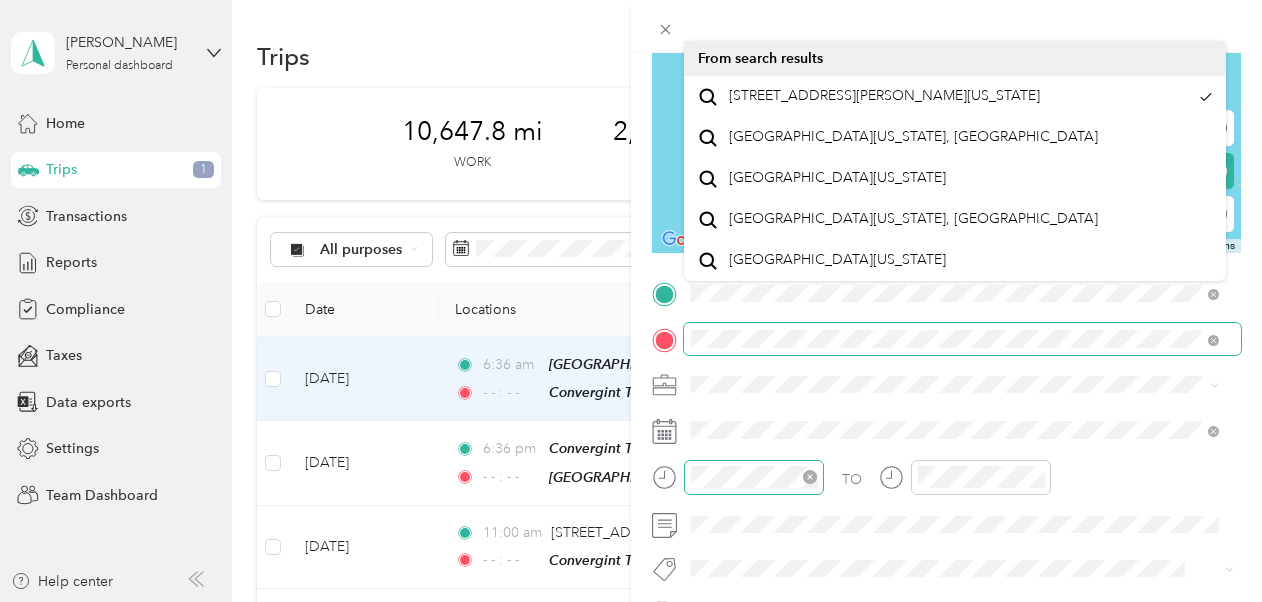 click at bounding box center [754, 477] 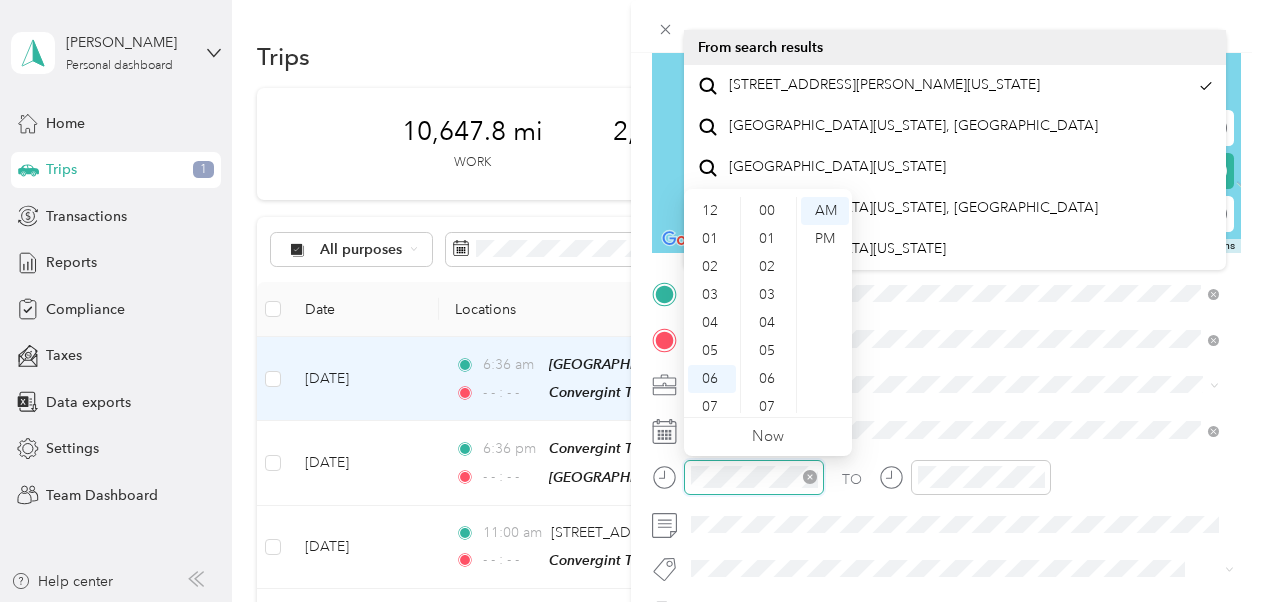 scroll, scrollTop: 1008, scrollLeft: 0, axis: vertical 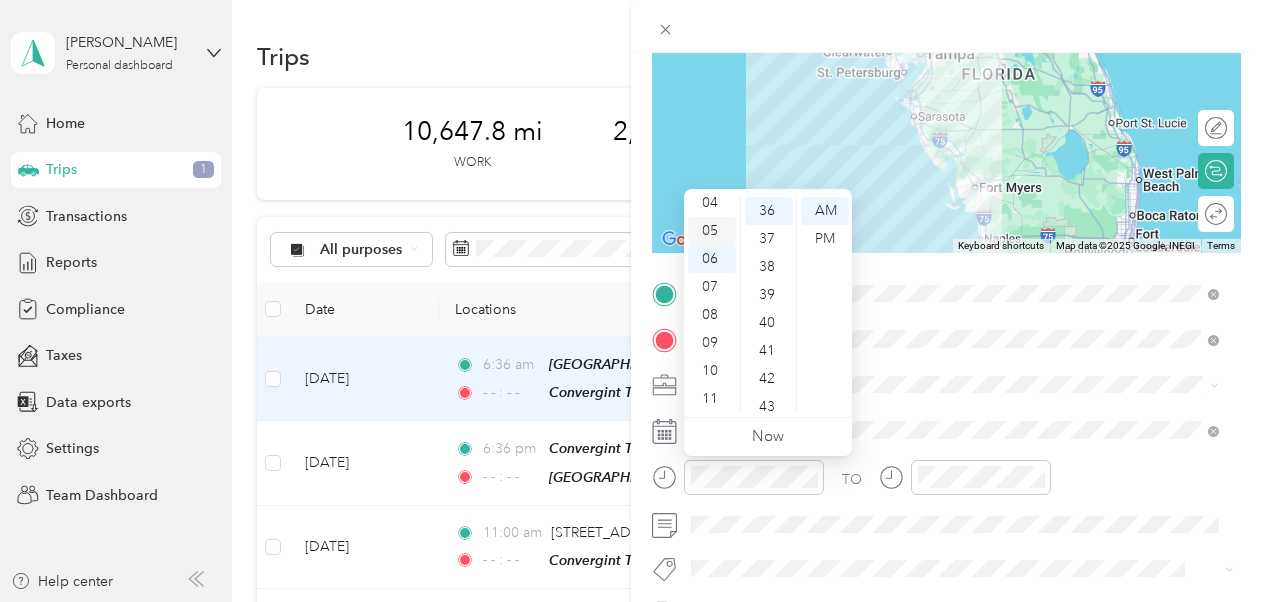 click on "05" at bounding box center [712, 231] 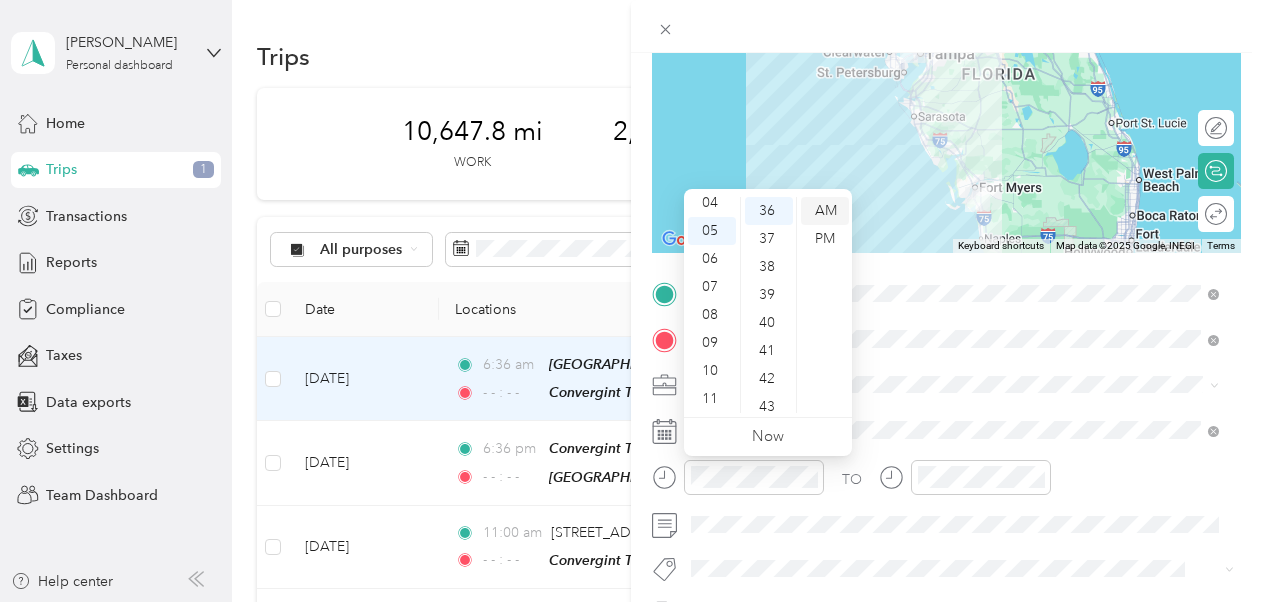 click on "AM" at bounding box center (825, 211) 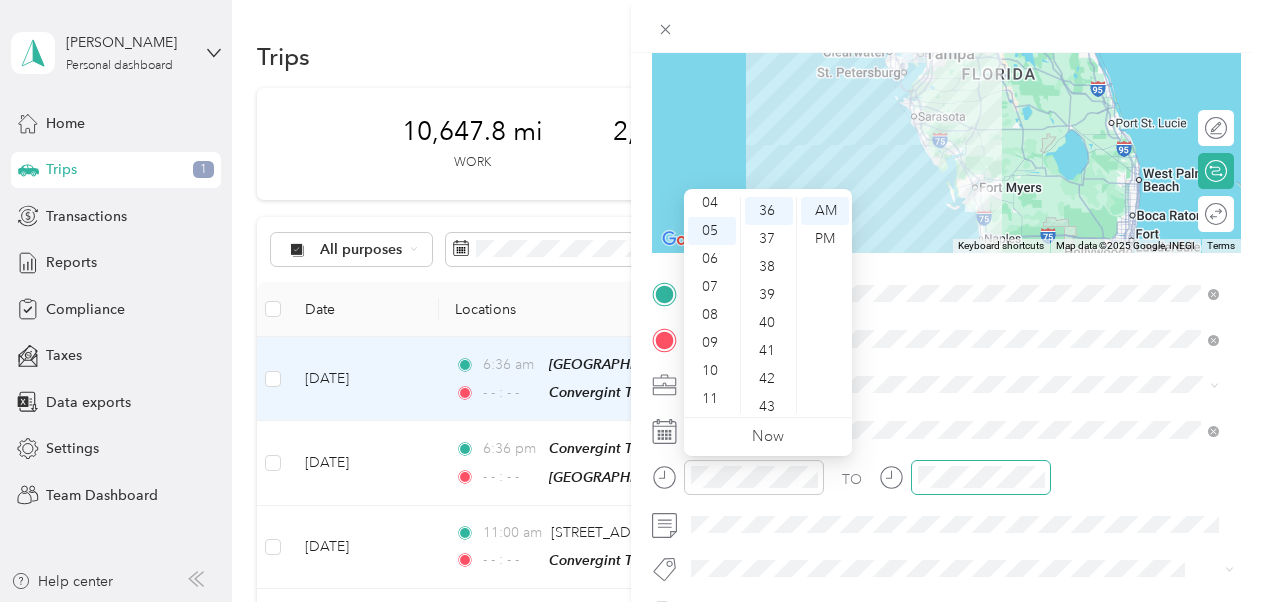 click at bounding box center [981, 477] 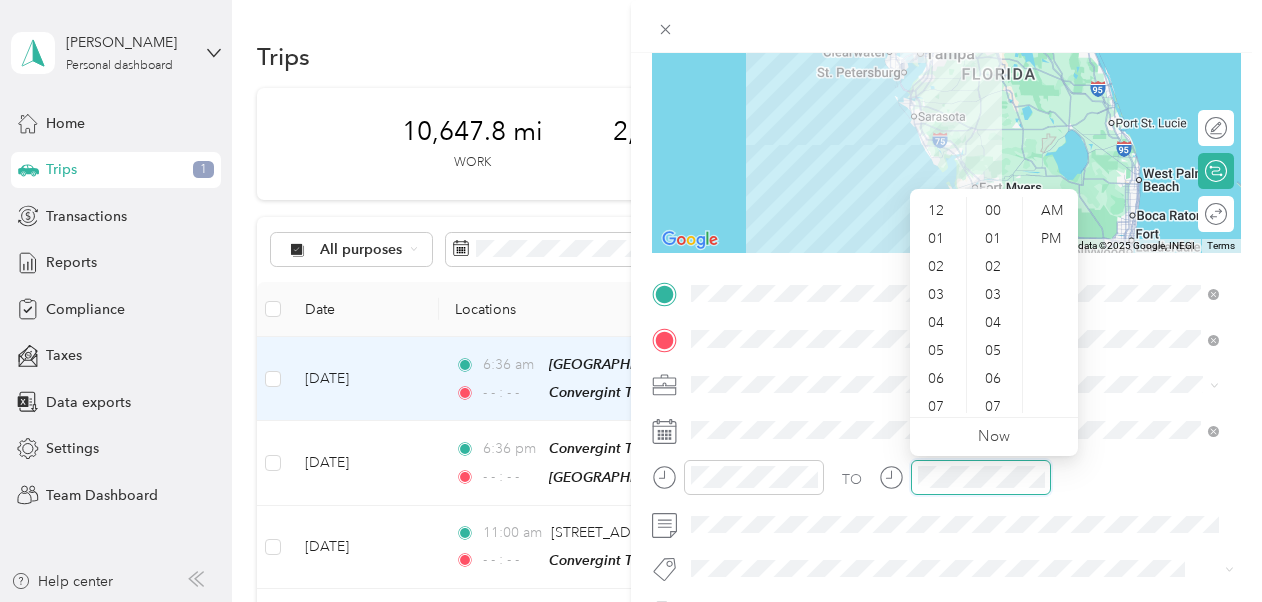 scroll, scrollTop: 1036, scrollLeft: 0, axis: vertical 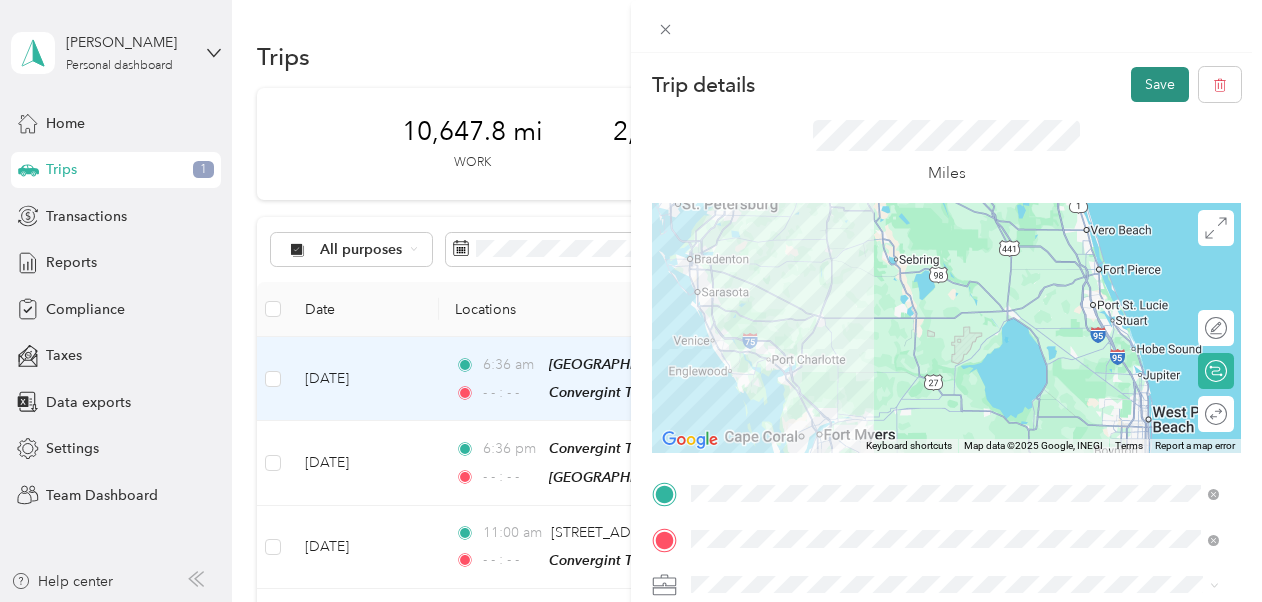 click on "Save" at bounding box center (1160, 84) 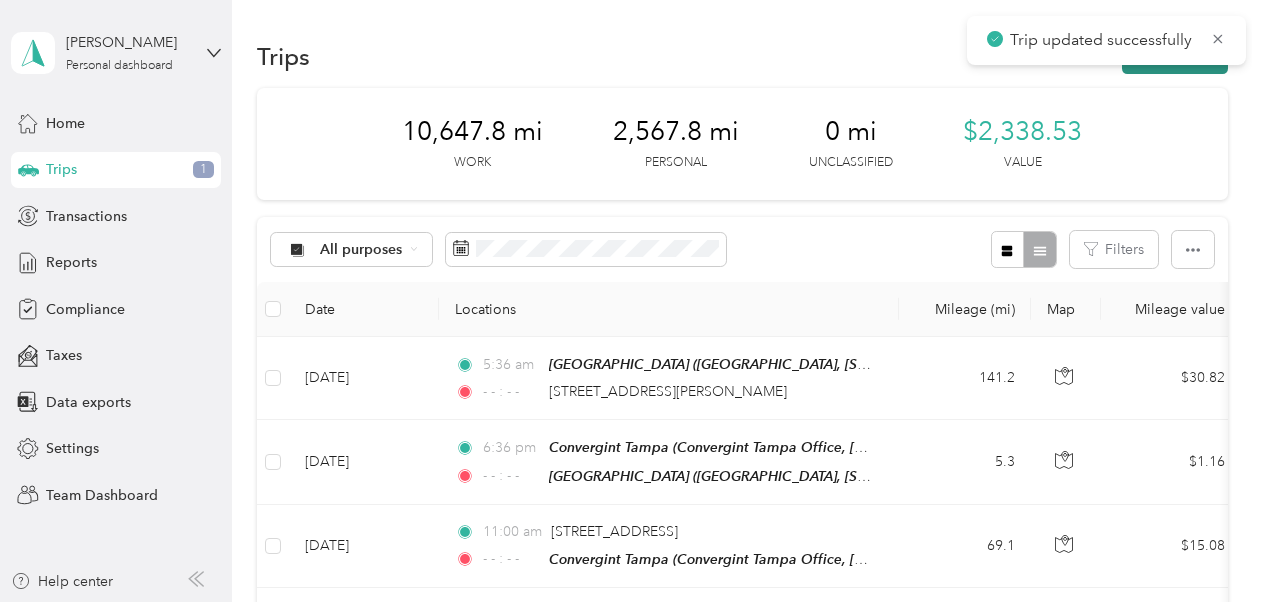 click on "New trip" at bounding box center [1175, 56] 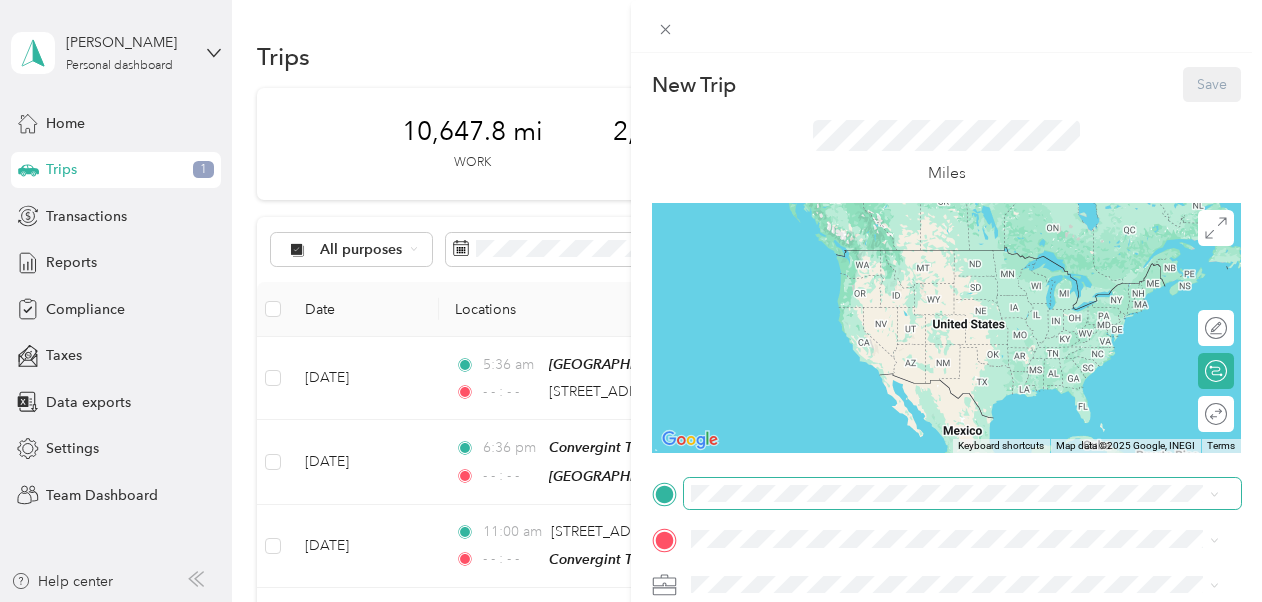 click at bounding box center (962, 494) 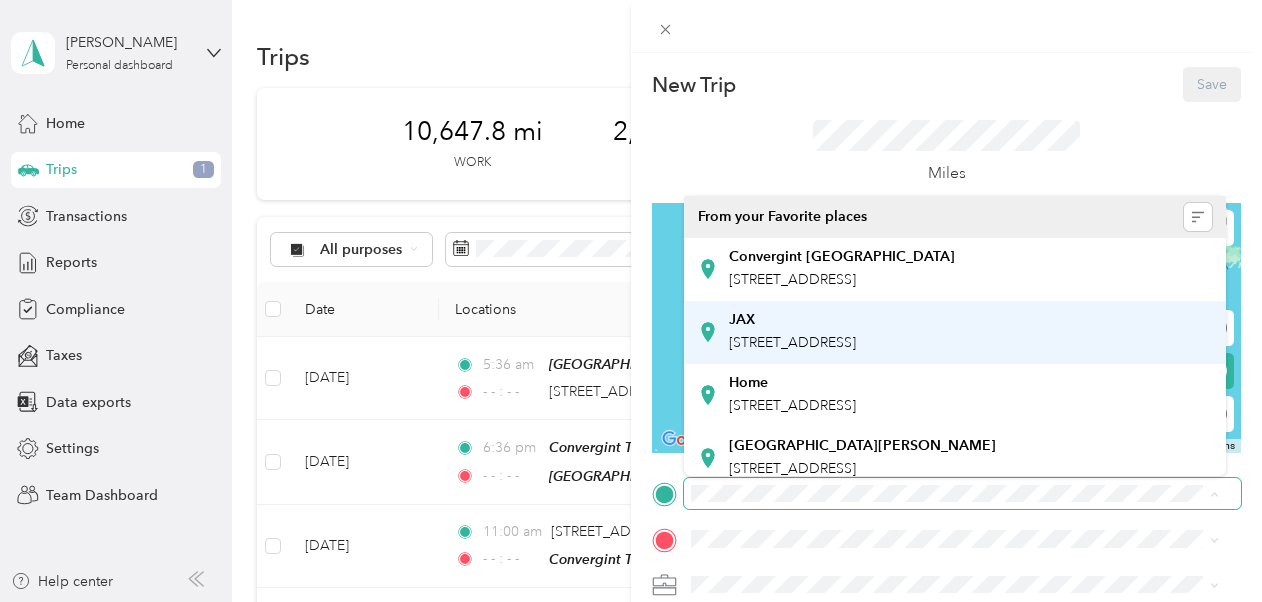 scroll, scrollTop: 518, scrollLeft: 0, axis: vertical 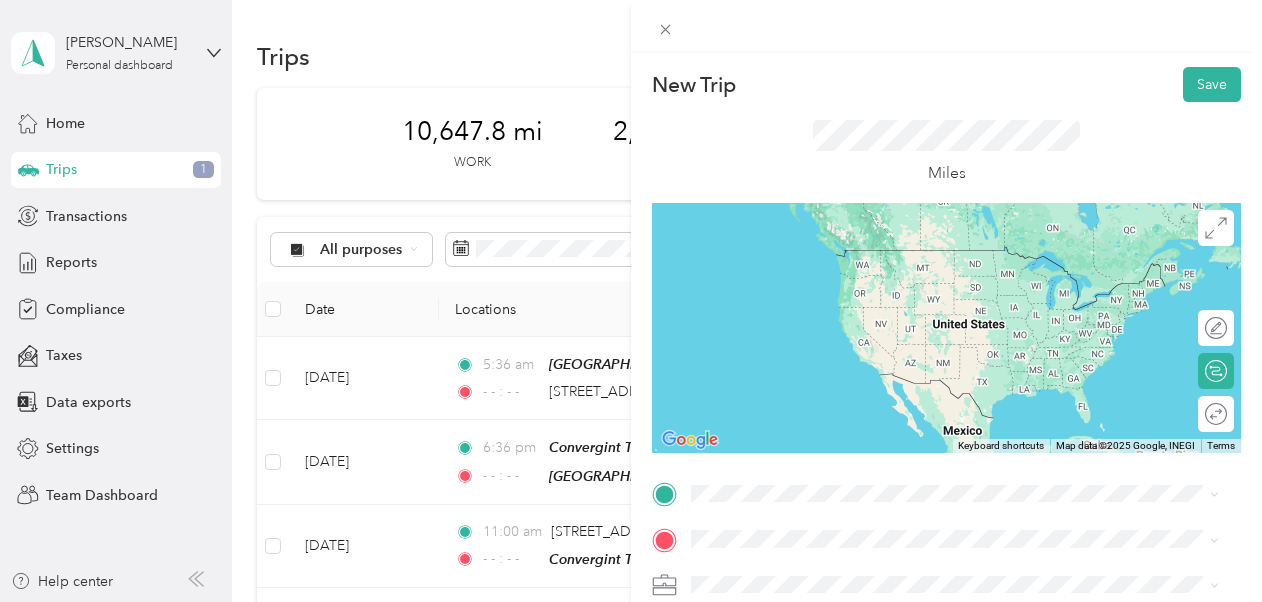 click on "[STREET_ADDRESS][PERSON_NAME][US_STATE]" at bounding box center (884, 246) 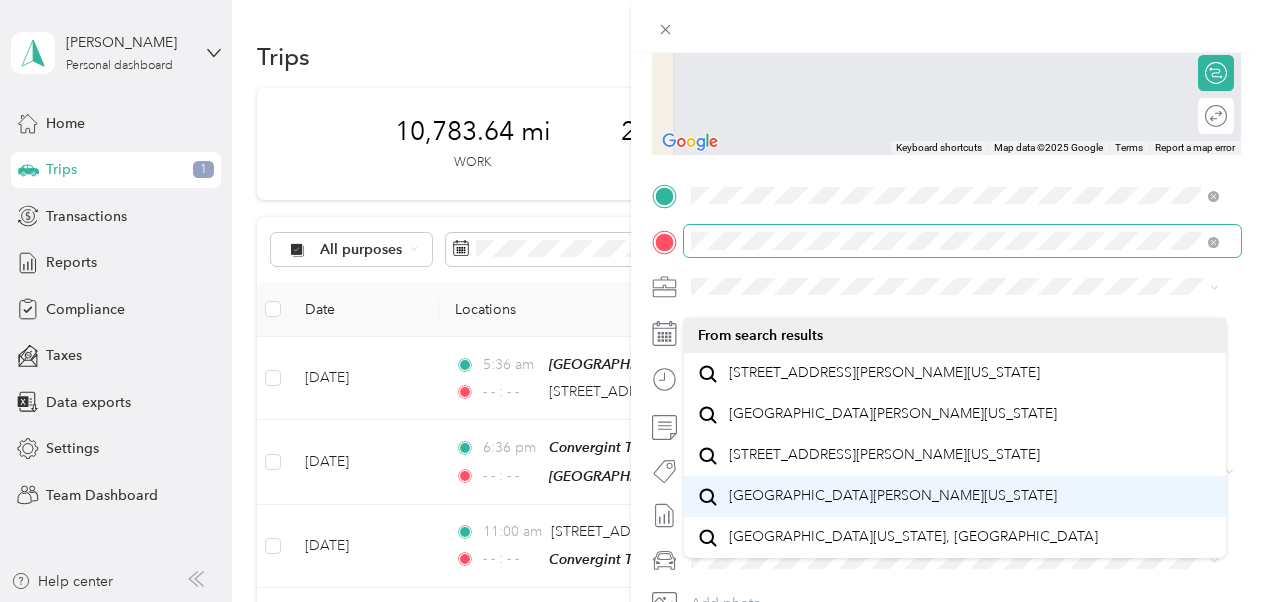 scroll, scrollTop: 300, scrollLeft: 0, axis: vertical 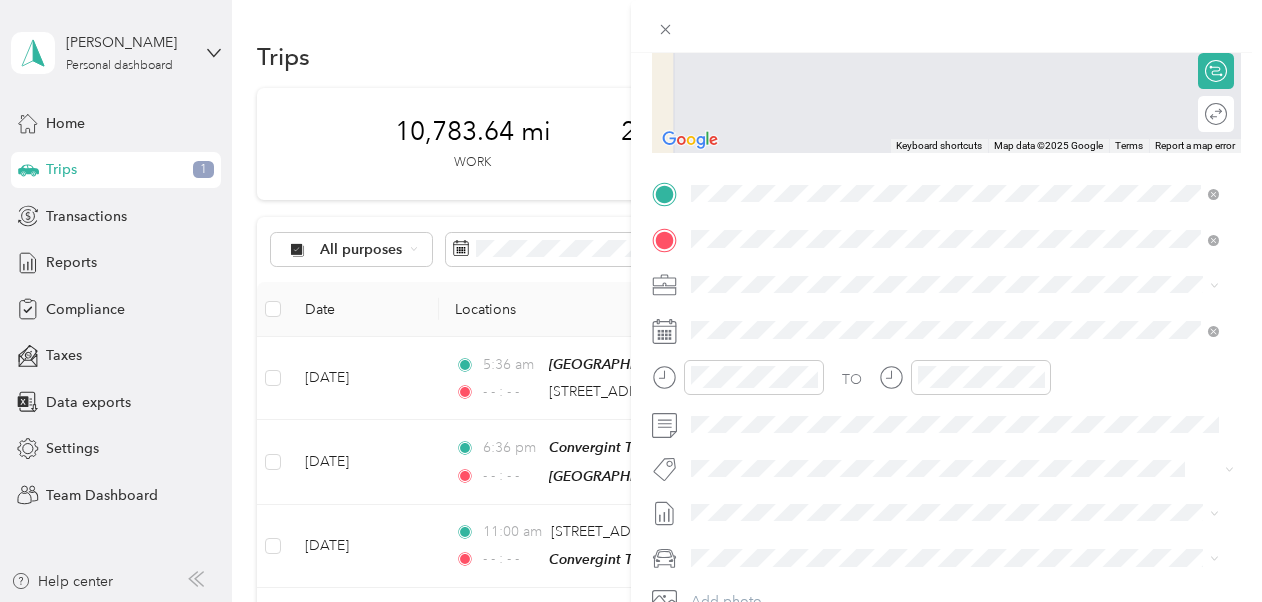 click on "New Trip Save This trip cannot be edited because it is either under review, approved, or paid. Contact your Team Manager to edit it. Miles ← Move left → Move right ↑ Move up ↓ Move down + Zoom in - Zoom out Home Jump left by 75% End Jump right by 75% Page Up Jump up by 75% Page Down Jump down by 75% To navigate, press the arrow keys. Keyboard shortcuts Map Data Map data ©2025 Google Map data ©2025 Google 2 m  Click to toggle between metric and imperial units Terms Report a map error Edit route Calculate route Round trip TO Add photo" at bounding box center (946, 214) 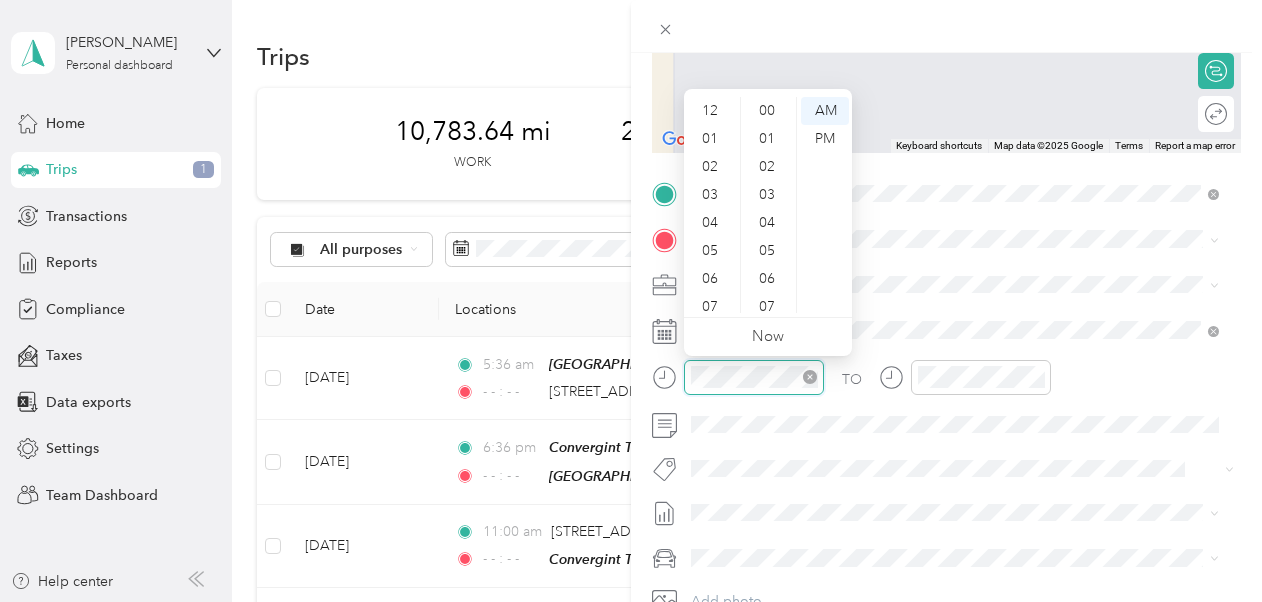 scroll, scrollTop: 1064, scrollLeft: 0, axis: vertical 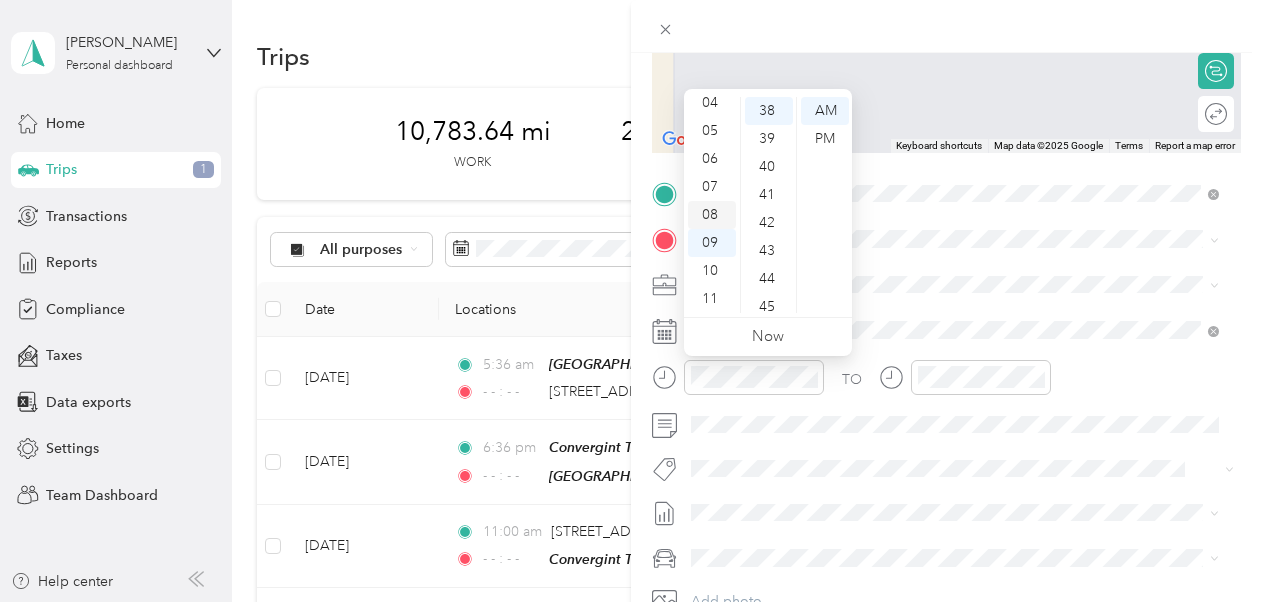 click on "08" at bounding box center (712, 215) 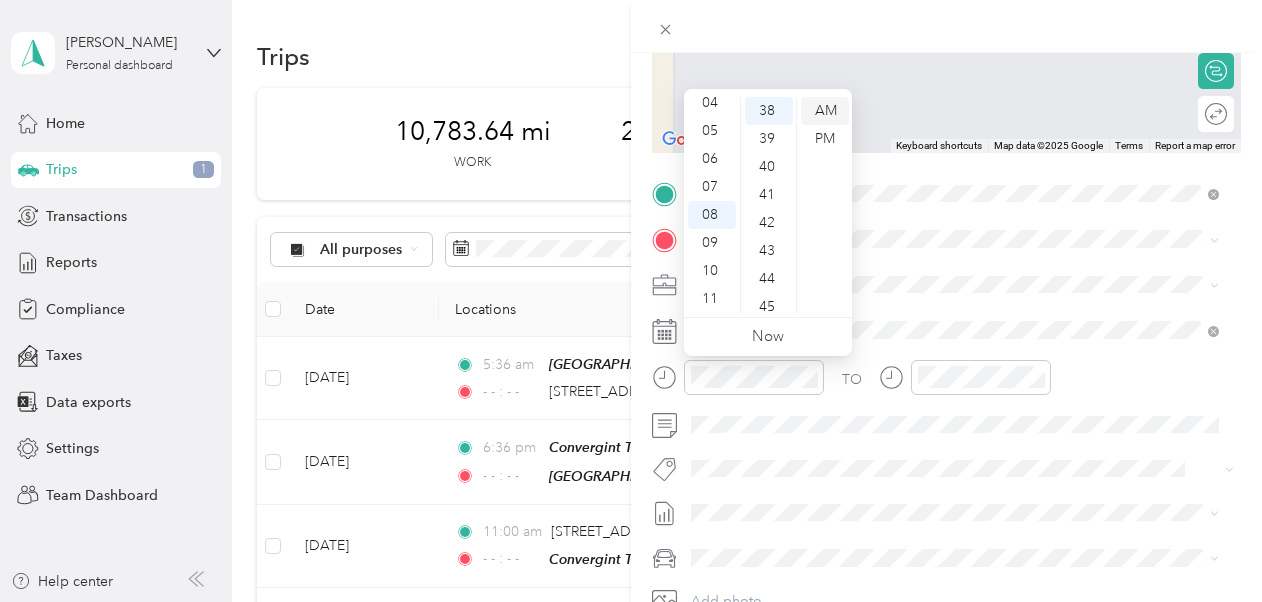click on "AM" at bounding box center (825, 111) 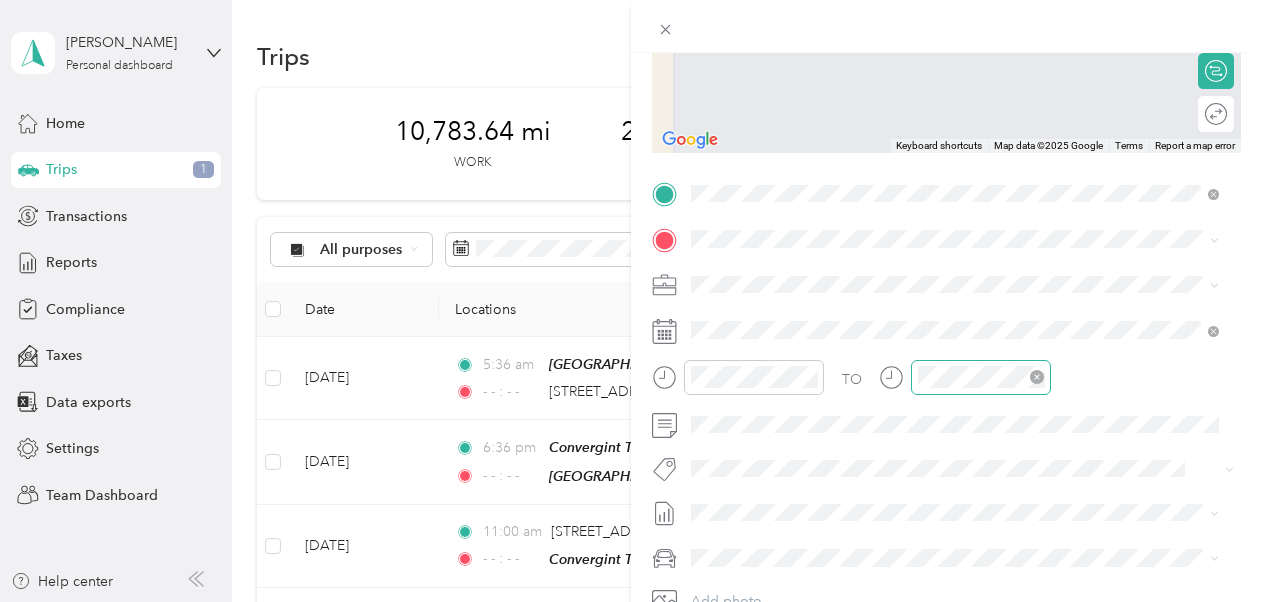 click 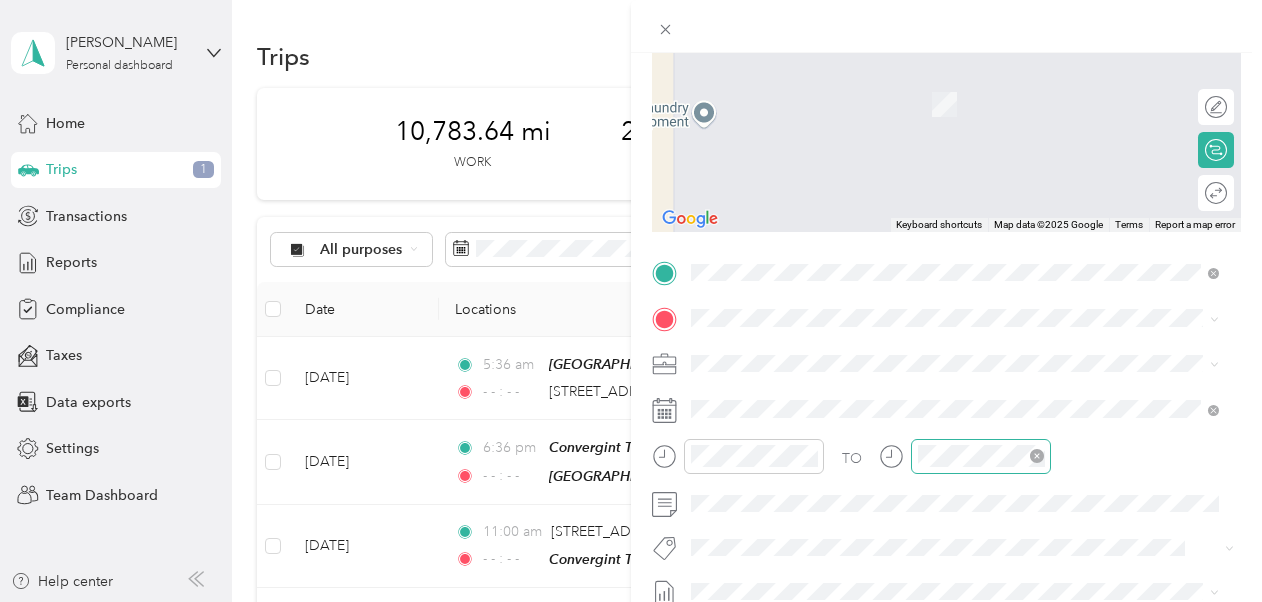 scroll, scrollTop: 100, scrollLeft: 0, axis: vertical 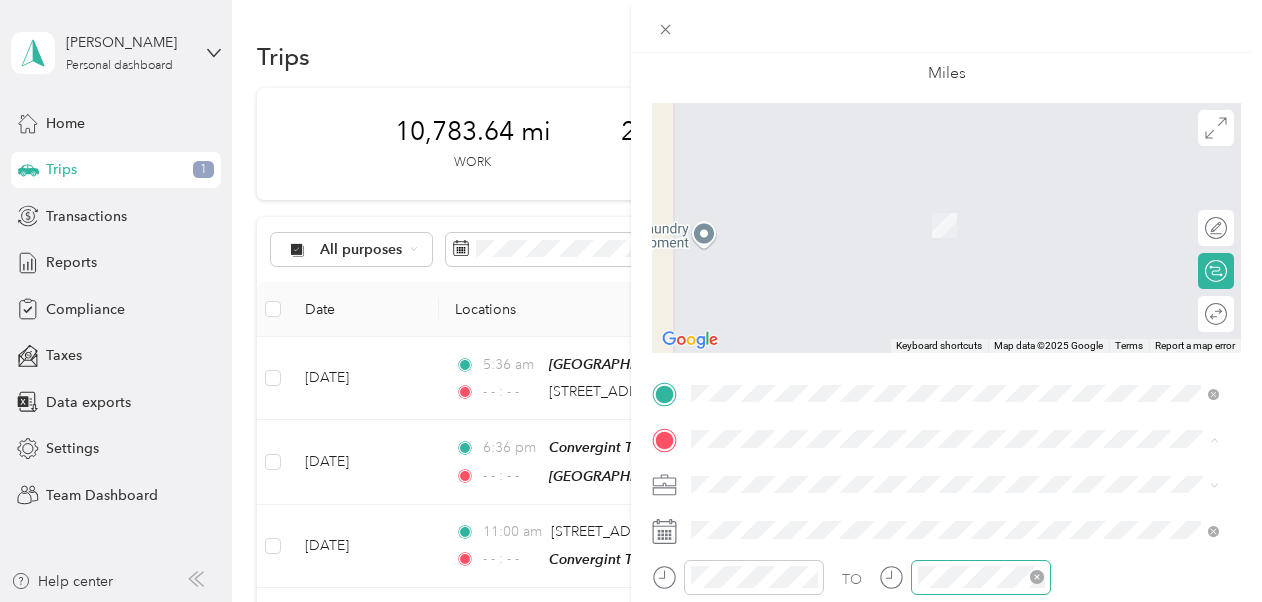 click on "[STREET_ADDRESS][PERSON_NAME][US_STATE]" at bounding box center (955, 196) 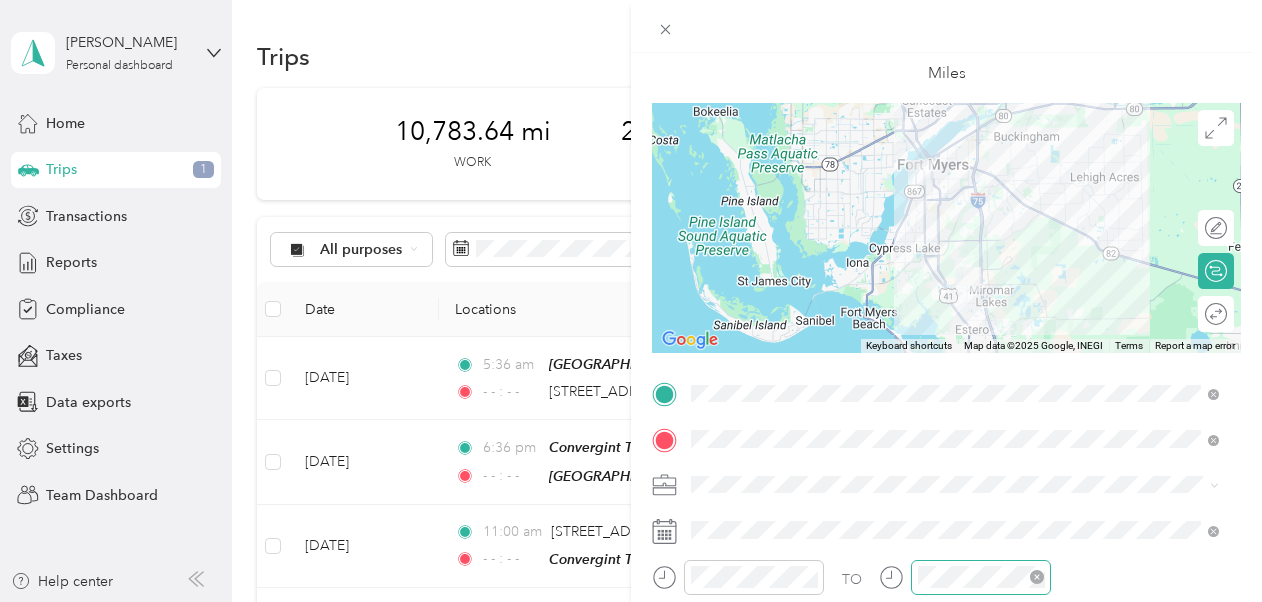 scroll, scrollTop: 60, scrollLeft: 0, axis: vertical 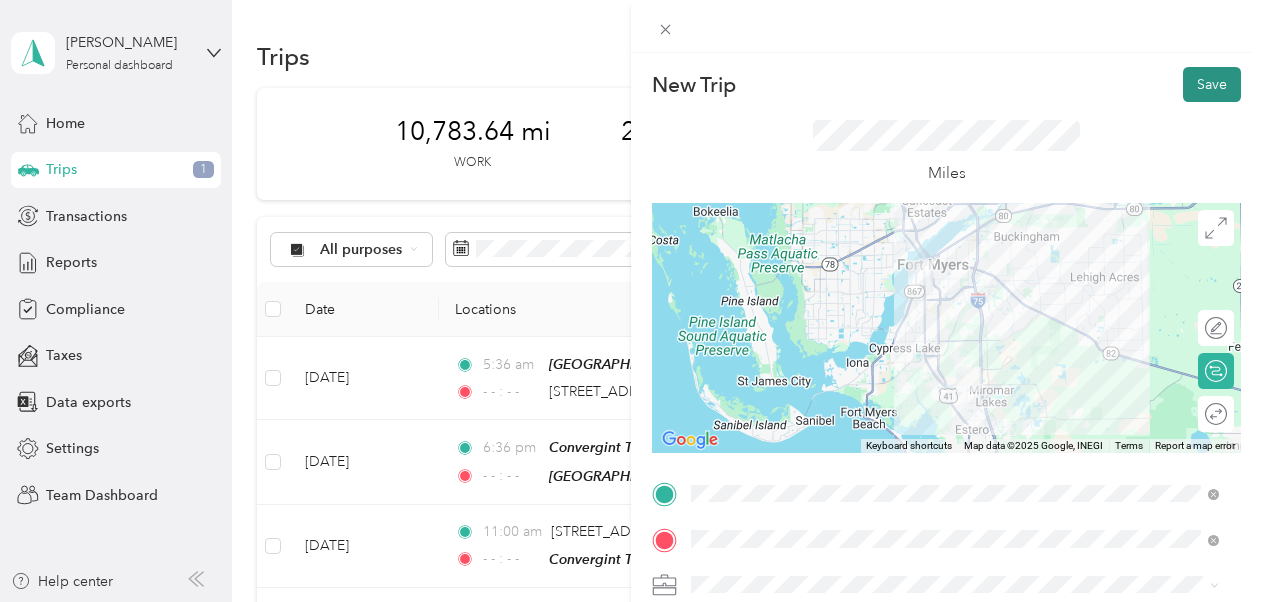 click on "Save" at bounding box center [1212, 84] 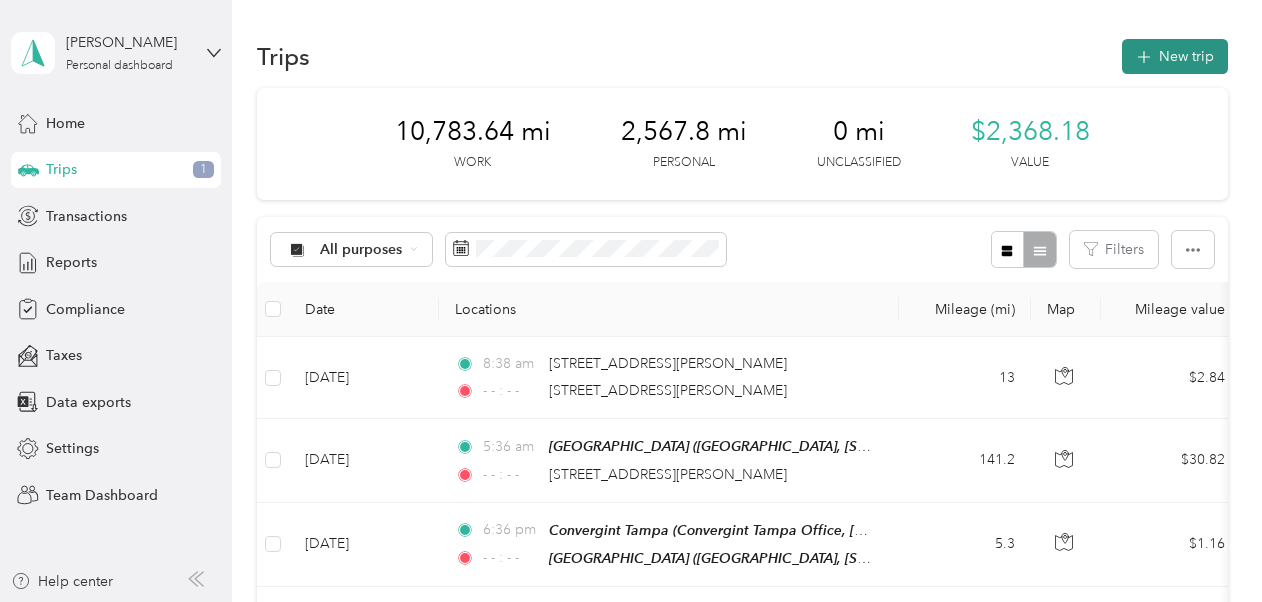 click on "New trip" at bounding box center [1175, 56] 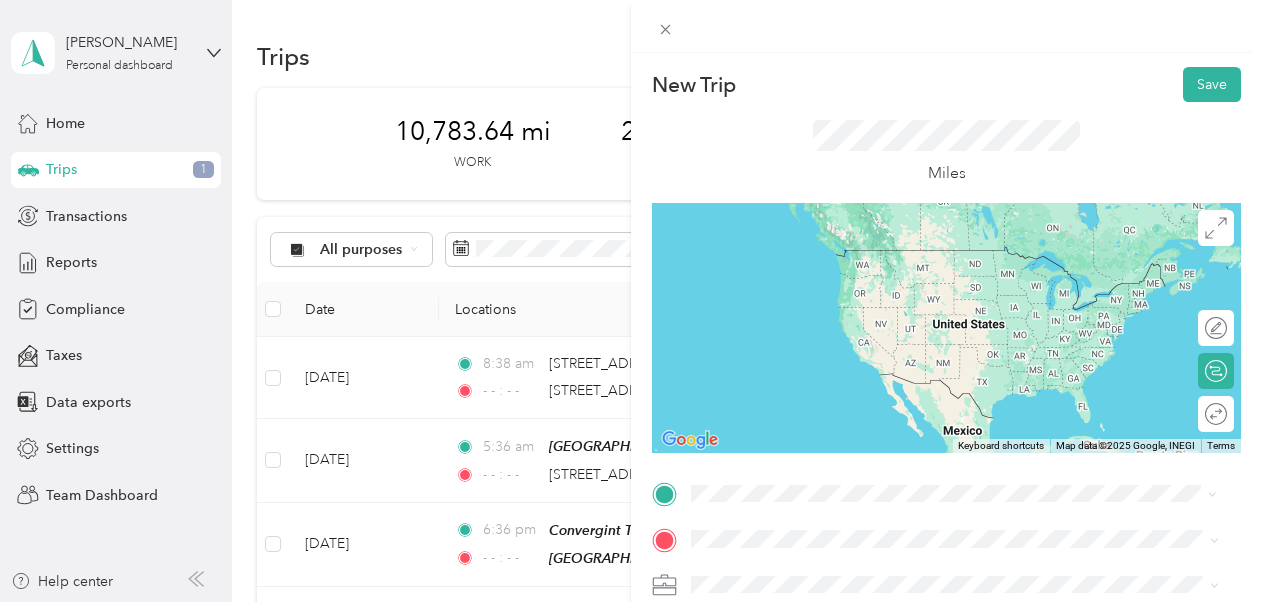 click on "[STREET_ADDRESS][PERSON_NAME][US_STATE]" at bounding box center [884, 439] 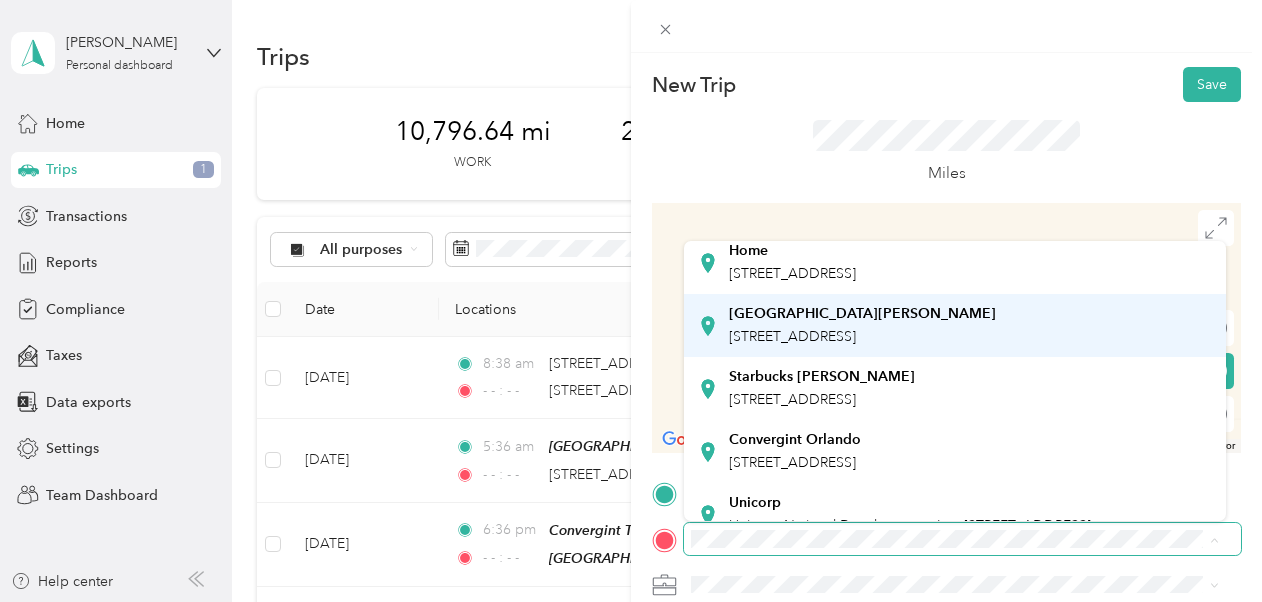 scroll, scrollTop: 400, scrollLeft: 0, axis: vertical 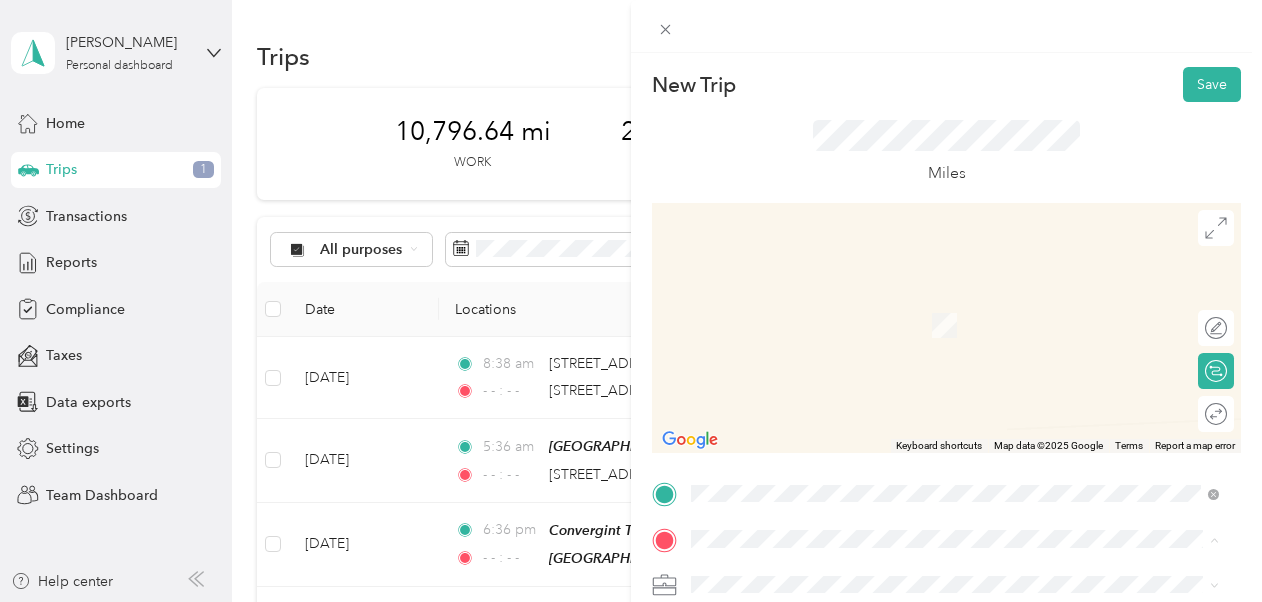 click on "Convergint Tampa" at bounding box center [970, 428] 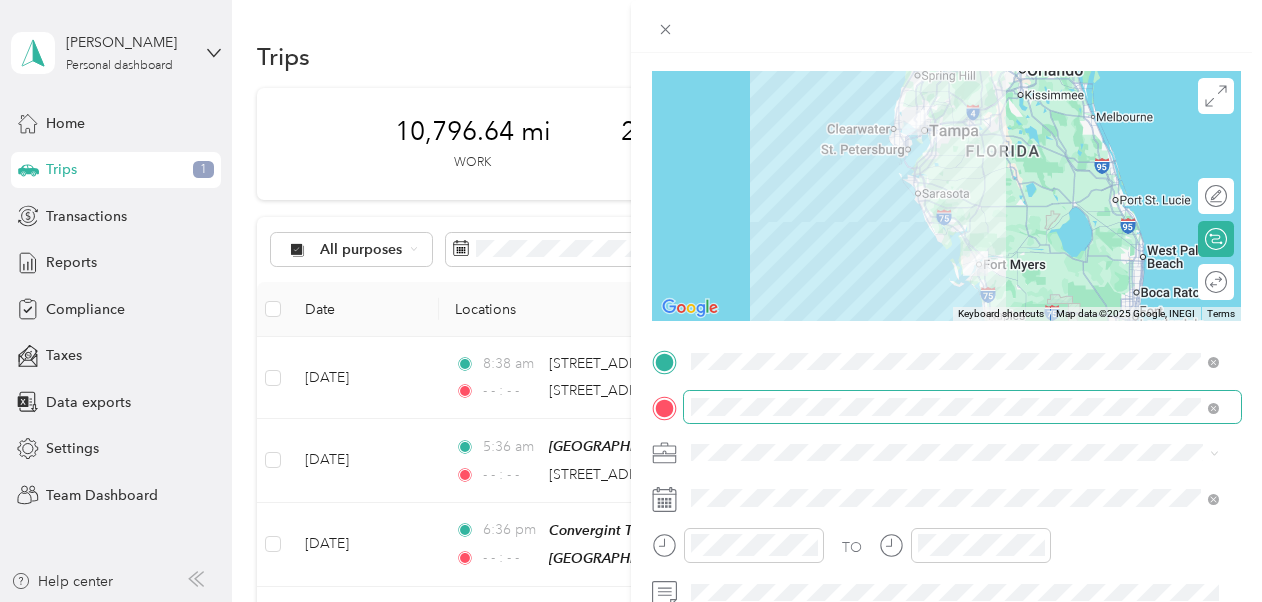 scroll, scrollTop: 300, scrollLeft: 0, axis: vertical 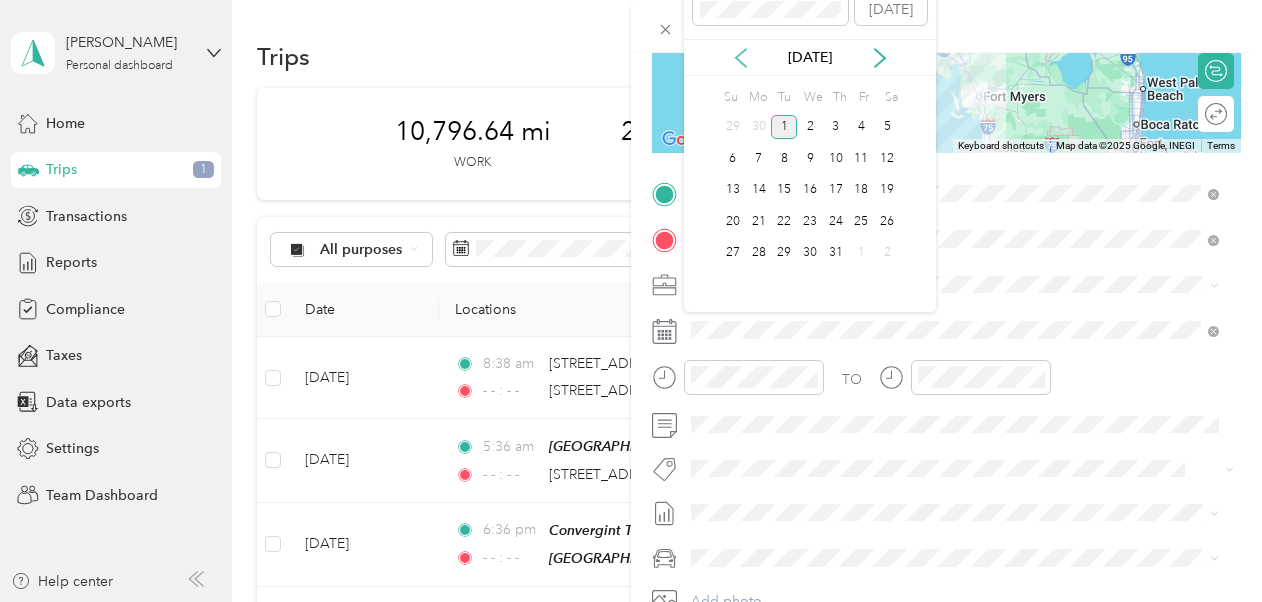 click 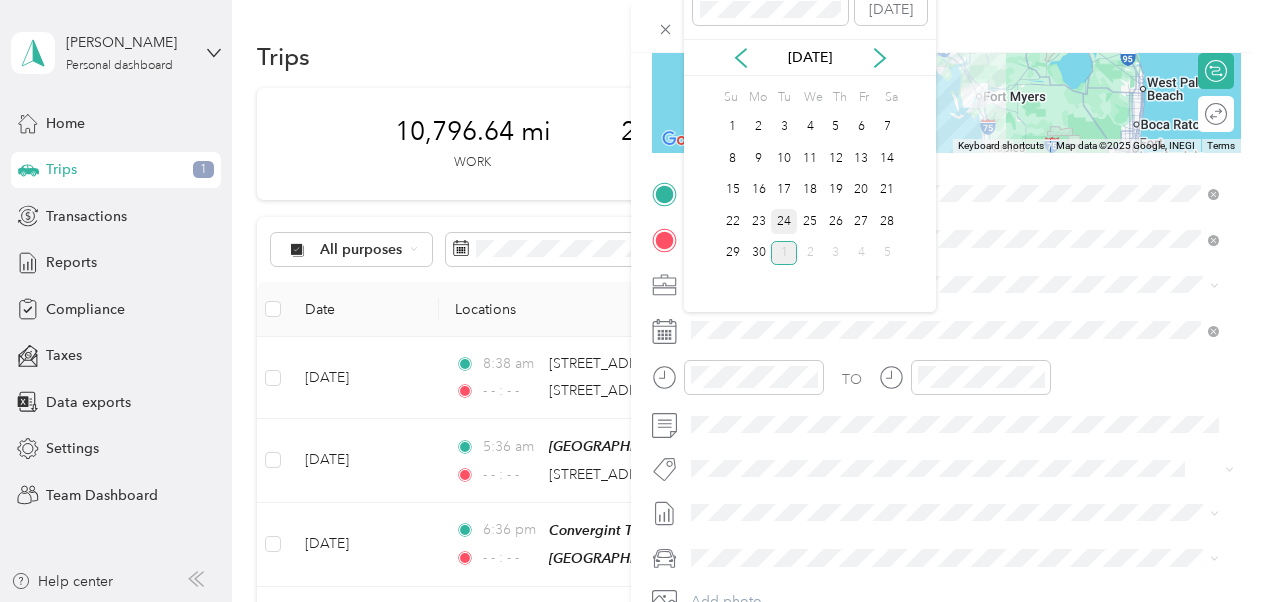 click on "24" at bounding box center [784, 221] 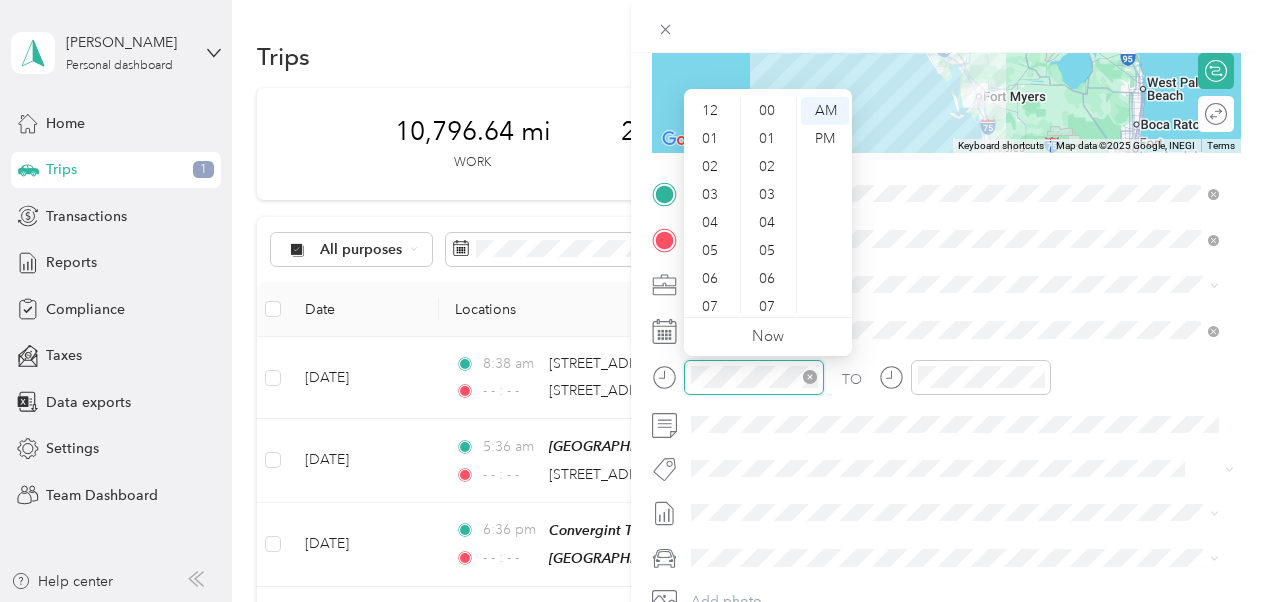 scroll, scrollTop: 1120, scrollLeft: 0, axis: vertical 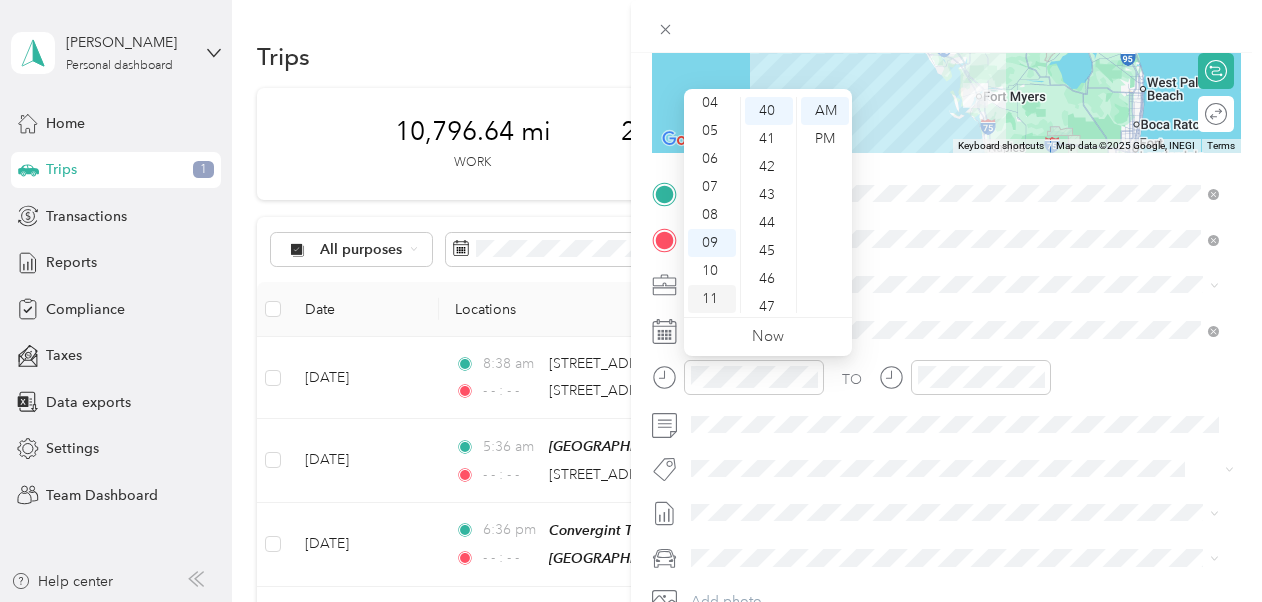 click on "11" at bounding box center [712, 299] 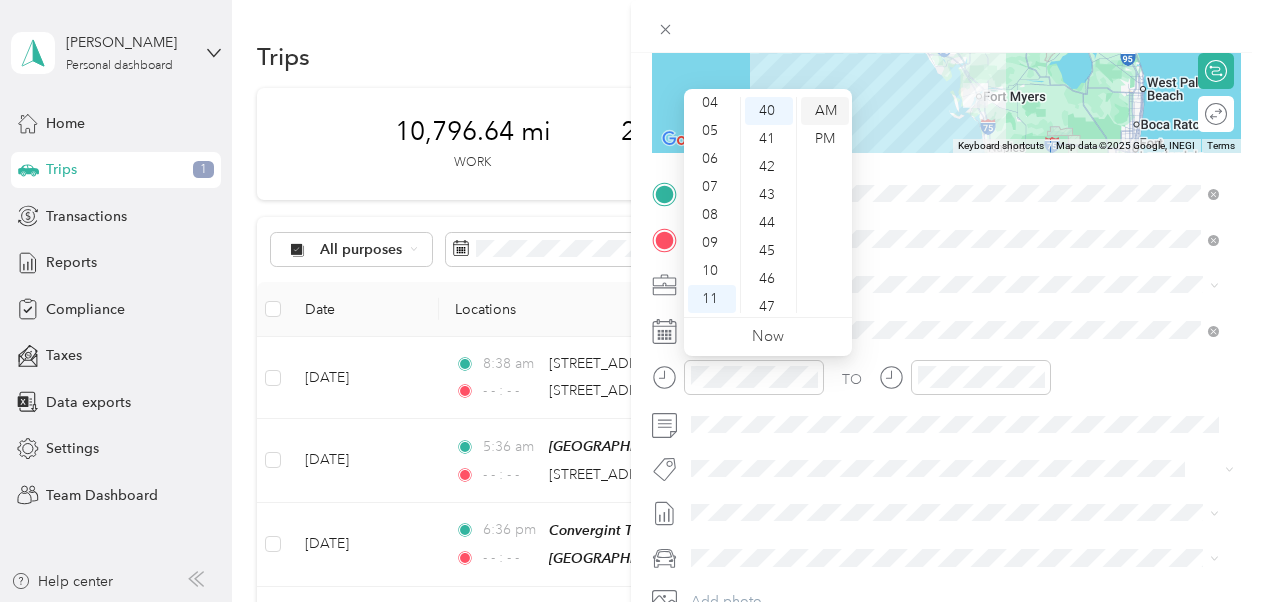 click on "AM" at bounding box center [825, 111] 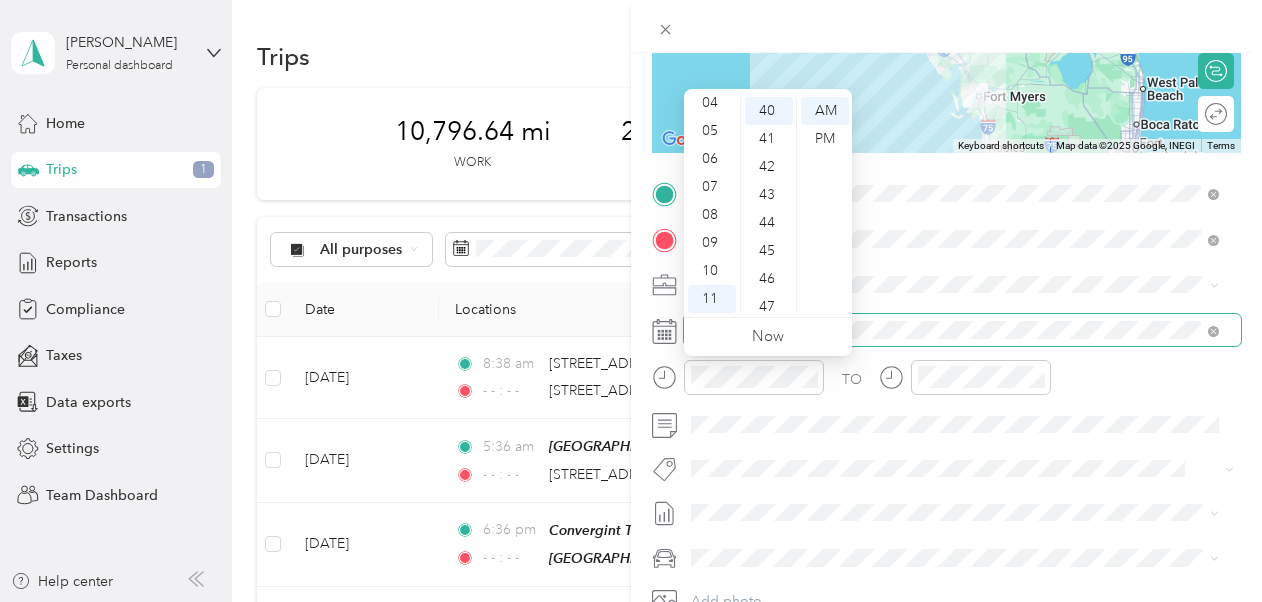 click at bounding box center (962, 330) 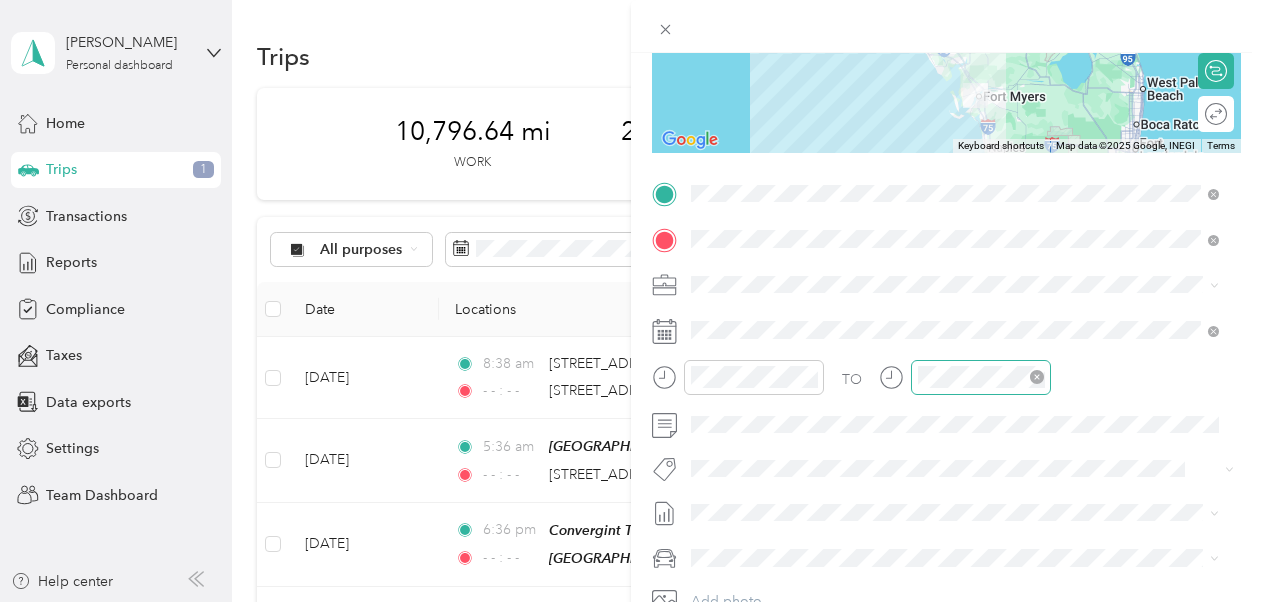 click 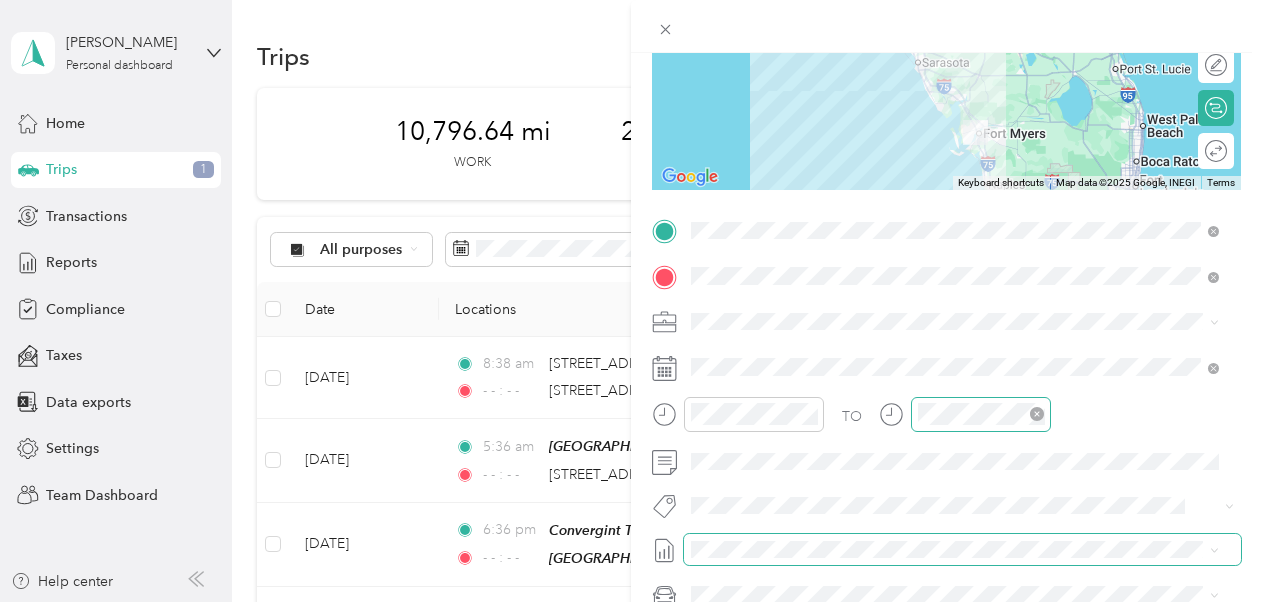 scroll, scrollTop: 0, scrollLeft: 0, axis: both 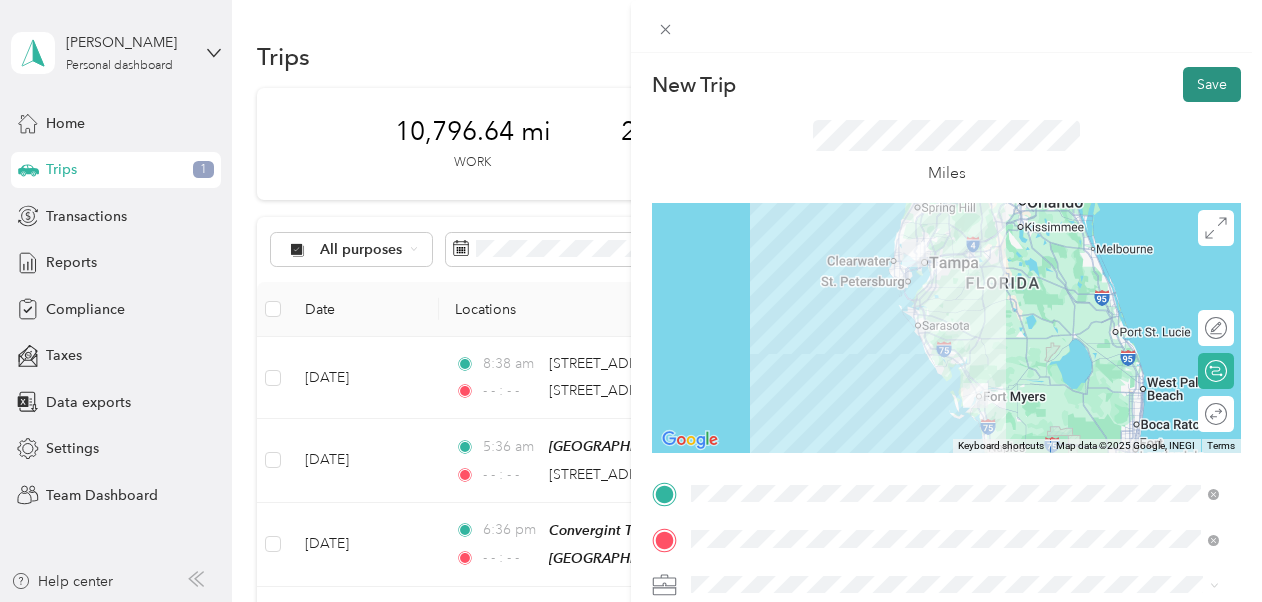 click on "Save" at bounding box center (1212, 84) 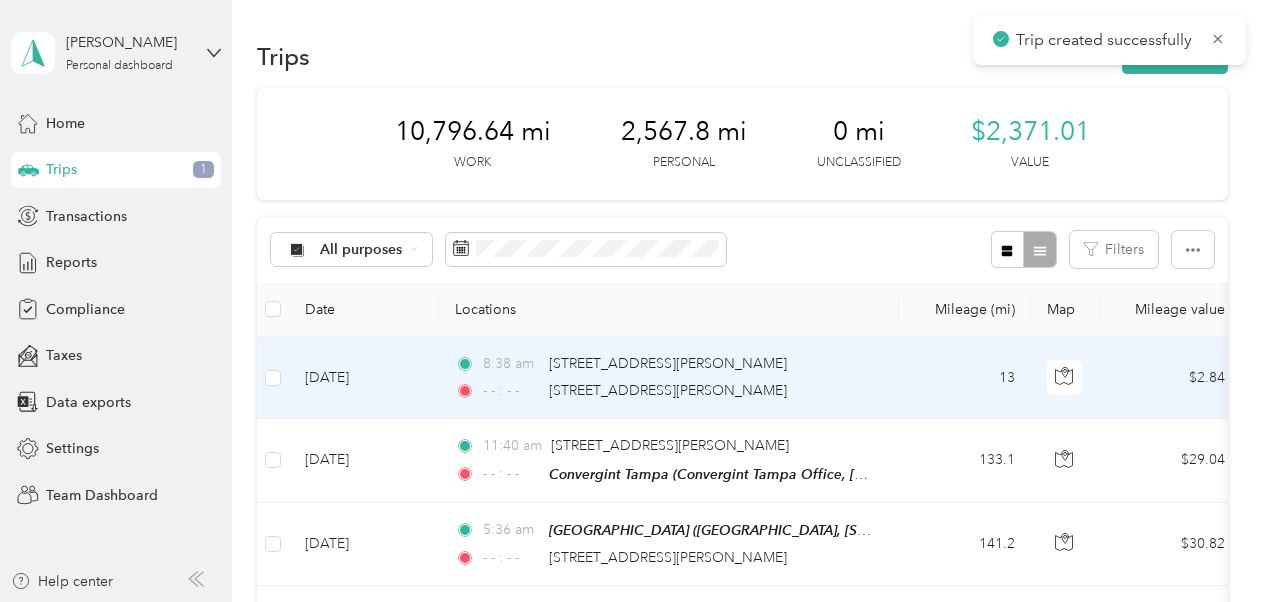 click on "[DATE]" at bounding box center (364, 378) 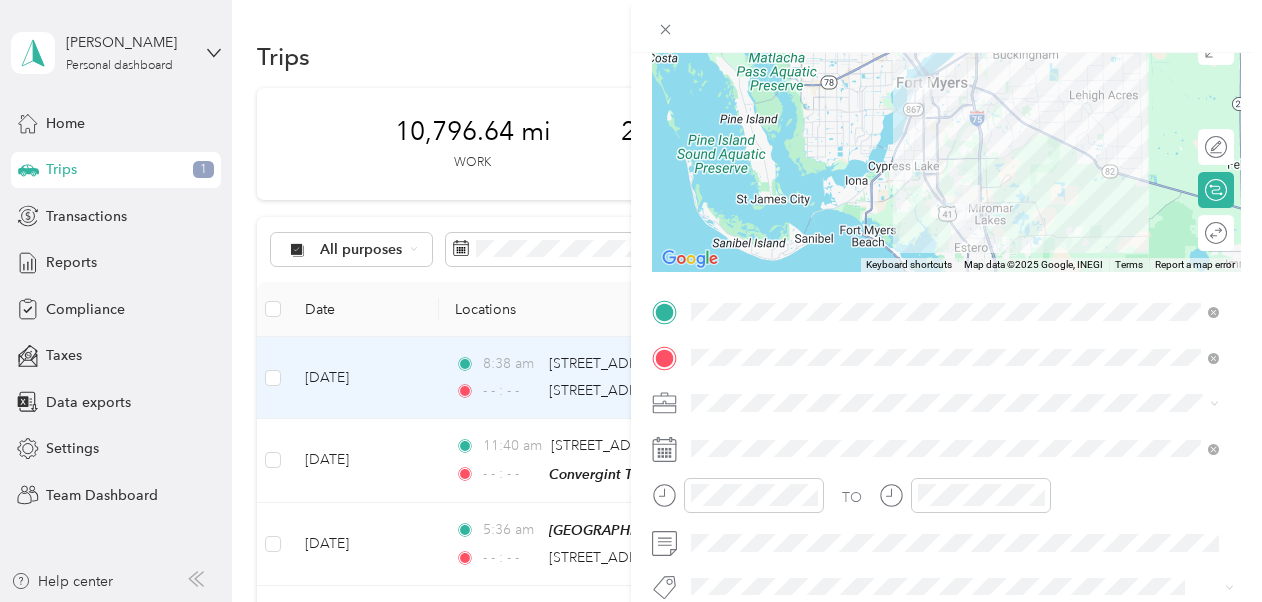 scroll, scrollTop: 200, scrollLeft: 0, axis: vertical 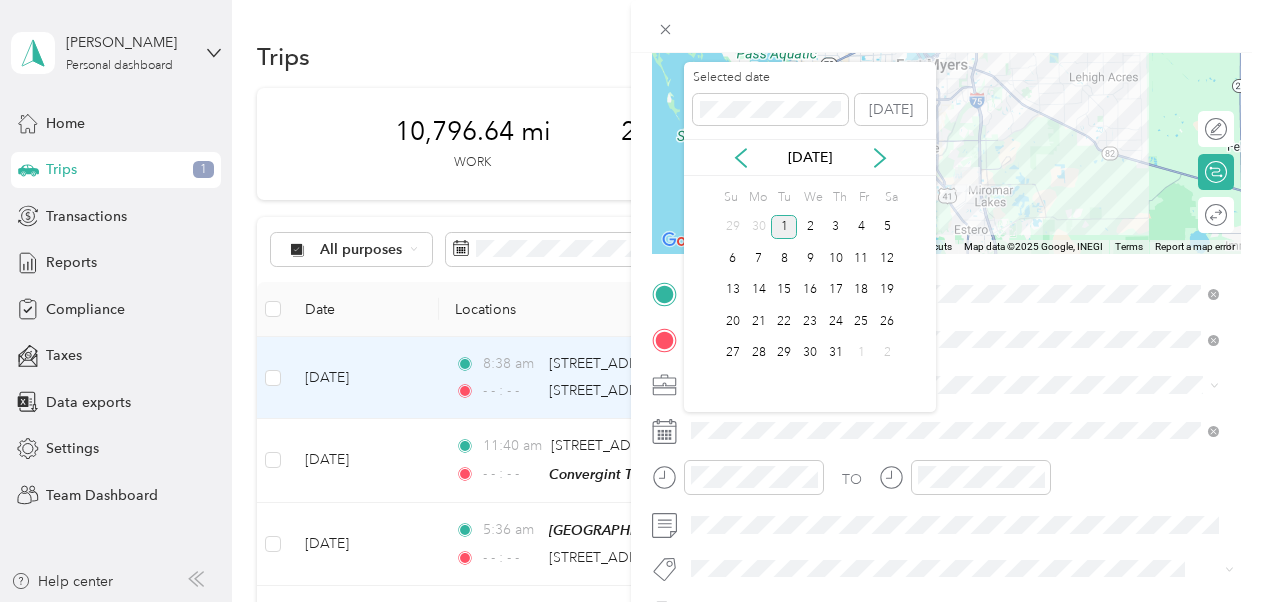 click on "[DATE]" at bounding box center [810, 157] 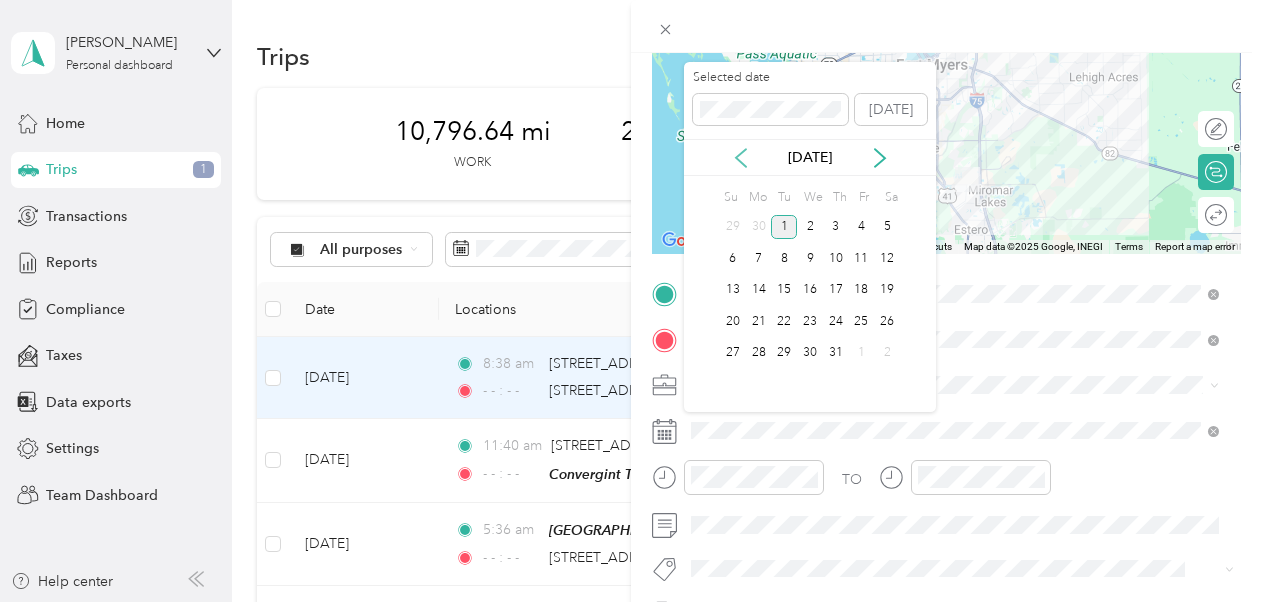 click 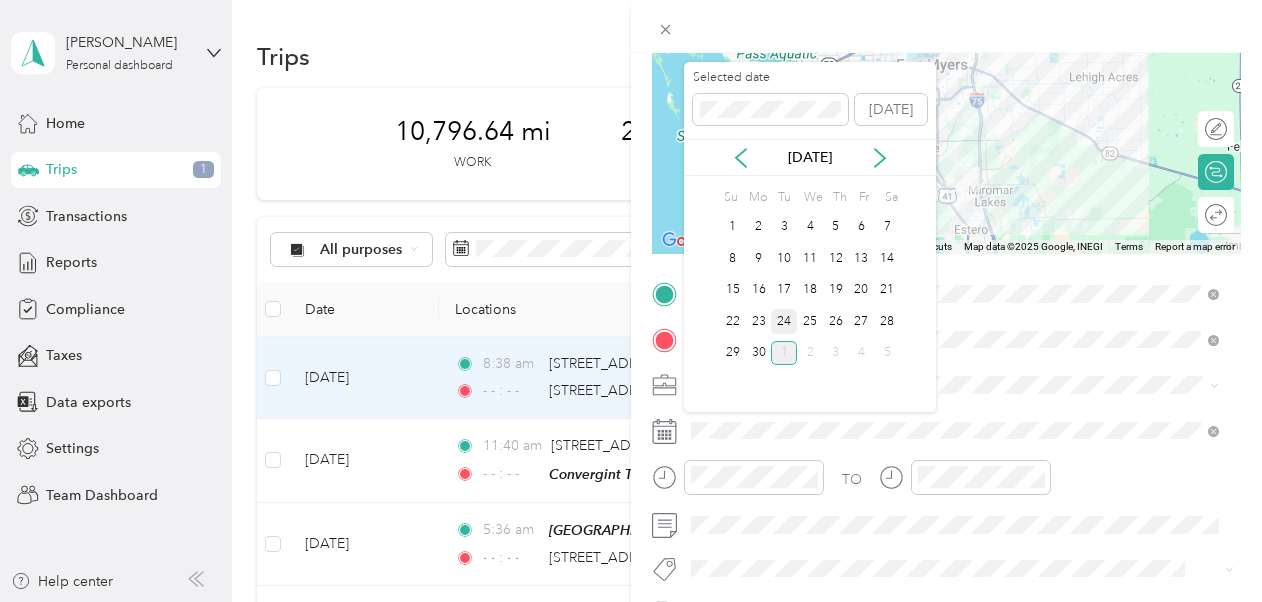 click on "24" at bounding box center (784, 321) 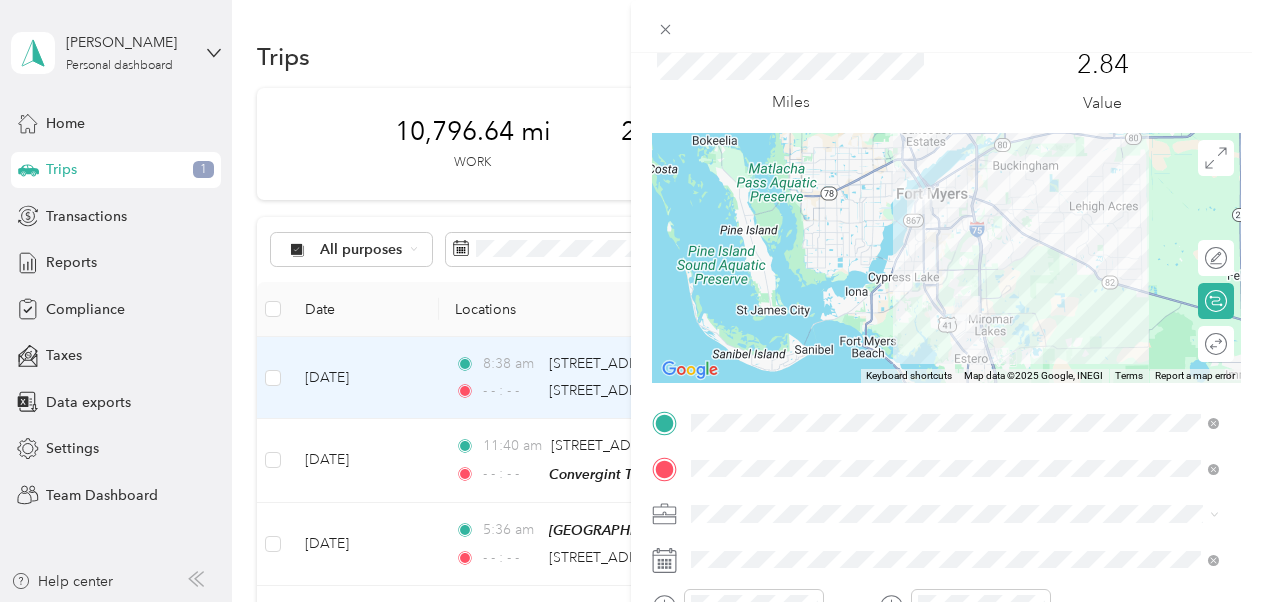 scroll, scrollTop: 0, scrollLeft: 0, axis: both 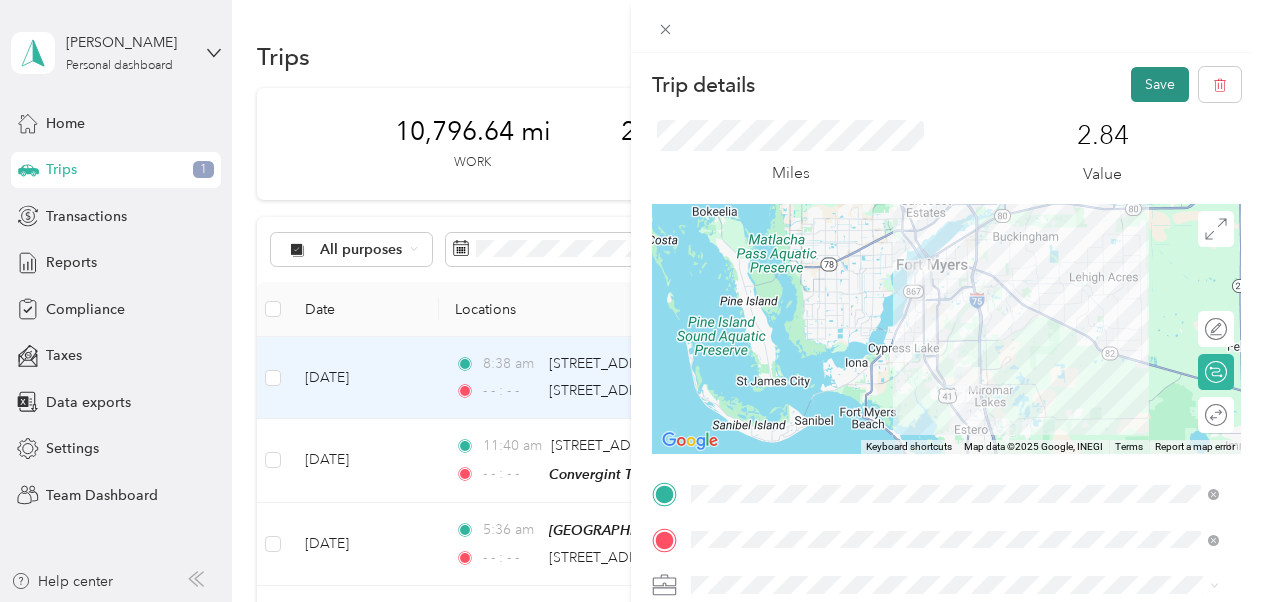 click on "Save" at bounding box center (1160, 84) 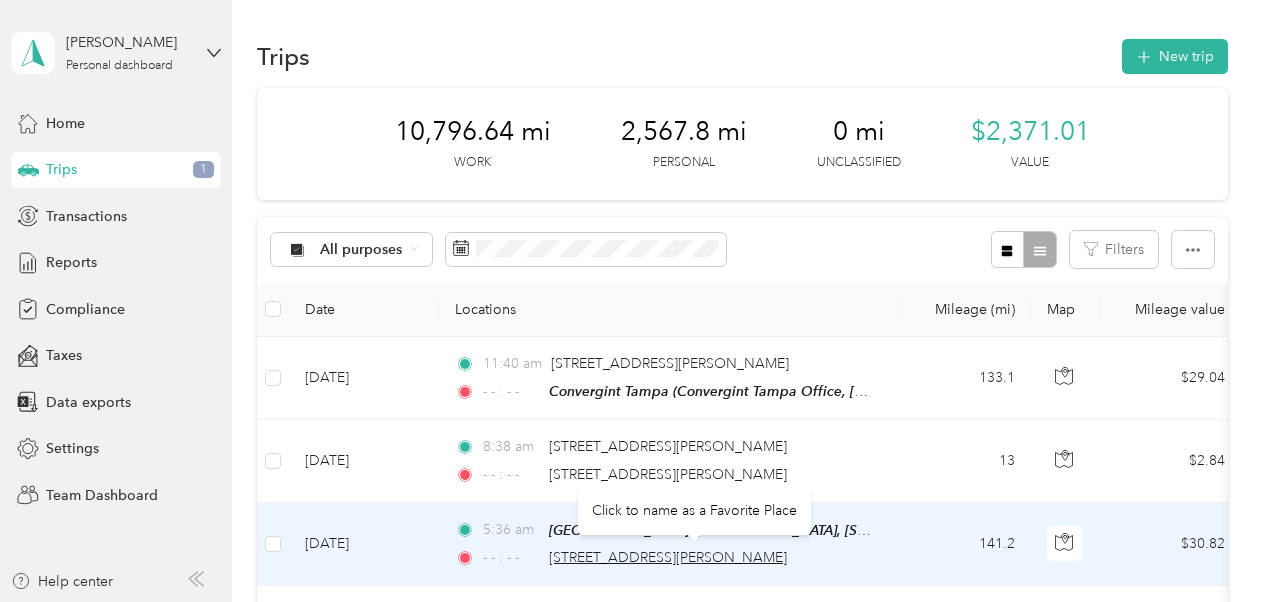 click on "[STREET_ADDRESS][PERSON_NAME]" at bounding box center (668, 557) 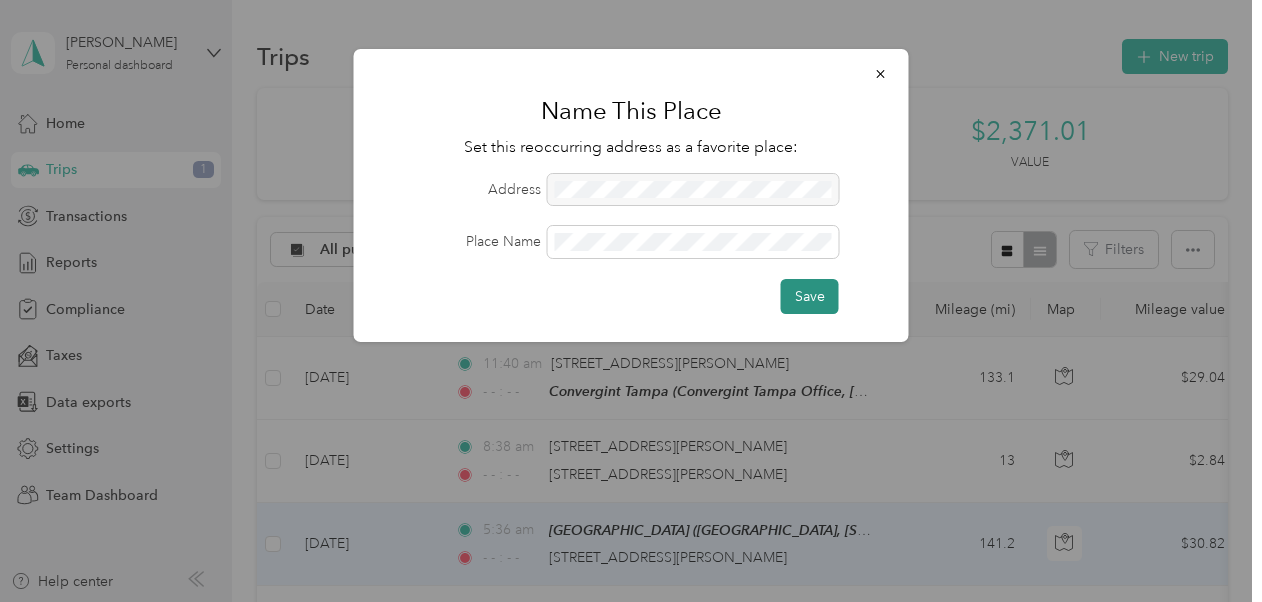 click on "Save" at bounding box center [810, 296] 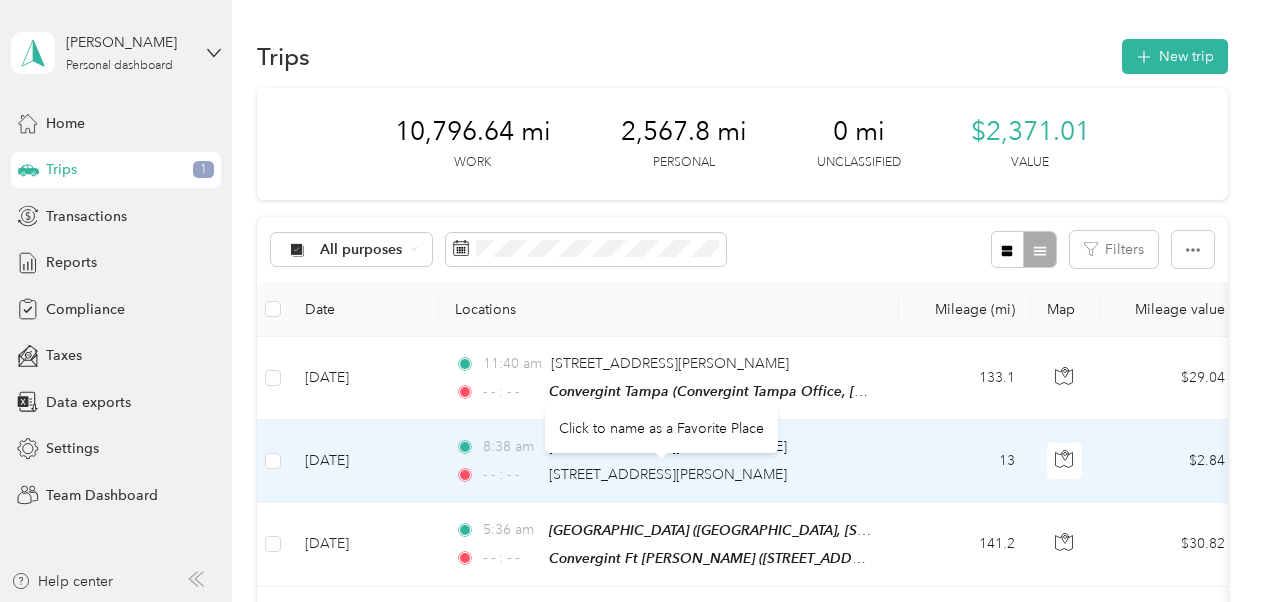 drag, startPoint x: 713, startPoint y: 472, endPoint x: 613, endPoint y: 422, distance: 111.8034 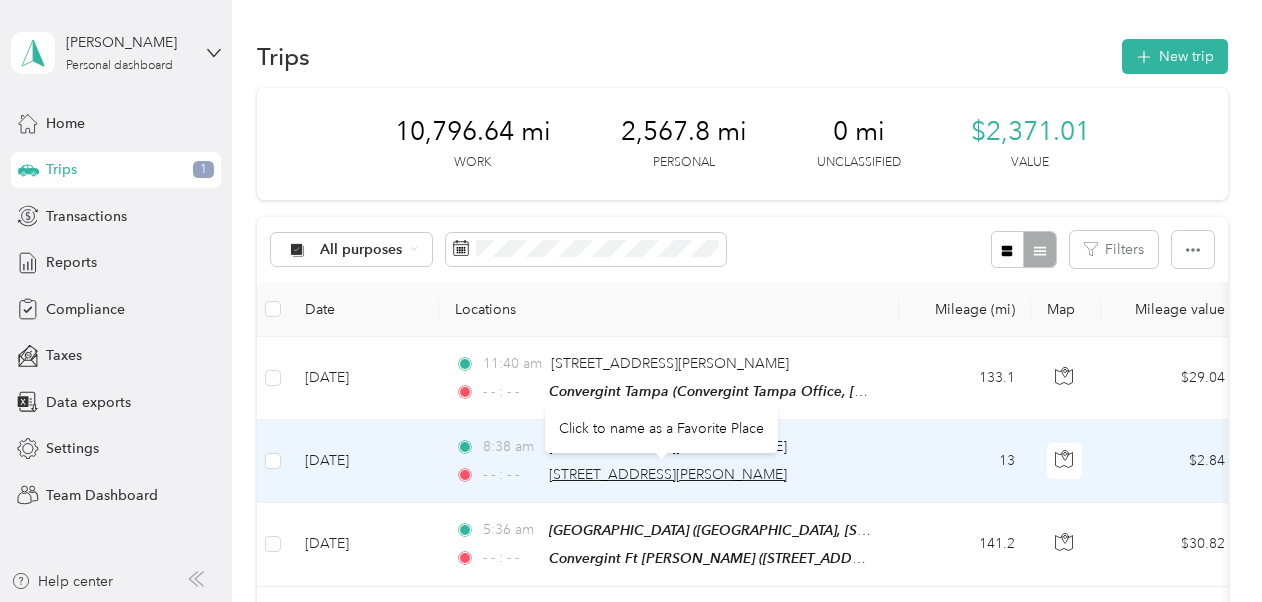 click on "[STREET_ADDRESS][PERSON_NAME]" at bounding box center (668, 474) 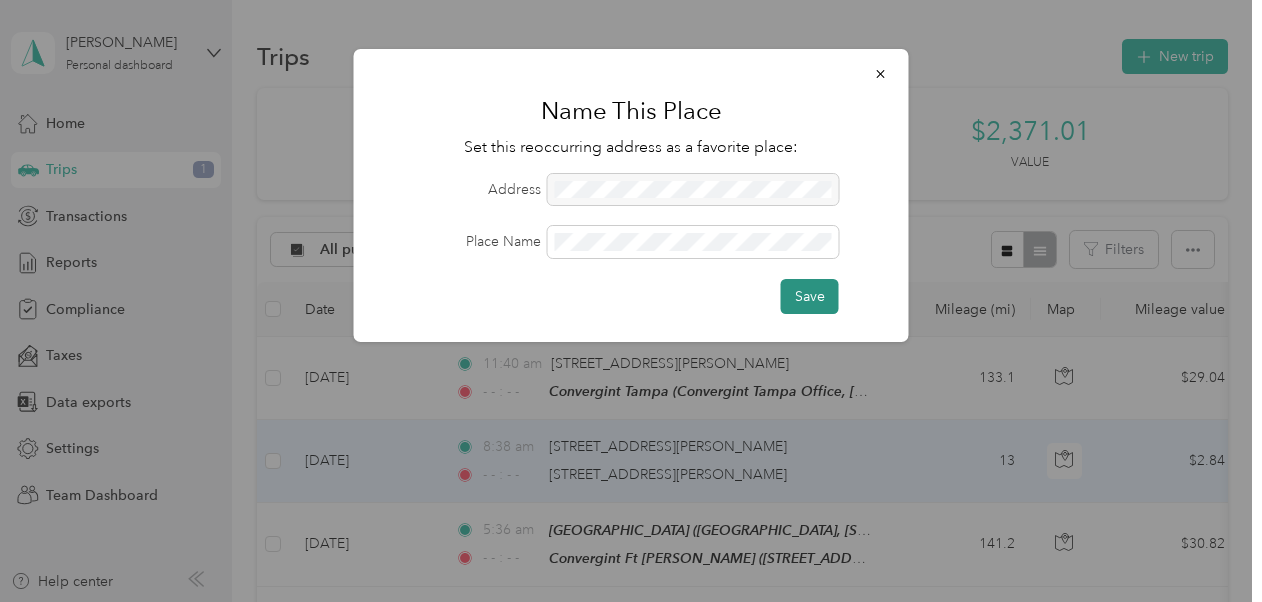 click on "Save" at bounding box center (810, 296) 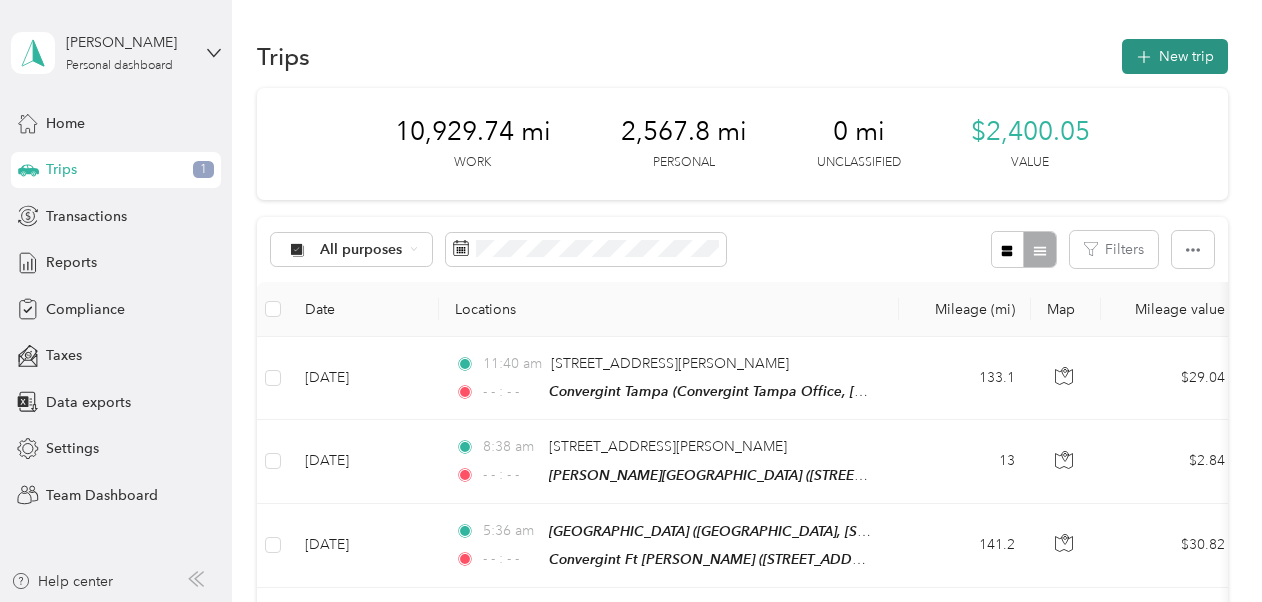 click on "New trip" at bounding box center (1175, 56) 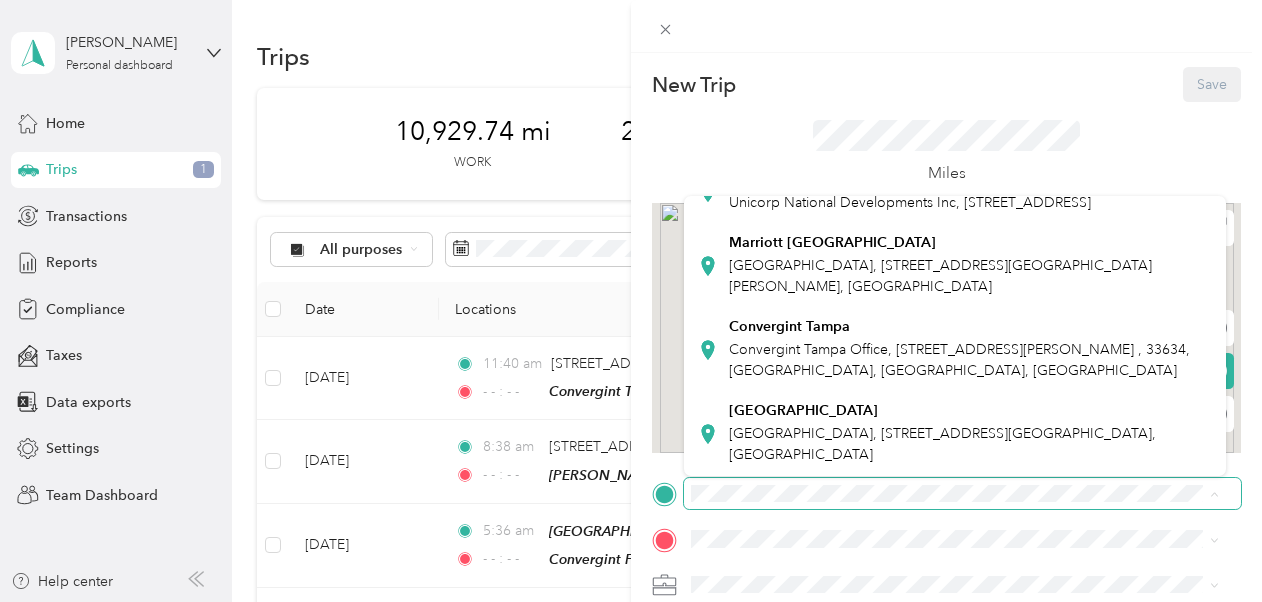 scroll, scrollTop: 518, scrollLeft: 0, axis: vertical 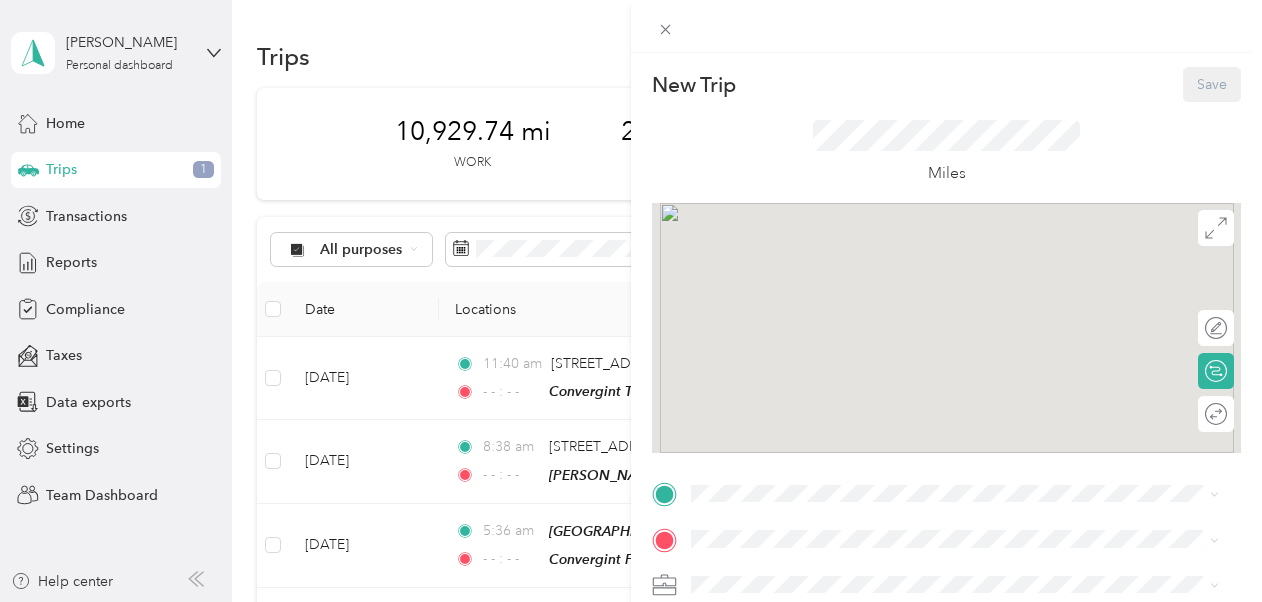 click on "Convergint Tampa Convergint Tampa Office, [STREET_ADDRESS][PERSON_NAME], [GEOGRAPHIC_DATA], [GEOGRAPHIC_DATA], [GEOGRAPHIC_DATA]" at bounding box center (970, 349) 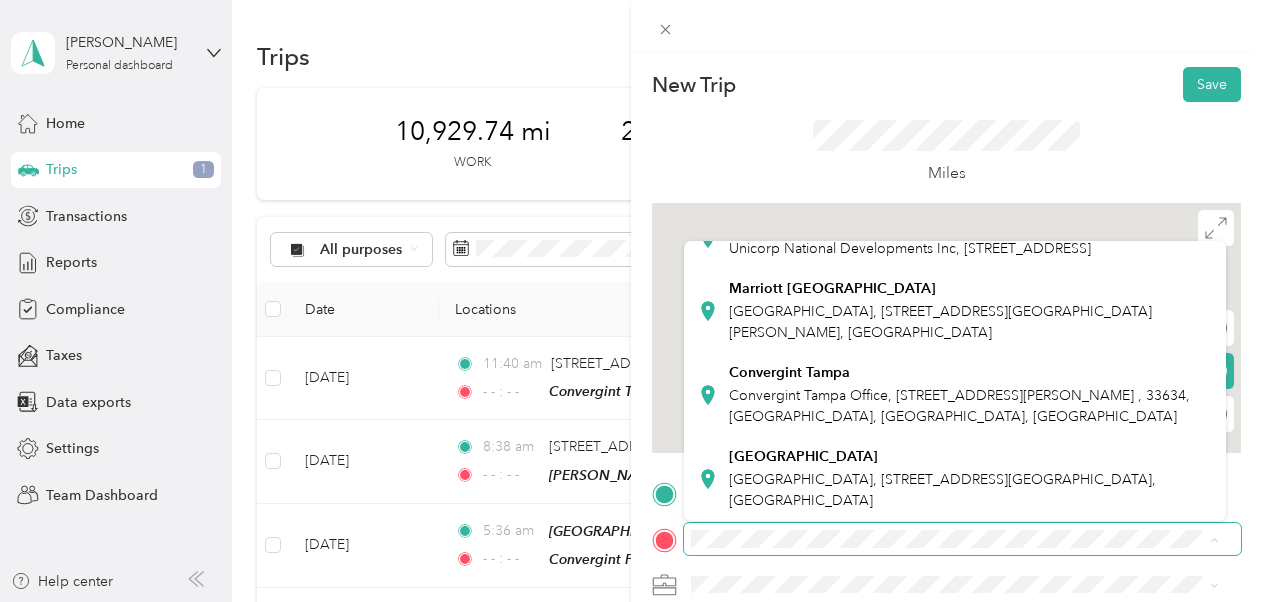 scroll, scrollTop: 518, scrollLeft: 0, axis: vertical 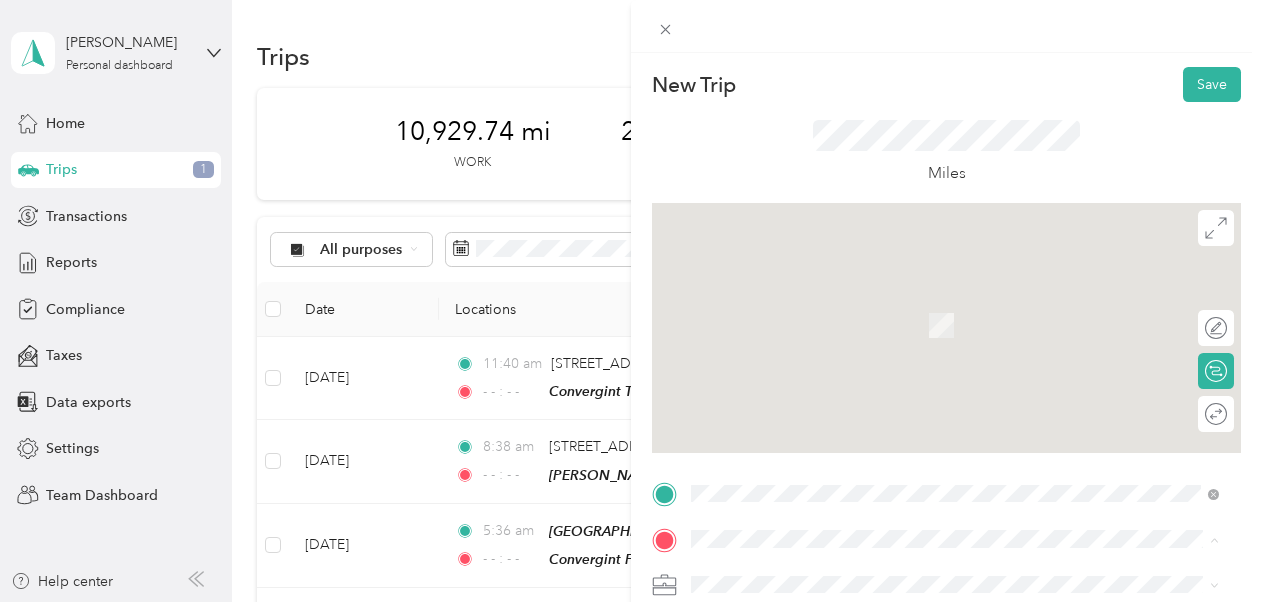 click on "[GEOGRAPHIC_DATA], [STREET_ADDRESS][GEOGRAPHIC_DATA][DEMOGRAPHIC_DATA], [GEOGRAPHIC_DATA]" at bounding box center (970, 479) 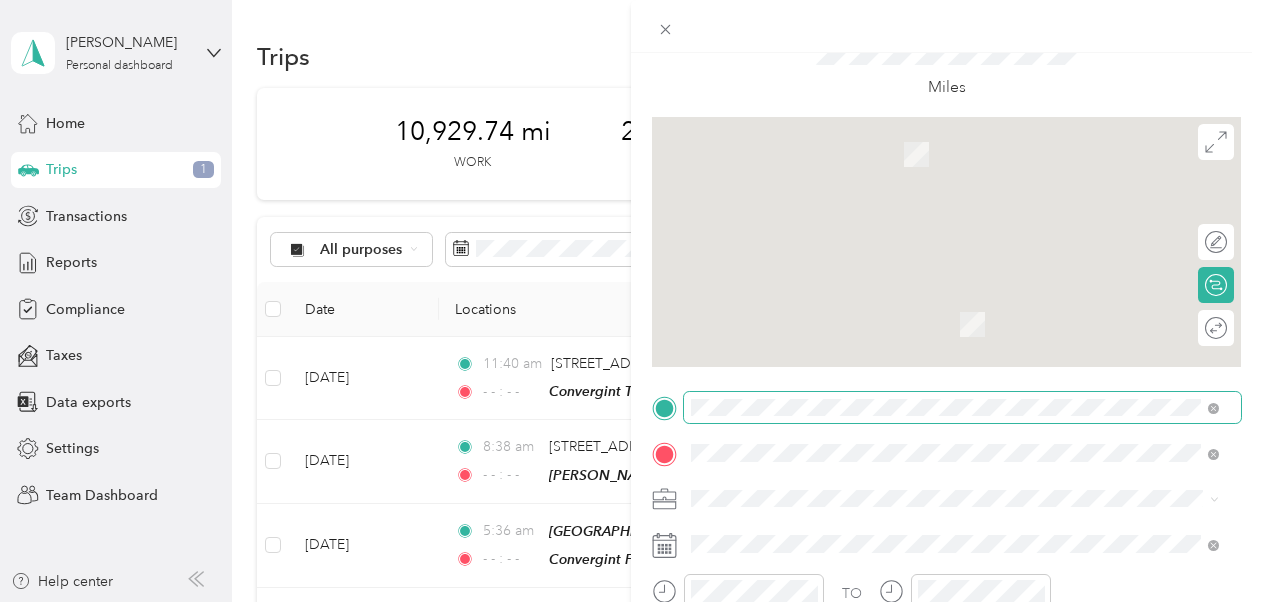 scroll, scrollTop: 200, scrollLeft: 0, axis: vertical 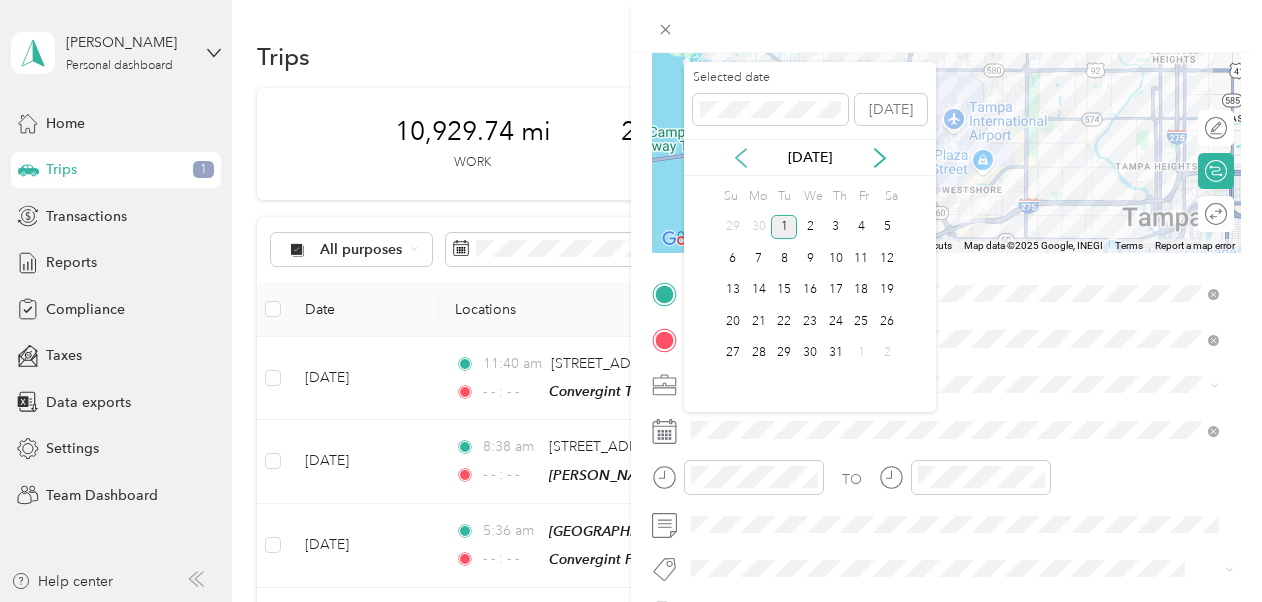 click 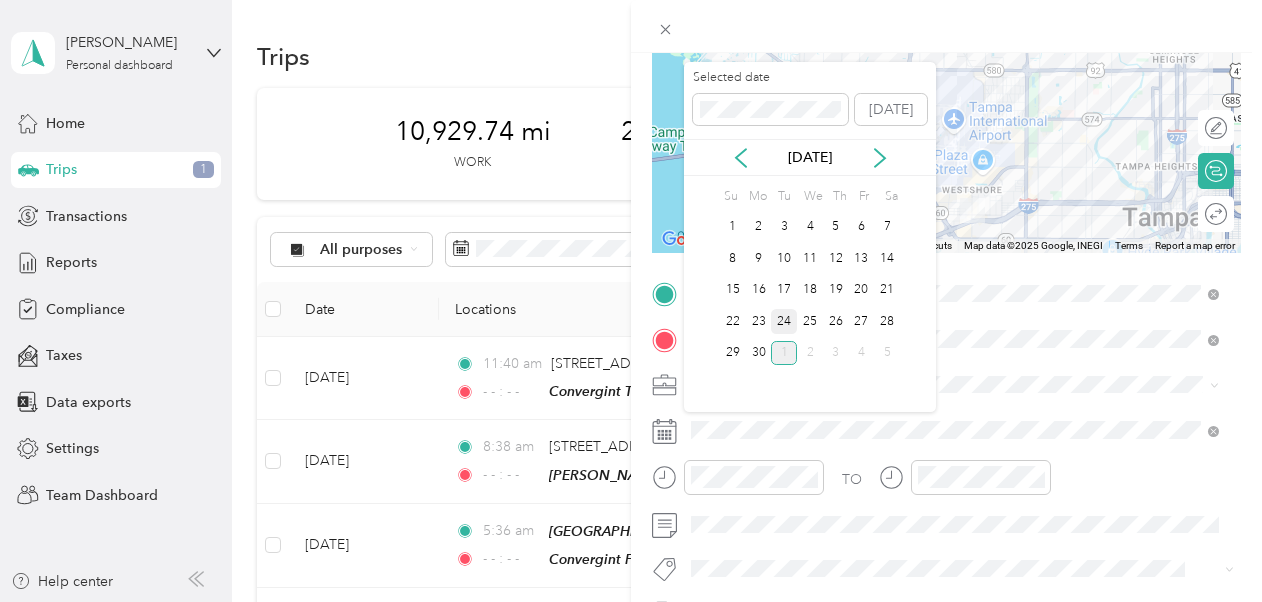 click on "24" at bounding box center [784, 321] 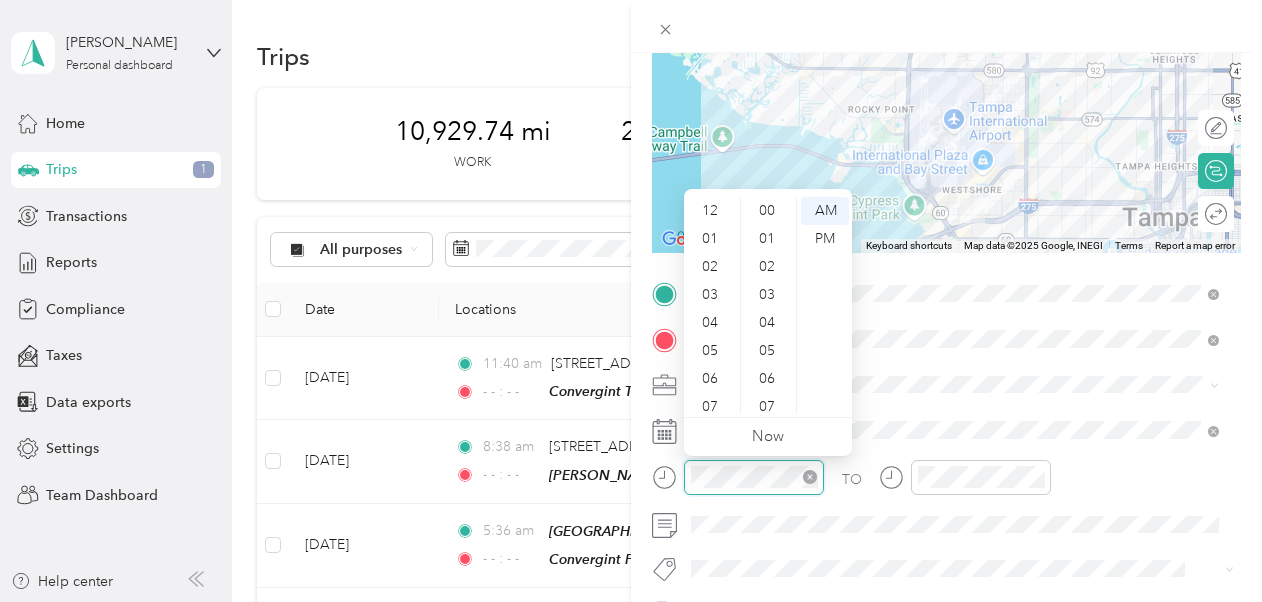 scroll, scrollTop: 1176, scrollLeft: 0, axis: vertical 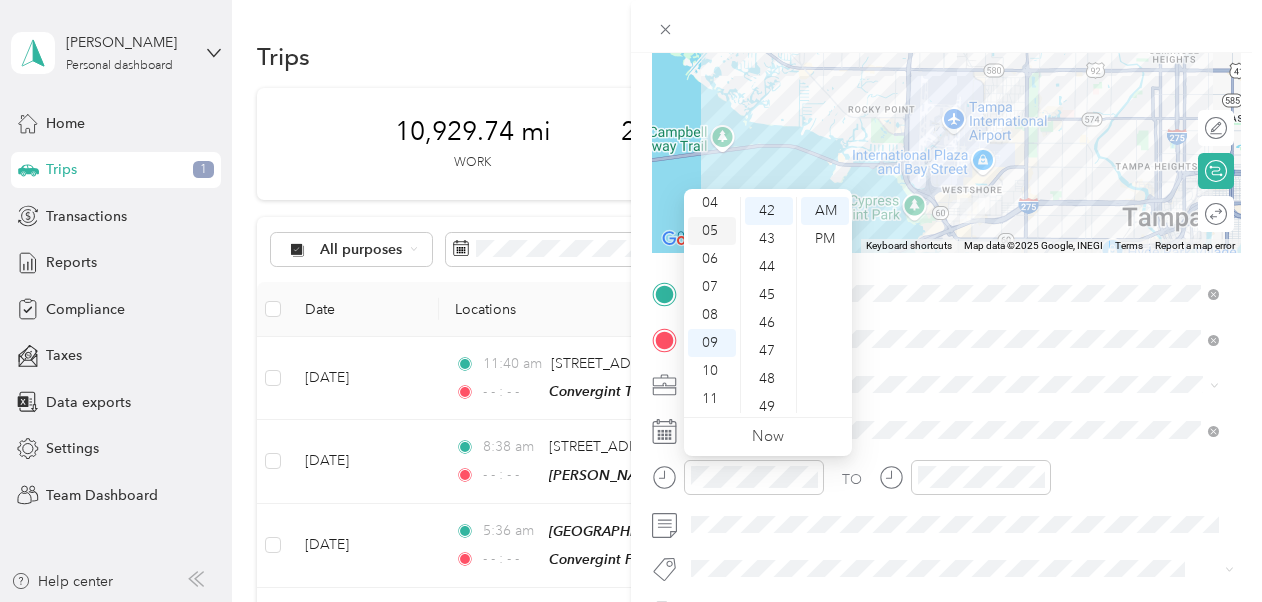click on "05" at bounding box center [712, 231] 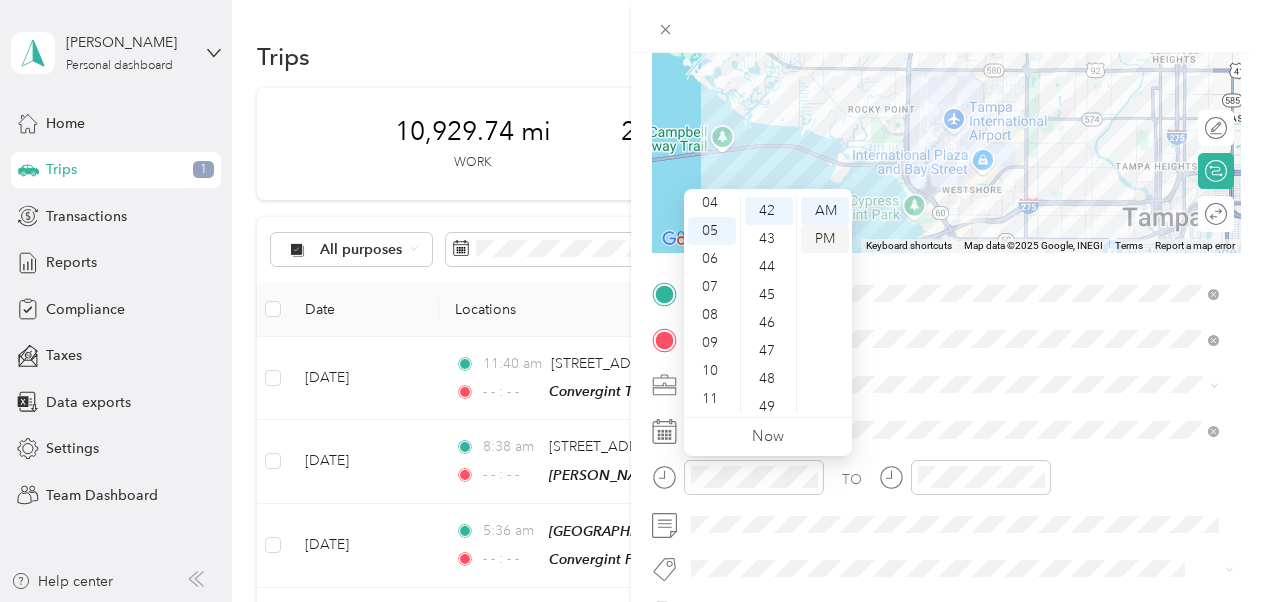 click on "PM" at bounding box center [825, 239] 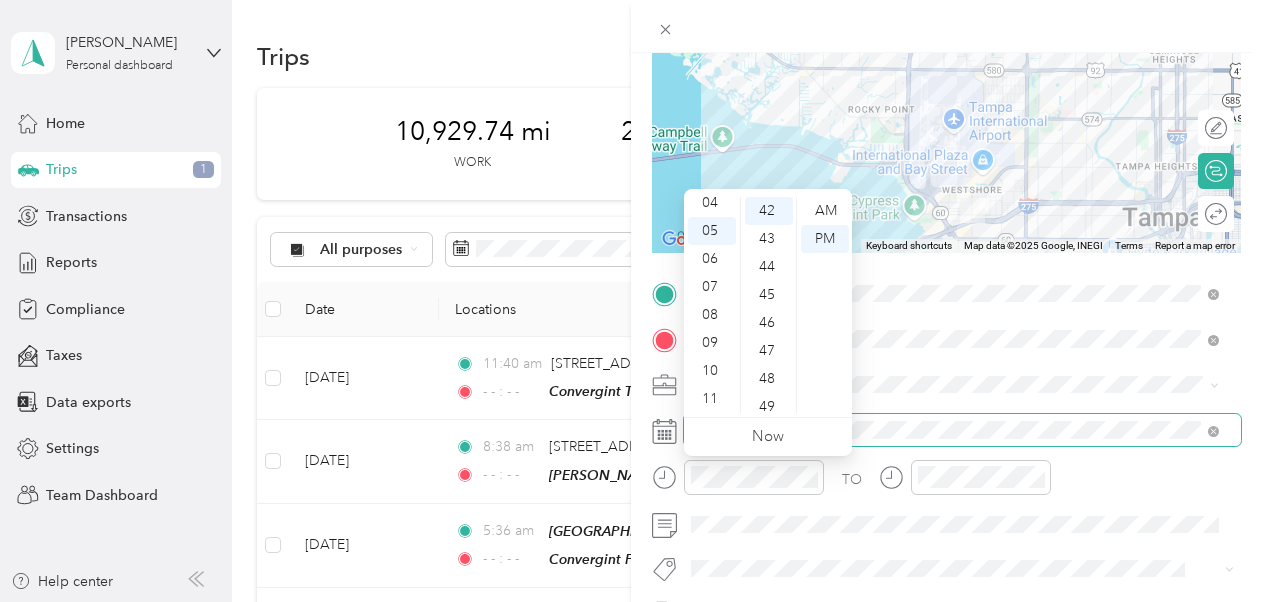 click at bounding box center [962, 430] 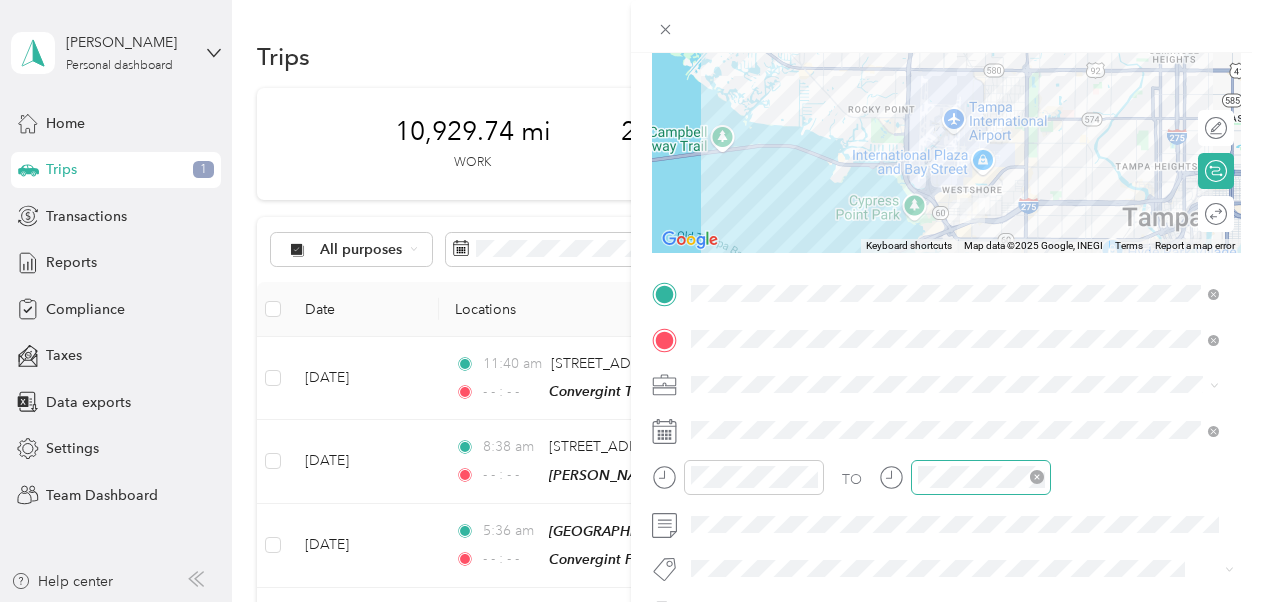 click 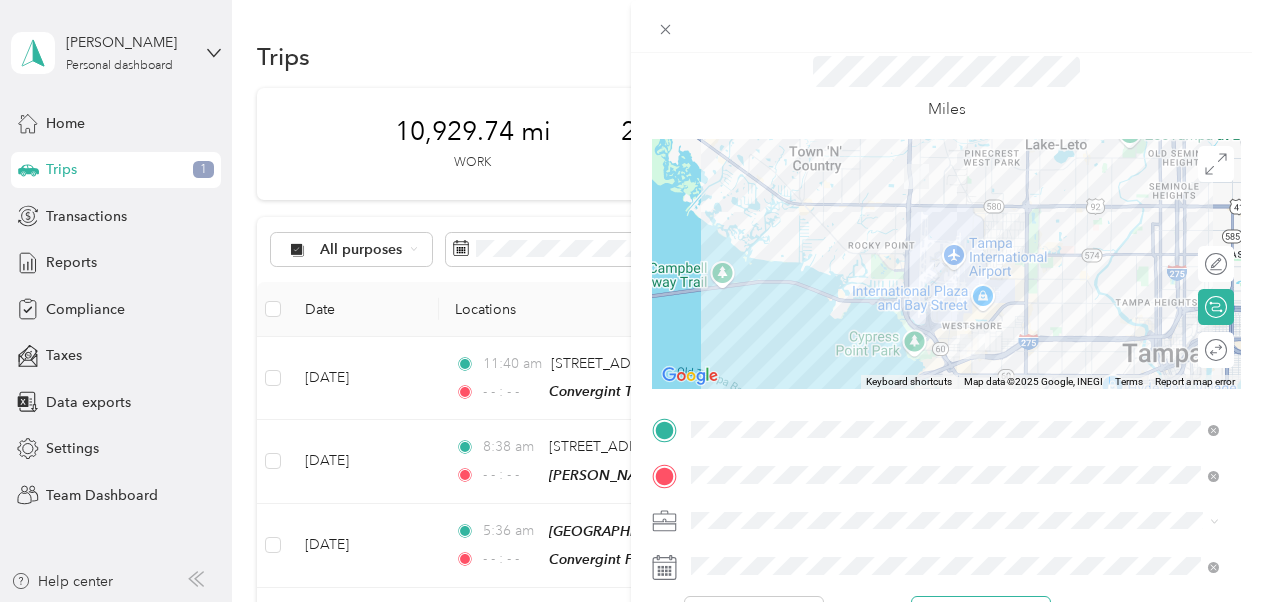 scroll, scrollTop: 0, scrollLeft: 0, axis: both 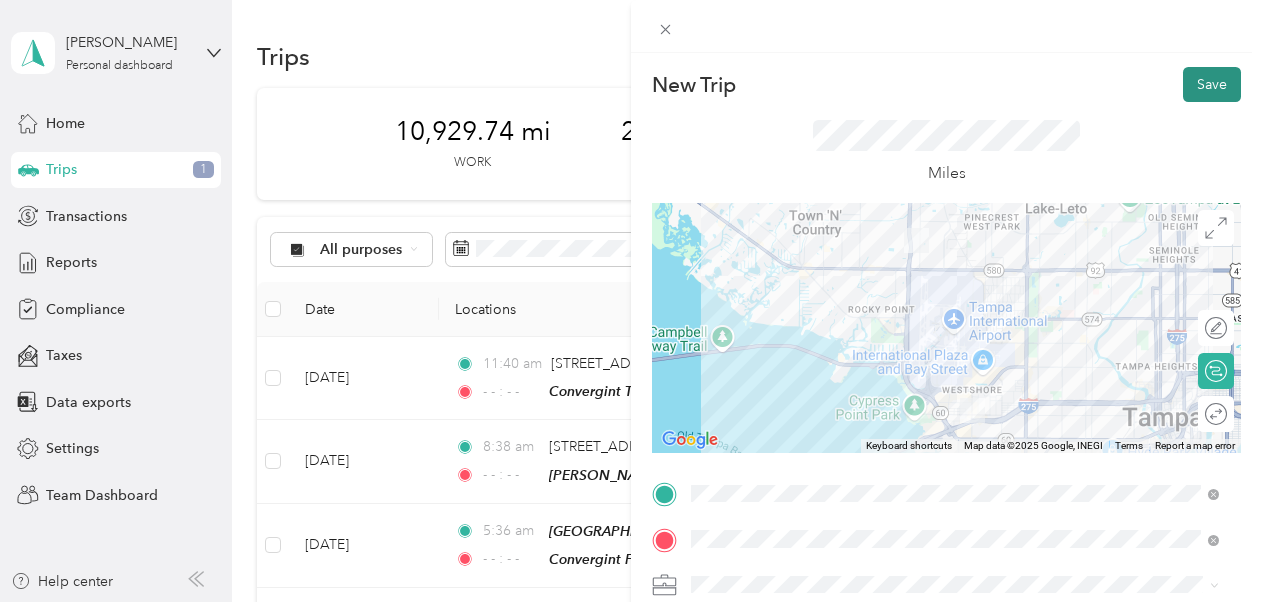 click on "Save" at bounding box center [1212, 84] 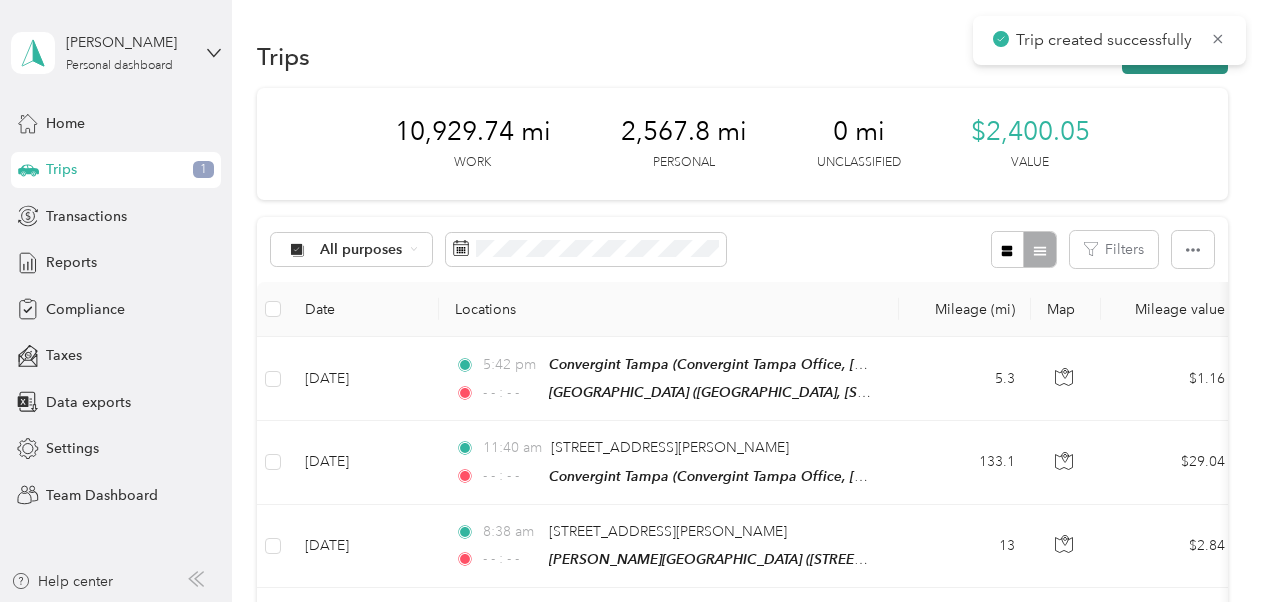 click on "New trip" at bounding box center (1175, 56) 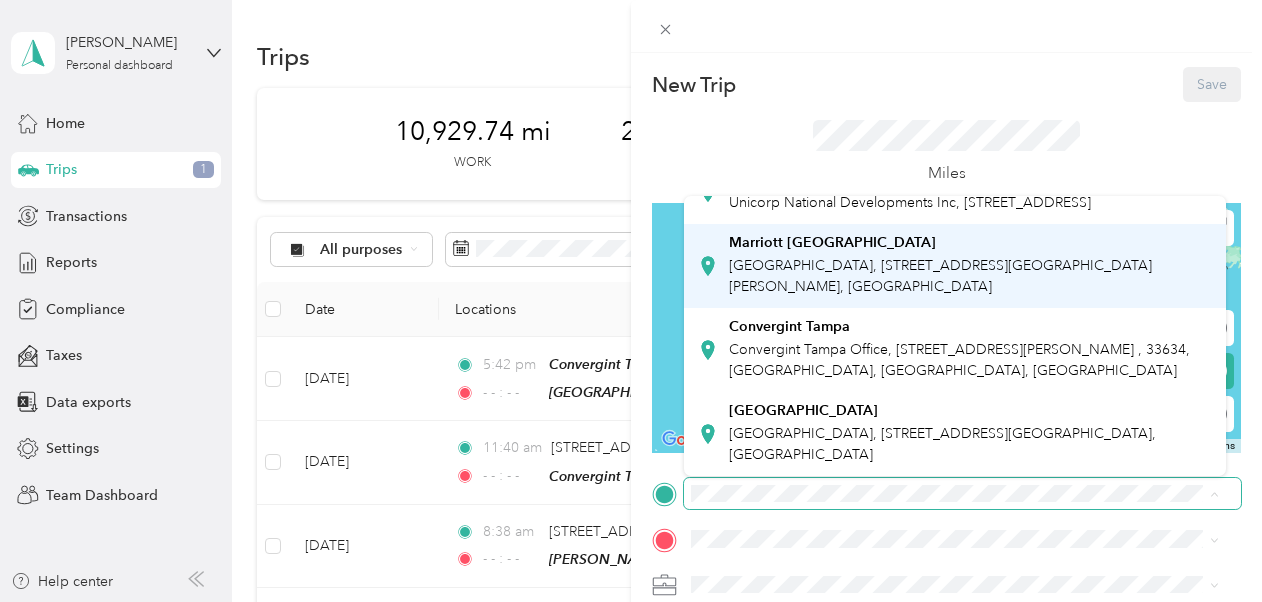 scroll, scrollTop: 518, scrollLeft: 0, axis: vertical 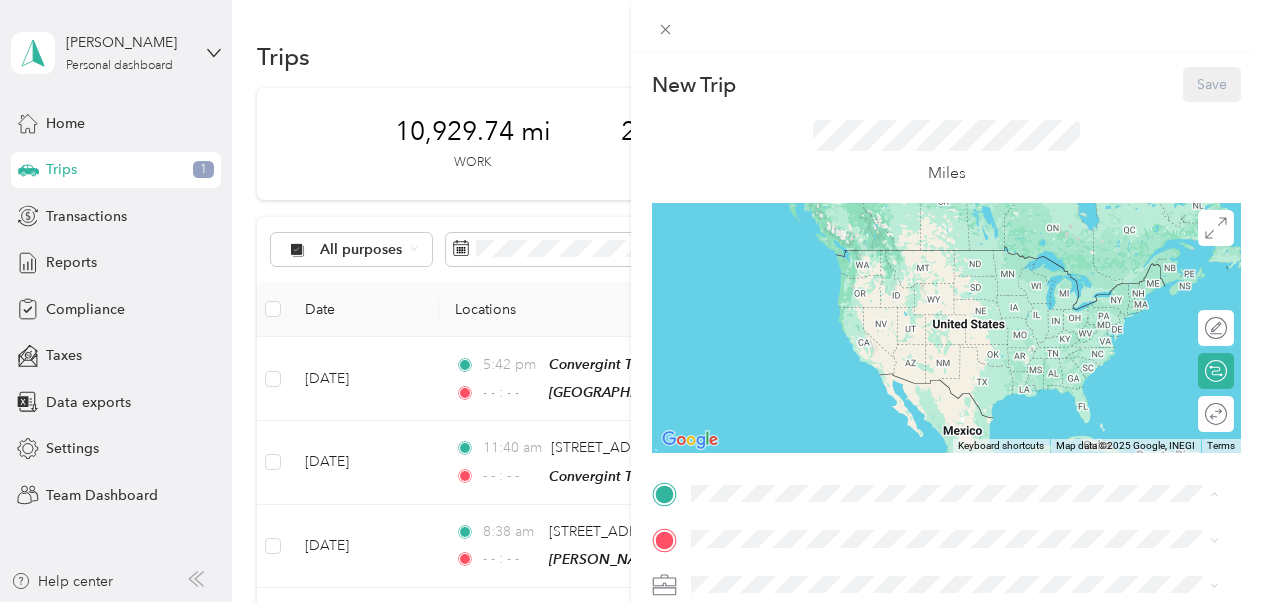 click on "[GEOGRAPHIC_DATA]" at bounding box center (970, 411) 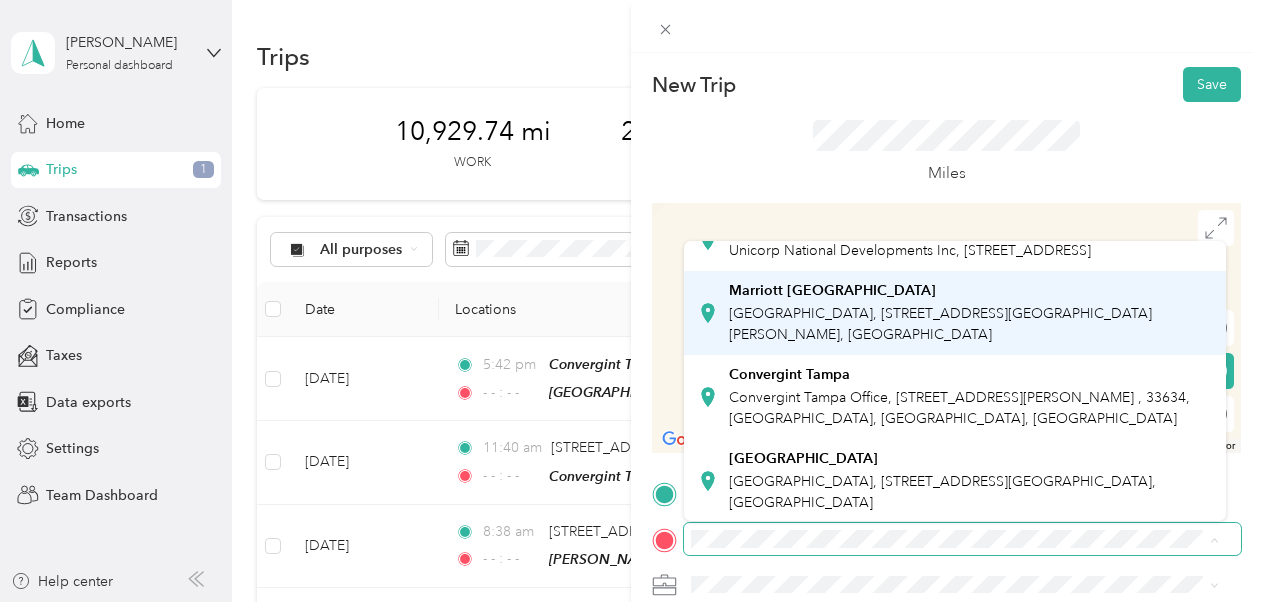 scroll, scrollTop: 518, scrollLeft: 0, axis: vertical 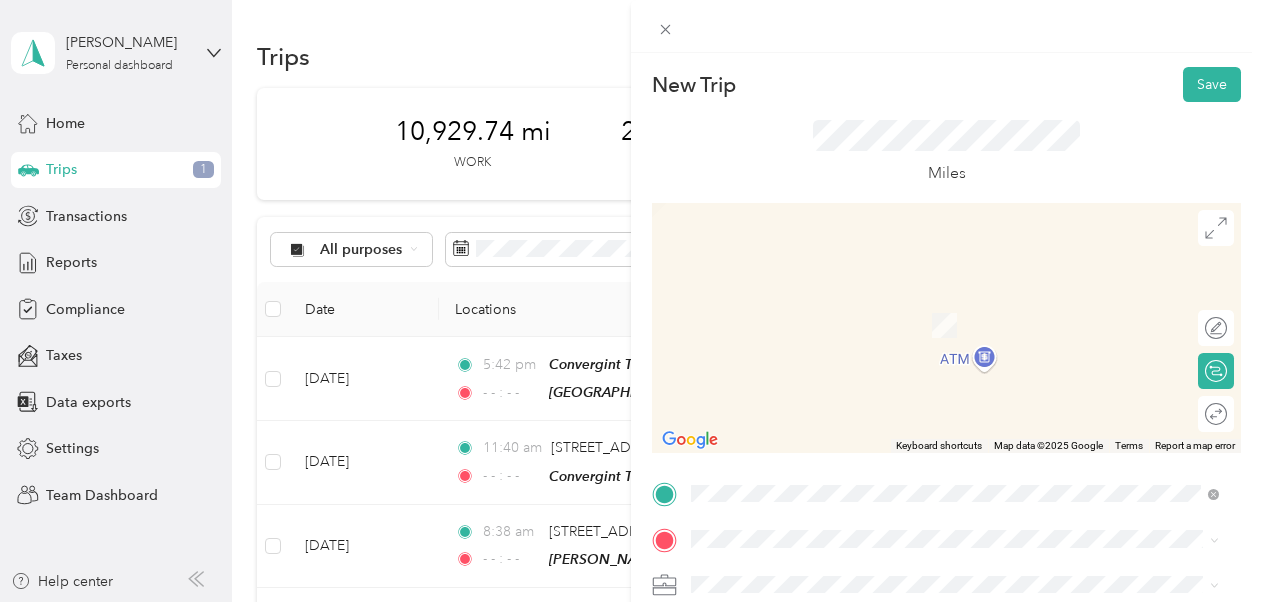 click on "Convergint Tampa Office, [STREET_ADDRESS][PERSON_NAME] , 33634, [GEOGRAPHIC_DATA], [GEOGRAPHIC_DATA], [GEOGRAPHIC_DATA]" at bounding box center [959, 405] 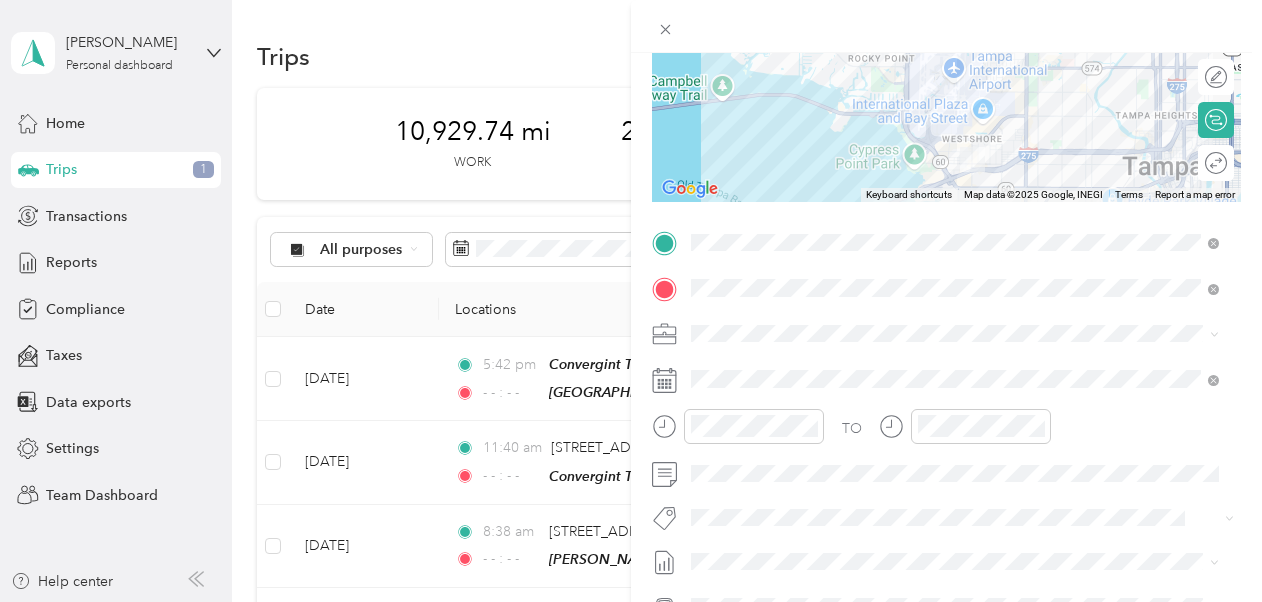 scroll, scrollTop: 300, scrollLeft: 0, axis: vertical 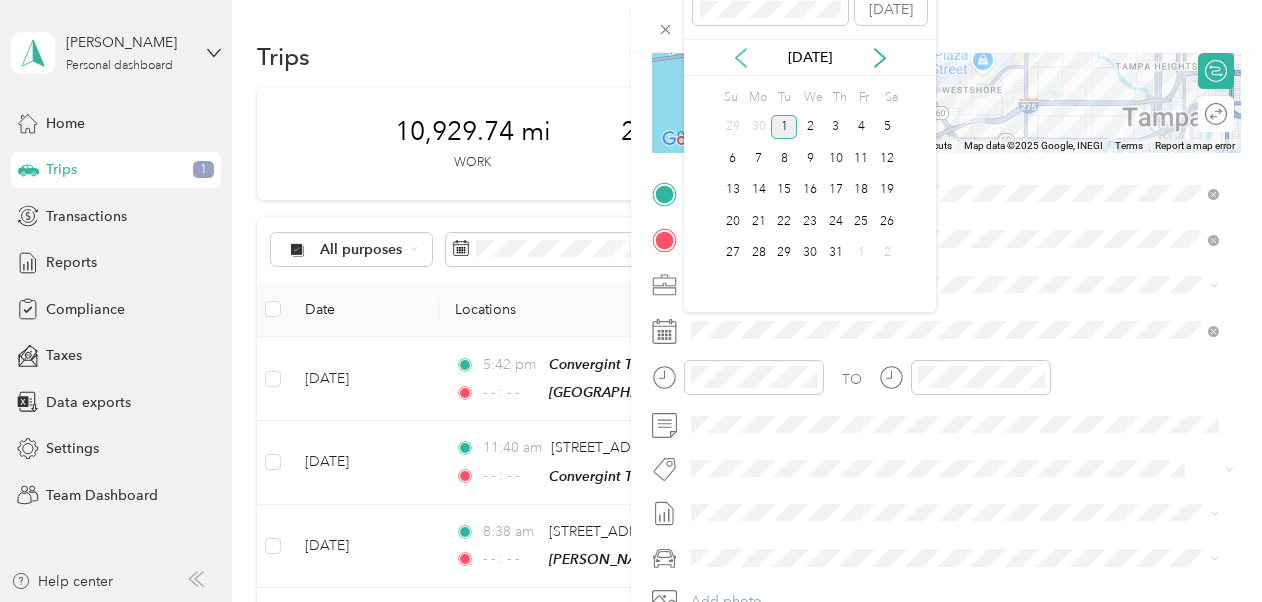 click 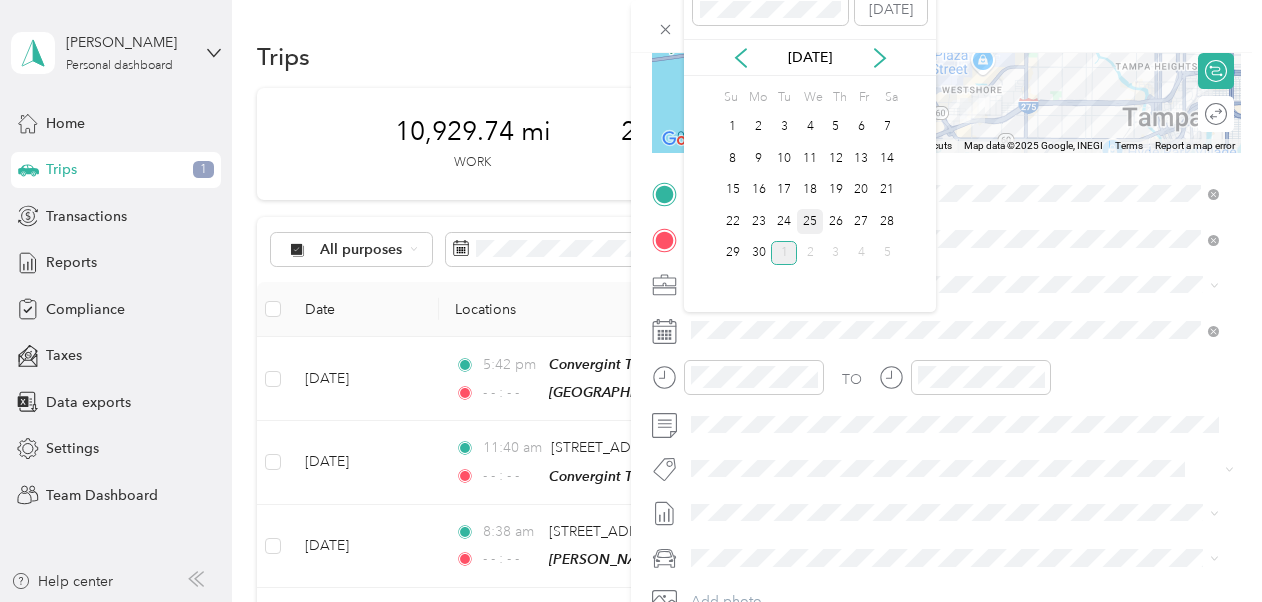 click on "25" at bounding box center (810, 221) 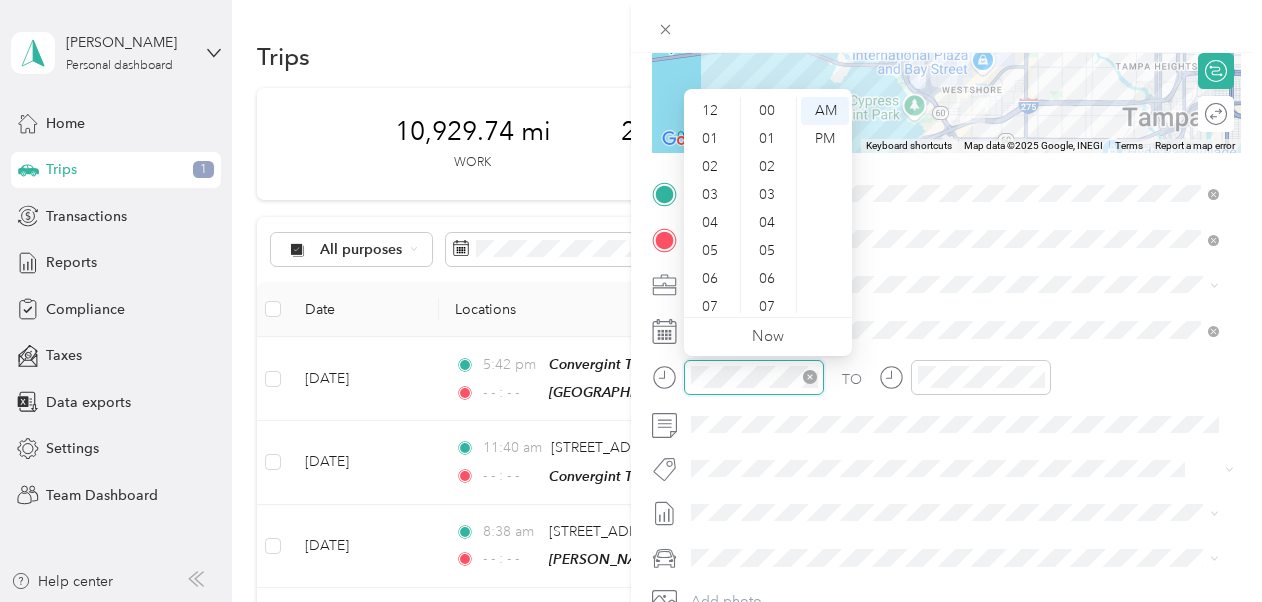 scroll, scrollTop: 1204, scrollLeft: 0, axis: vertical 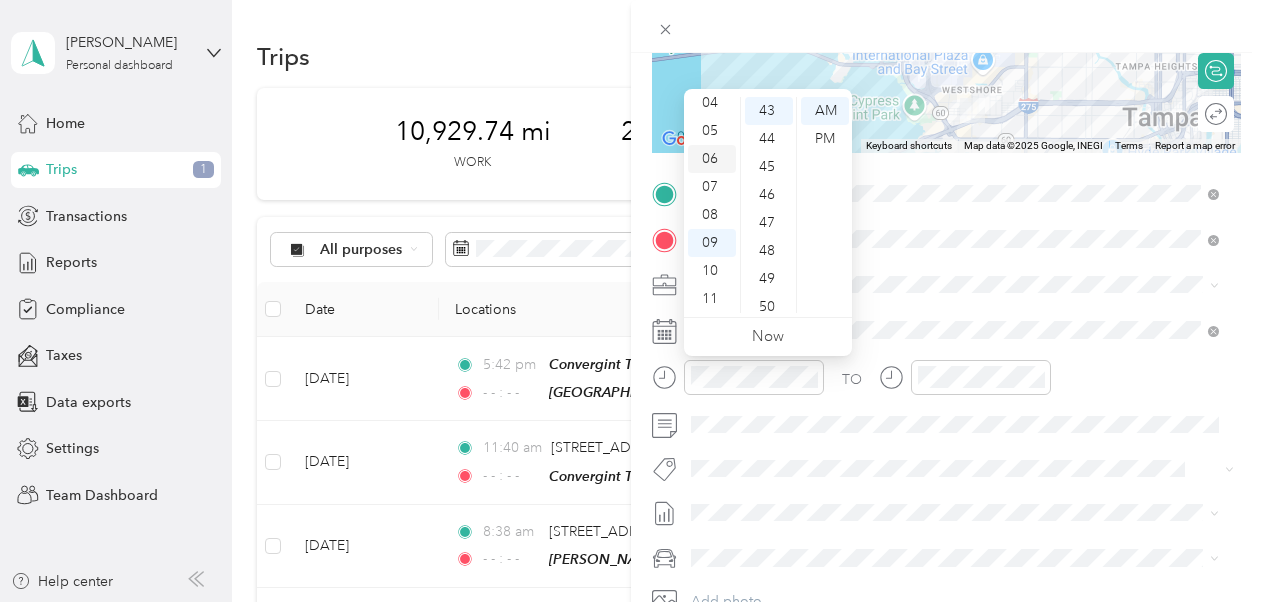 click on "06" at bounding box center [712, 159] 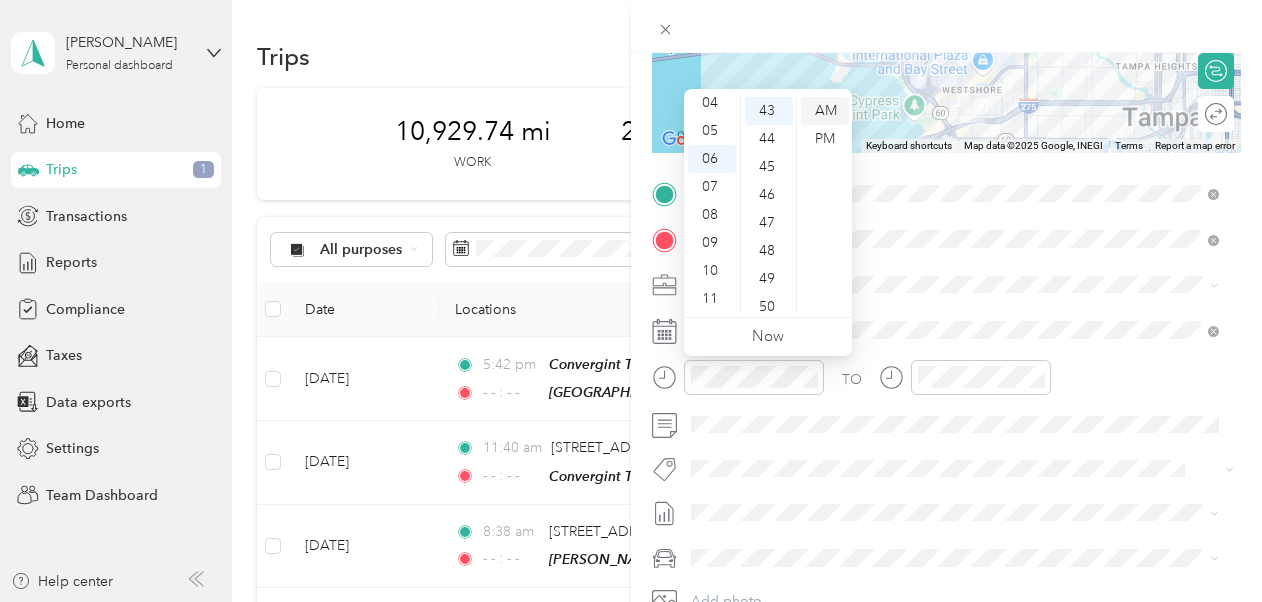 click on "AM" at bounding box center [825, 111] 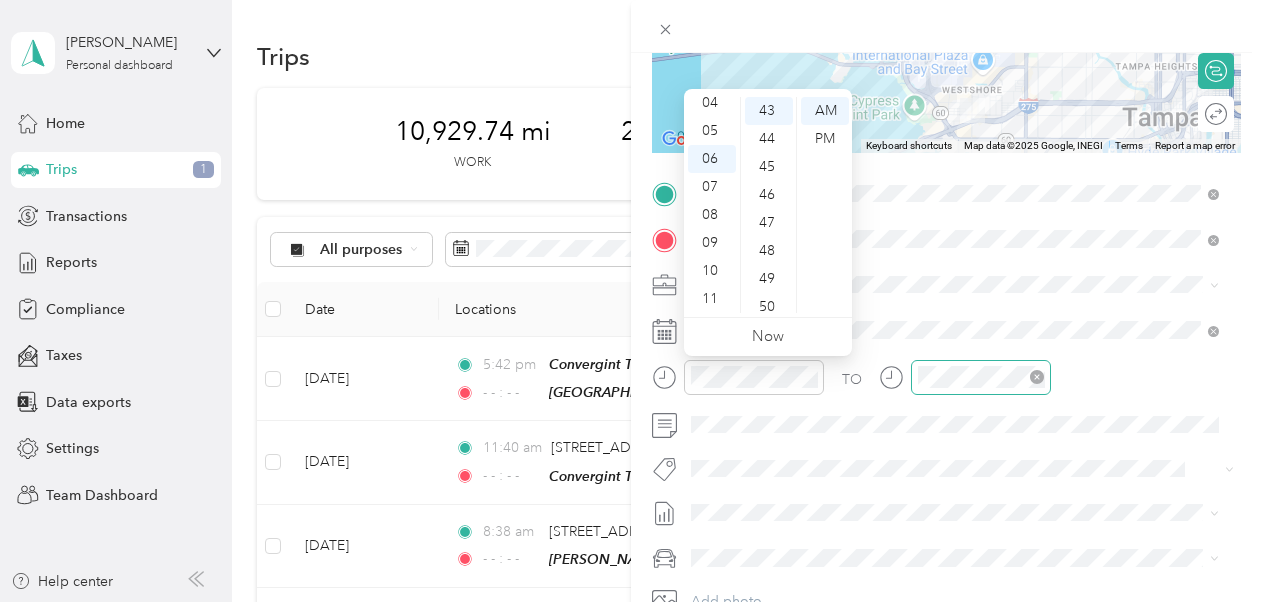 click 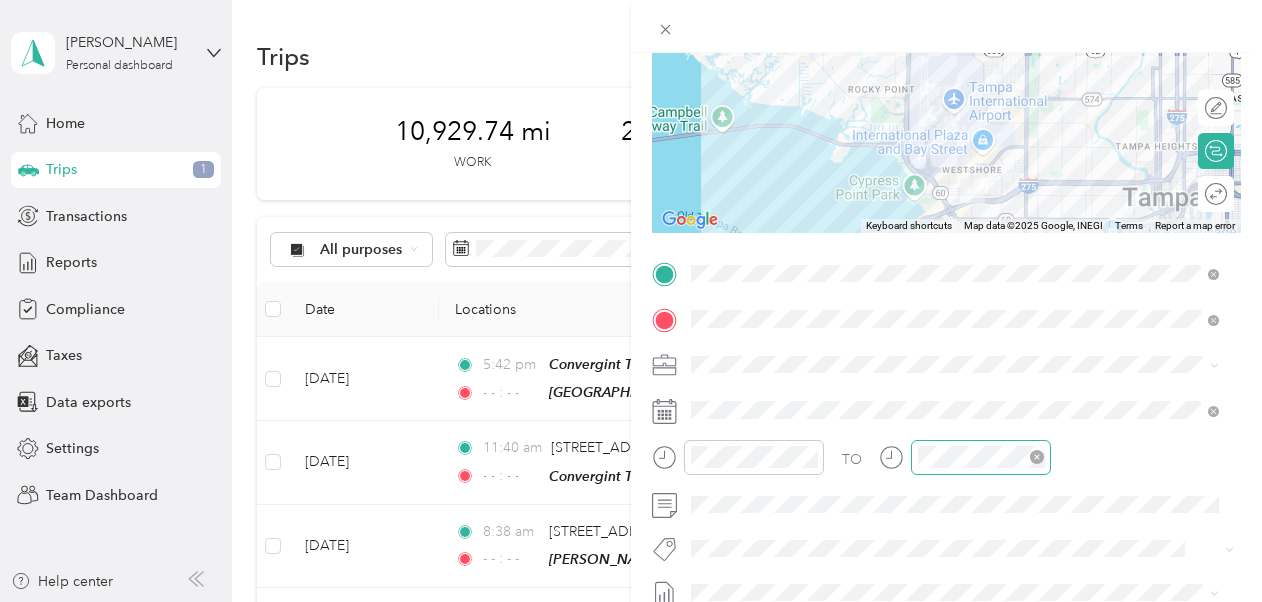 scroll, scrollTop: 0, scrollLeft: 0, axis: both 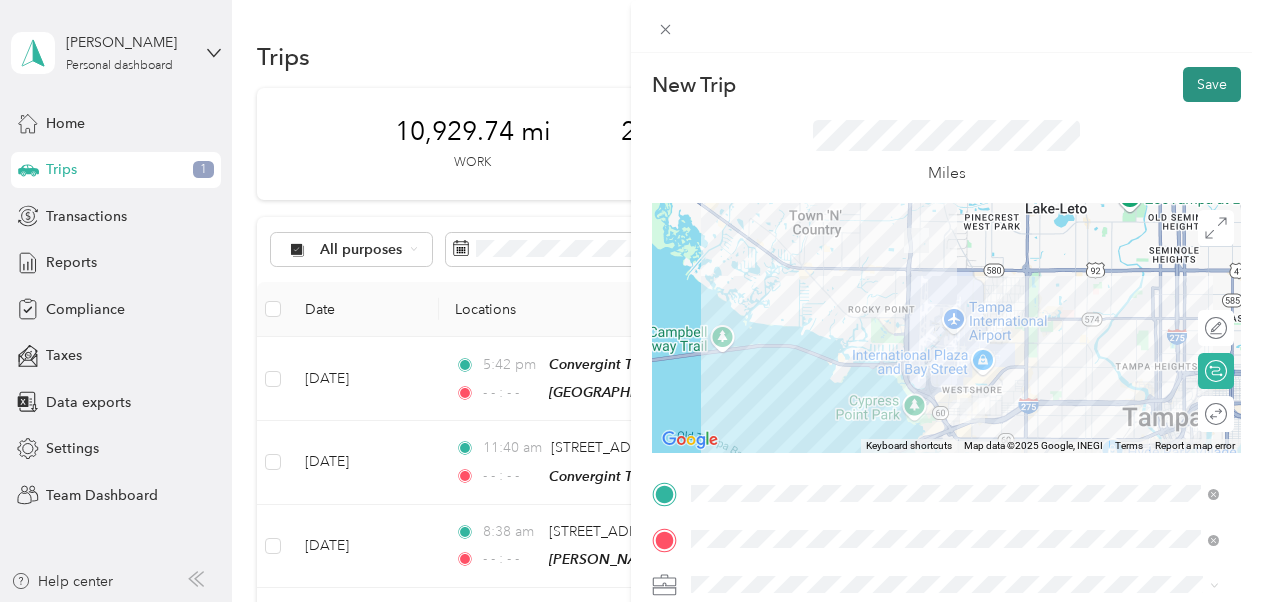 click on "Save" at bounding box center (1212, 84) 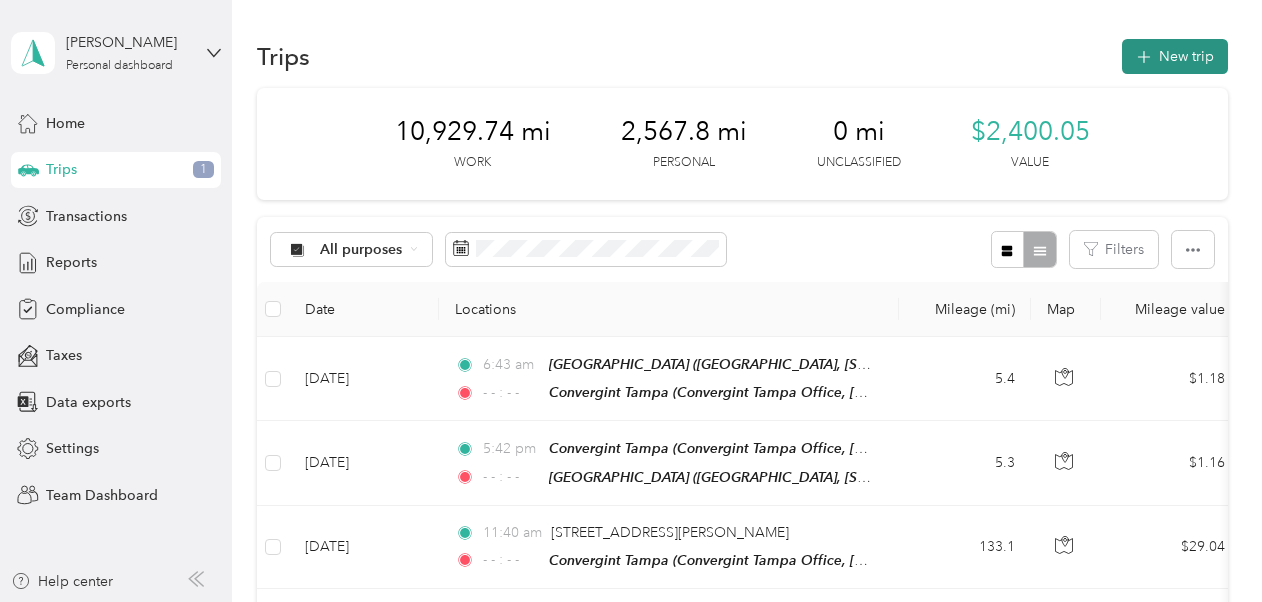 click on "New trip" at bounding box center (1175, 56) 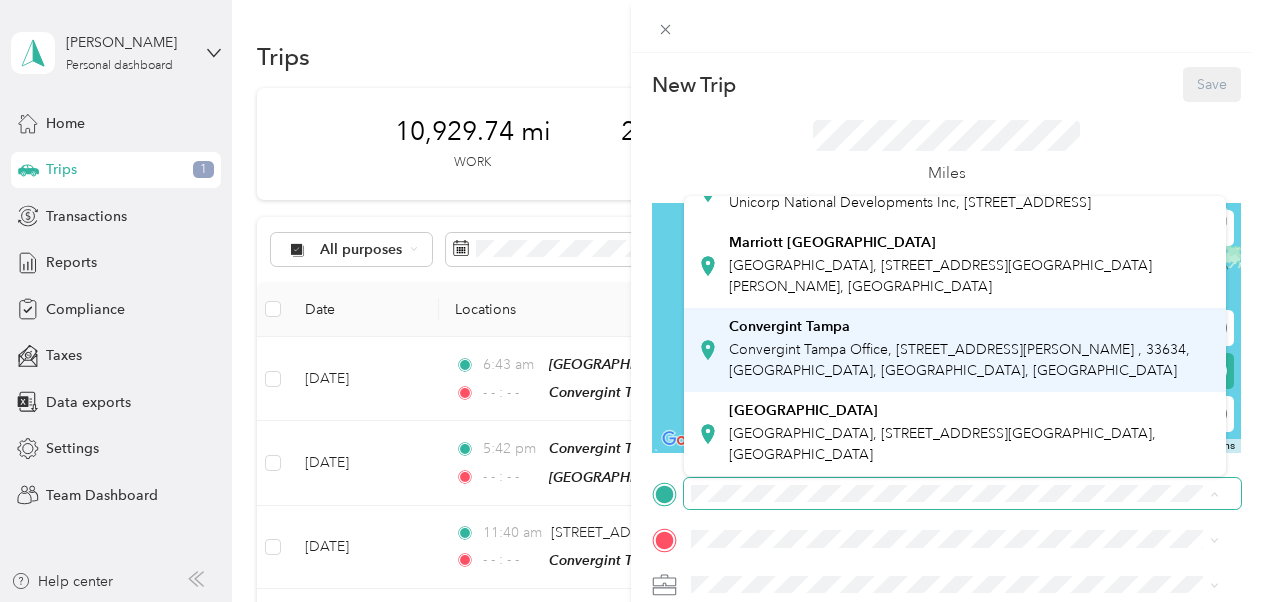 scroll, scrollTop: 518, scrollLeft: 0, axis: vertical 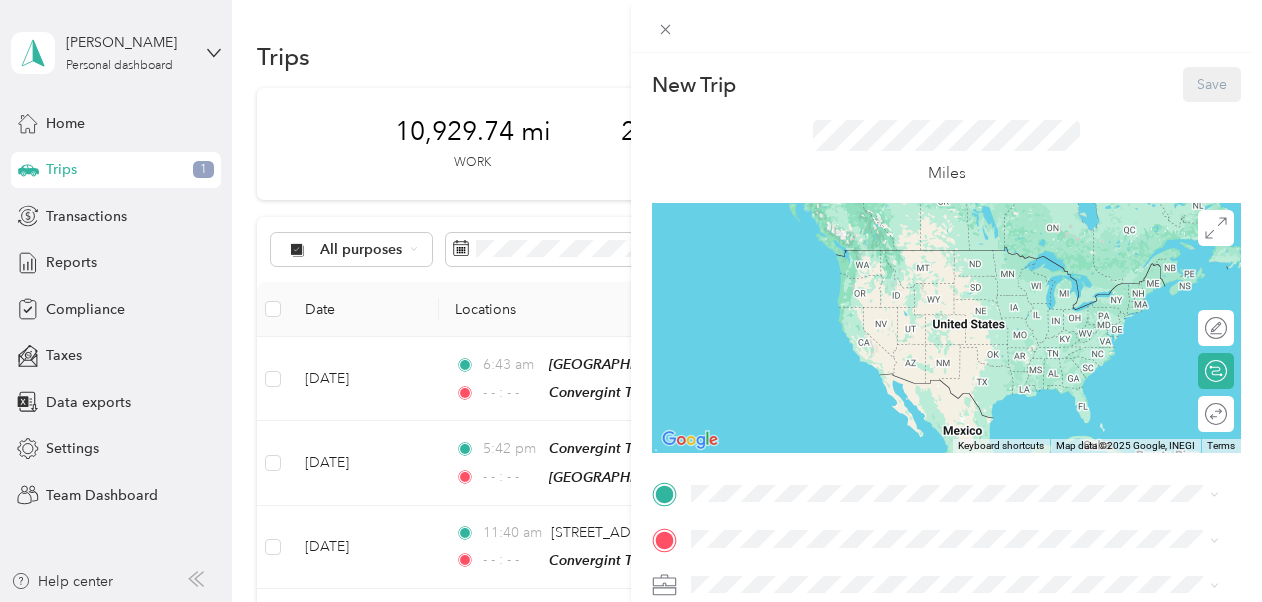 click on "Convergint Tampa Convergint Tampa Office, [STREET_ADDRESS][PERSON_NAME], [GEOGRAPHIC_DATA], [GEOGRAPHIC_DATA], [GEOGRAPHIC_DATA]" at bounding box center (970, 349) 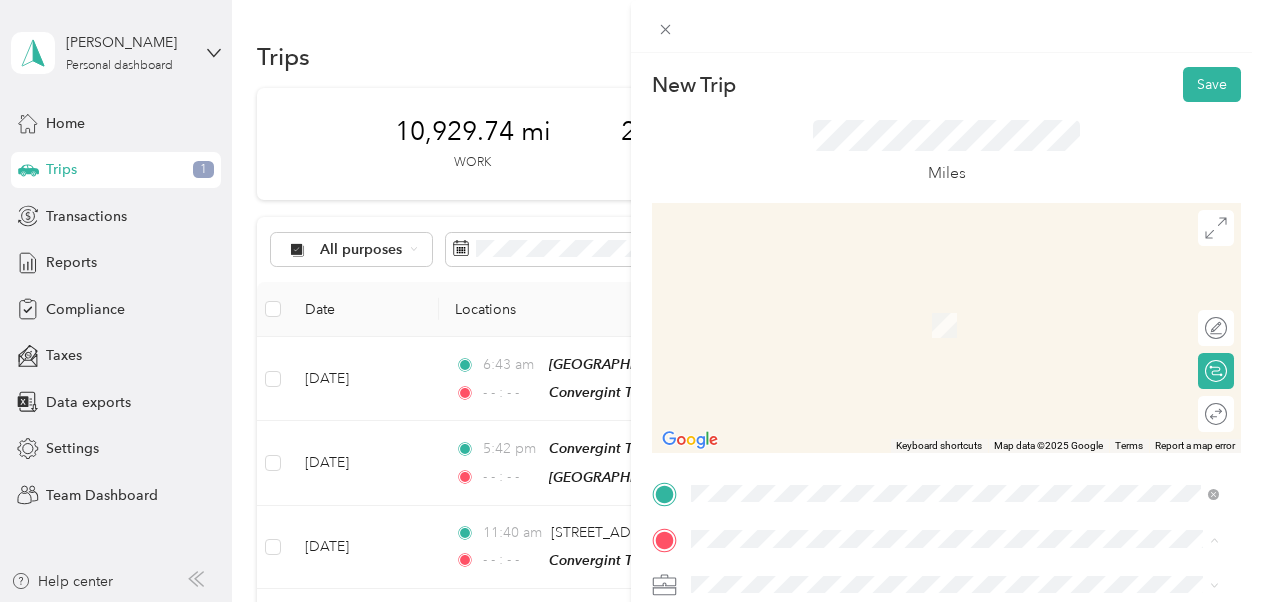 click on "Home [STREET_ADDRESS]" at bounding box center [792, 378] 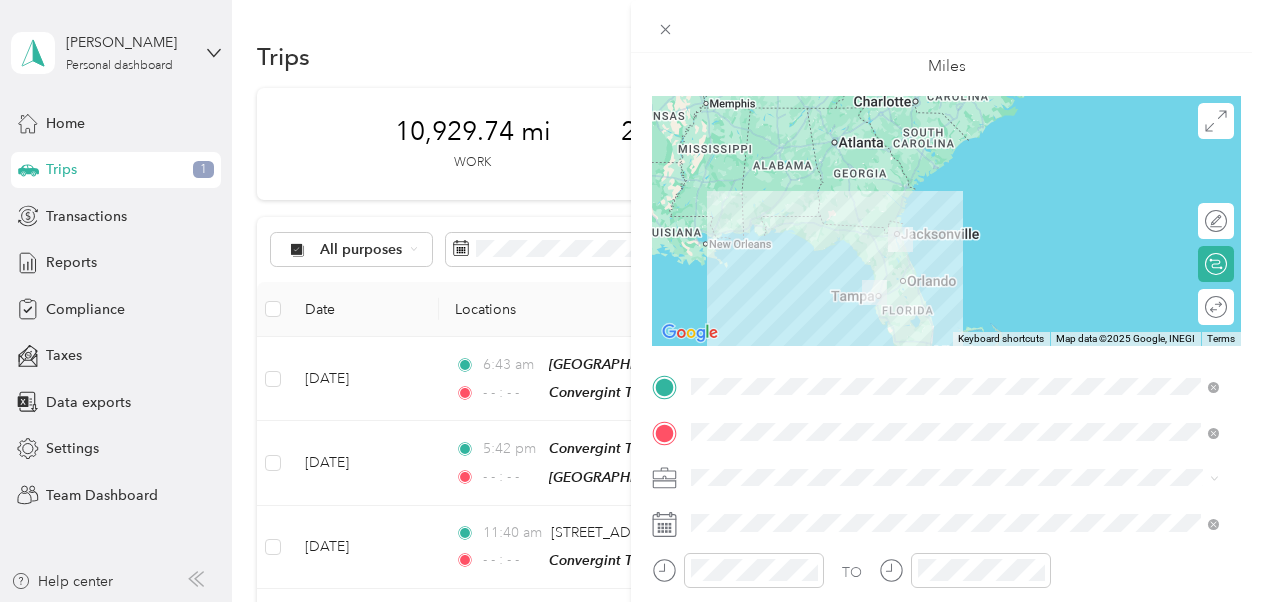 scroll, scrollTop: 200, scrollLeft: 0, axis: vertical 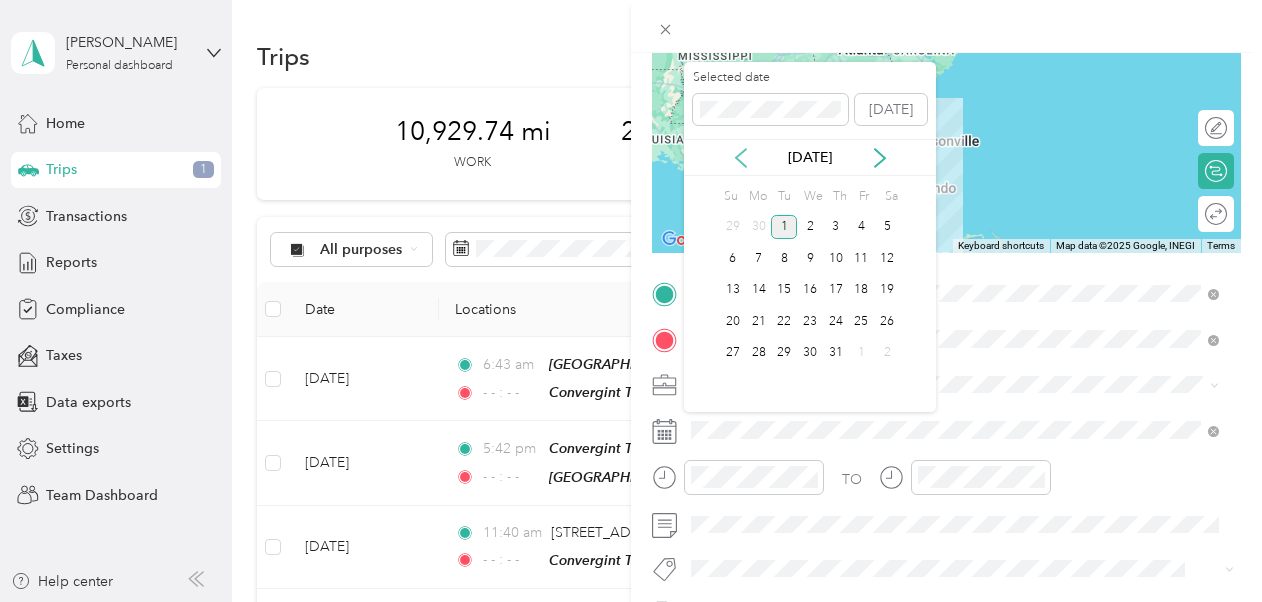 click 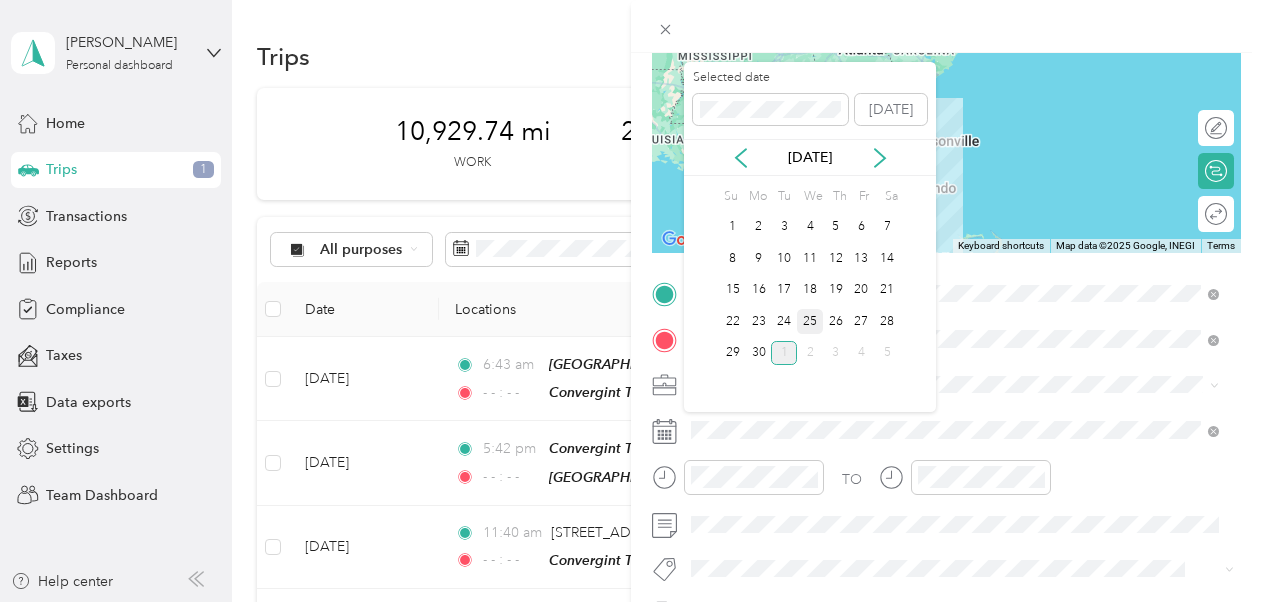click on "25" at bounding box center (810, 321) 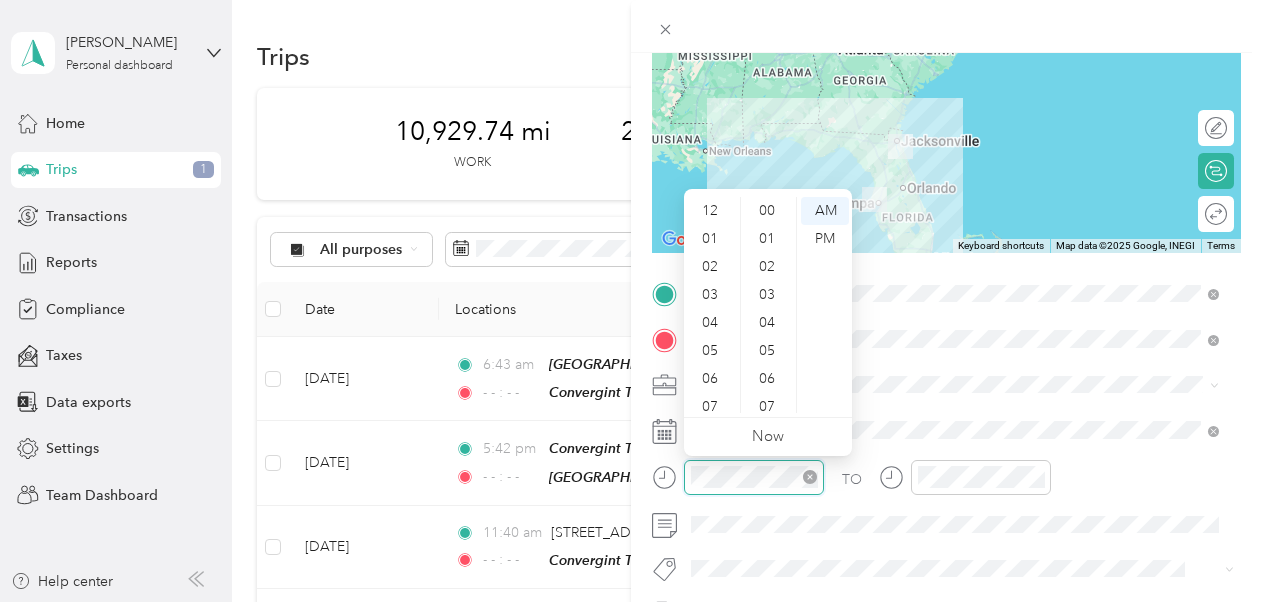 scroll, scrollTop: 1232, scrollLeft: 0, axis: vertical 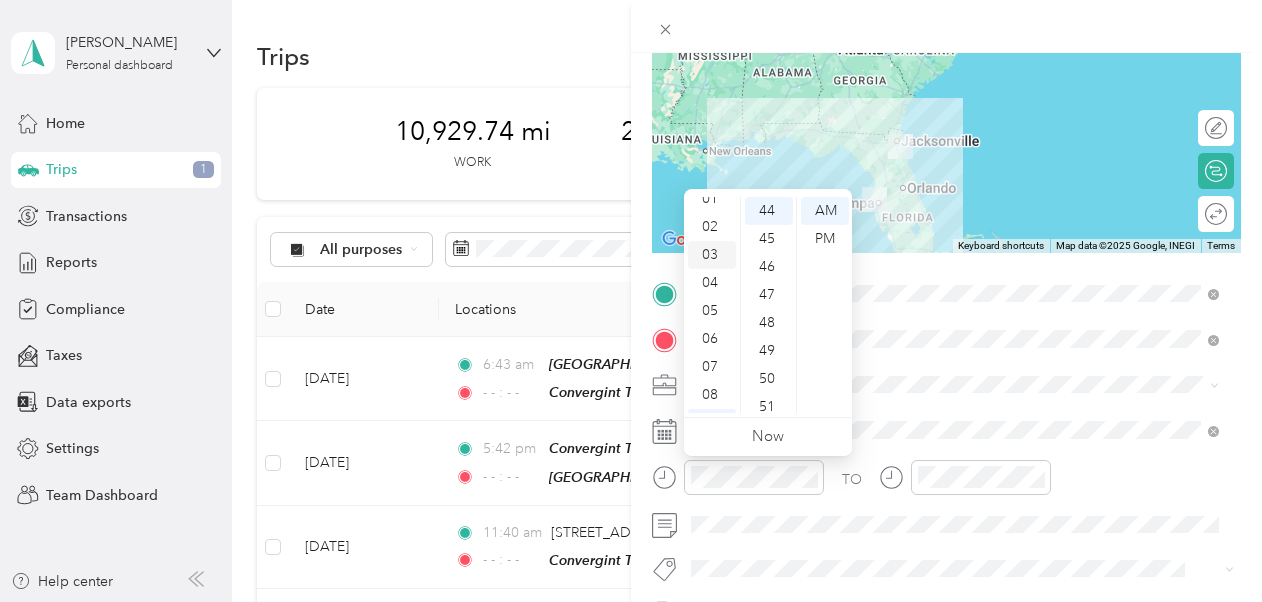 click on "03" at bounding box center [712, 255] 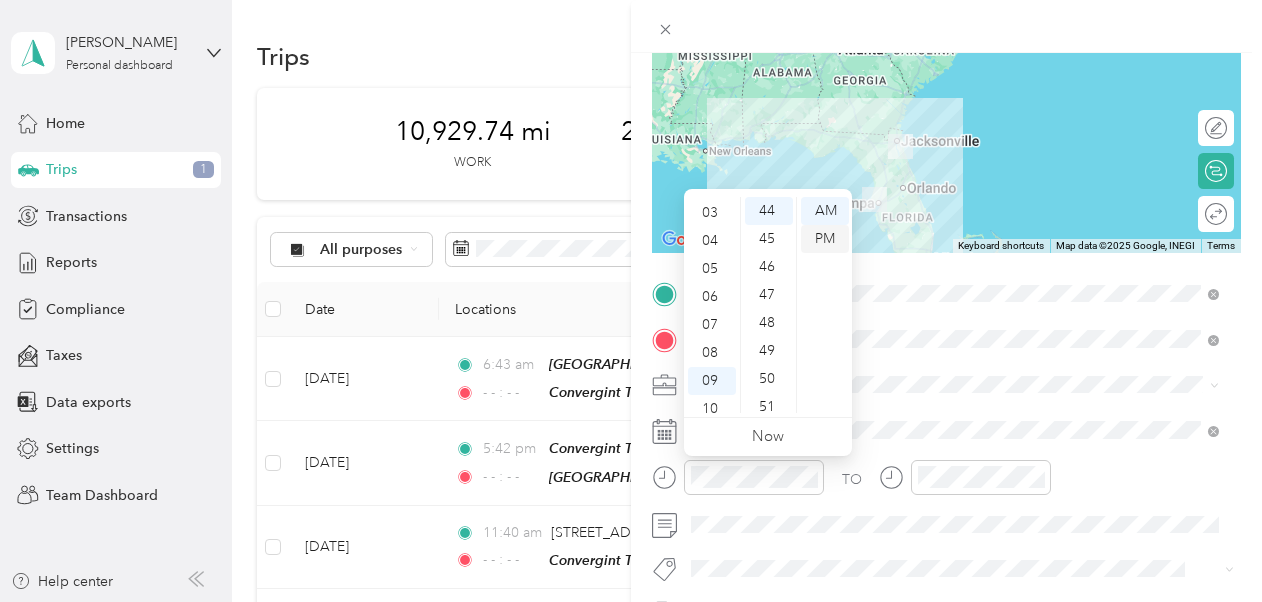 scroll, scrollTop: 84, scrollLeft: 0, axis: vertical 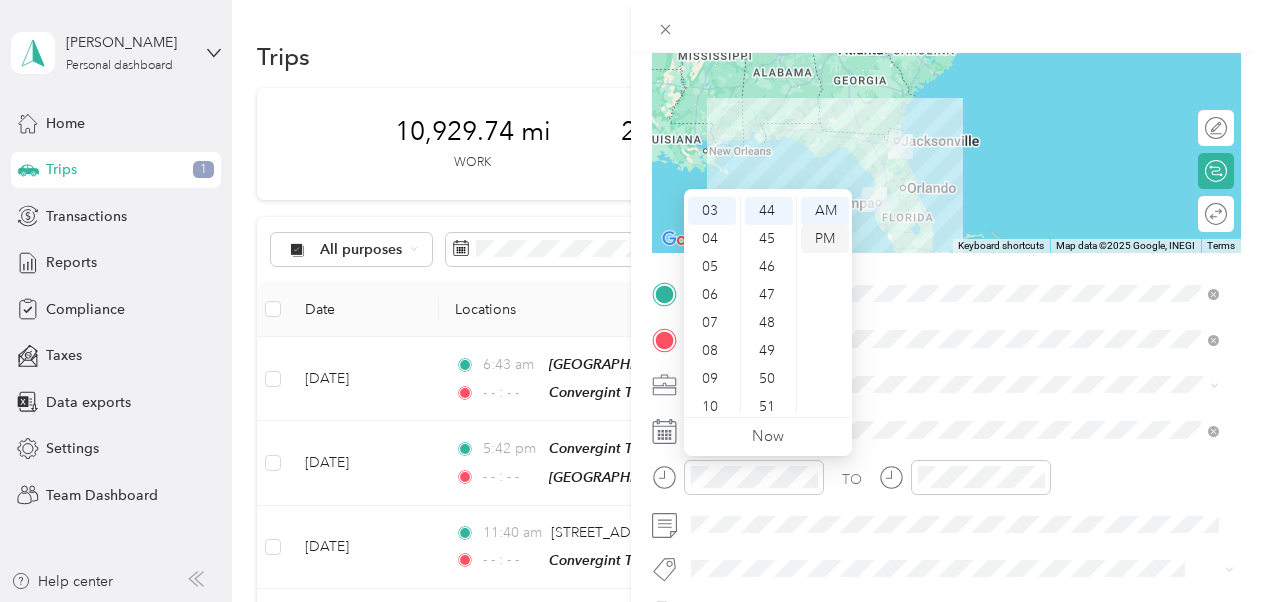 click on "PM" at bounding box center (825, 239) 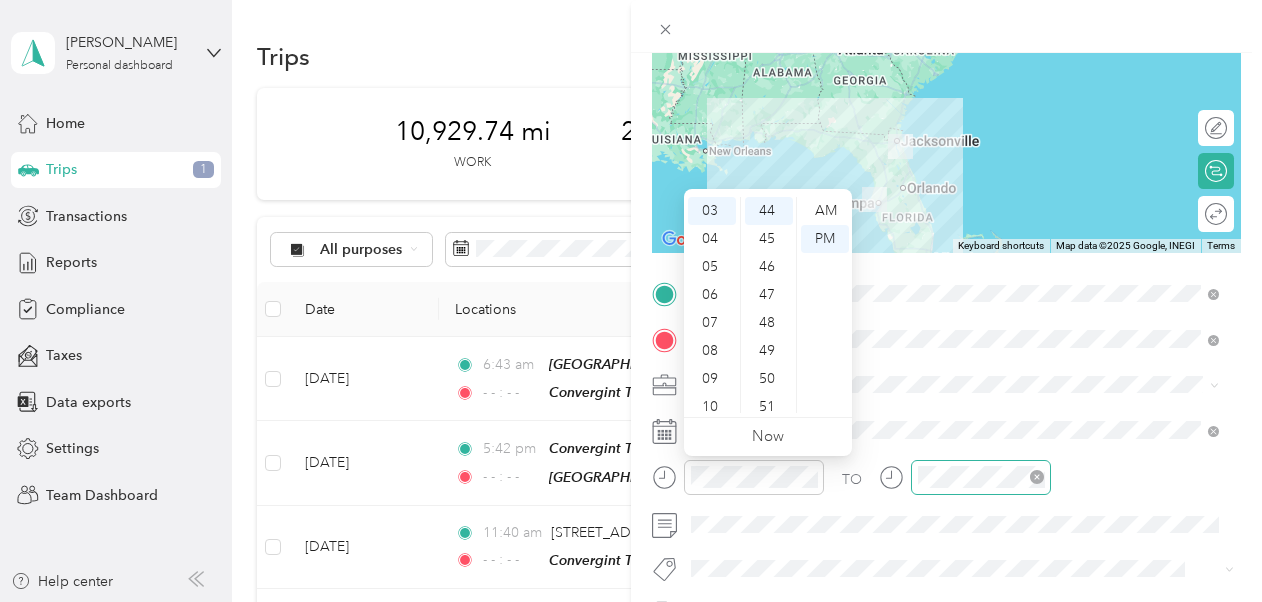 click 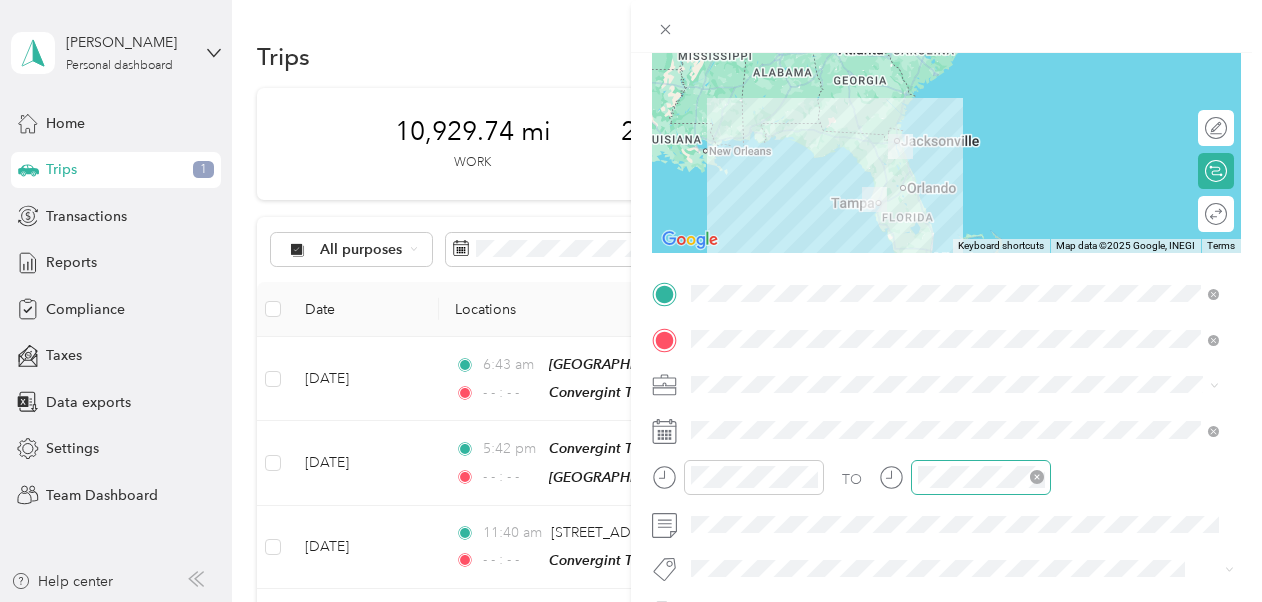 click on "To navigate, press the arrow keys." at bounding box center (946, 128) 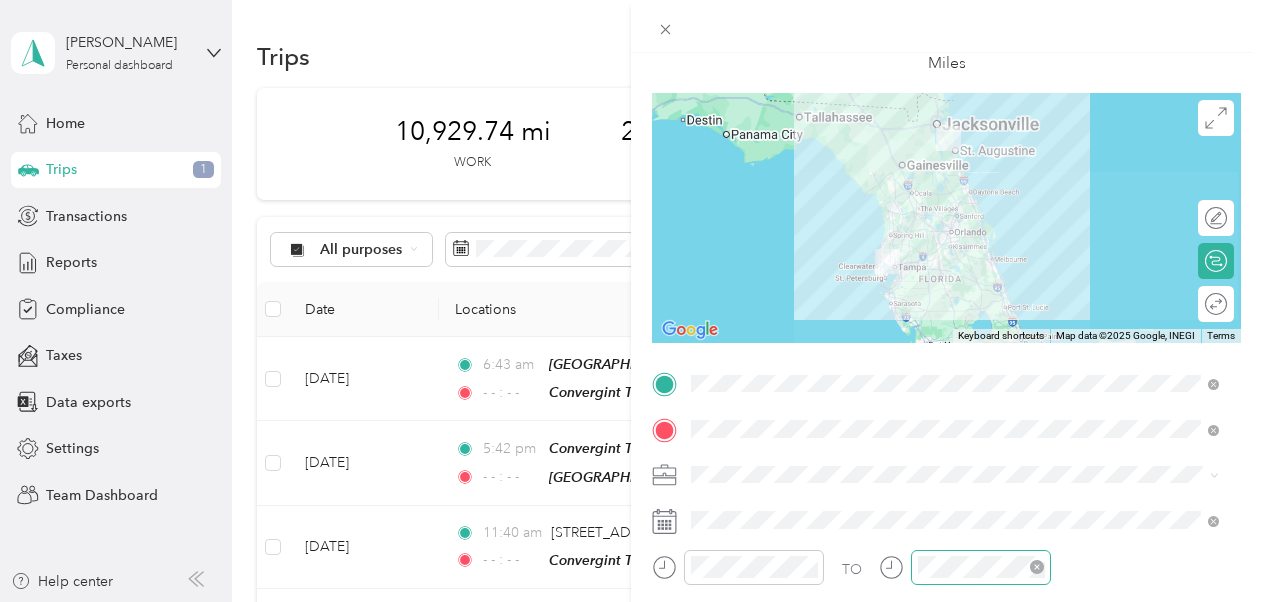 scroll, scrollTop: 0, scrollLeft: 0, axis: both 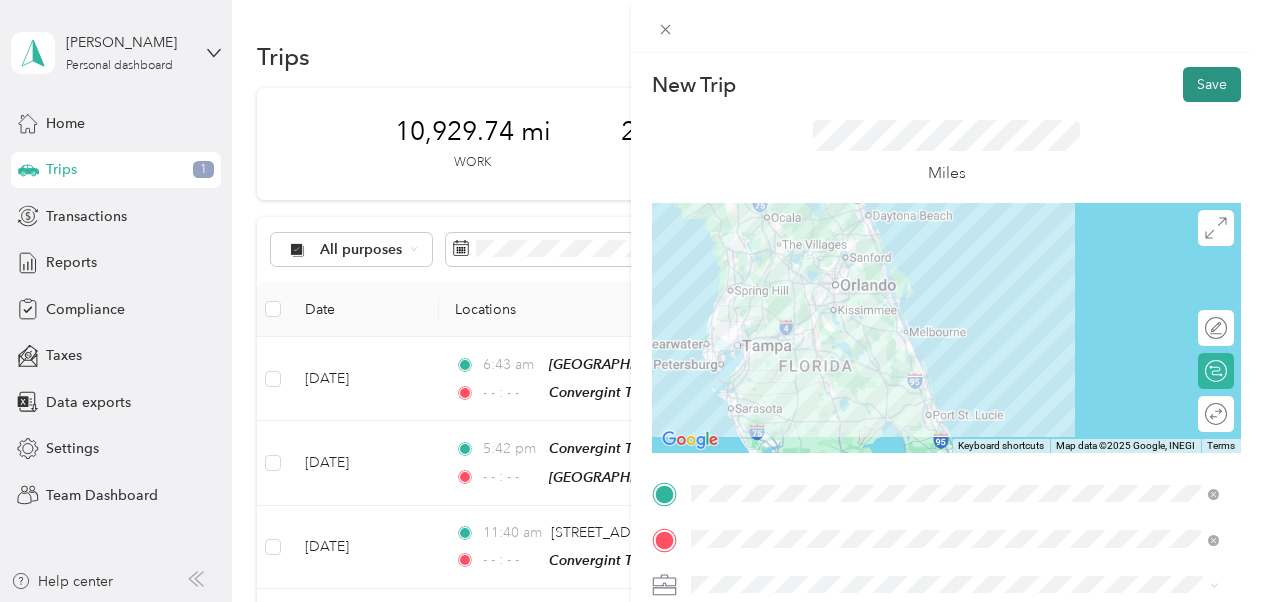 click on "Save" at bounding box center (1212, 84) 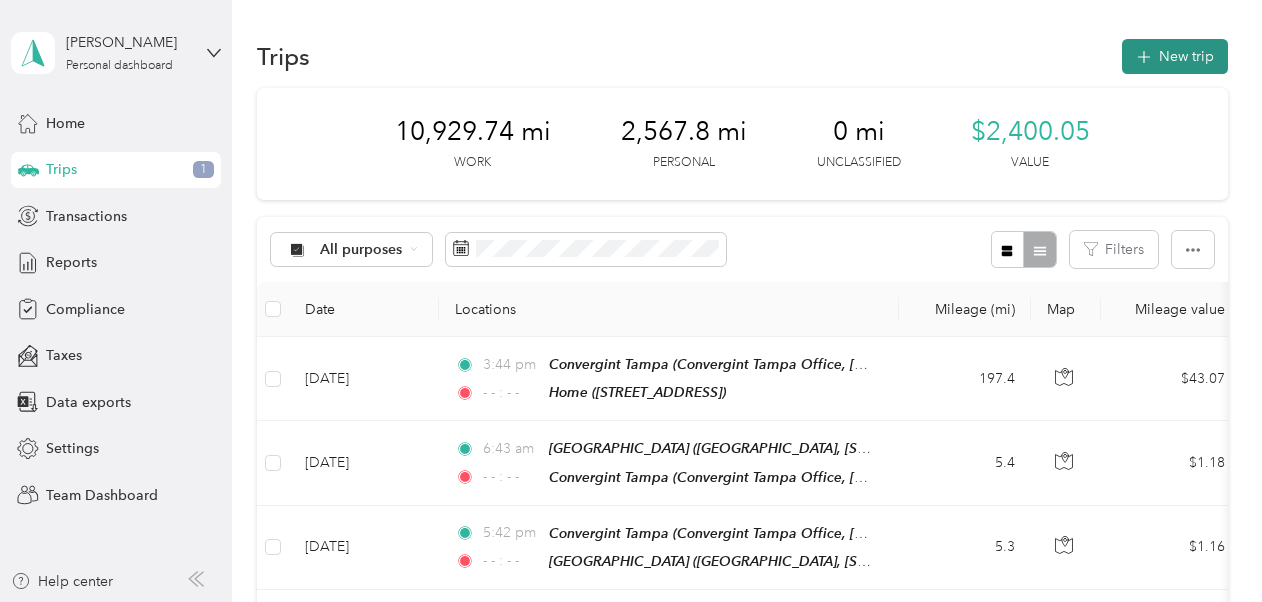 click on "New trip" at bounding box center (1175, 56) 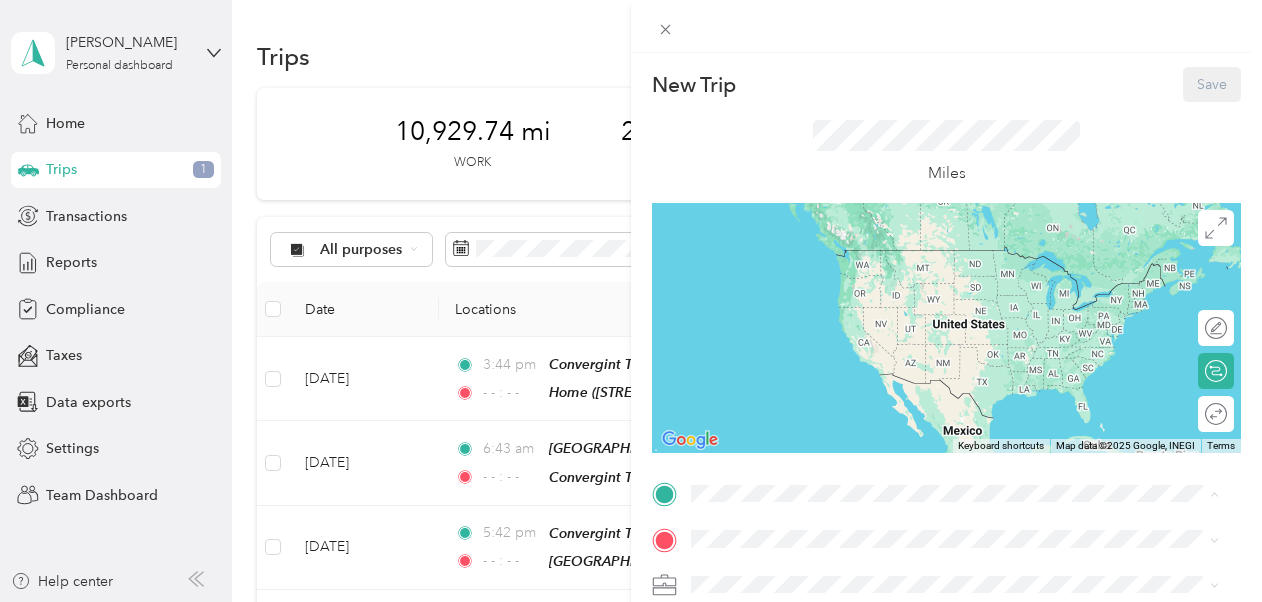 click on "[STREET_ADDRESS]" at bounding box center (792, 342) 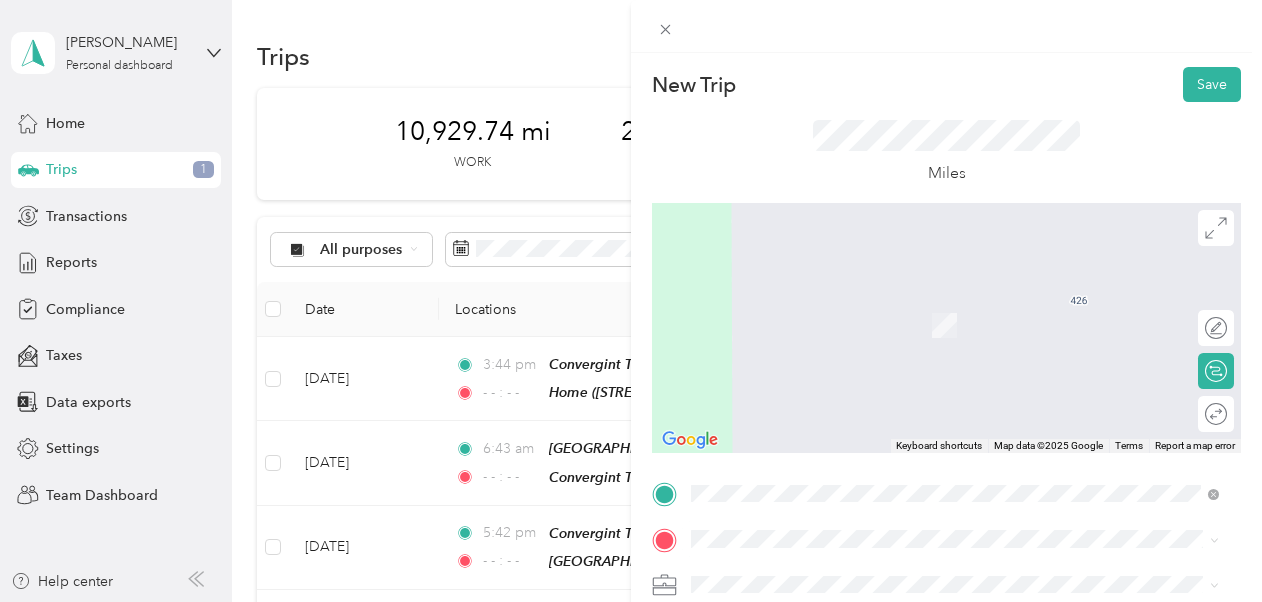 click on "[STREET_ADDRESS]" at bounding box center (792, 325) 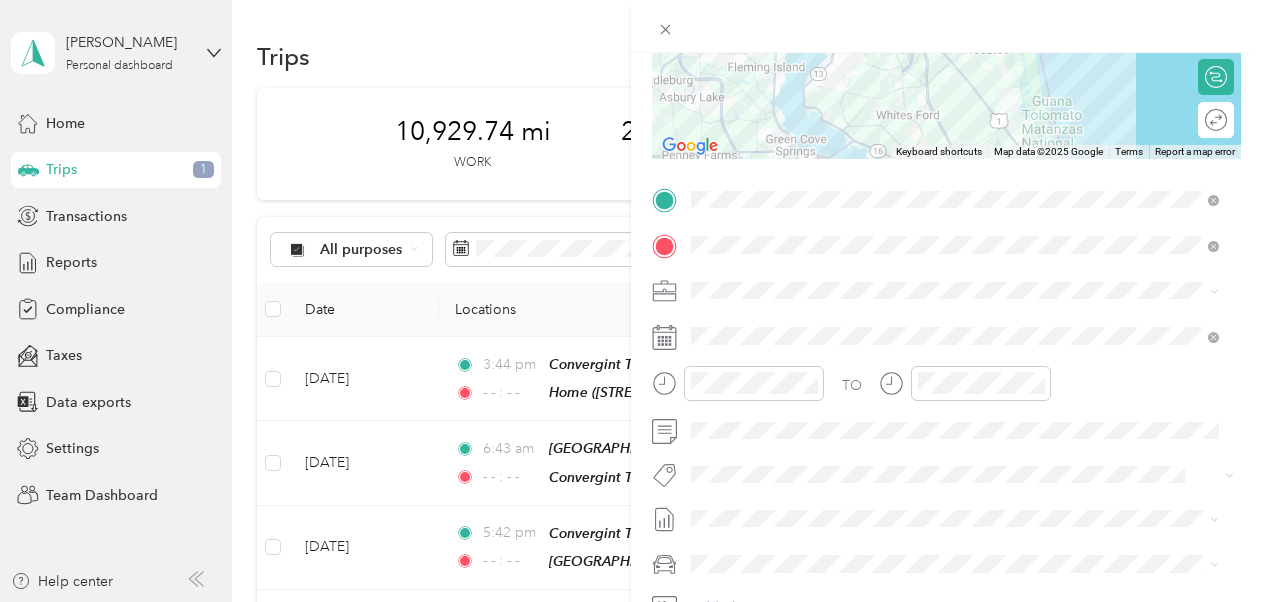 scroll, scrollTop: 300, scrollLeft: 0, axis: vertical 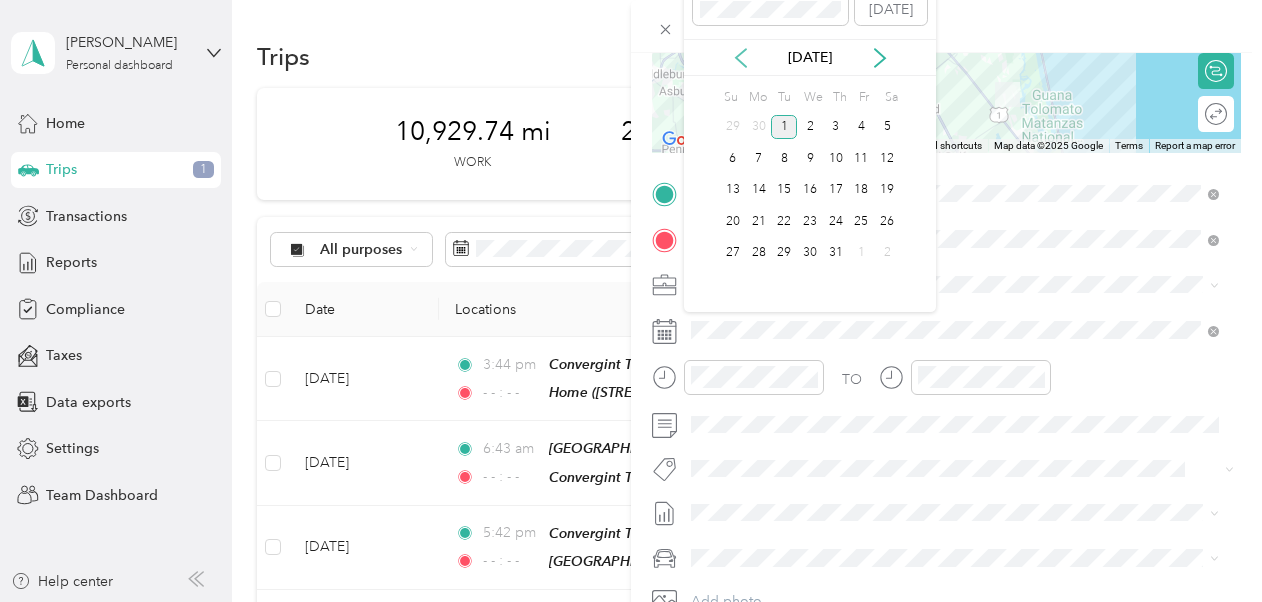 click 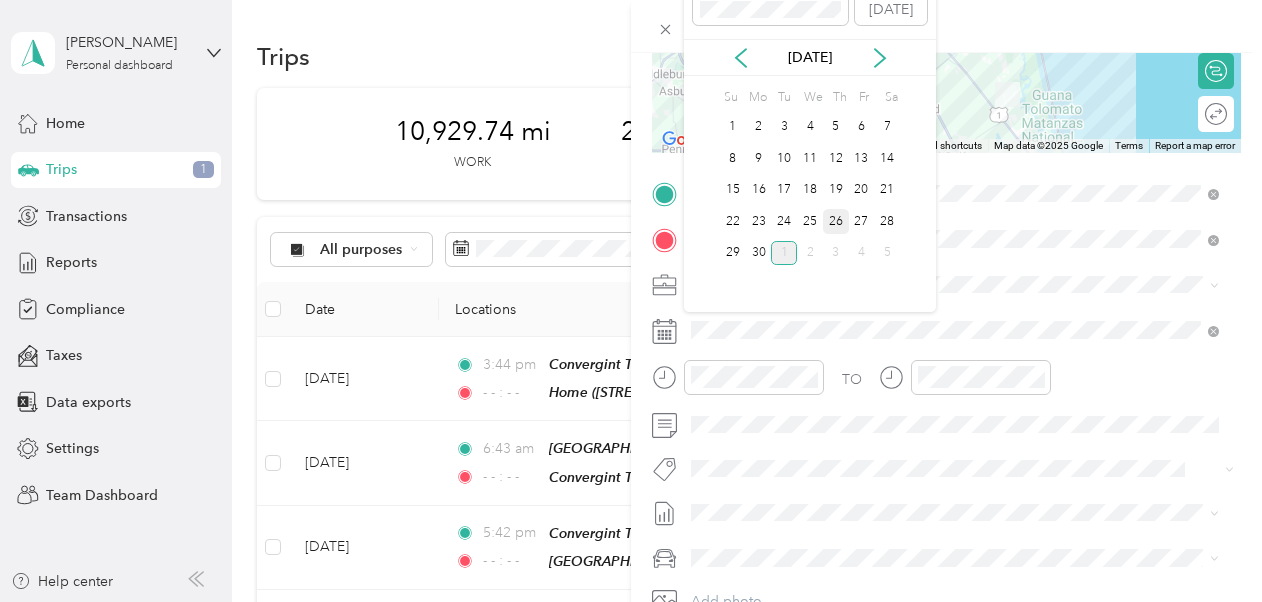 click on "26" at bounding box center [836, 221] 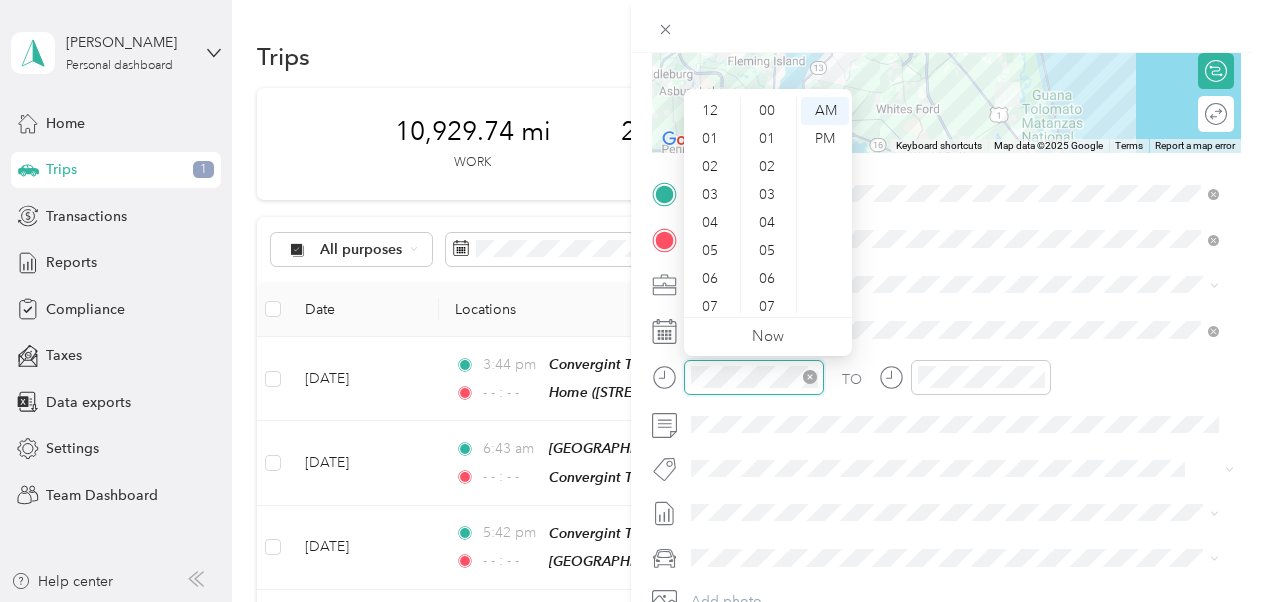 scroll, scrollTop: 1232, scrollLeft: 0, axis: vertical 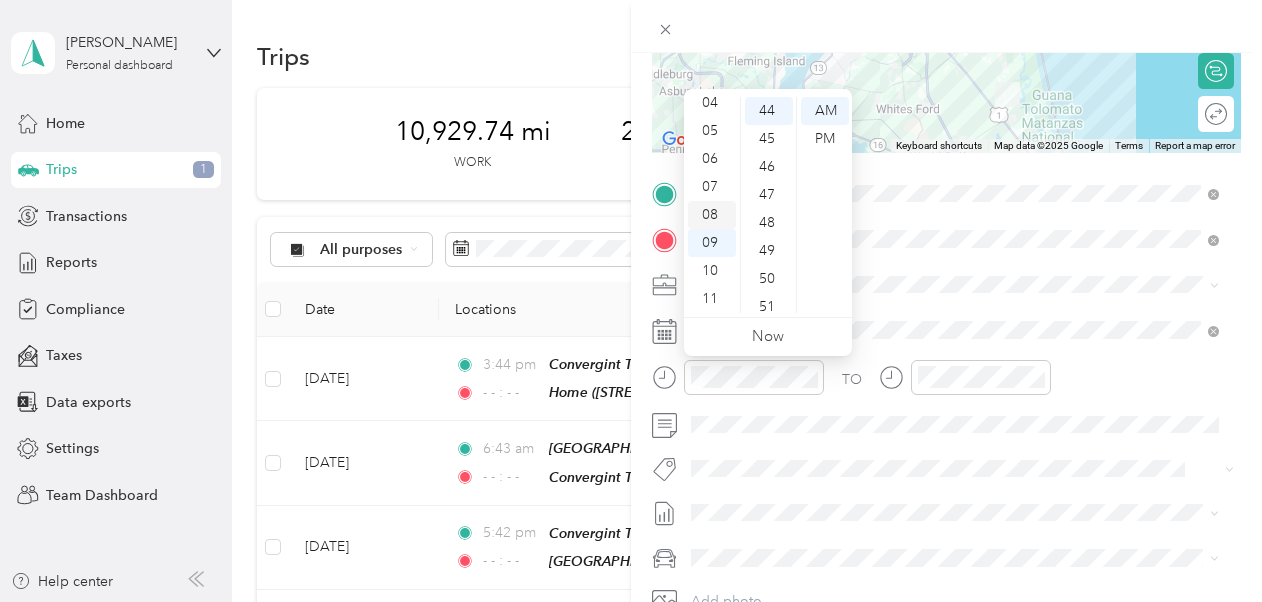 click on "08" at bounding box center [712, 215] 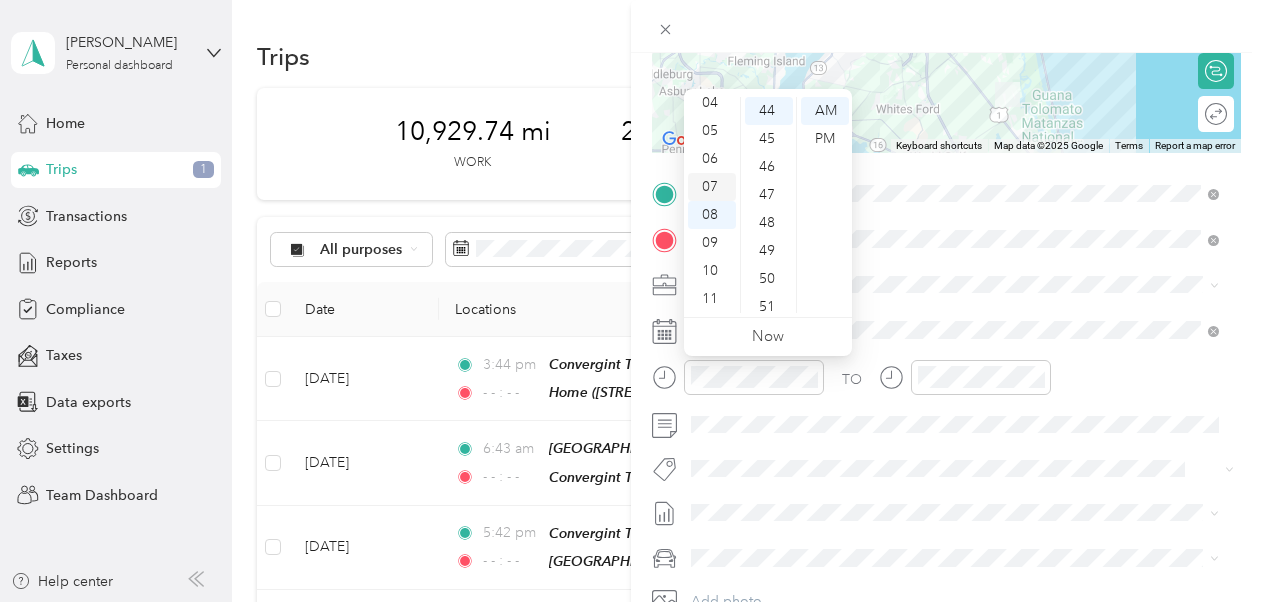 click on "07" at bounding box center (712, 187) 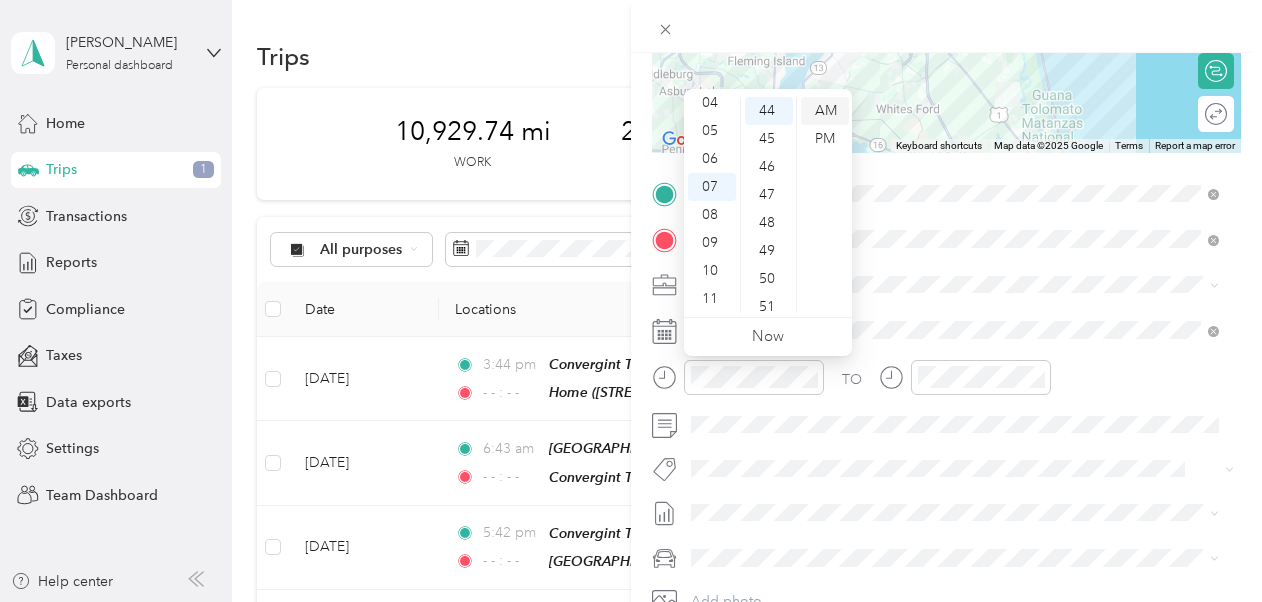 click on "AM" at bounding box center (825, 111) 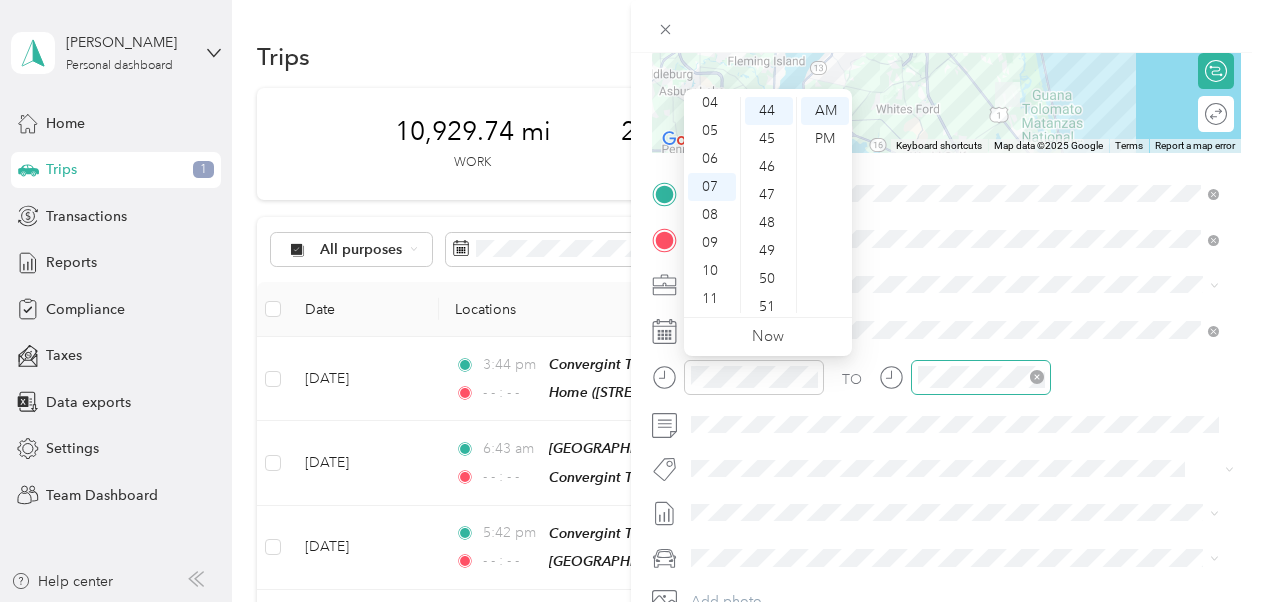 click 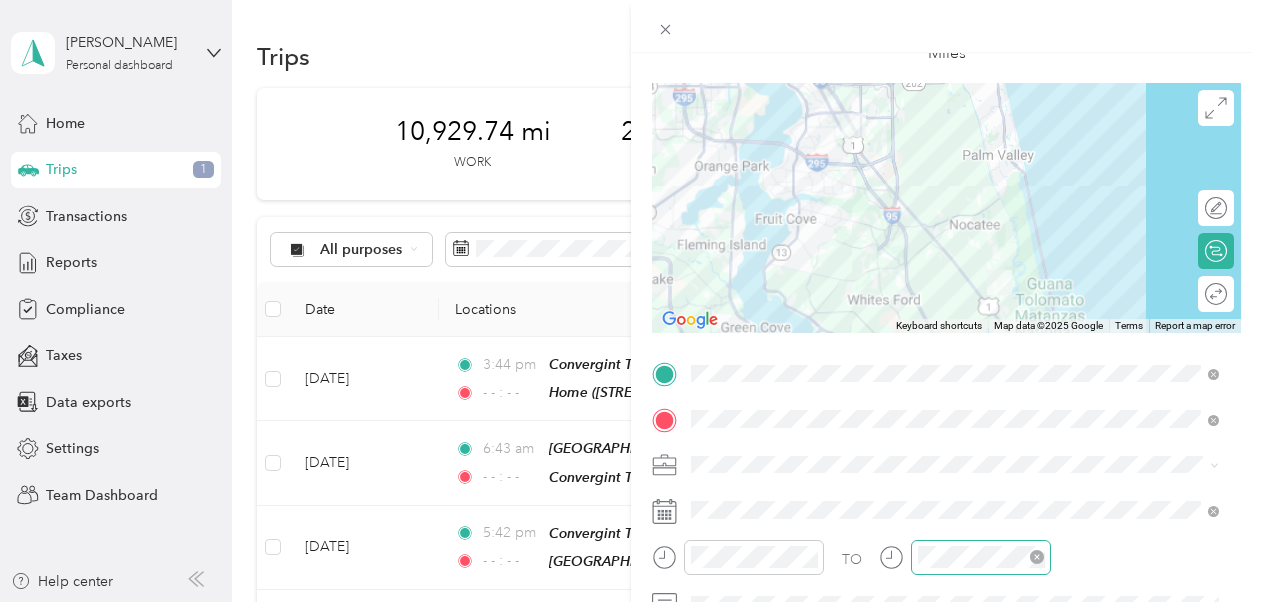 scroll, scrollTop: 0, scrollLeft: 0, axis: both 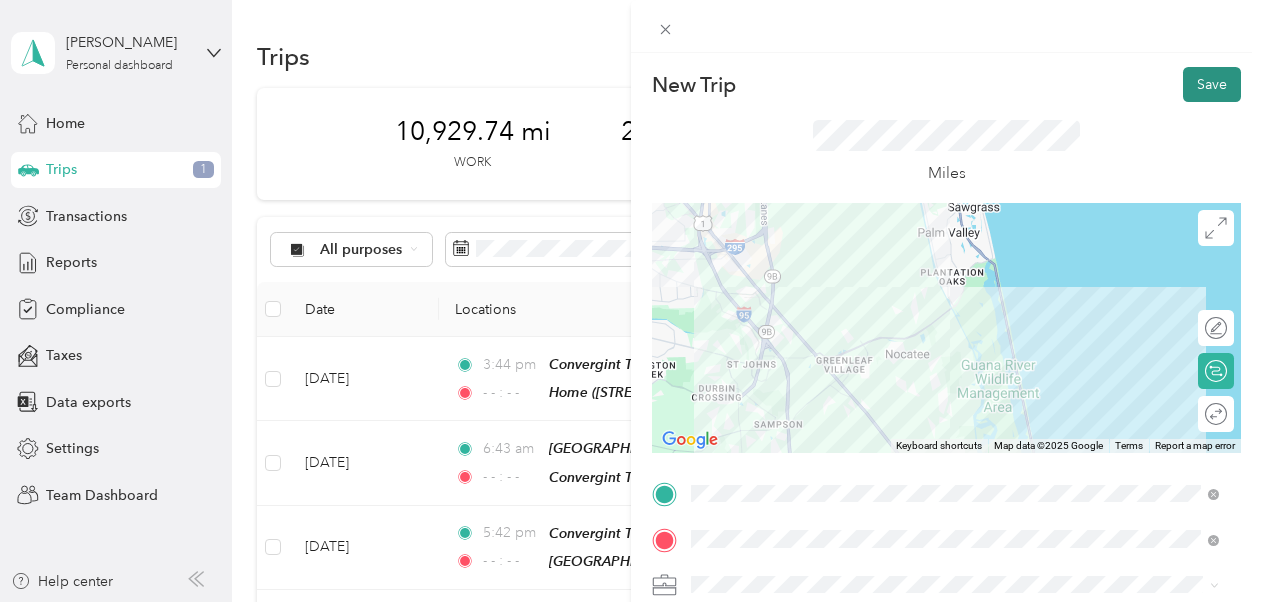 click on "Save" at bounding box center (1212, 84) 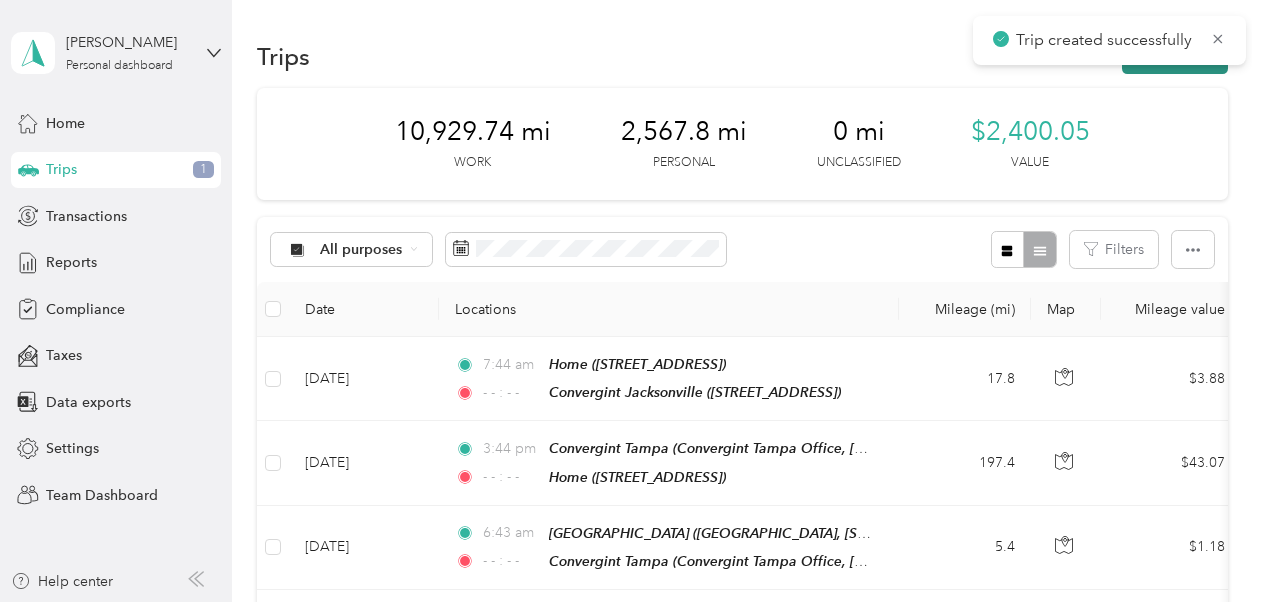 click on "New trip" at bounding box center (1175, 56) 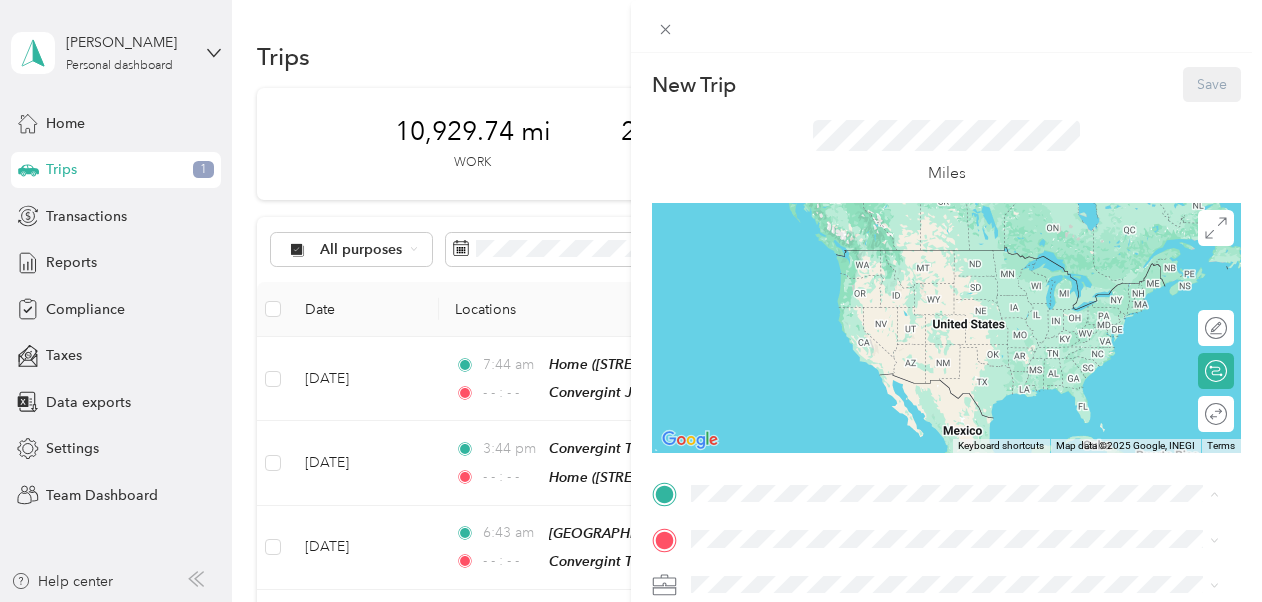 click on "[STREET_ADDRESS]" at bounding box center [792, 279] 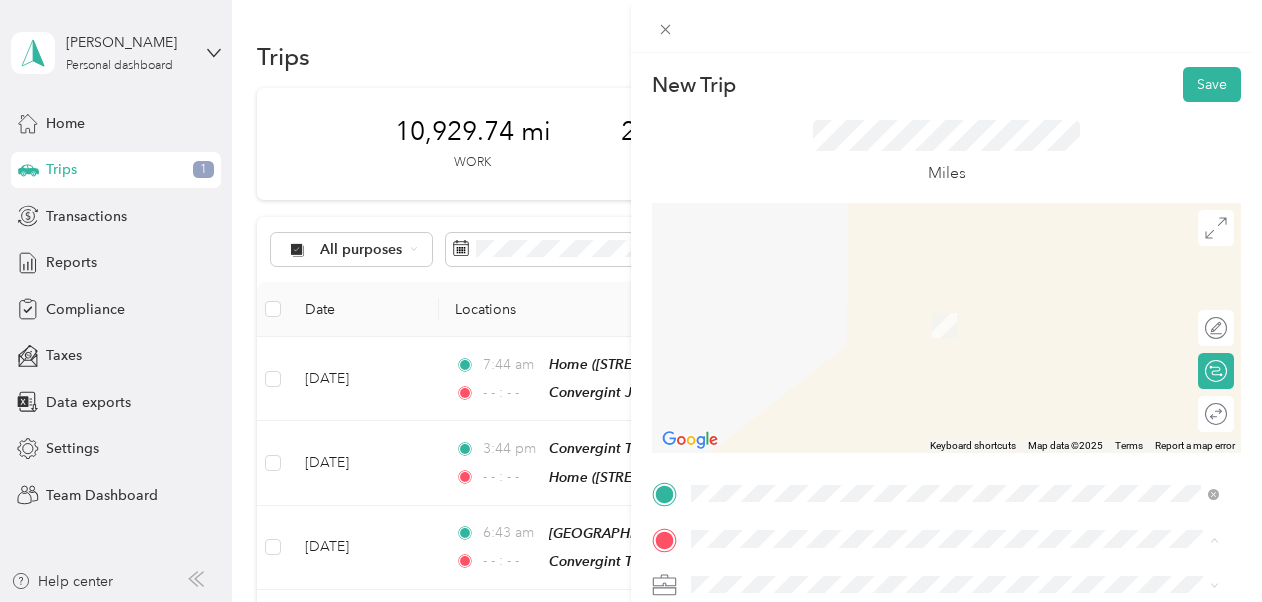 click on "Home [STREET_ADDRESS]" at bounding box center [792, 378] 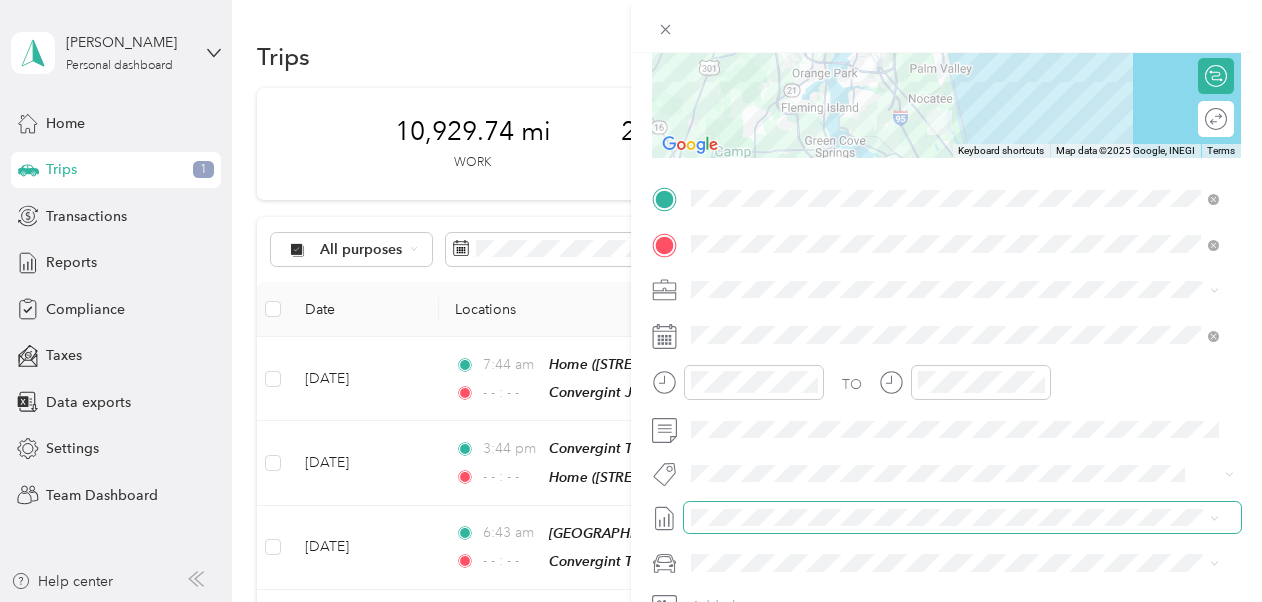 scroll, scrollTop: 300, scrollLeft: 0, axis: vertical 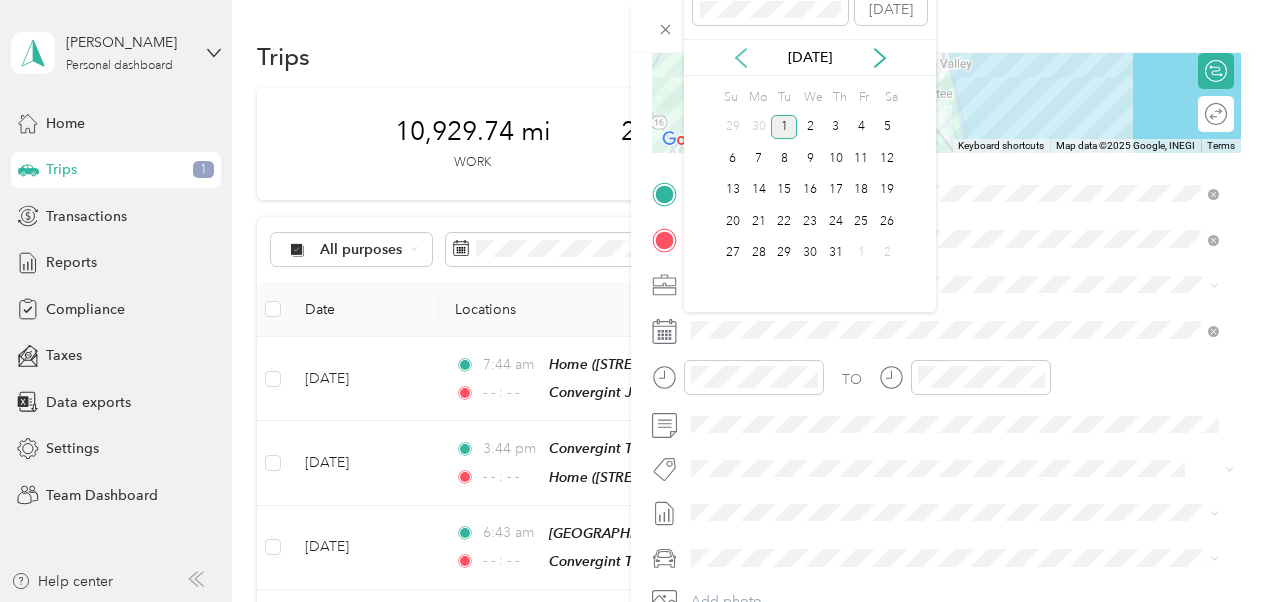 click 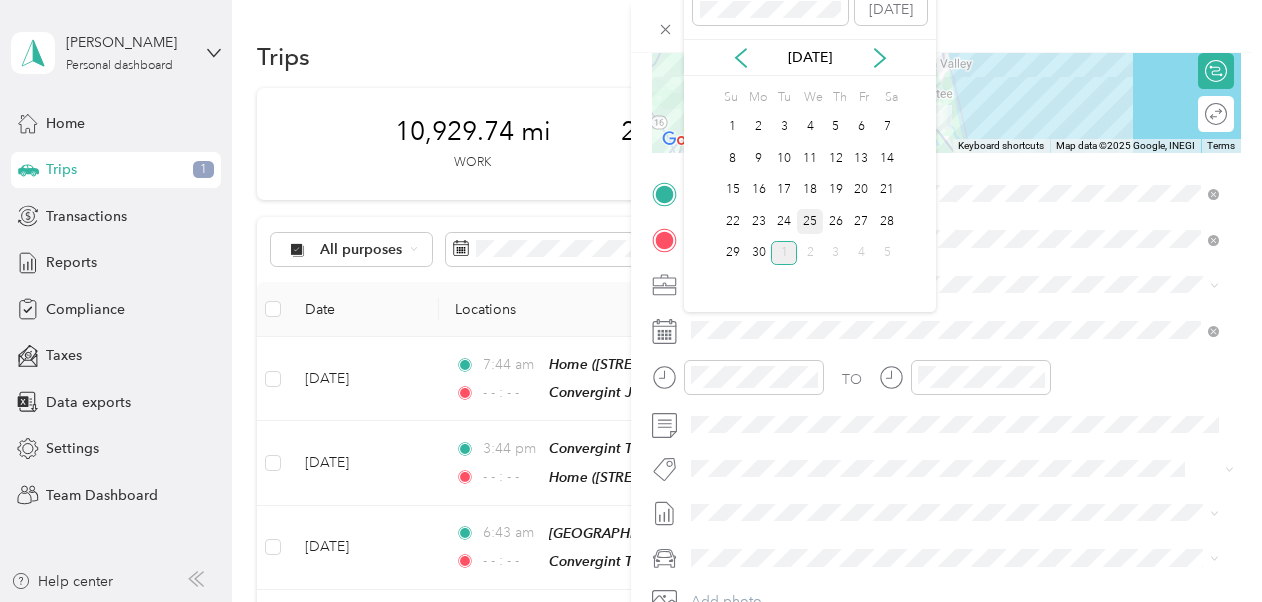 click on "25" at bounding box center [810, 221] 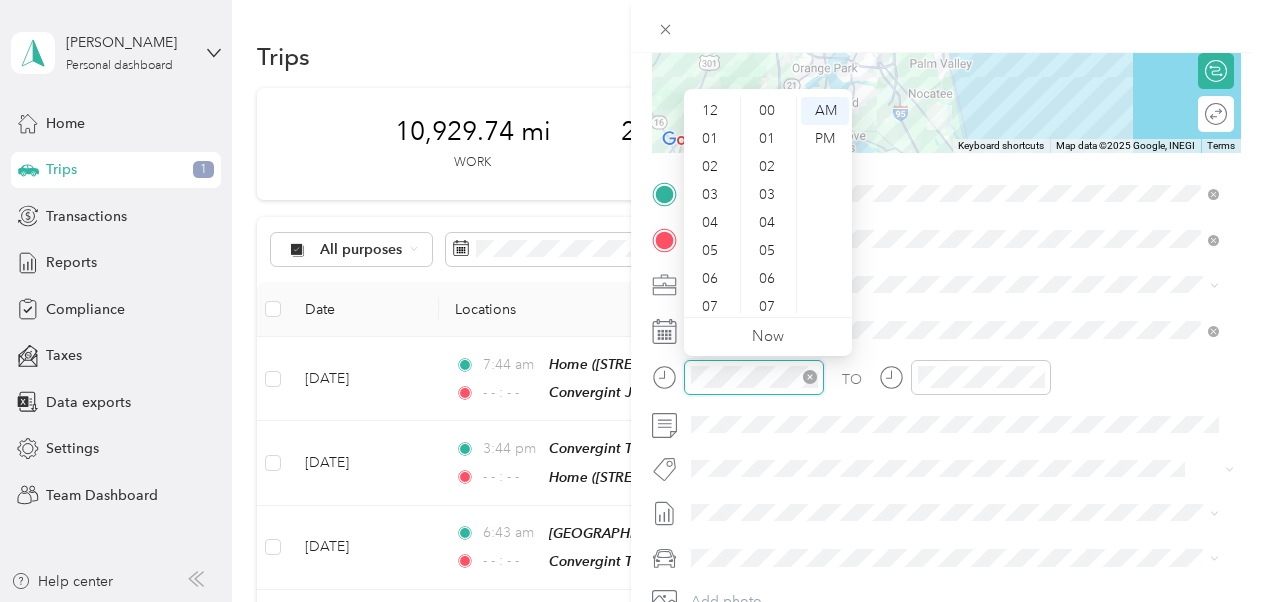 scroll, scrollTop: 1260, scrollLeft: 0, axis: vertical 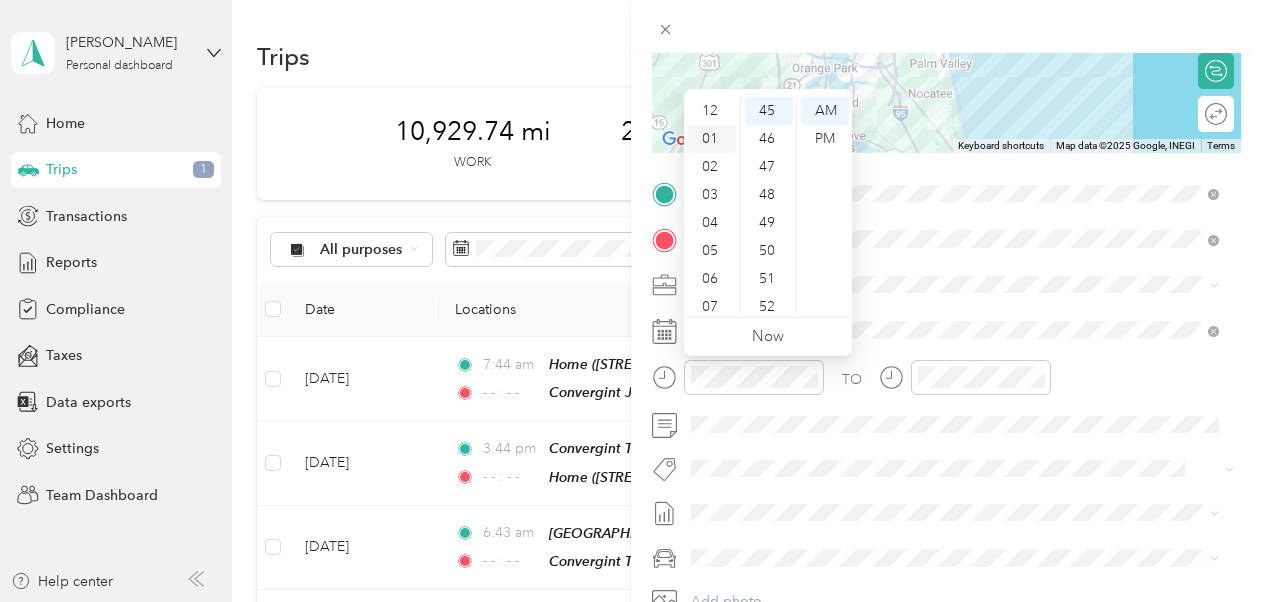click on "01" at bounding box center (712, 139) 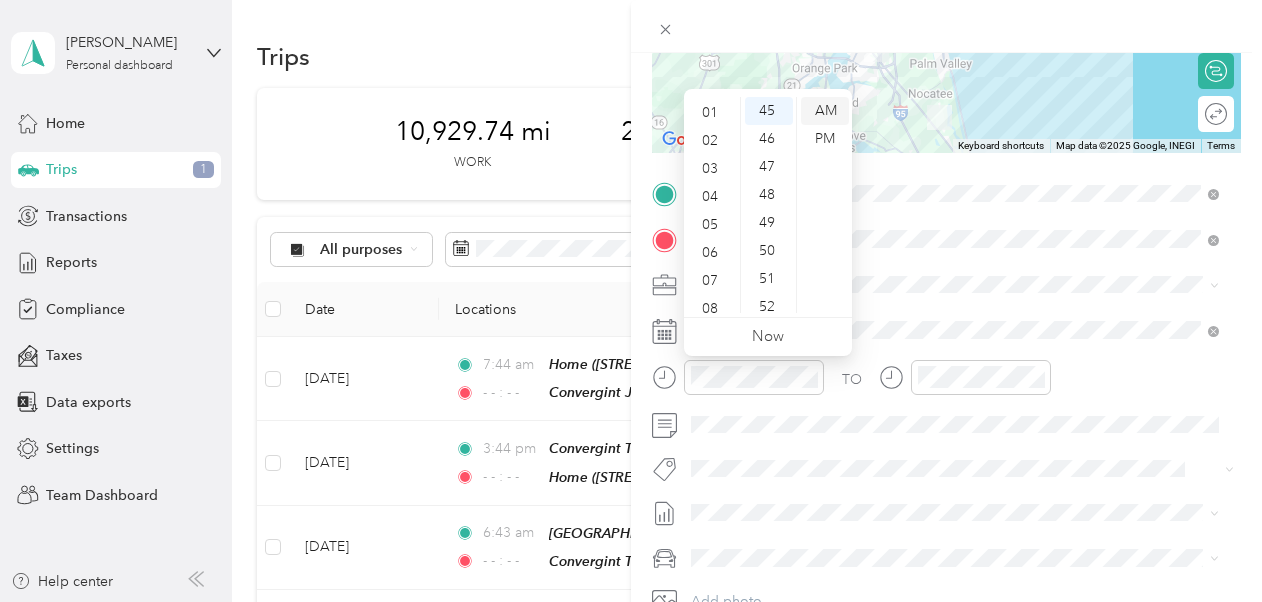scroll, scrollTop: 28, scrollLeft: 0, axis: vertical 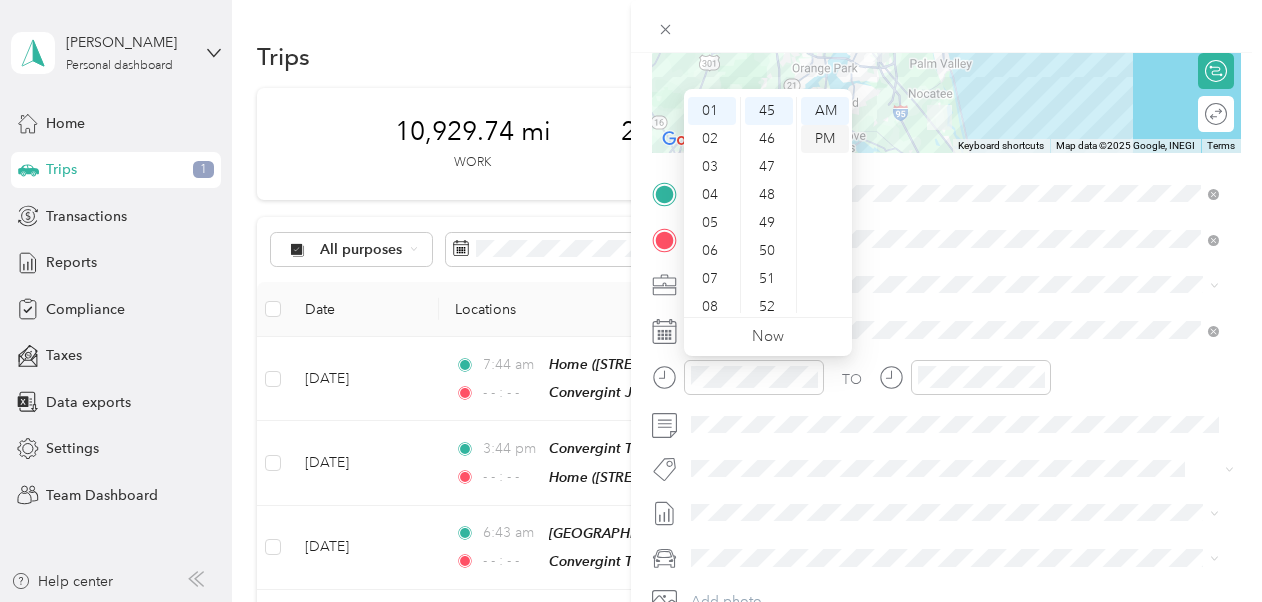 click on "PM" at bounding box center [825, 139] 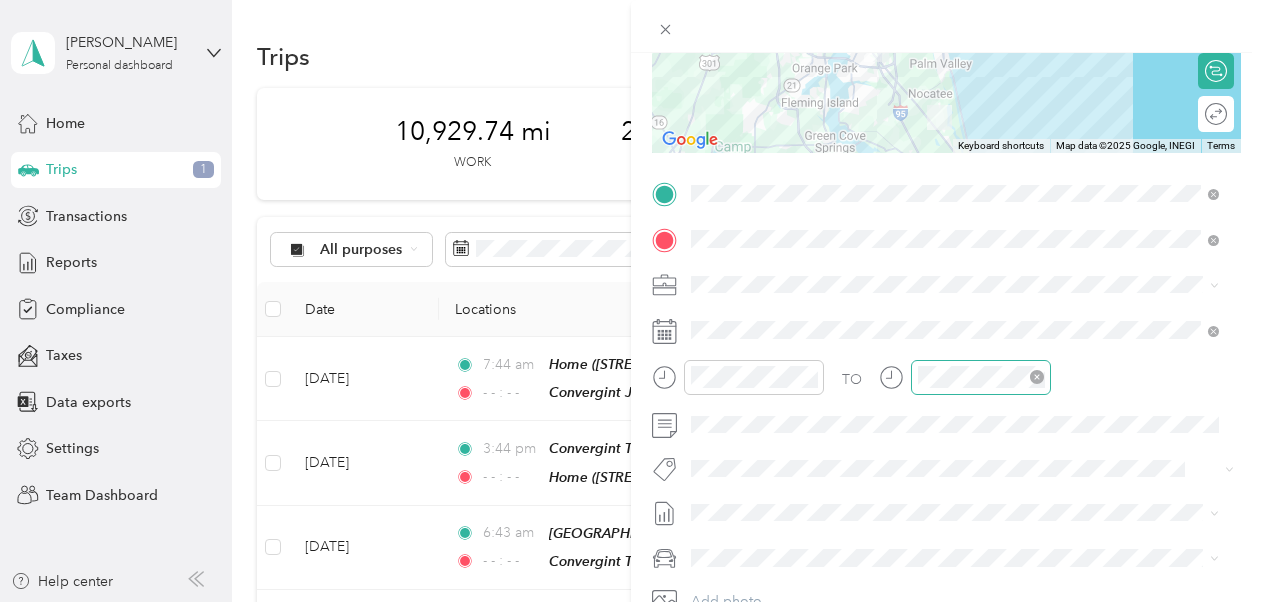 click 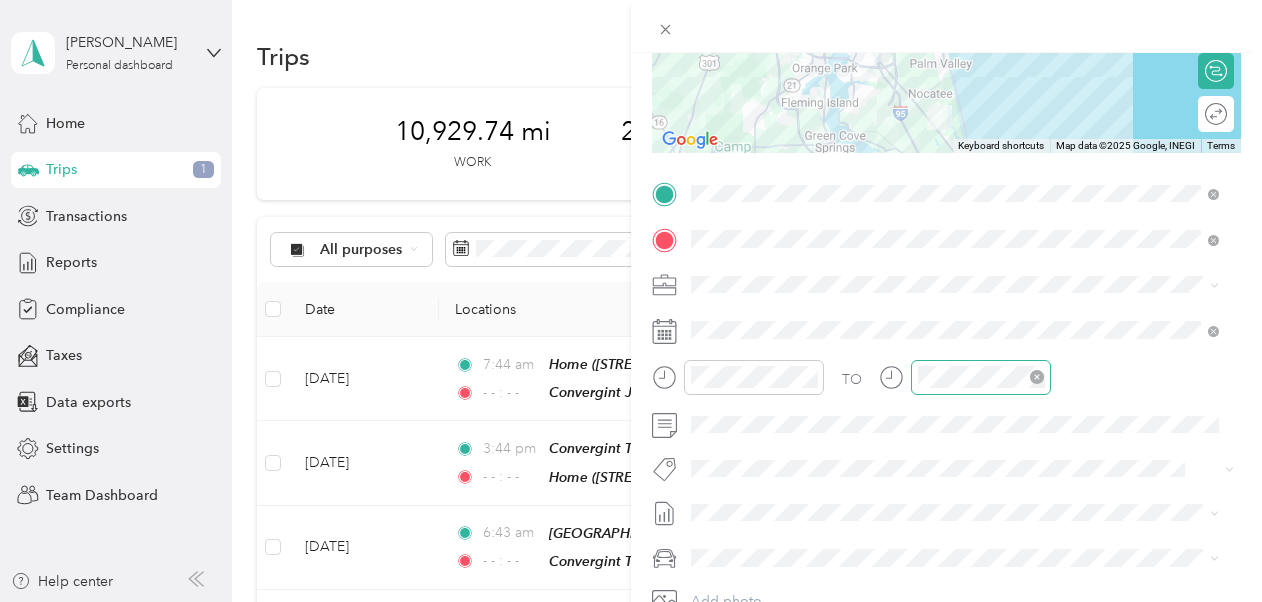 click 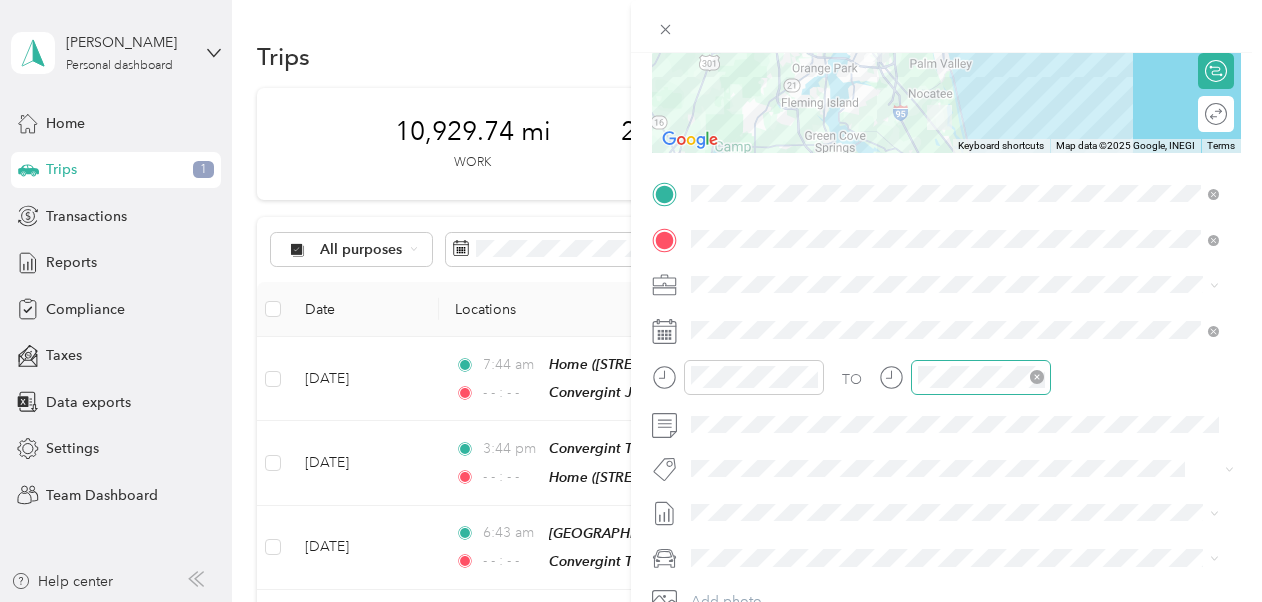 click at bounding box center (946, 26) 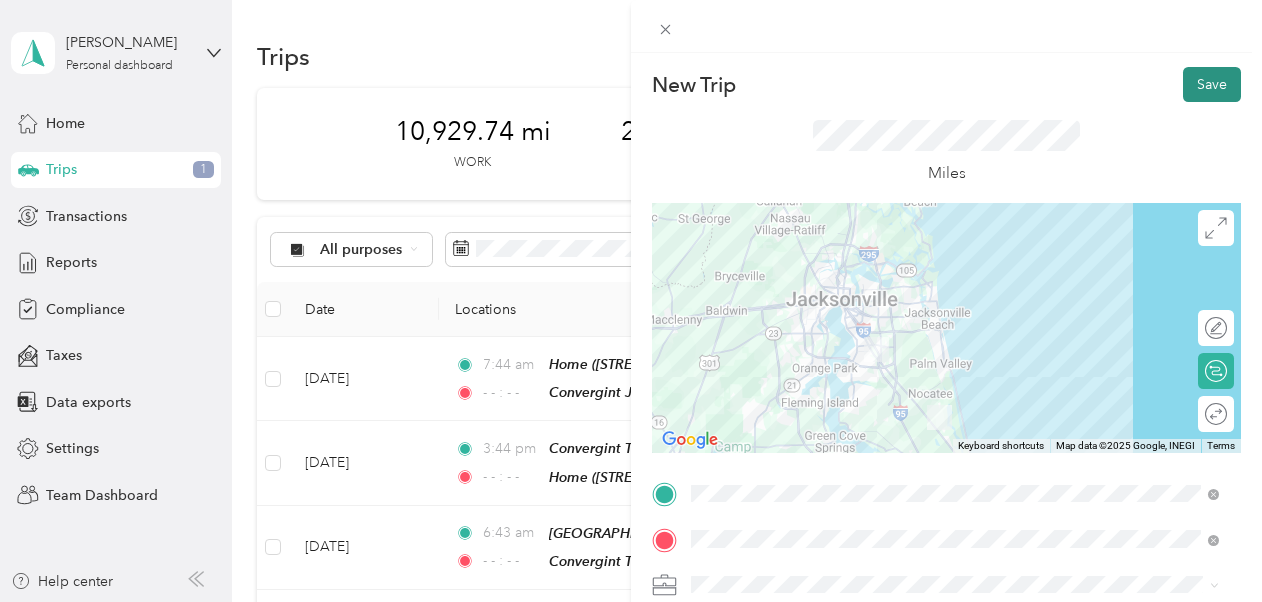 click on "Save" at bounding box center (1212, 84) 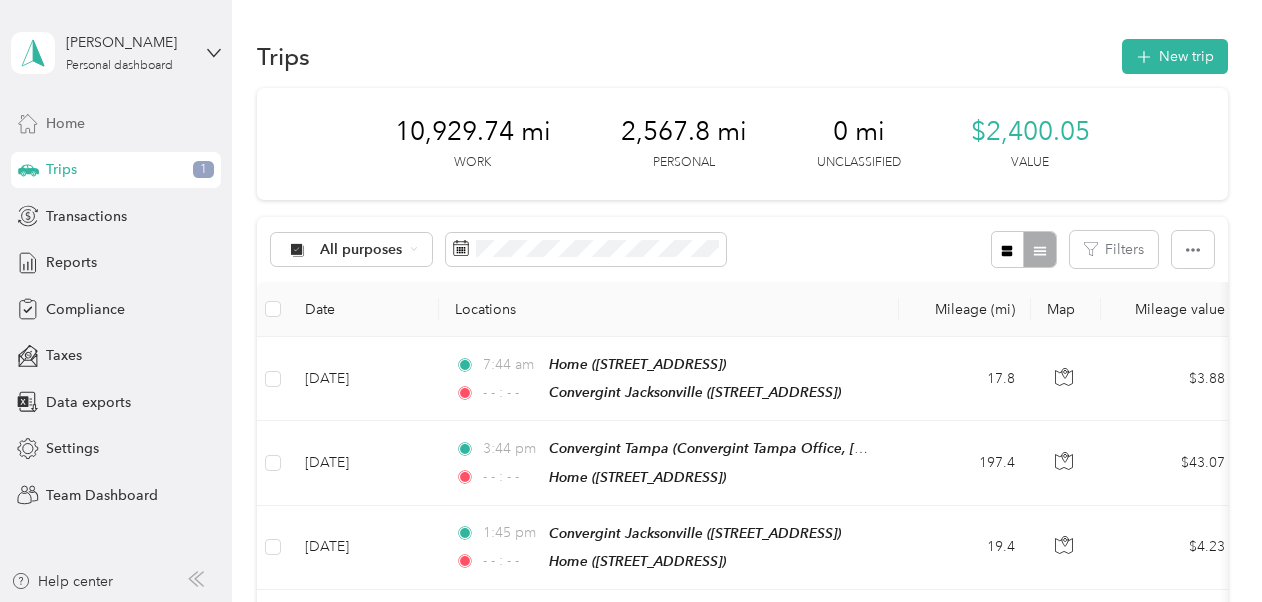 click on "Home" at bounding box center (116, 123) 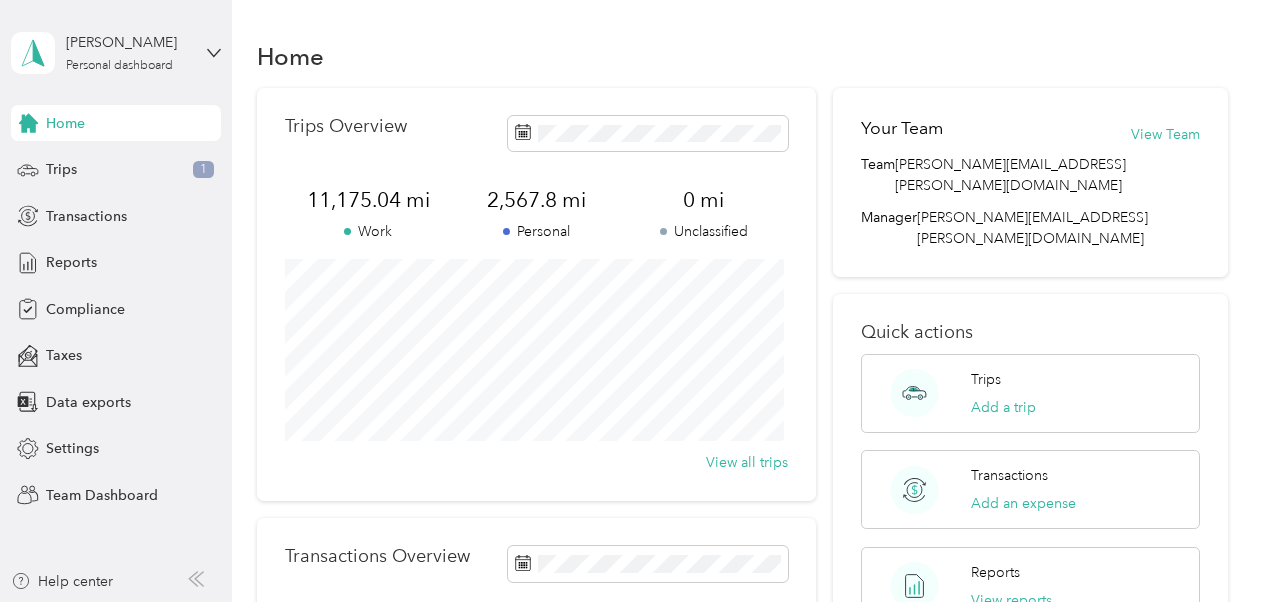 scroll, scrollTop: 0, scrollLeft: 0, axis: both 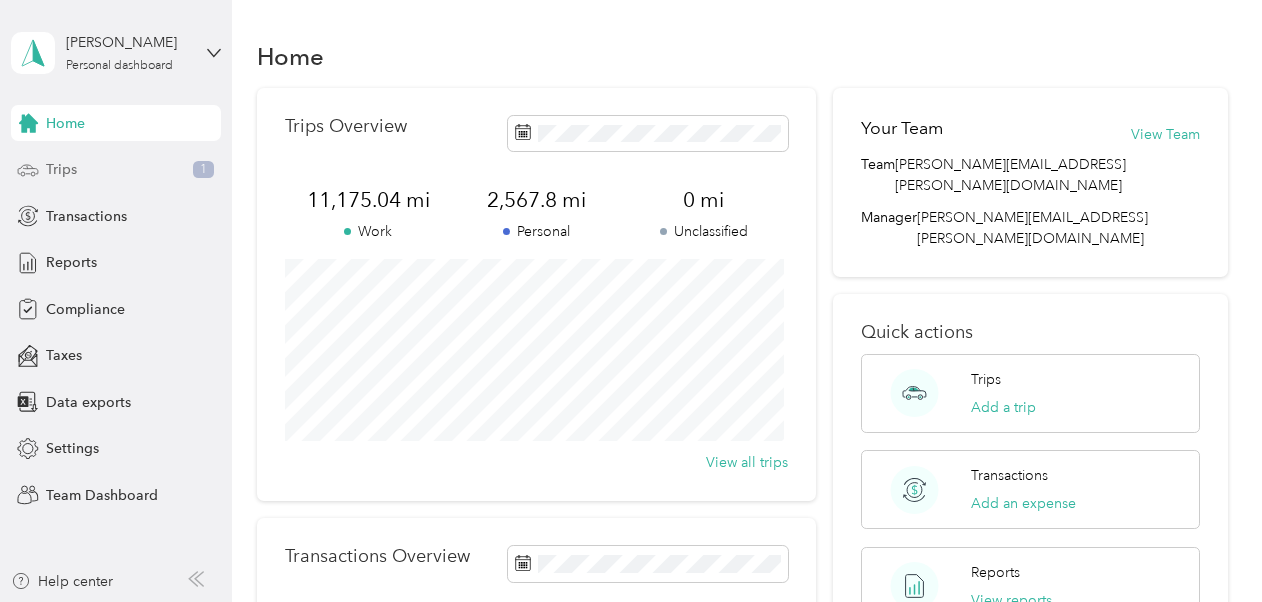 click on "Trips 1" at bounding box center [116, 170] 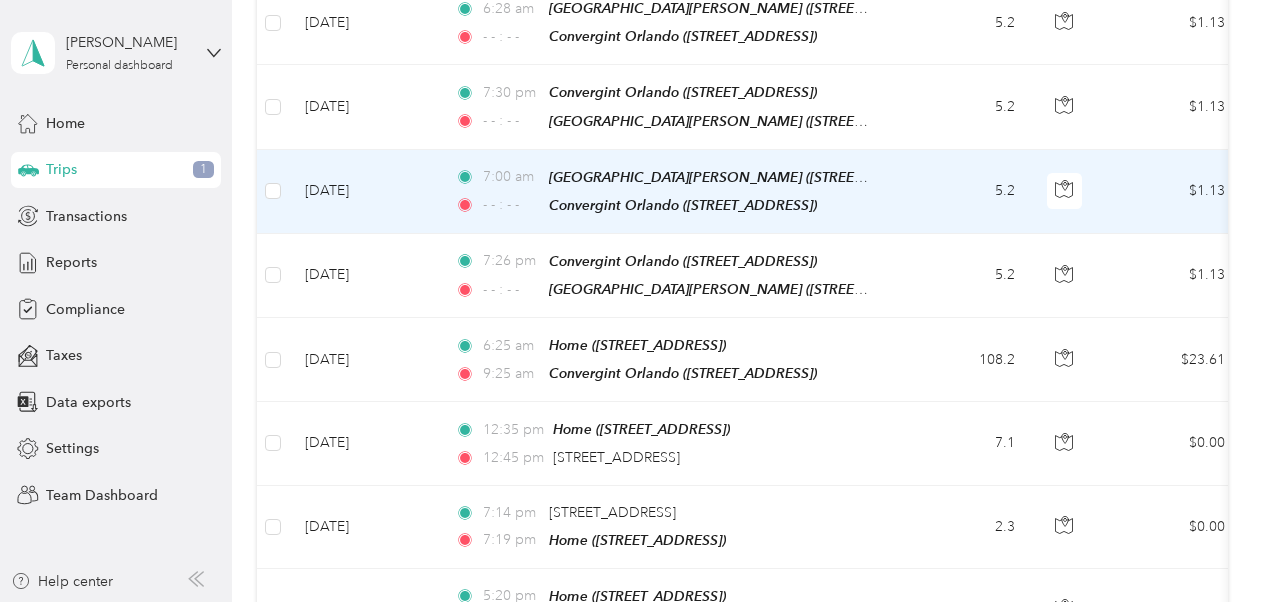 scroll, scrollTop: 2144, scrollLeft: 0, axis: vertical 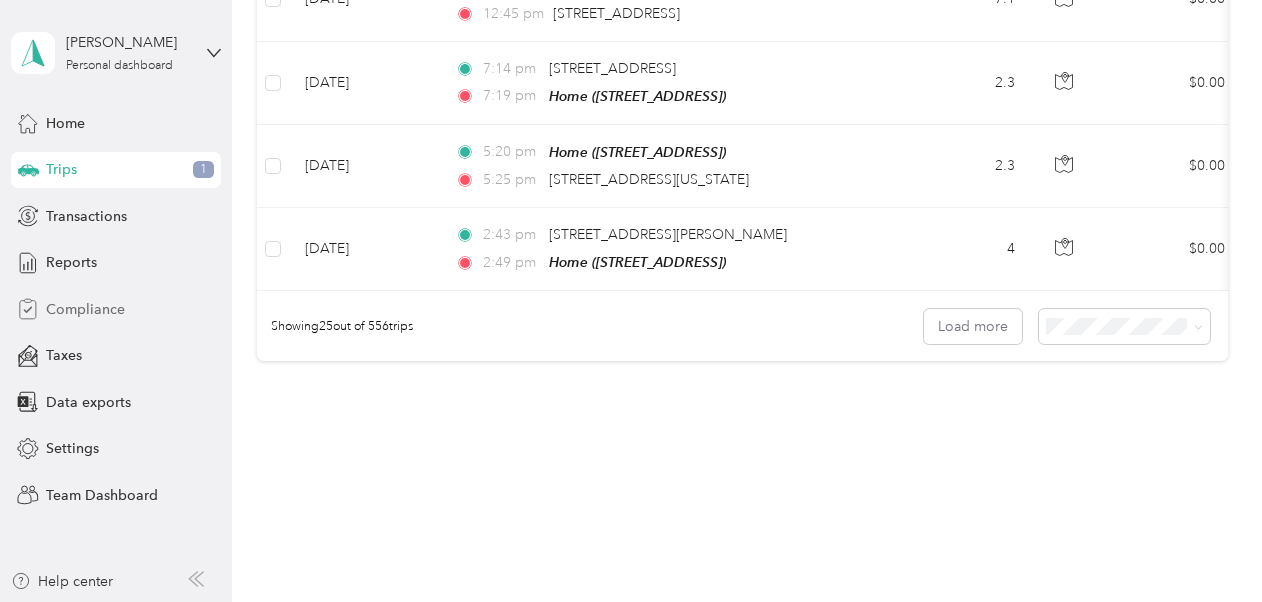 click on "Compliance" at bounding box center [85, 309] 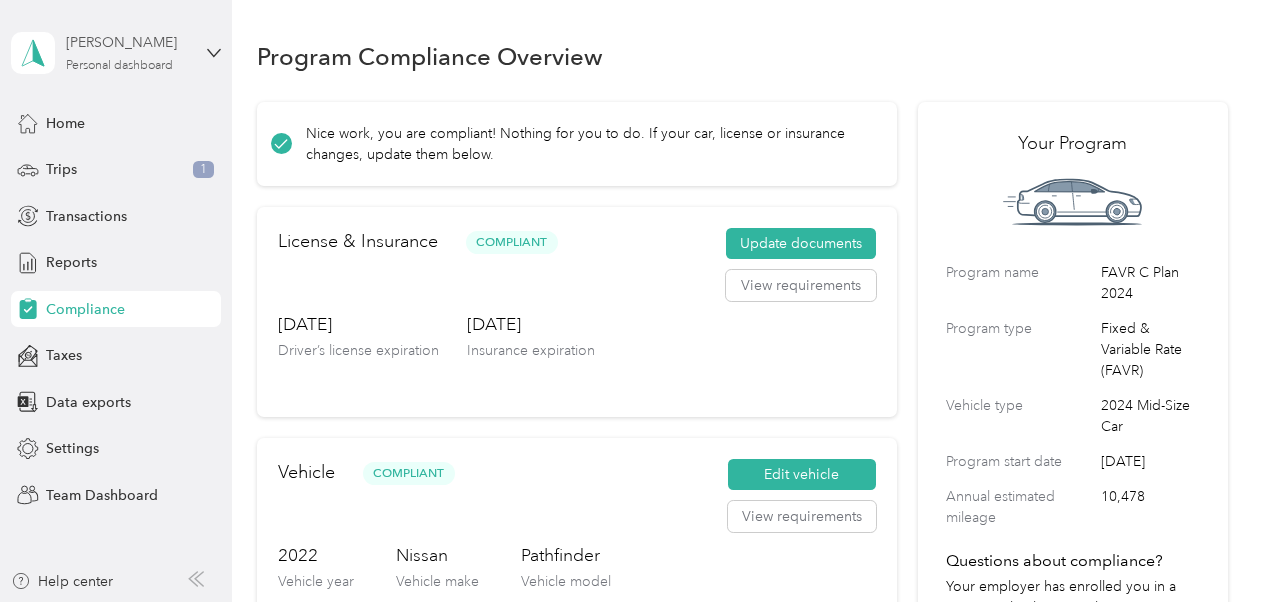 click on "Personal dashboard" at bounding box center [119, 66] 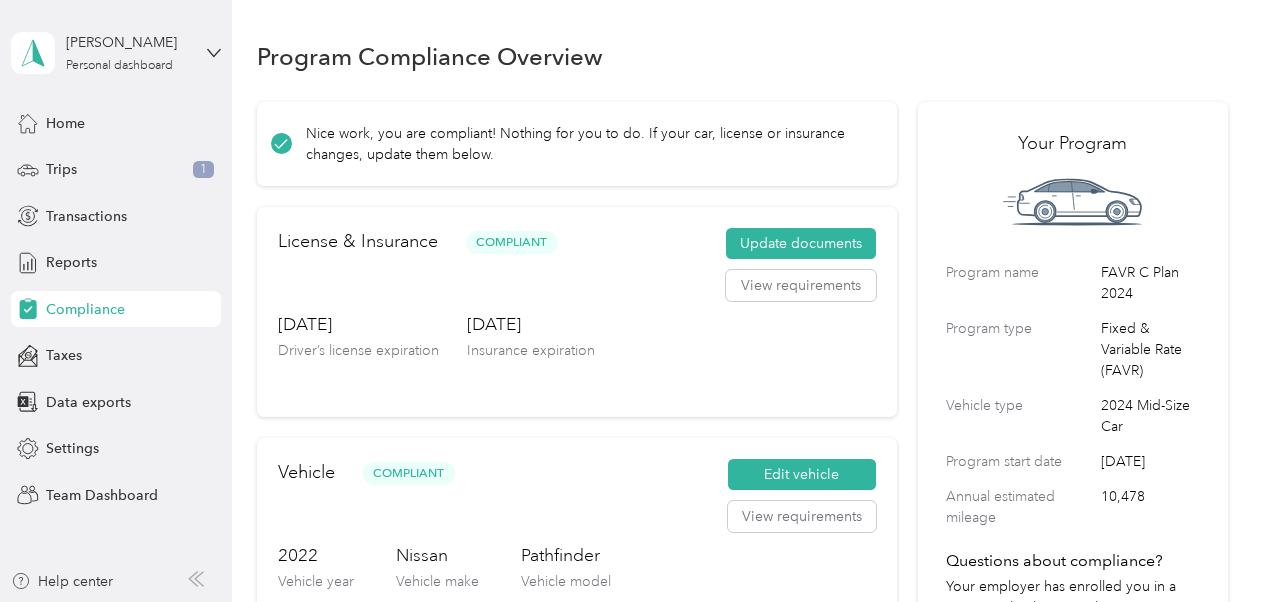 click on "Team dashboard Personal dashboard Log out" at bounding box center [334, 210] 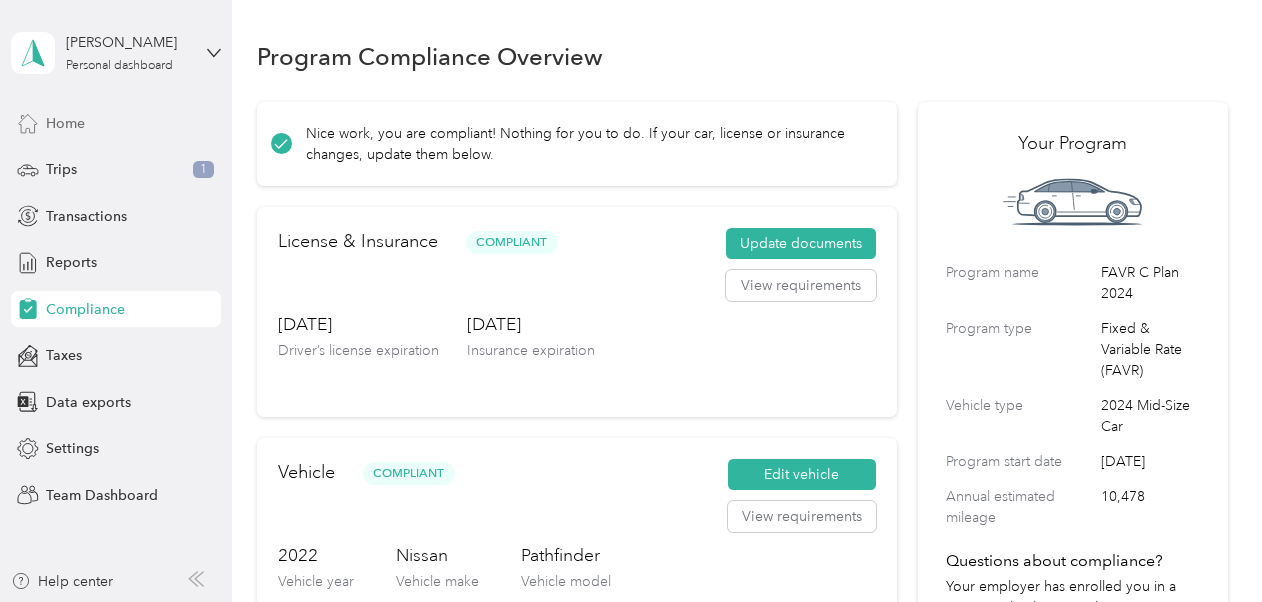 click on "Home" at bounding box center (116, 123) 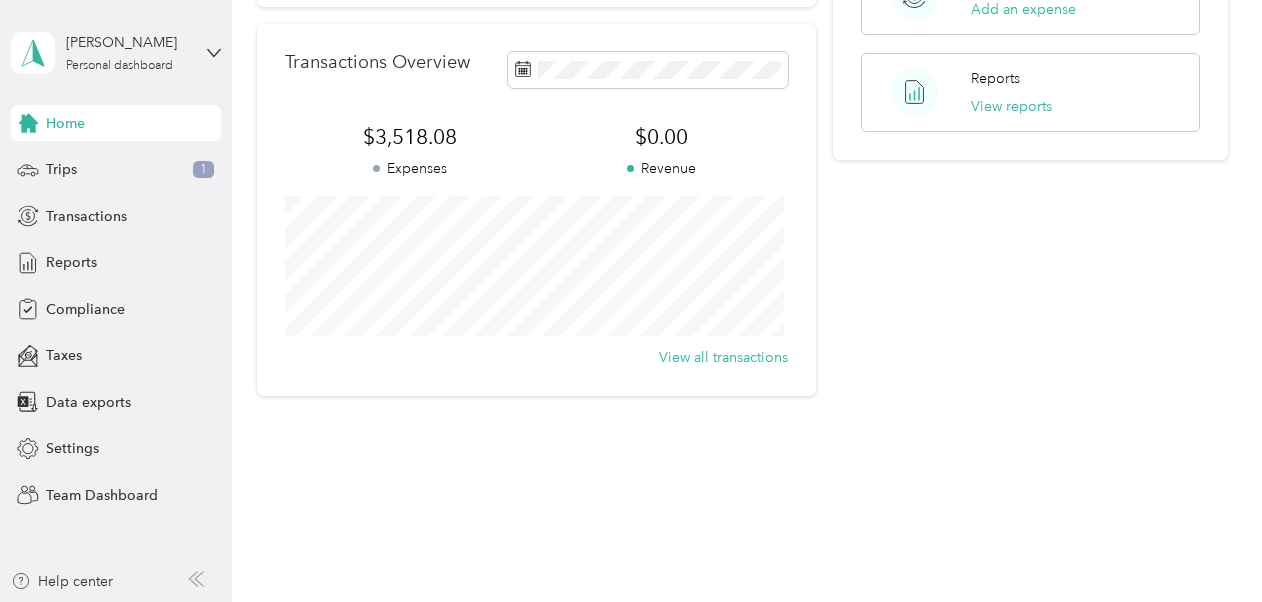 scroll, scrollTop: 295, scrollLeft: 0, axis: vertical 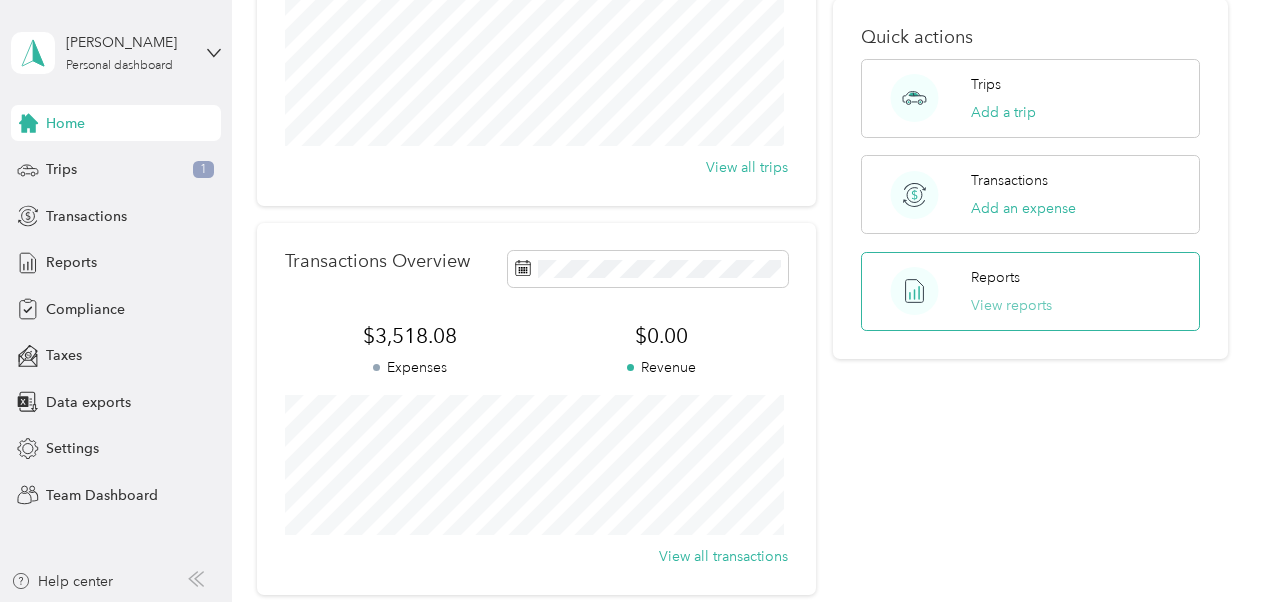 click on "View reports" at bounding box center [1011, 305] 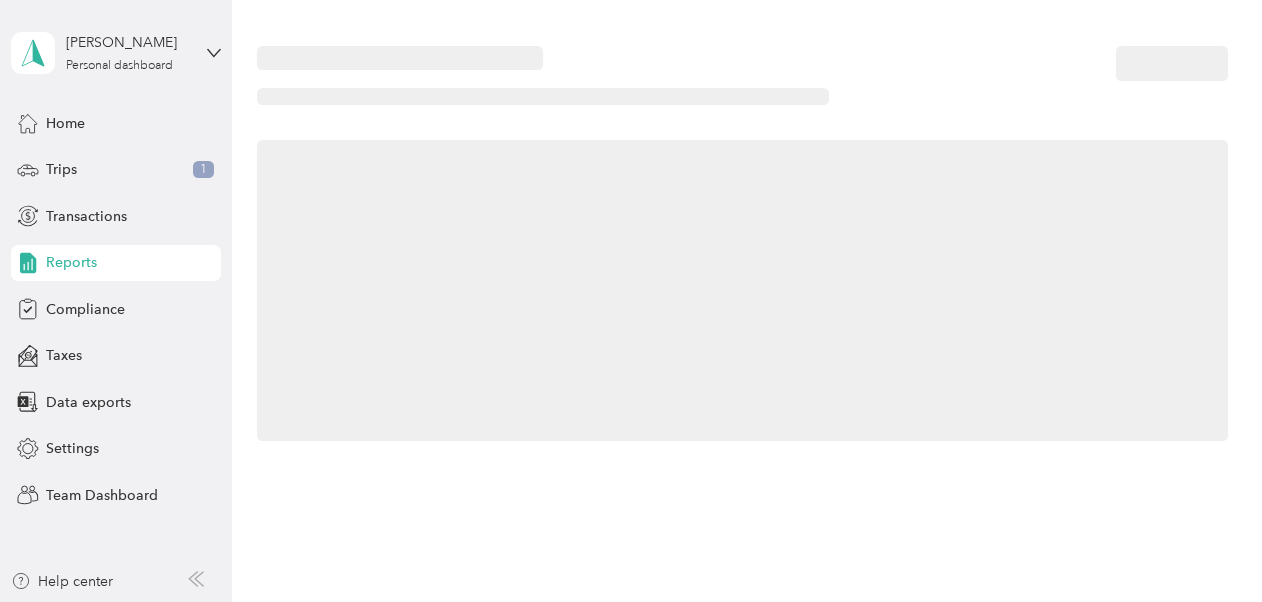 scroll, scrollTop: 0, scrollLeft: 0, axis: both 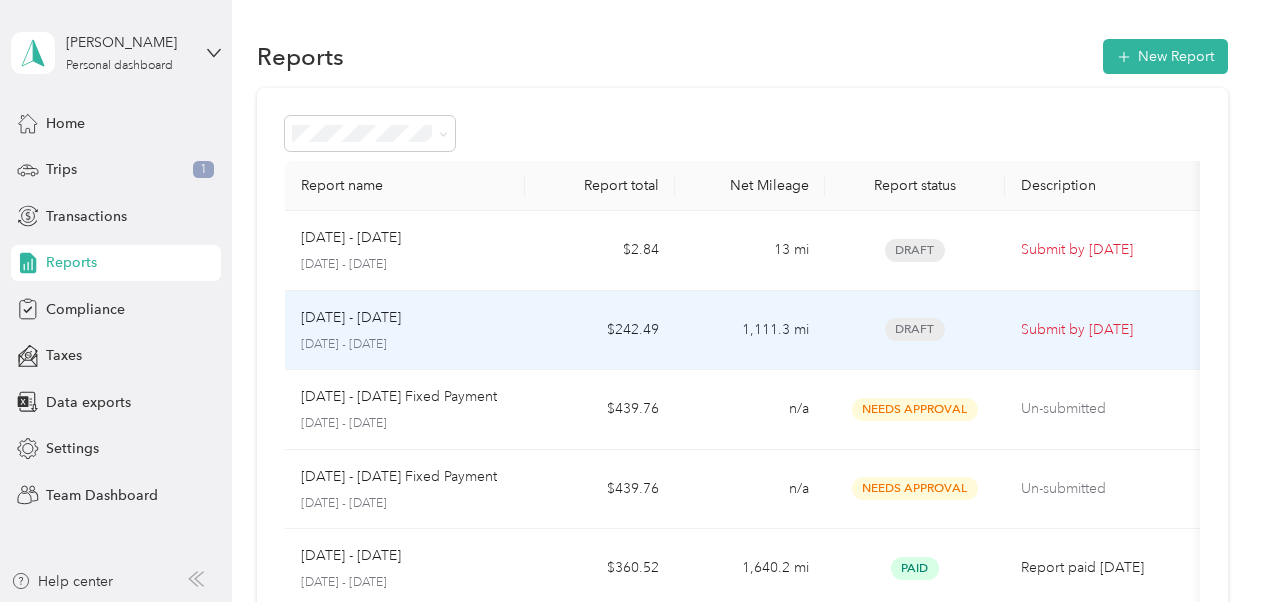 click on "Draft" at bounding box center (915, 329) 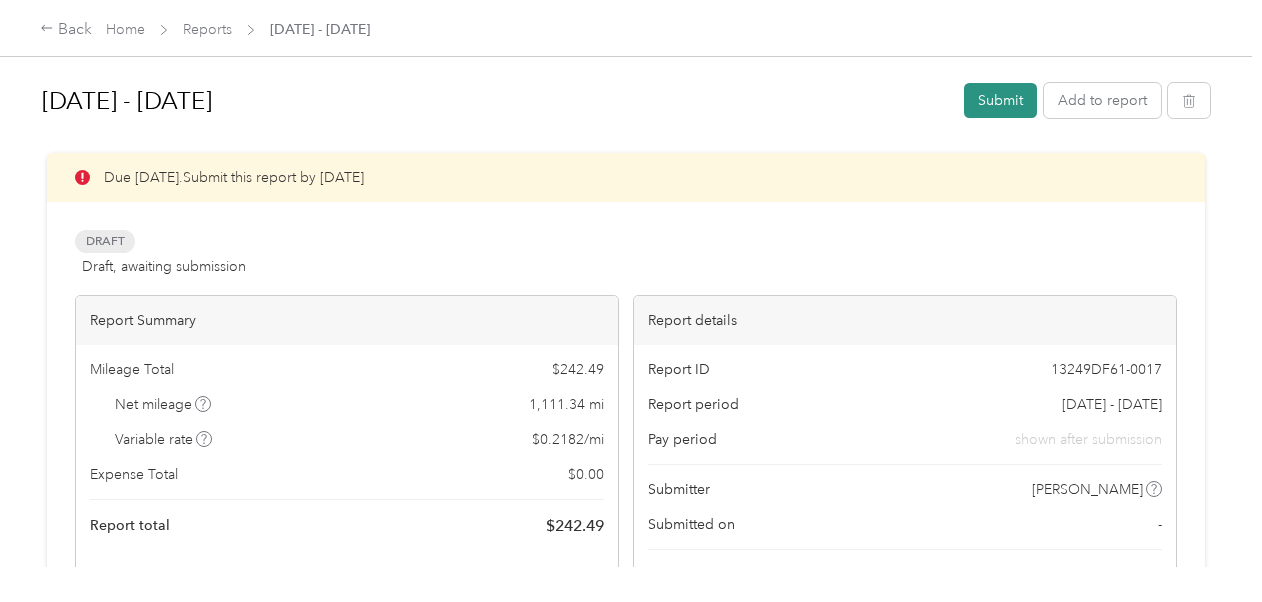 click on "Submit" at bounding box center [1000, 100] 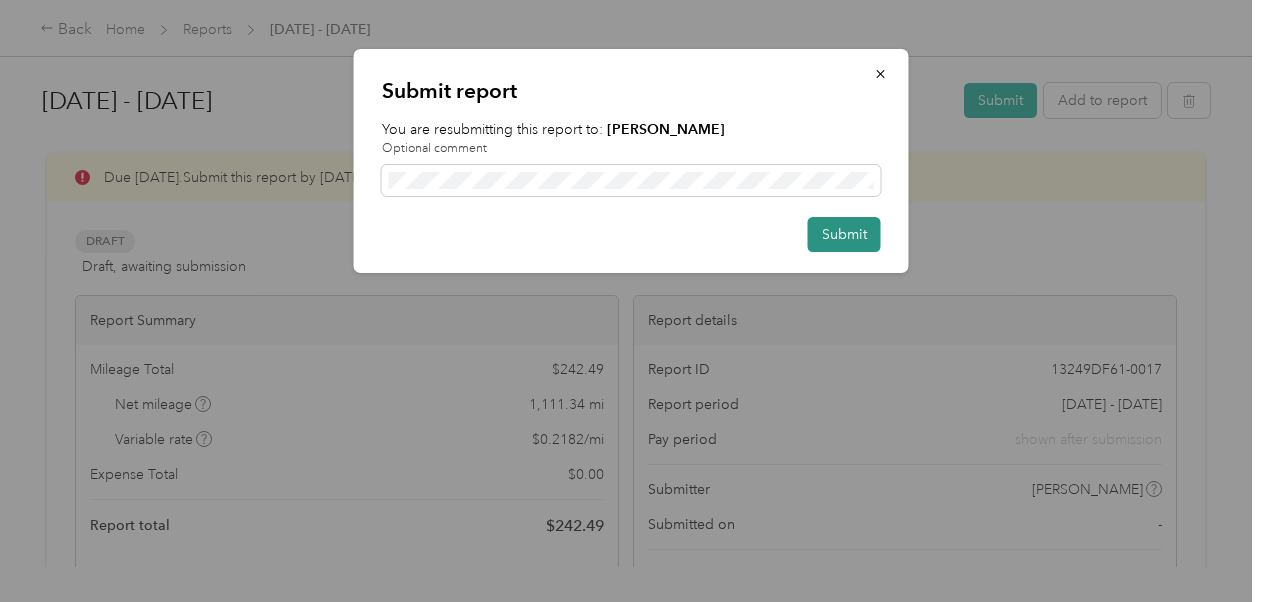 click on "Submit" at bounding box center [844, 234] 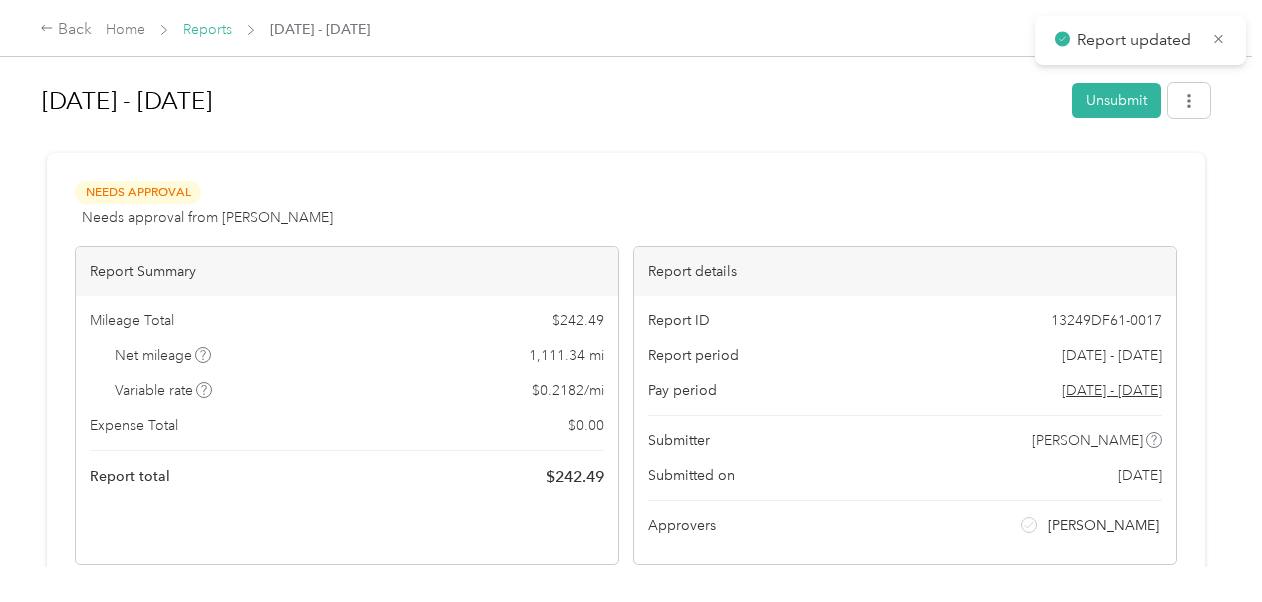 click on "Reports" at bounding box center [207, 29] 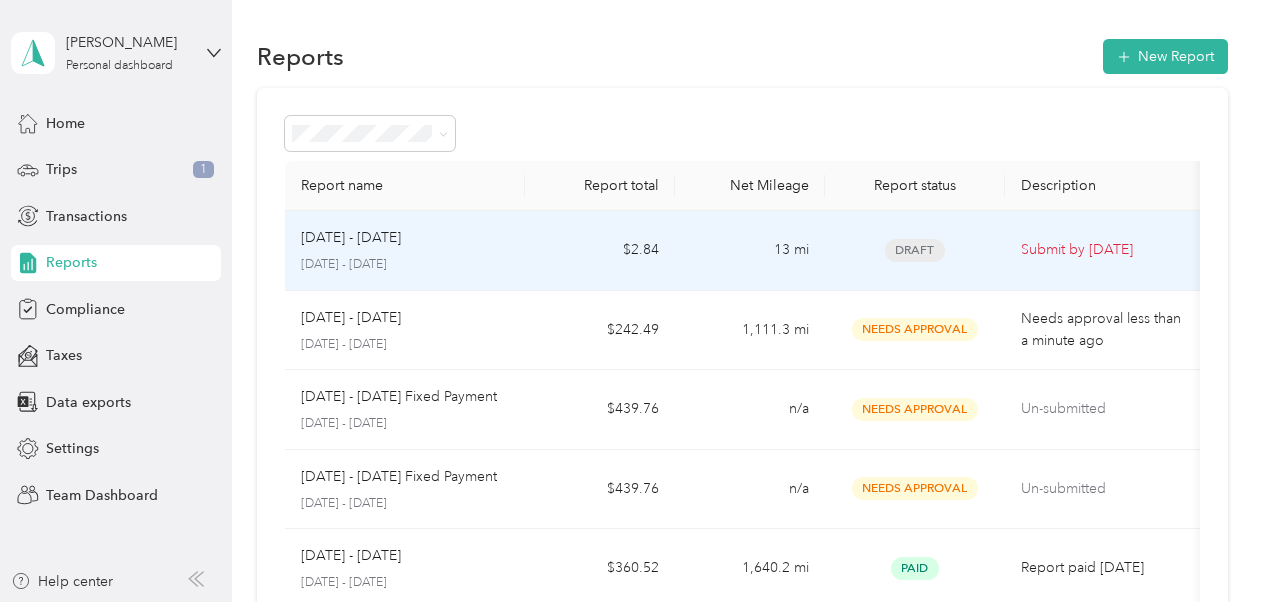 click on "[DATE] - [DATE] [DATE] - [DATE]" at bounding box center [405, 251] 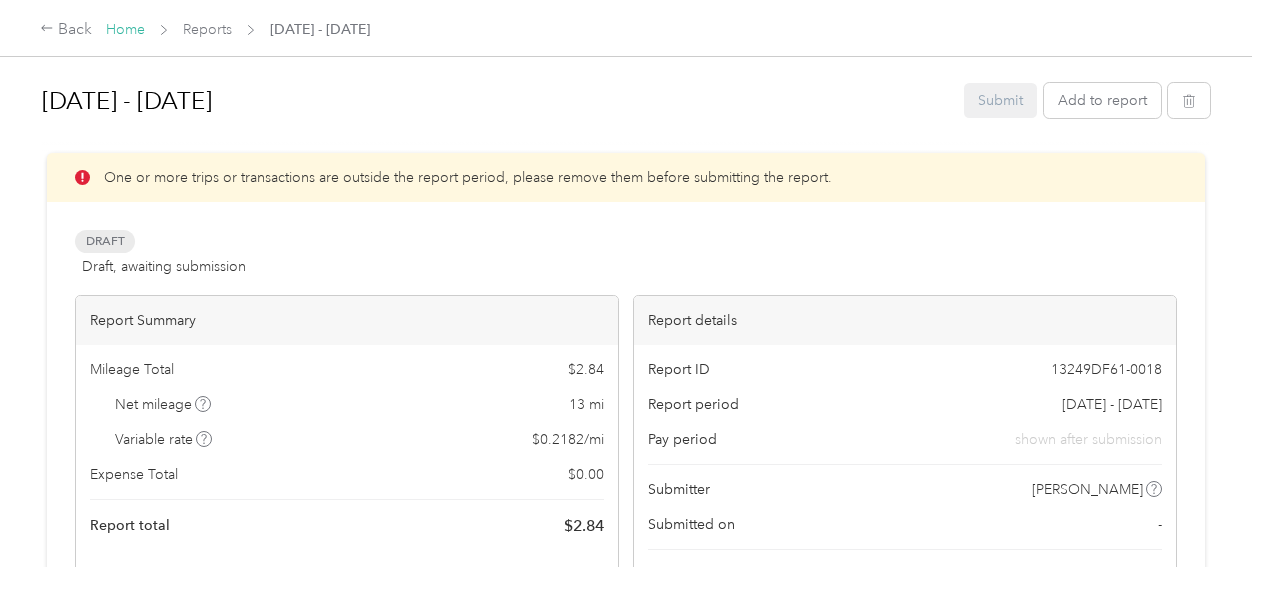 click on "Home" at bounding box center (125, 29) 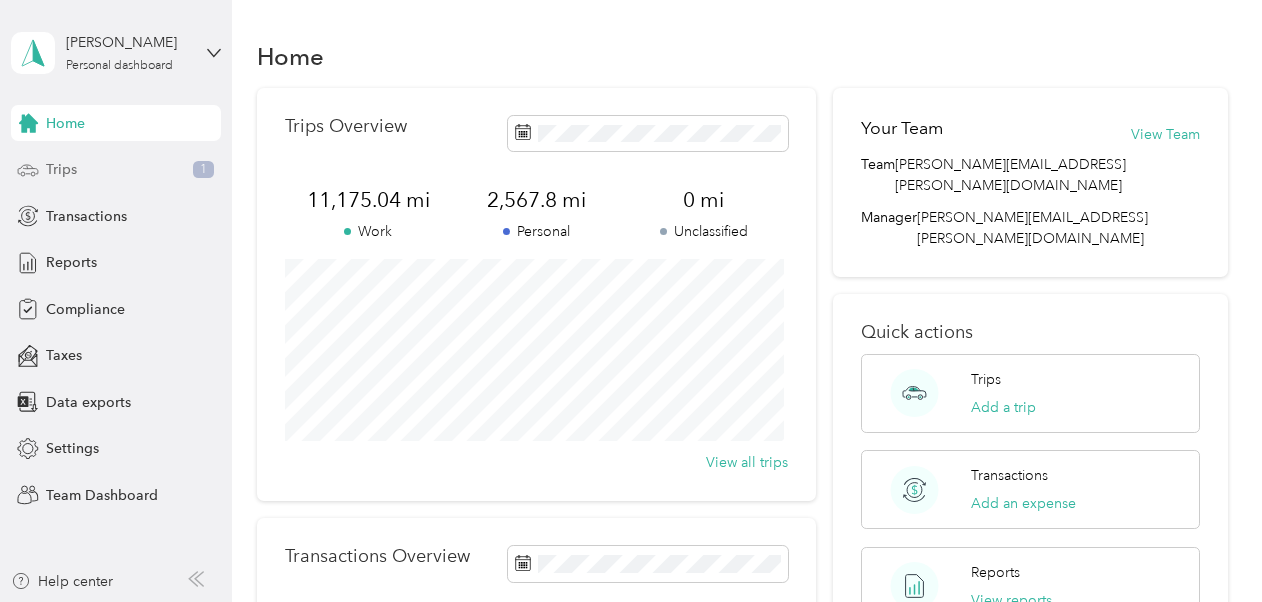 click on "Trips 1" at bounding box center (116, 170) 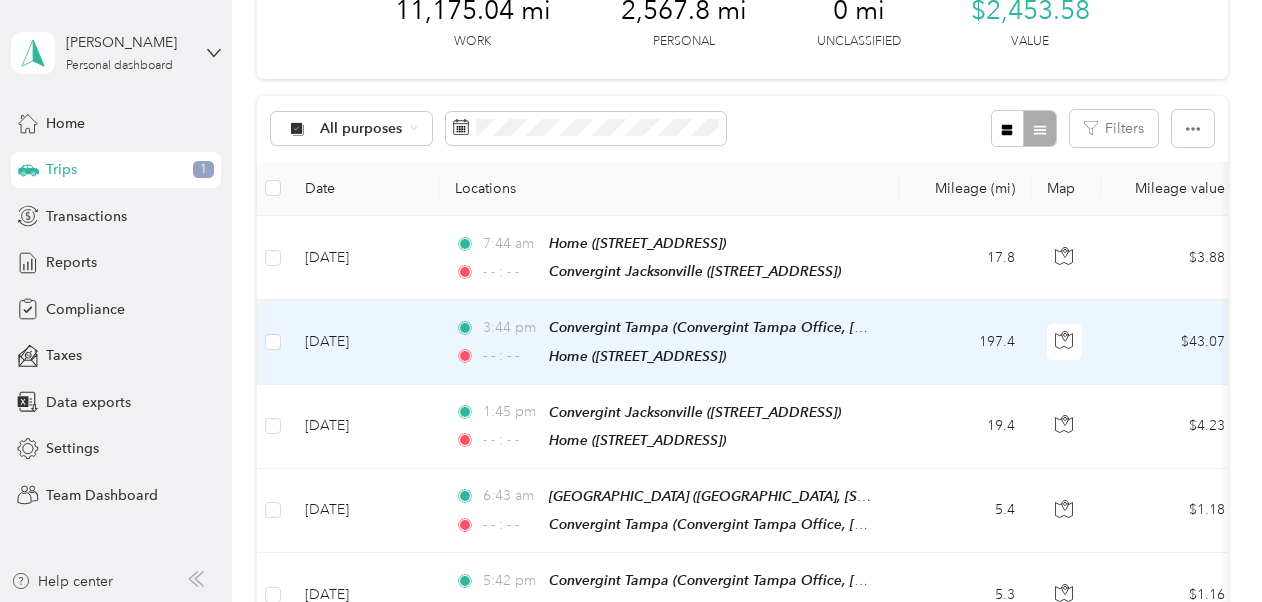 scroll, scrollTop: 0, scrollLeft: 0, axis: both 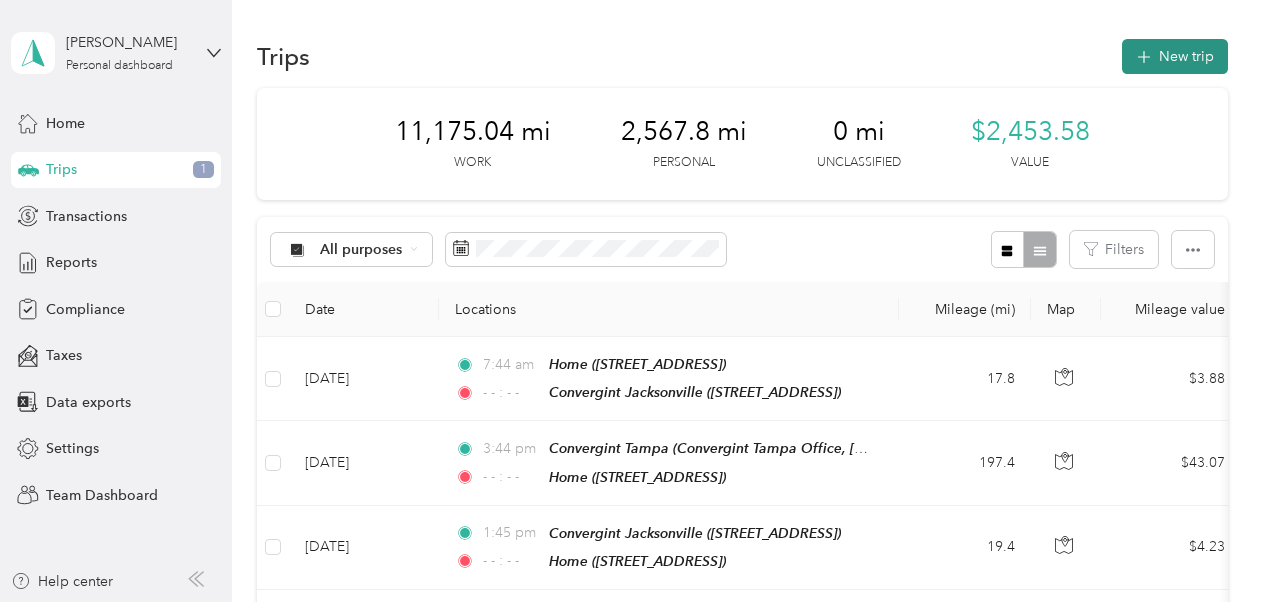 click on "New trip" at bounding box center (1175, 56) 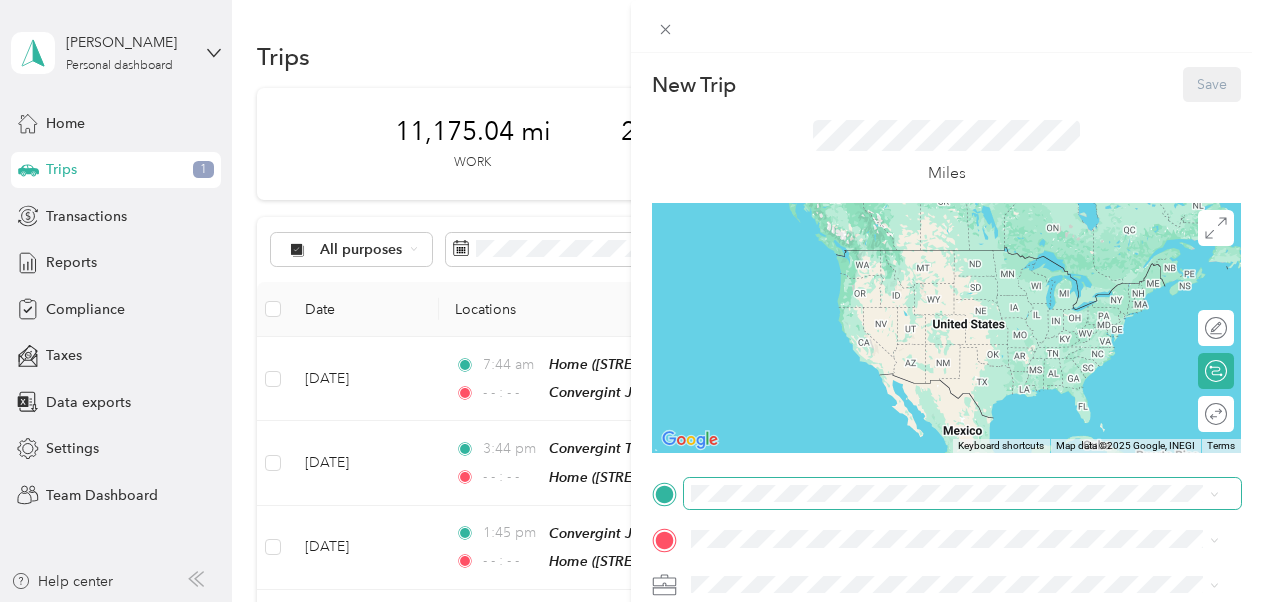 click at bounding box center [962, 494] 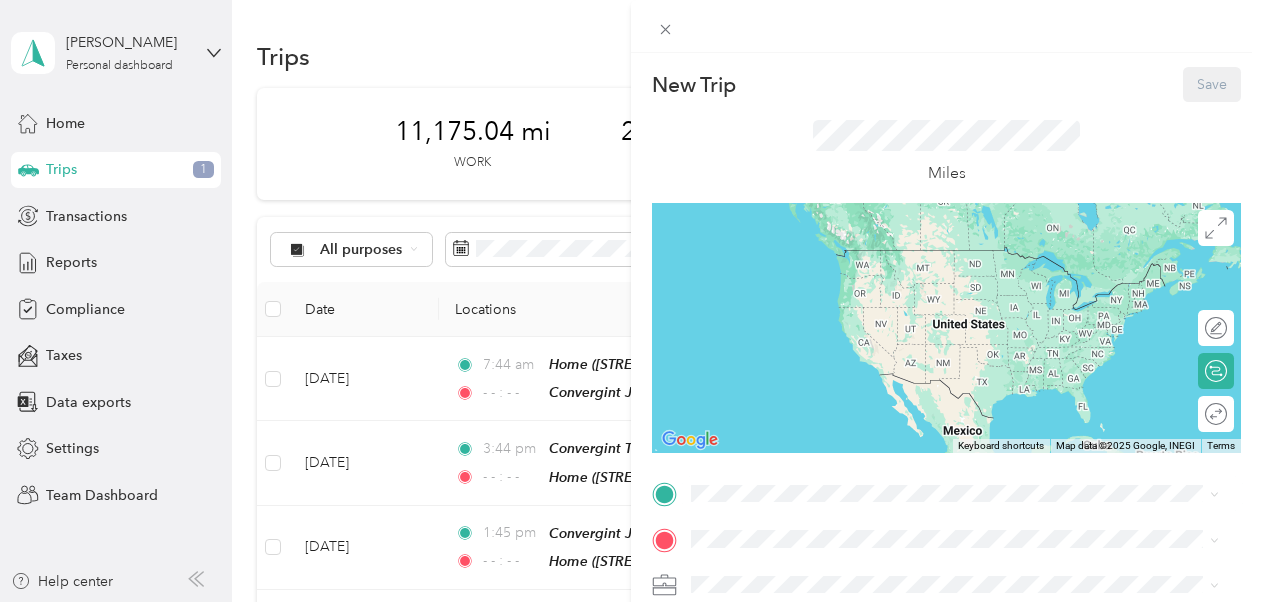 click on "Home" at bounding box center [792, 379] 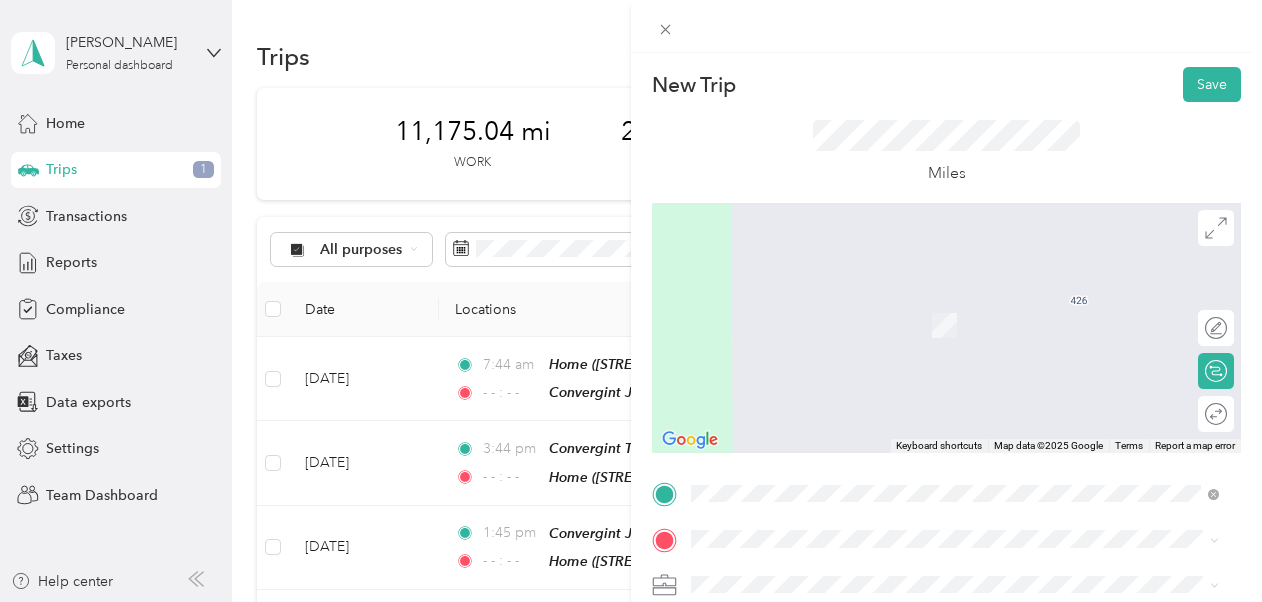 click on "Convergint [GEOGRAPHIC_DATA]" at bounding box center (842, 302) 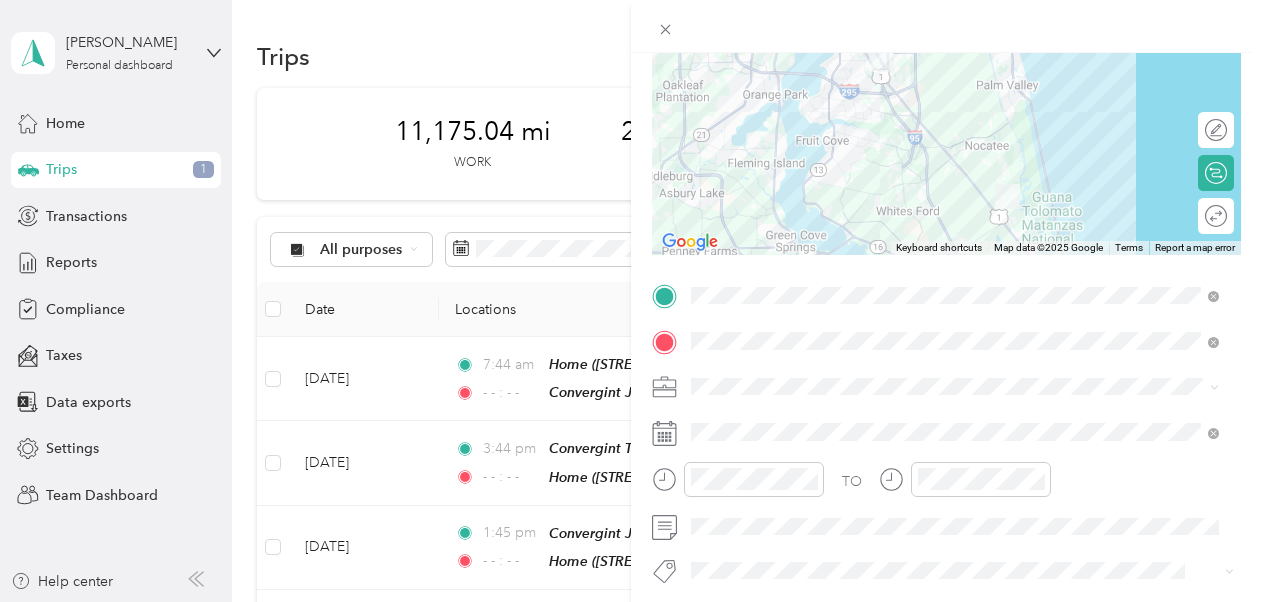 scroll, scrollTop: 200, scrollLeft: 0, axis: vertical 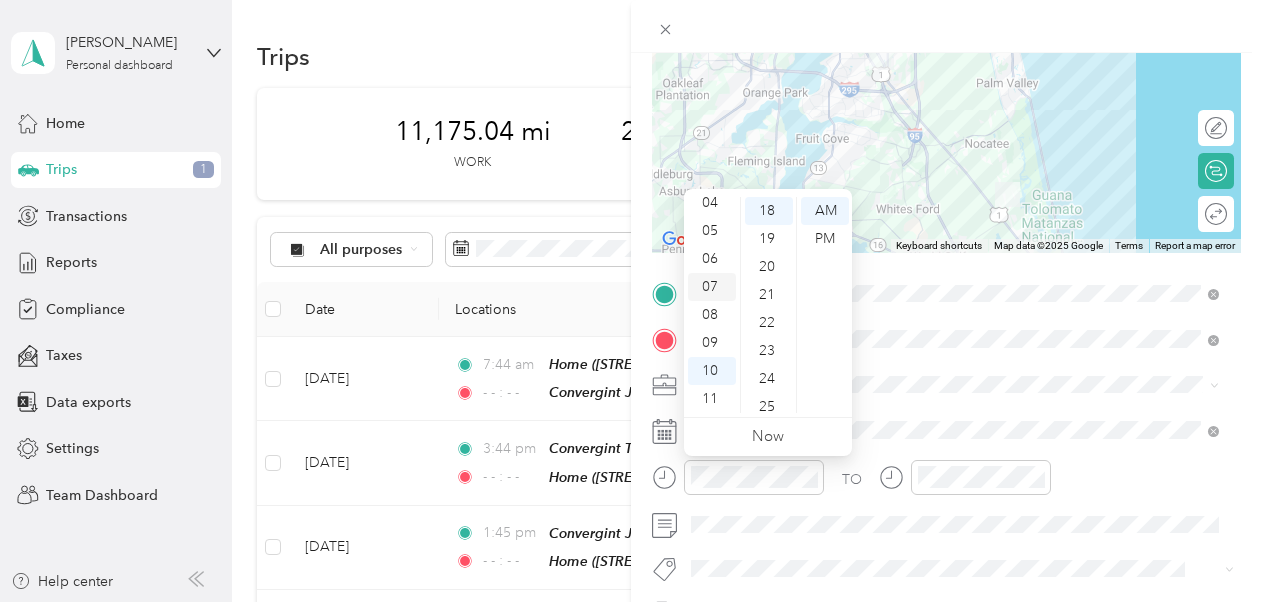 click on "07" at bounding box center (712, 287) 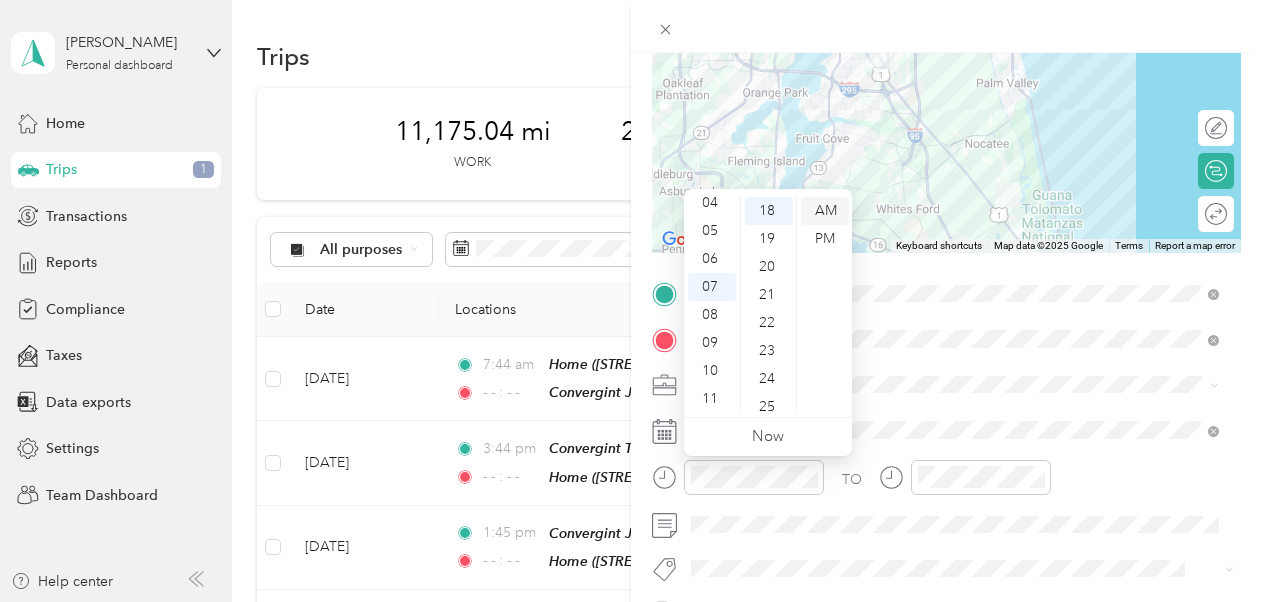click on "AM" at bounding box center (825, 211) 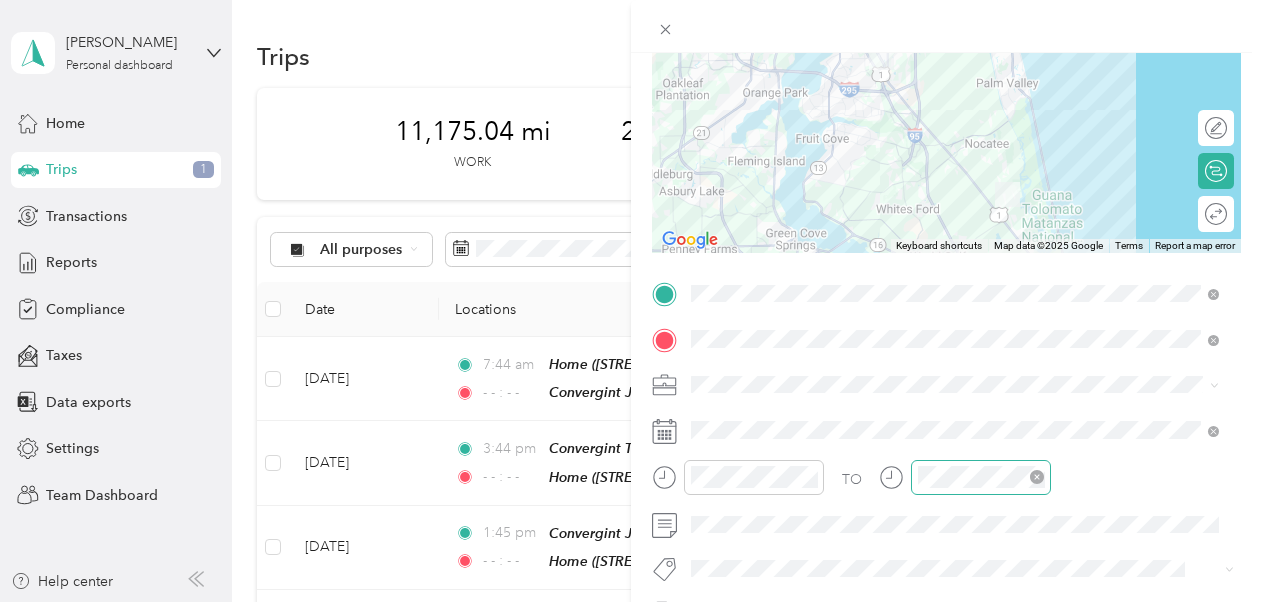 click 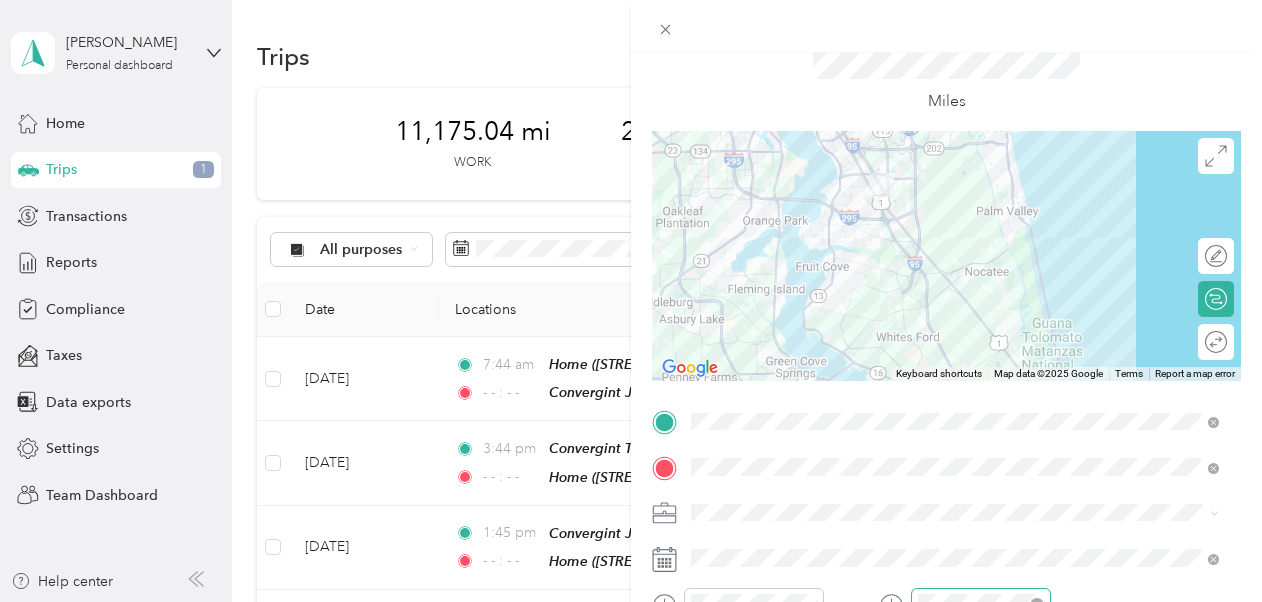 scroll, scrollTop: 0, scrollLeft: 0, axis: both 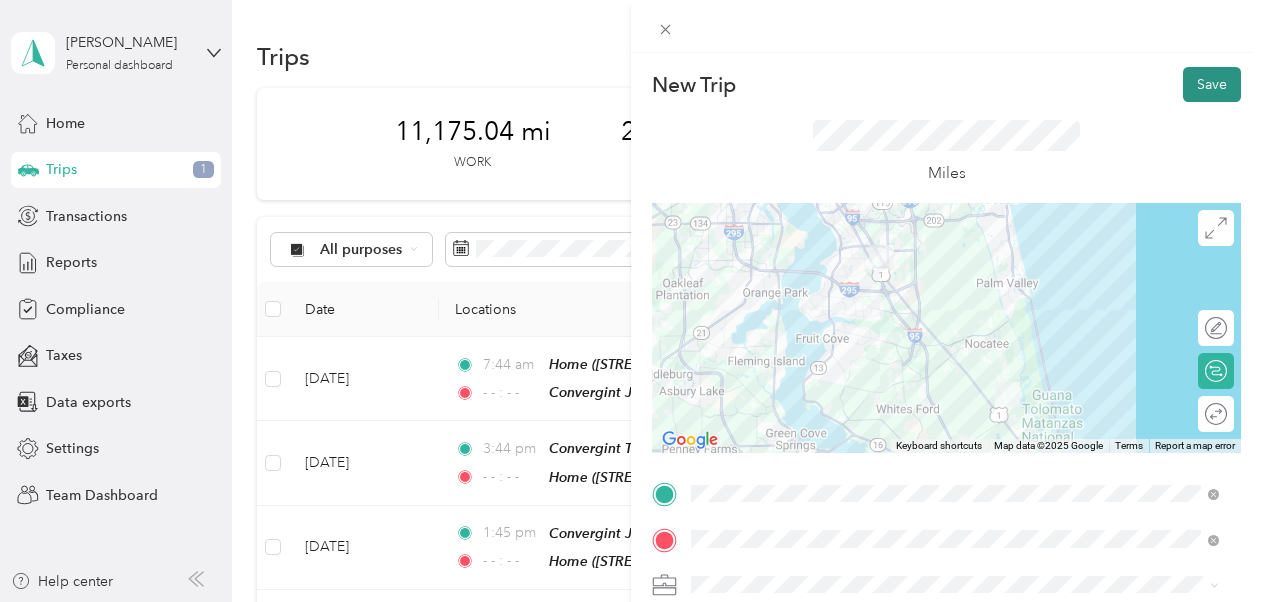 click on "Save" at bounding box center [1212, 84] 